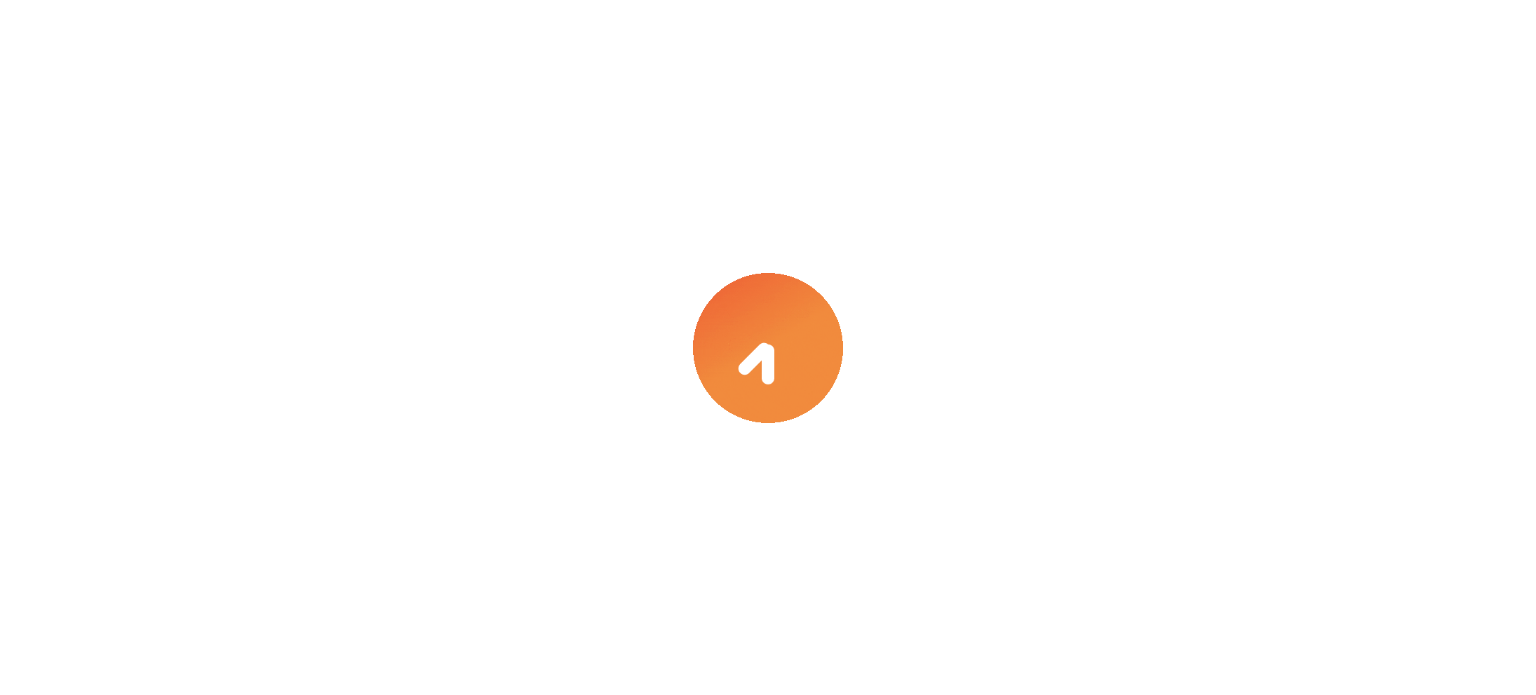 select on "***" 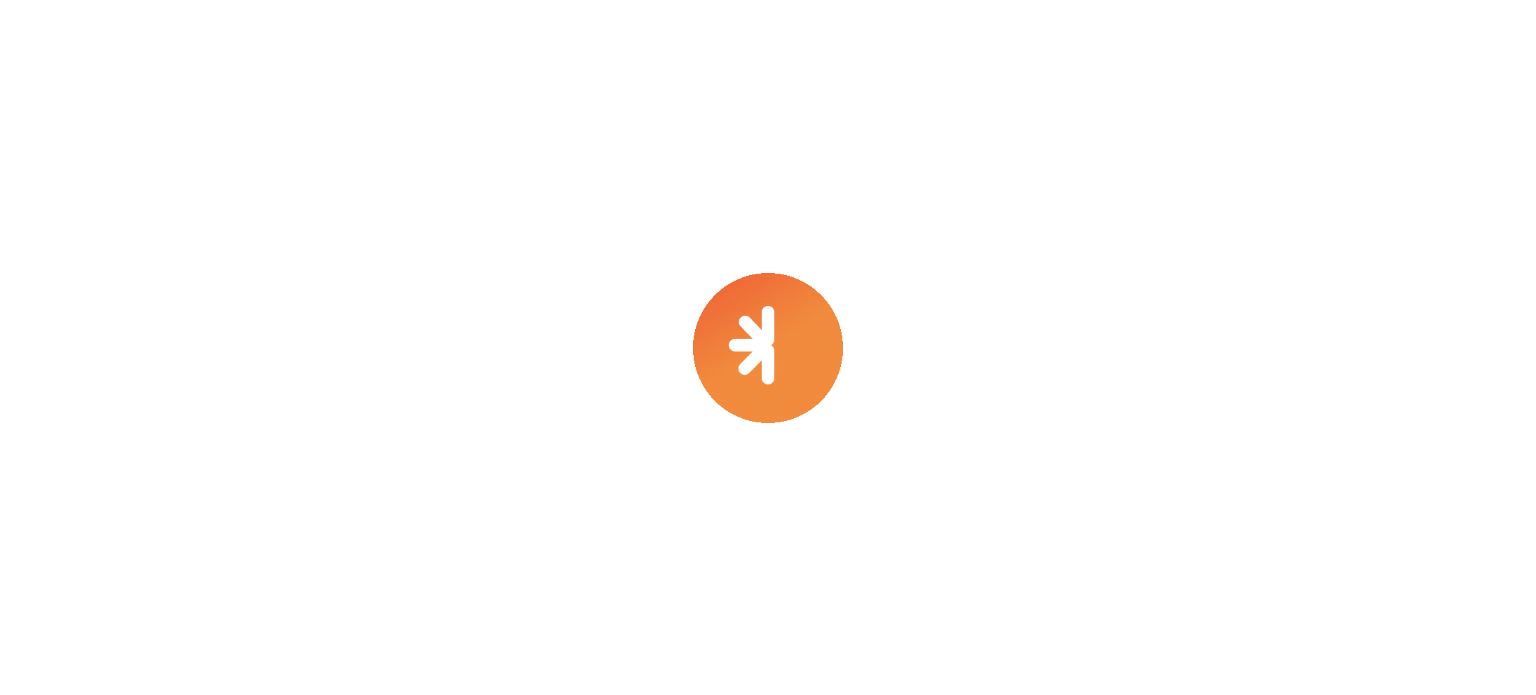 select on "****" 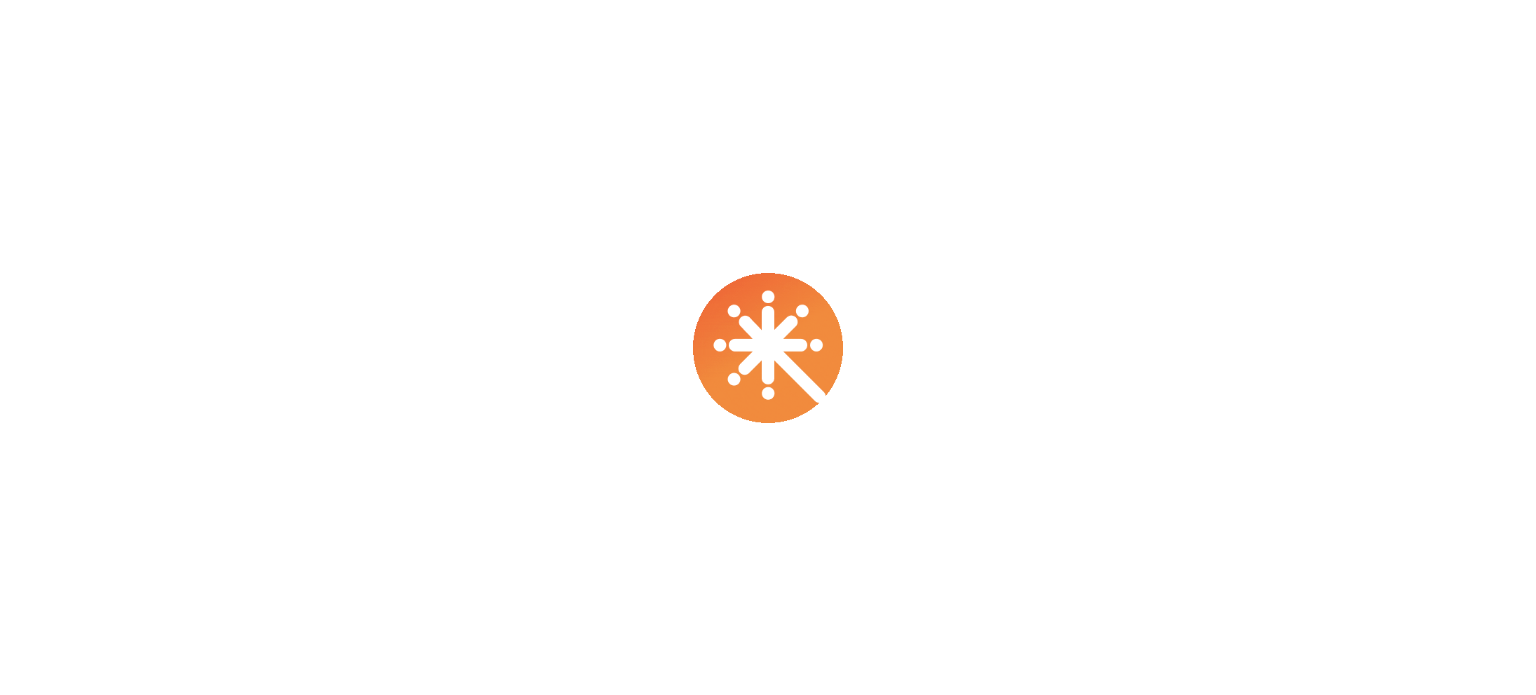select on "***" 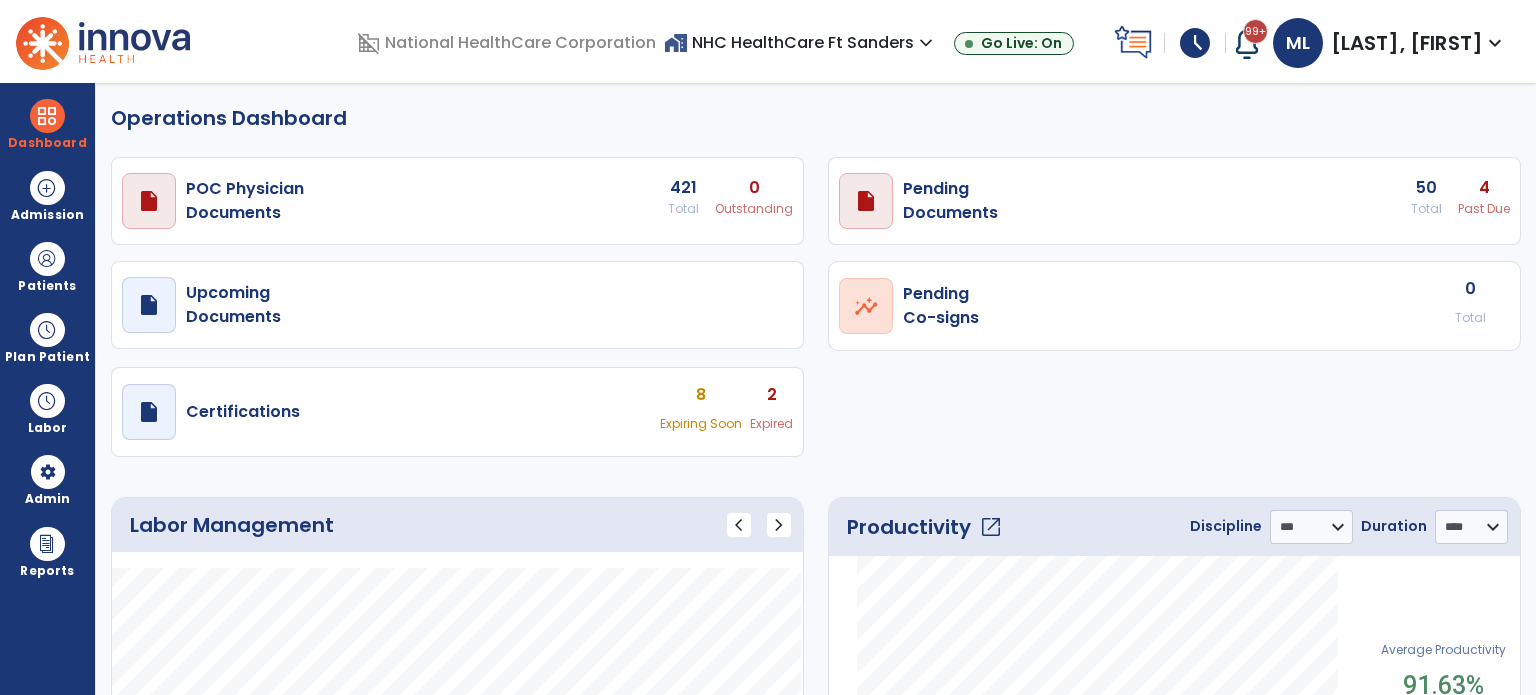 scroll, scrollTop: 0, scrollLeft: 0, axis: both 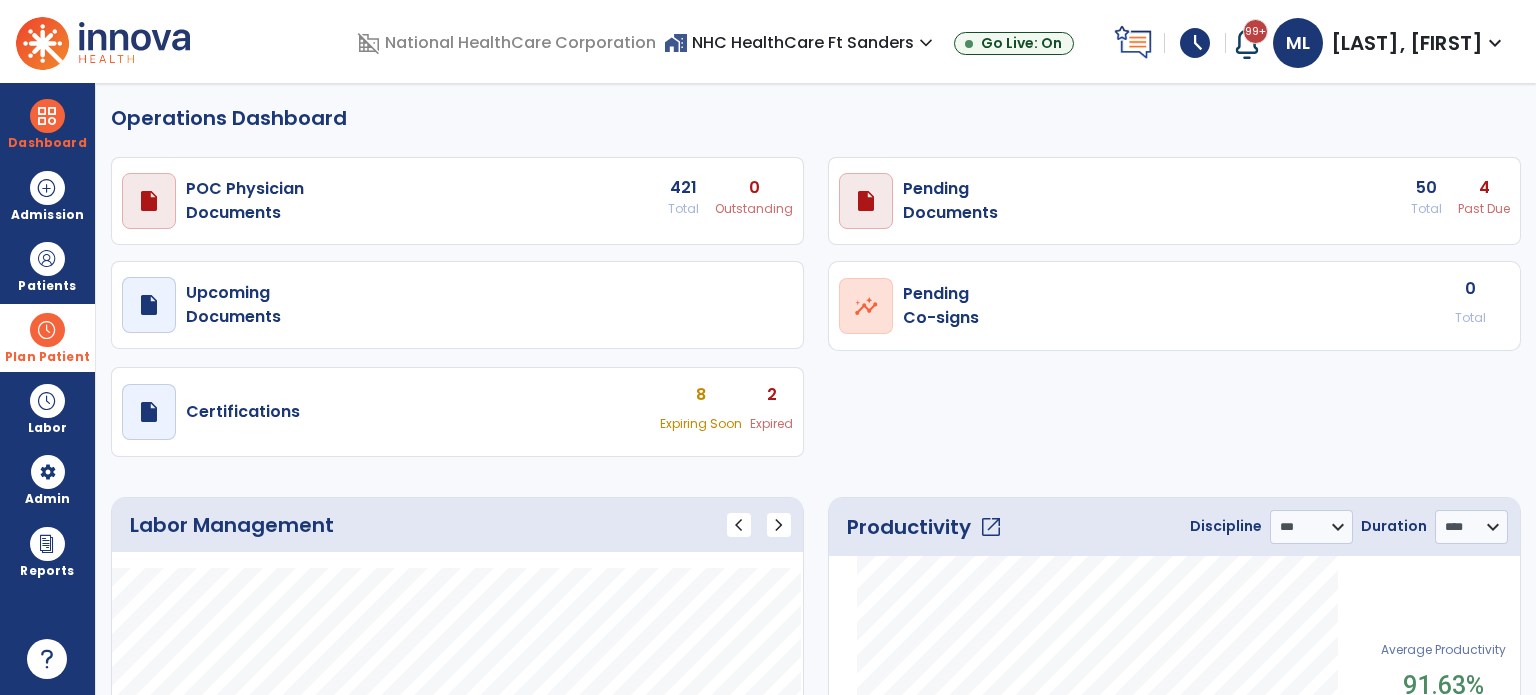 click at bounding box center (47, 330) 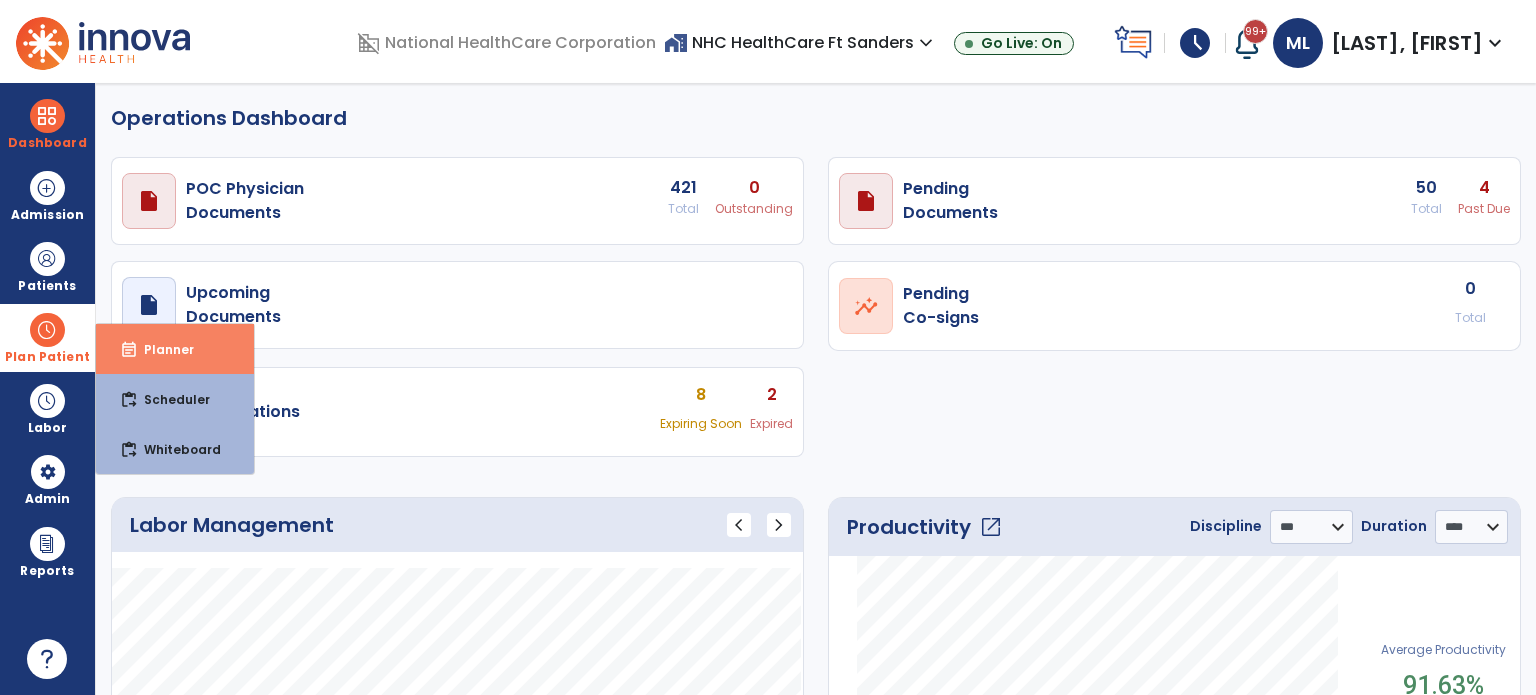 click on "event_note  Planner" at bounding box center (175, 349) 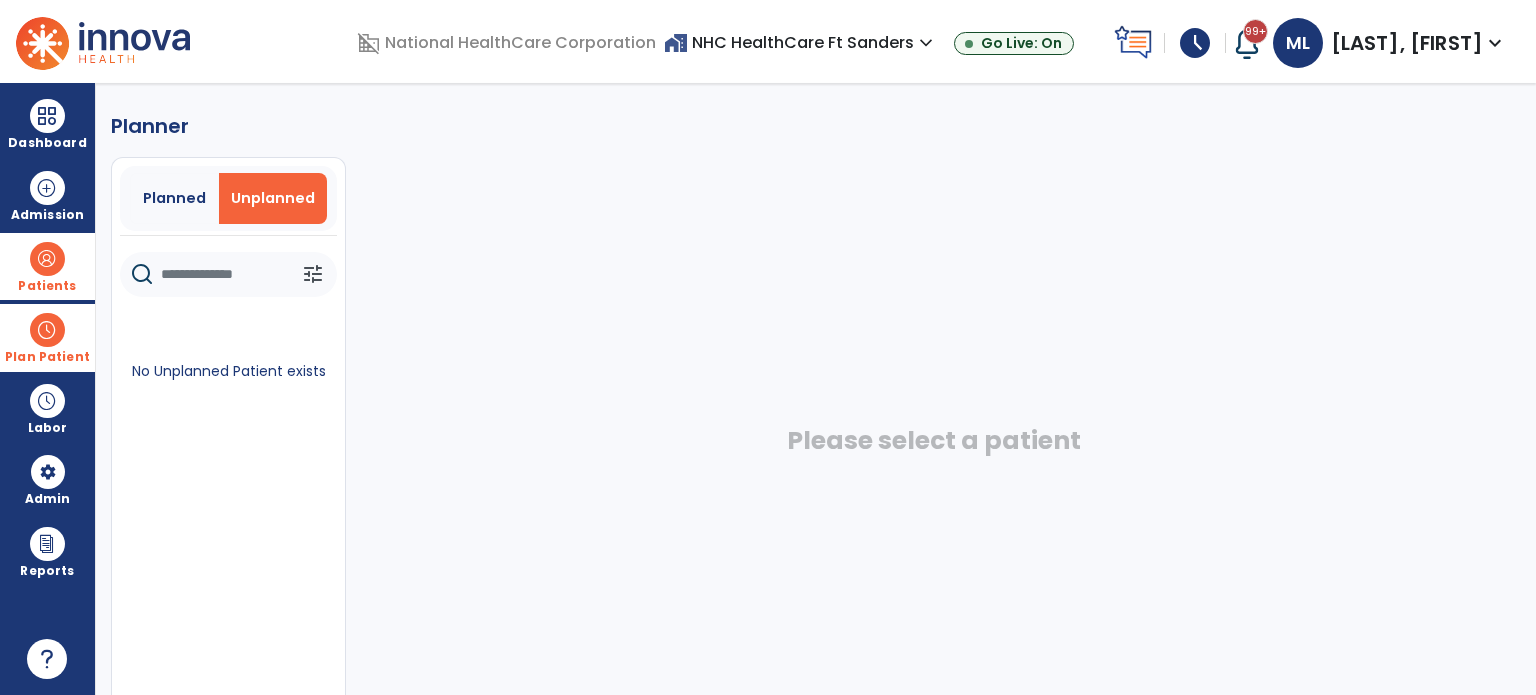 click at bounding box center [47, 259] 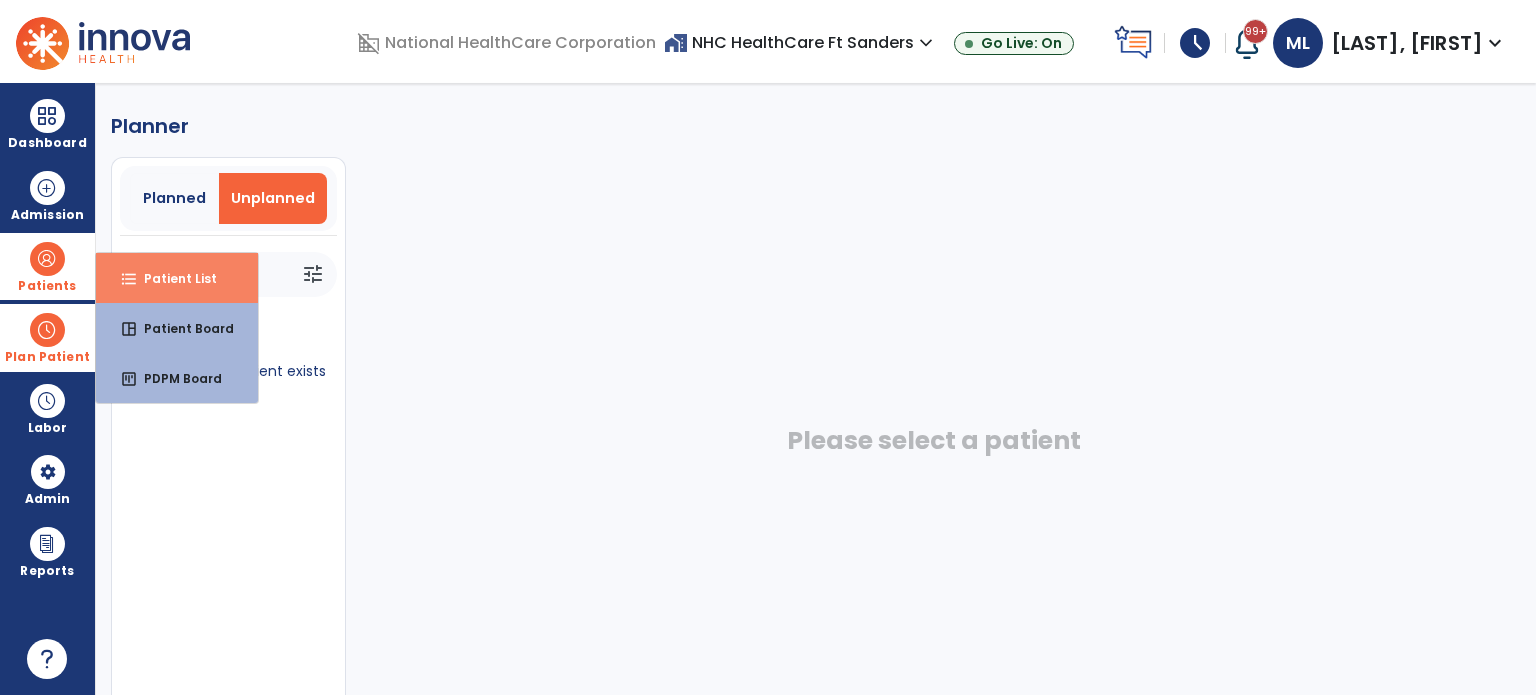 click on "format_list_bulleted  Patient List" at bounding box center (177, 278) 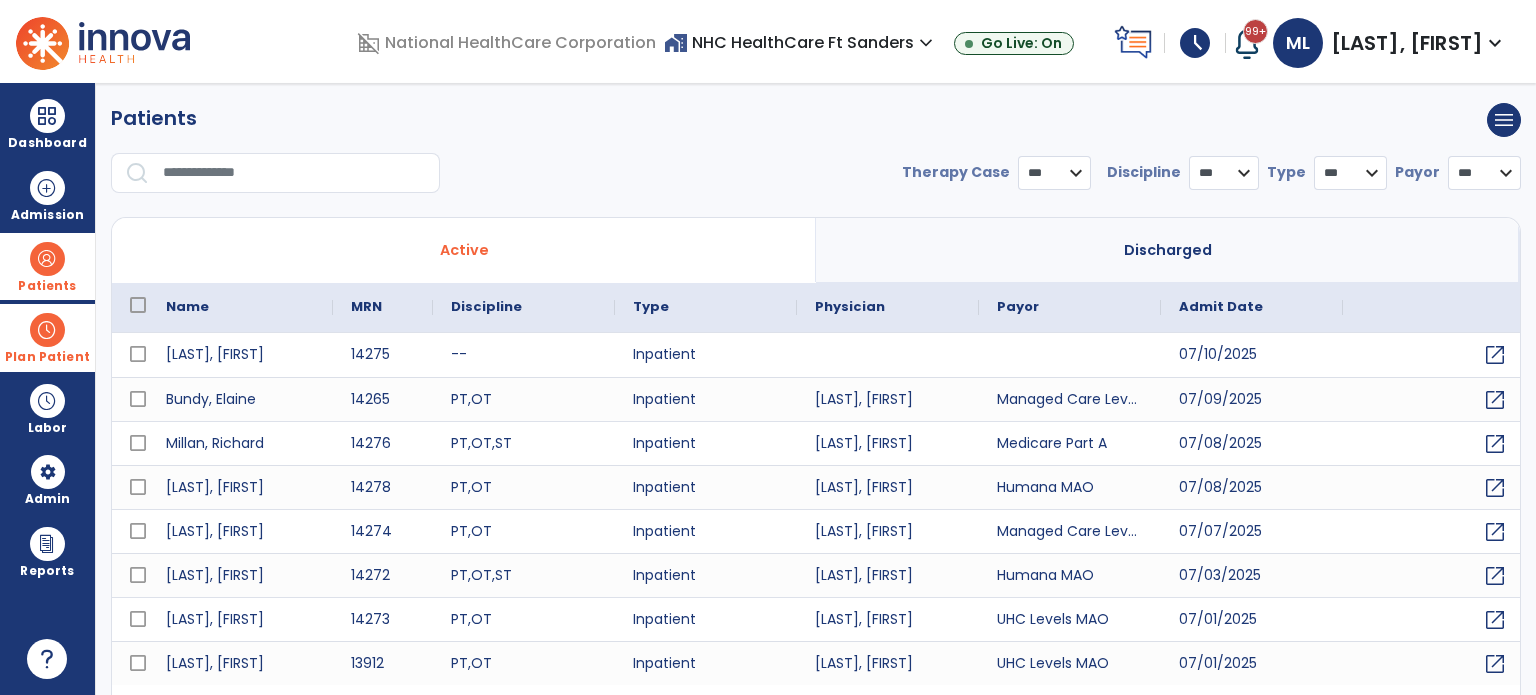 select on "***" 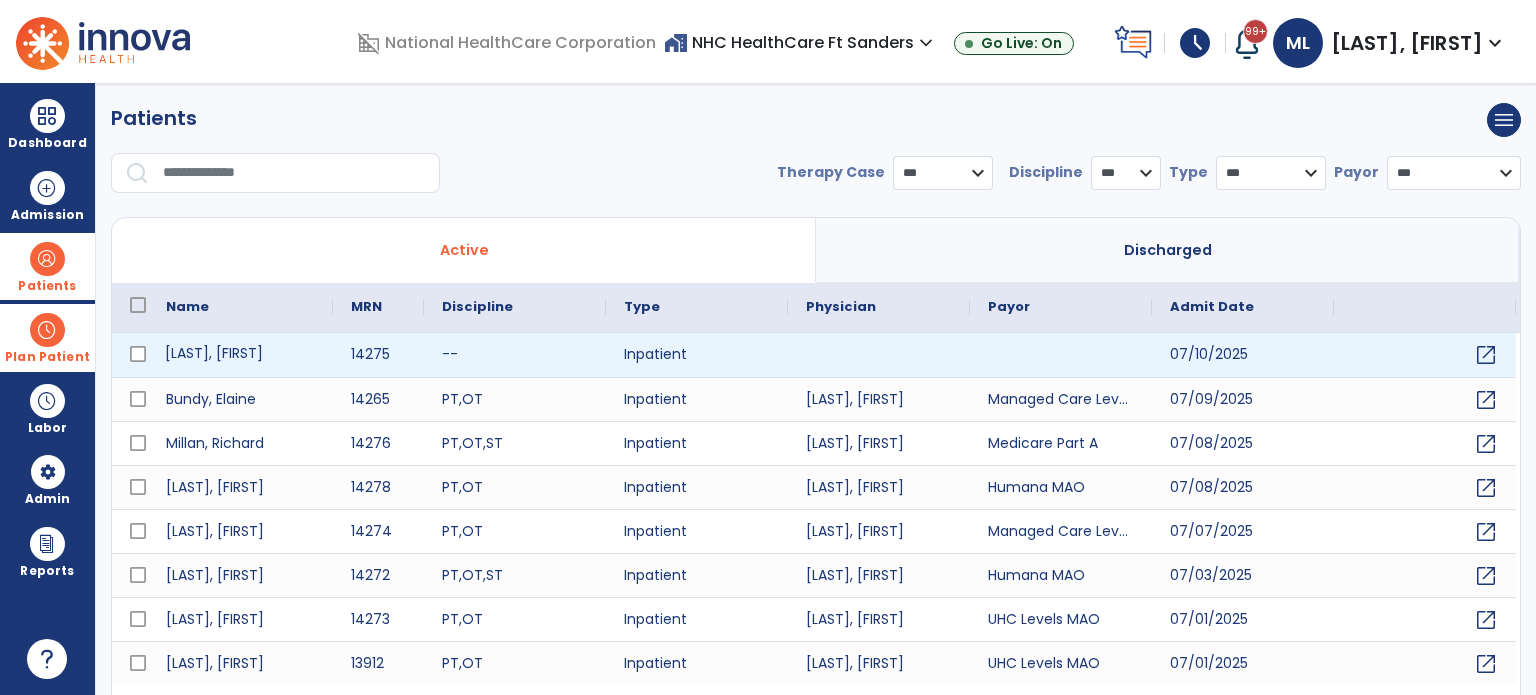 click on "[LAST], [FIRST]" at bounding box center (240, 355) 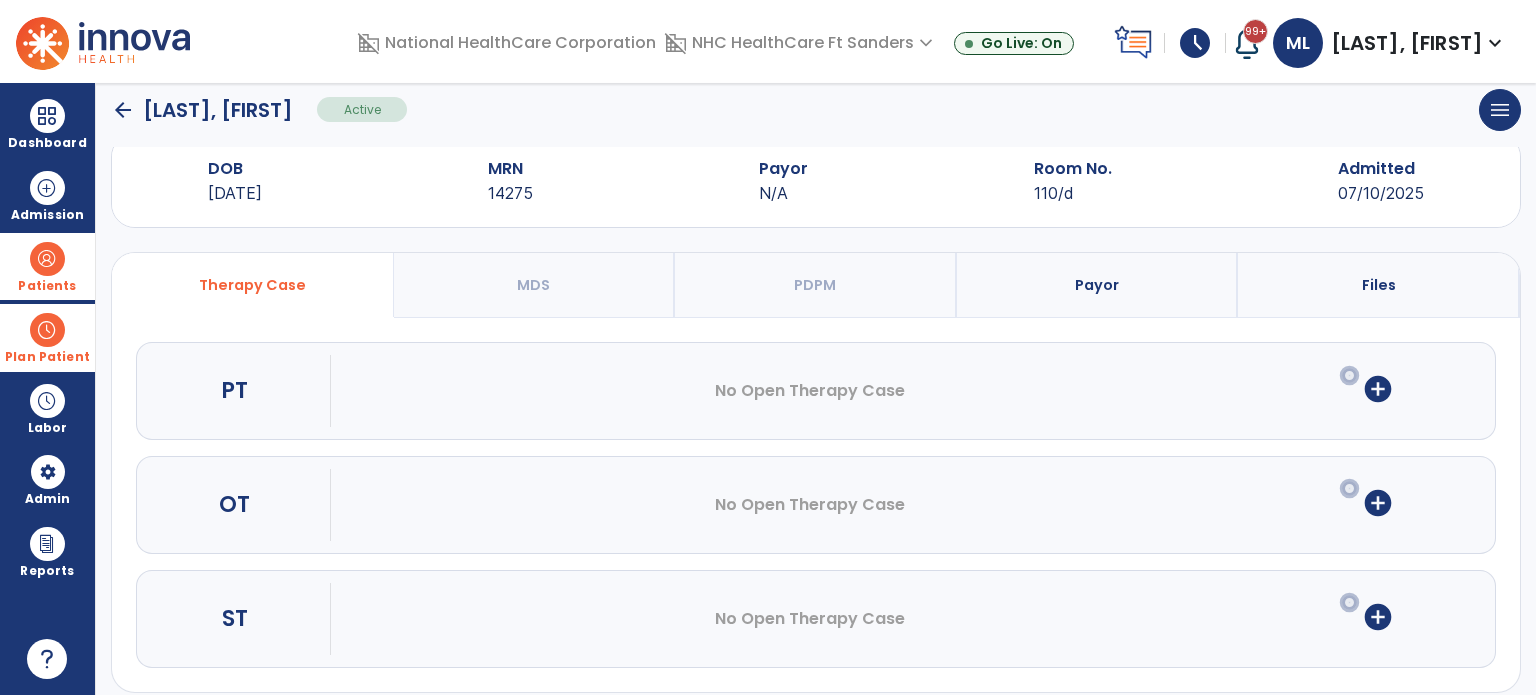 scroll, scrollTop: 62, scrollLeft: 0, axis: vertical 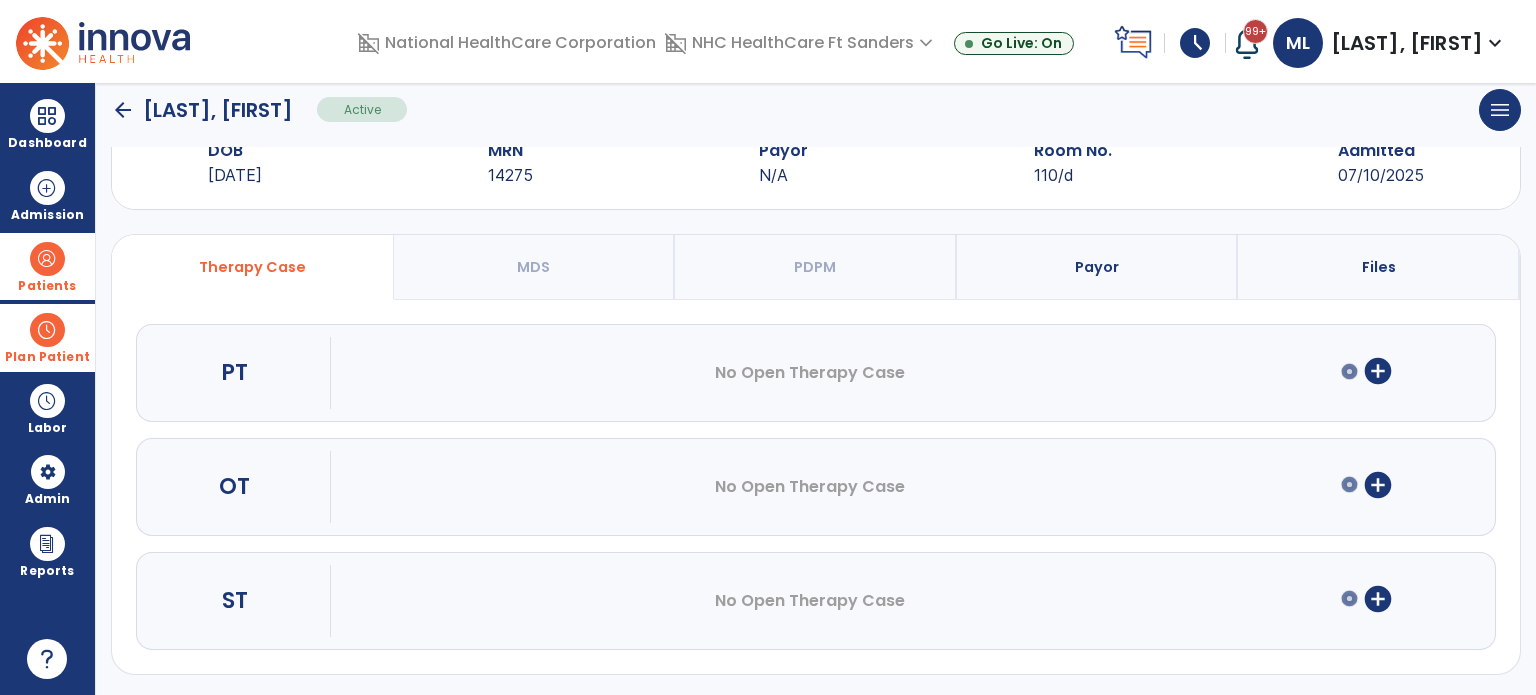 click on "add_circle" at bounding box center [1378, 485] 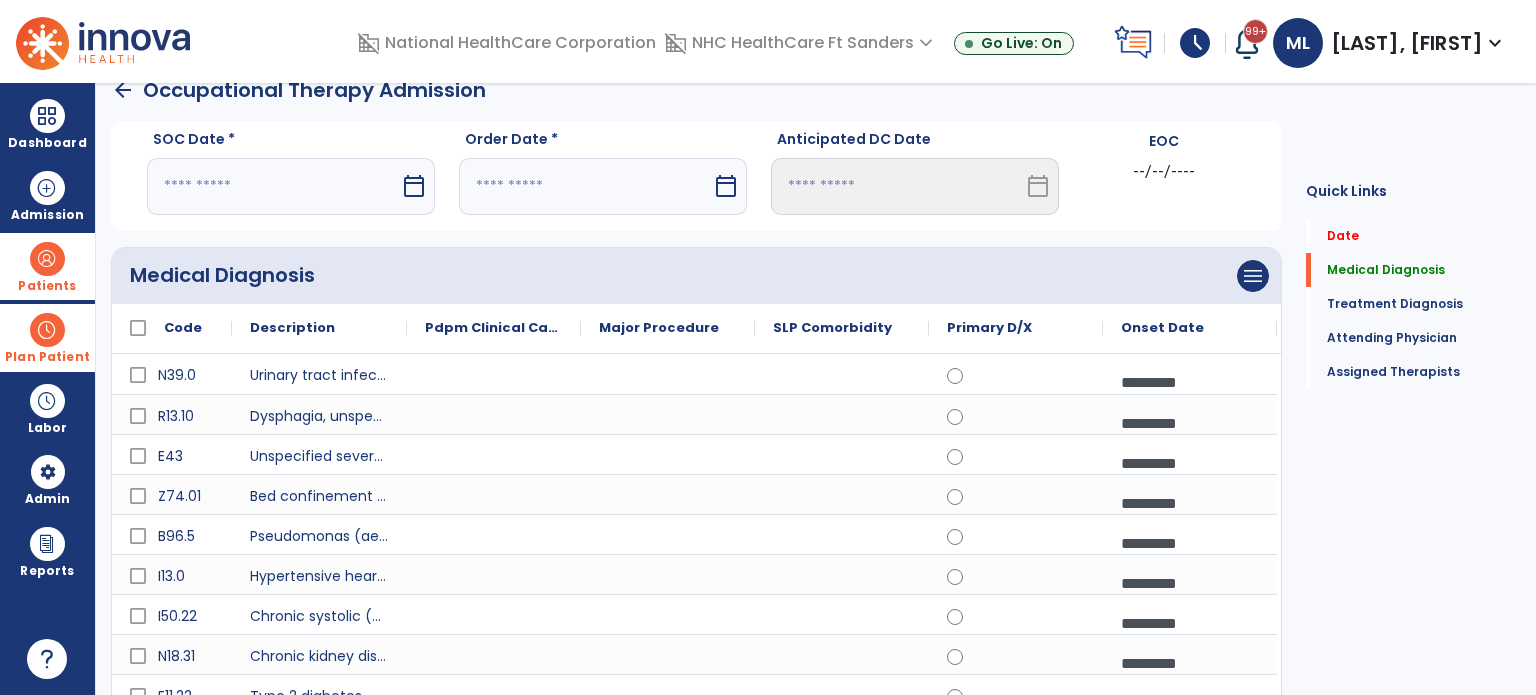 scroll, scrollTop: 0, scrollLeft: 0, axis: both 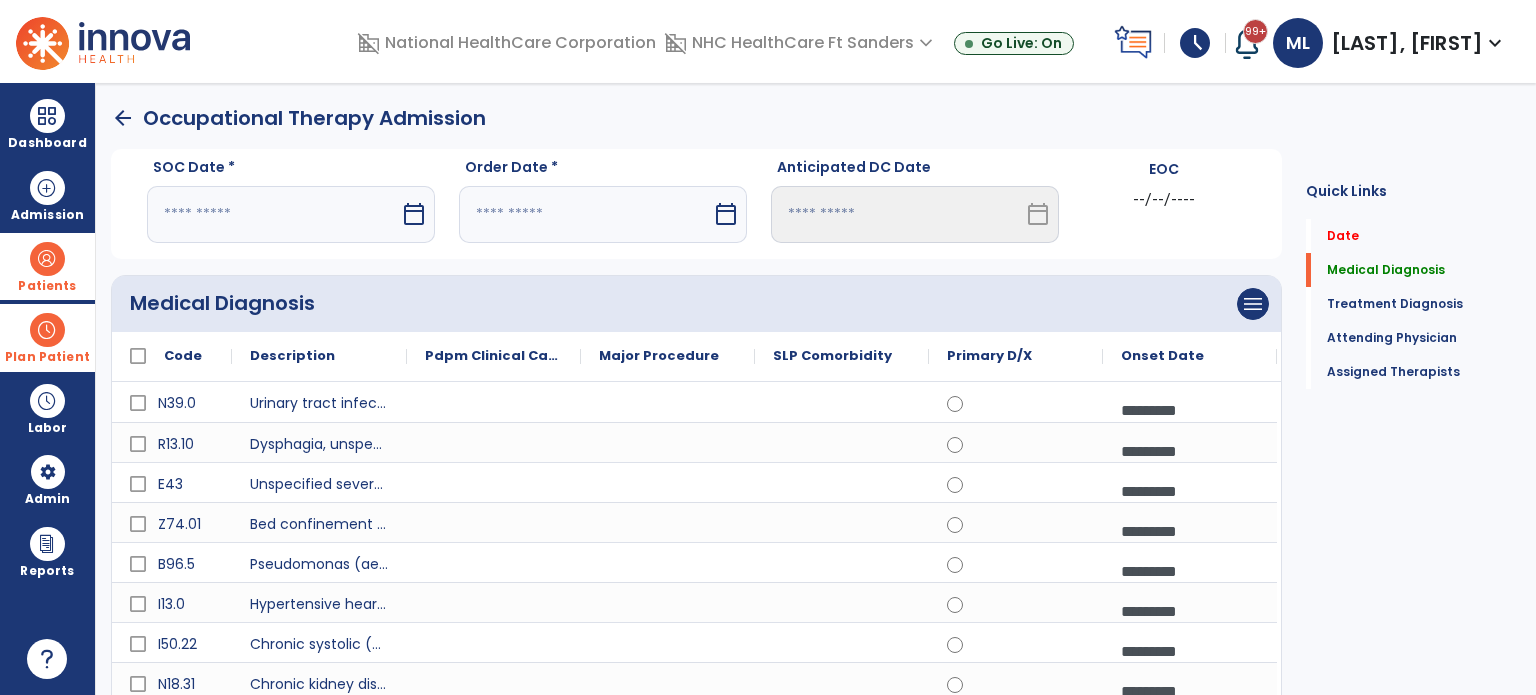 click at bounding box center [273, 214] 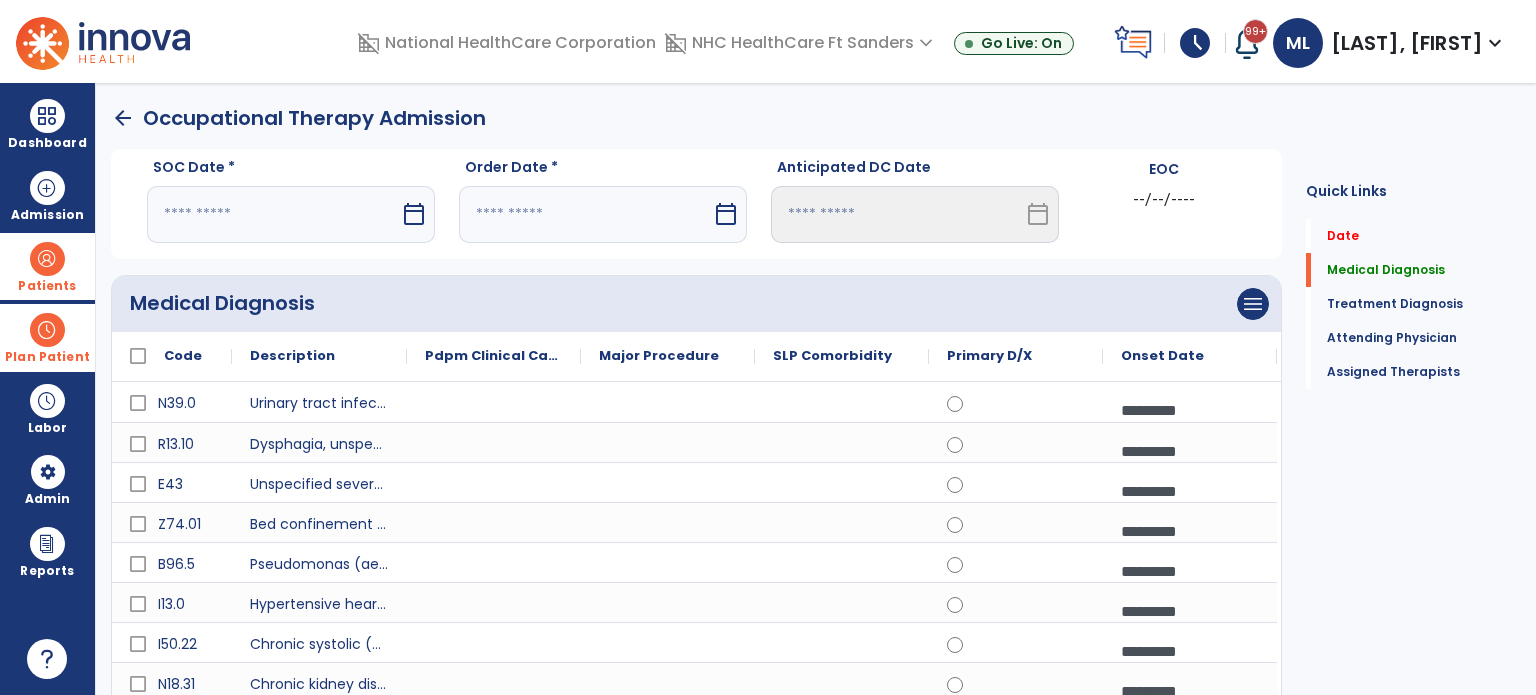 select on "*" 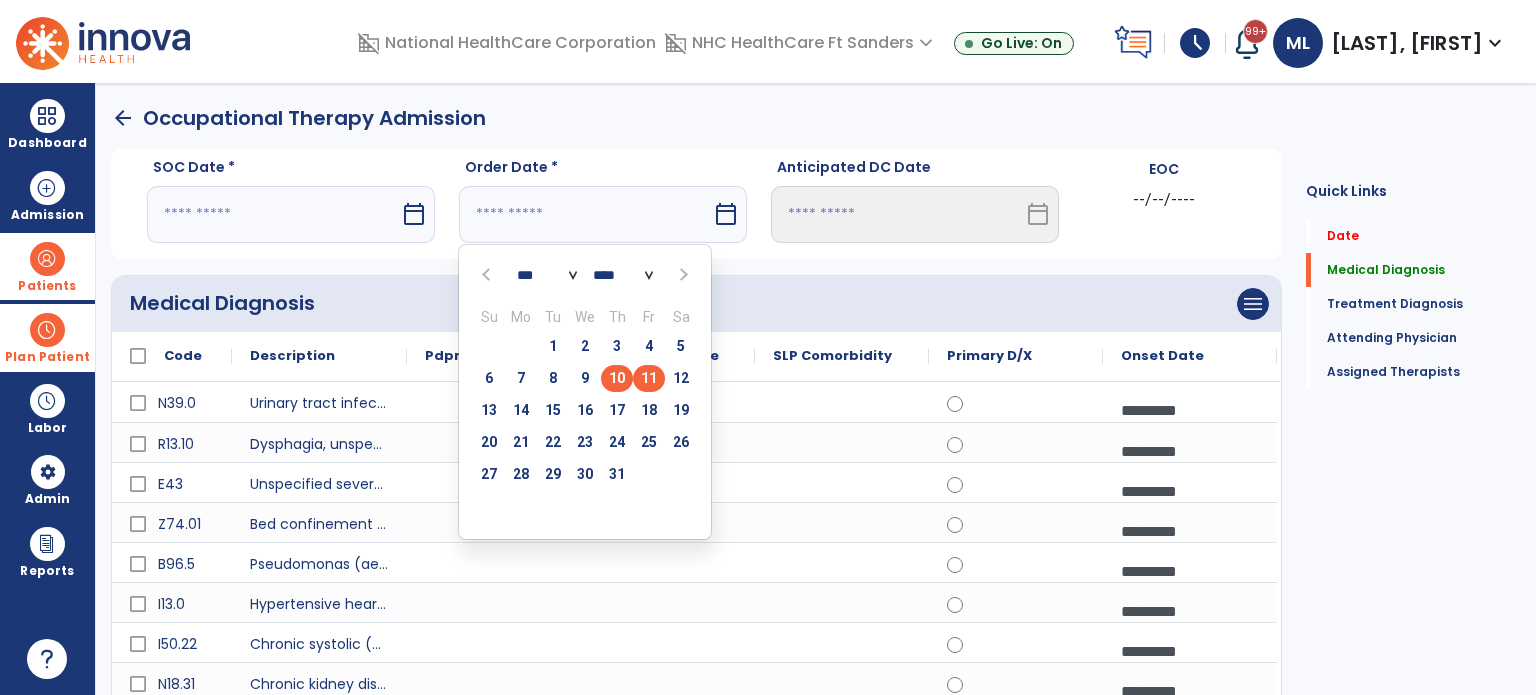 click on "10" at bounding box center (617, 378) 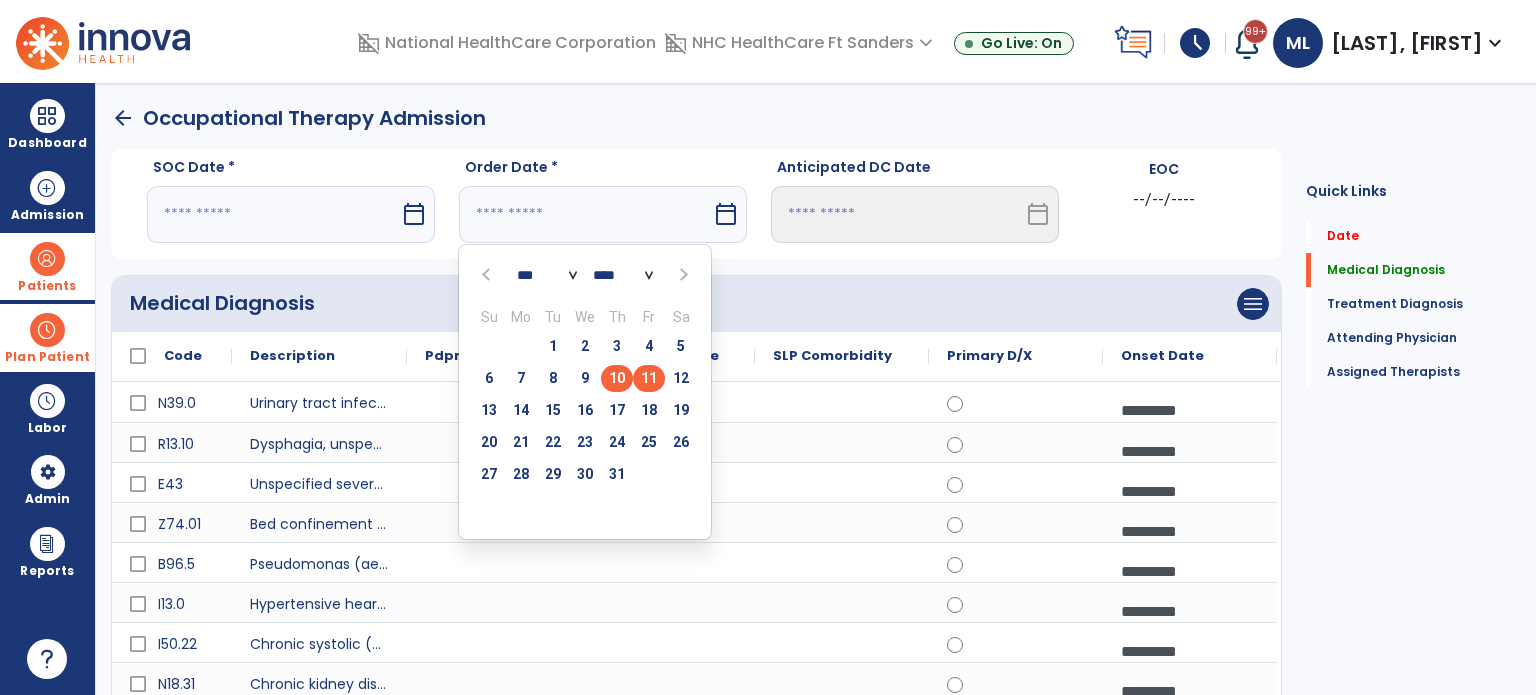 type on "*********" 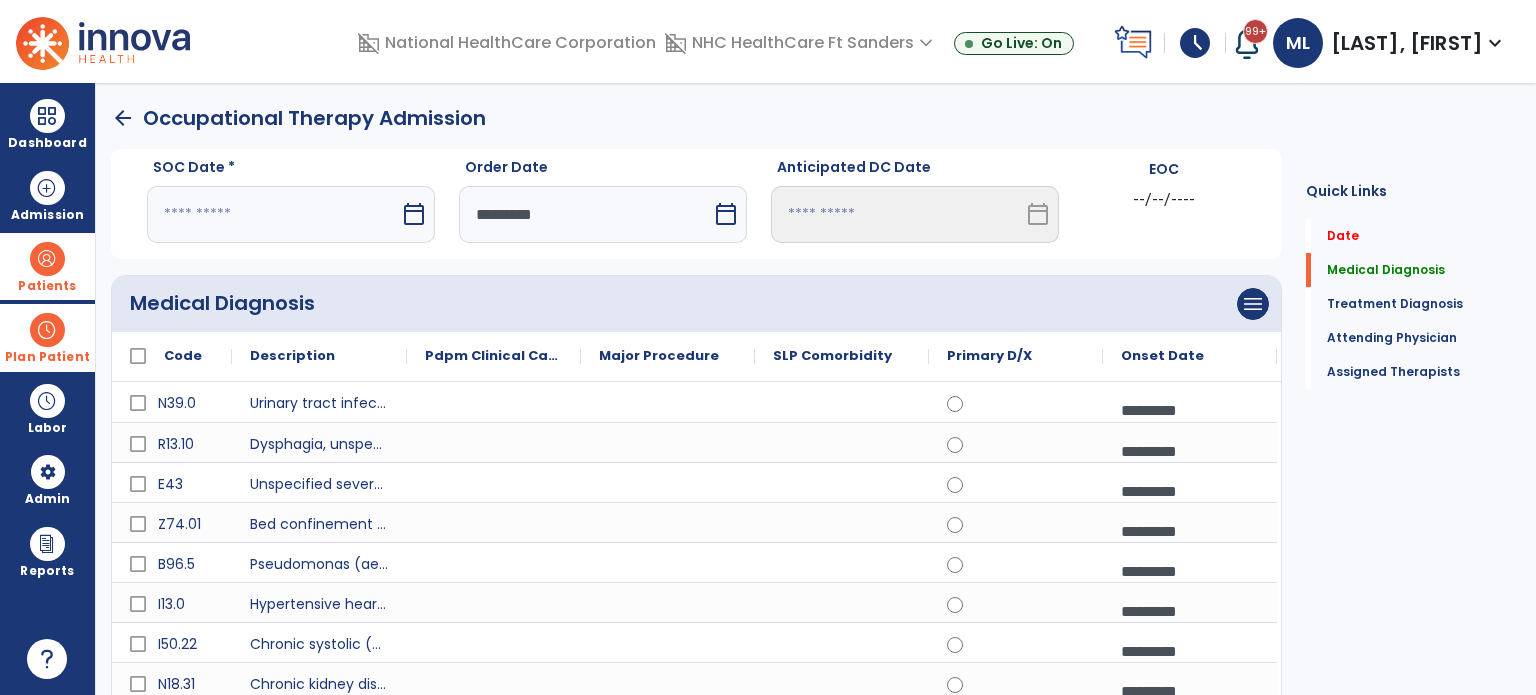 click at bounding box center (273, 214) 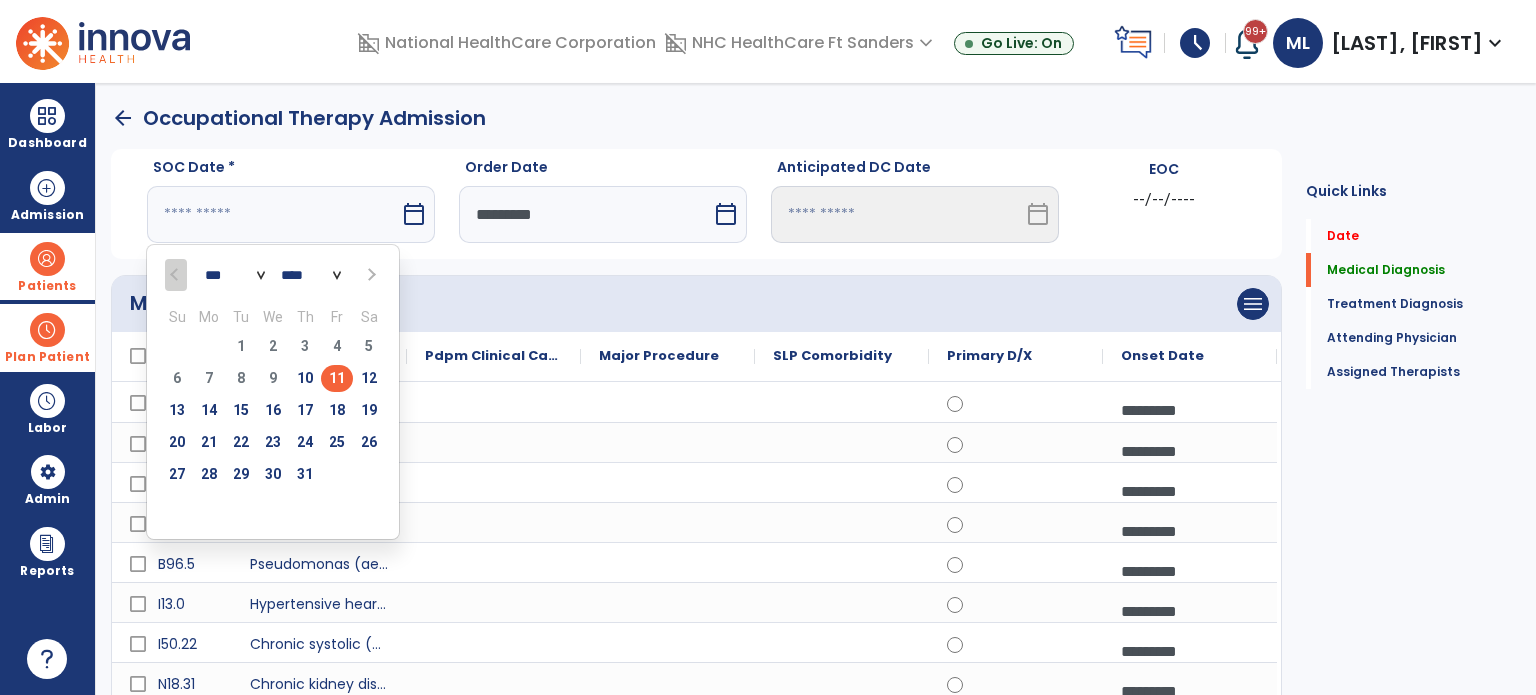 click on "11" at bounding box center (337, 378) 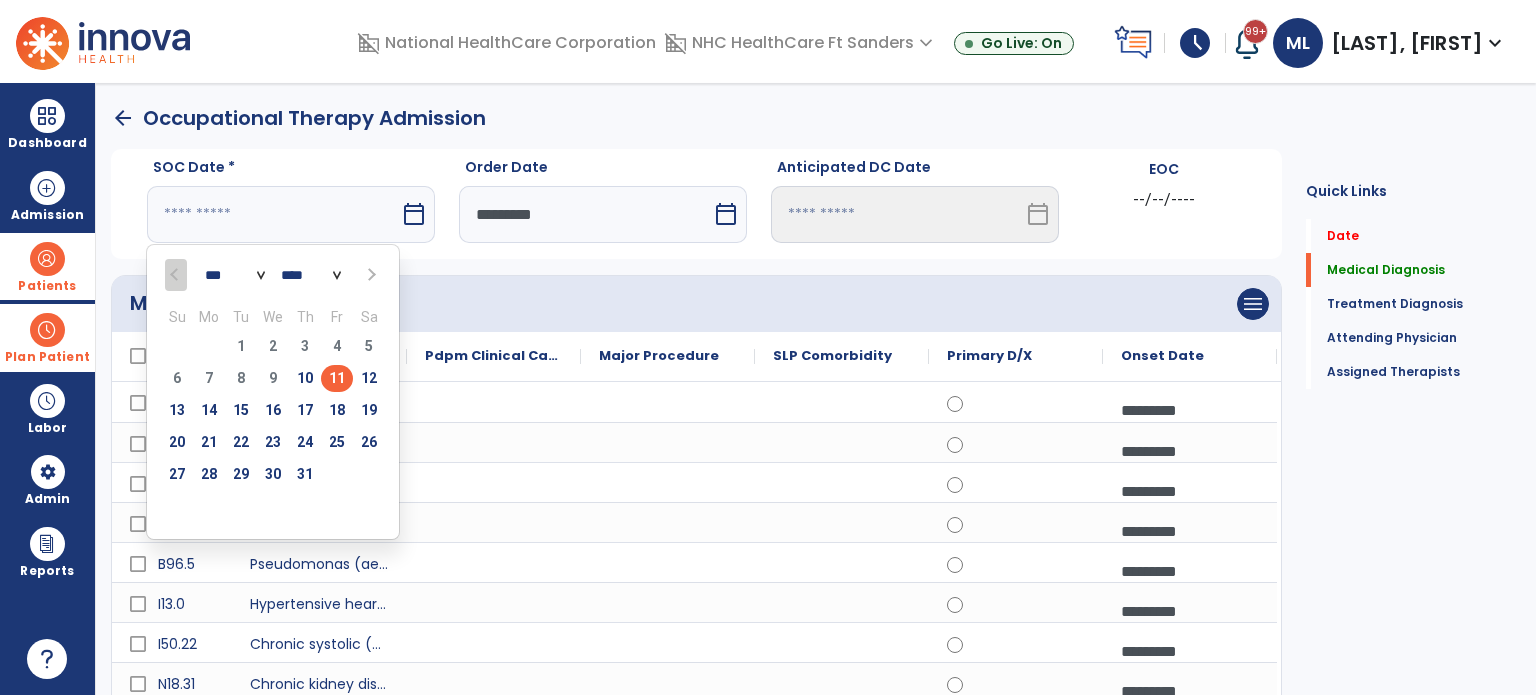 type on "*********" 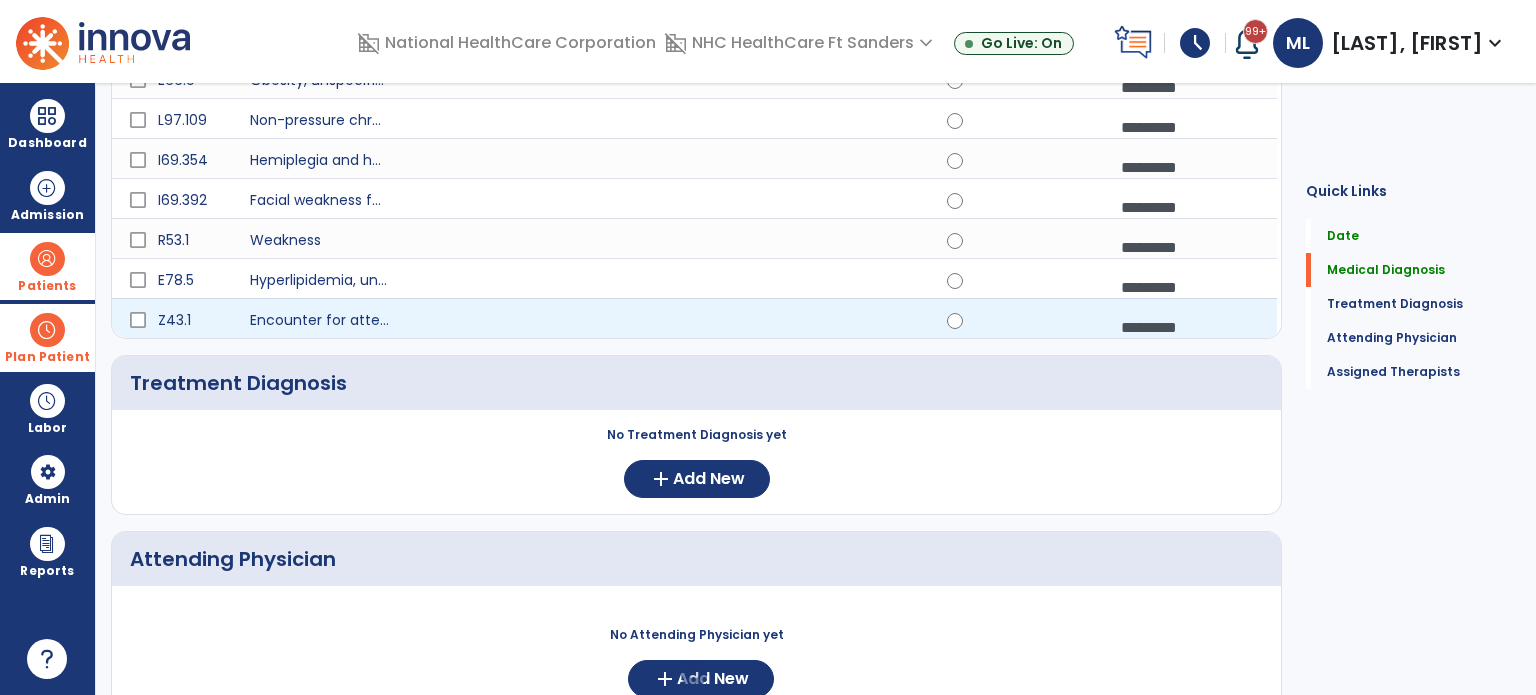 scroll, scrollTop: 800, scrollLeft: 0, axis: vertical 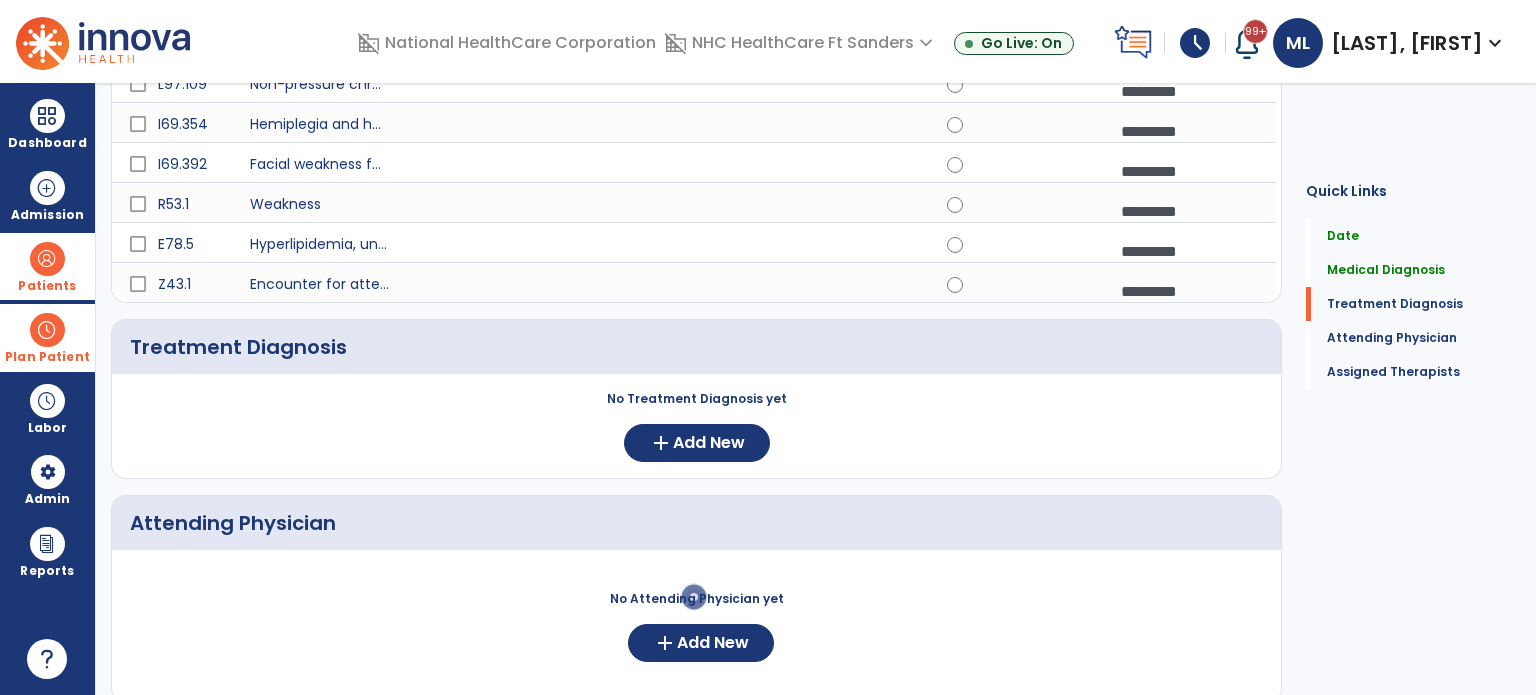 click on "No Treatment Diagnosis yet  add  Add New" 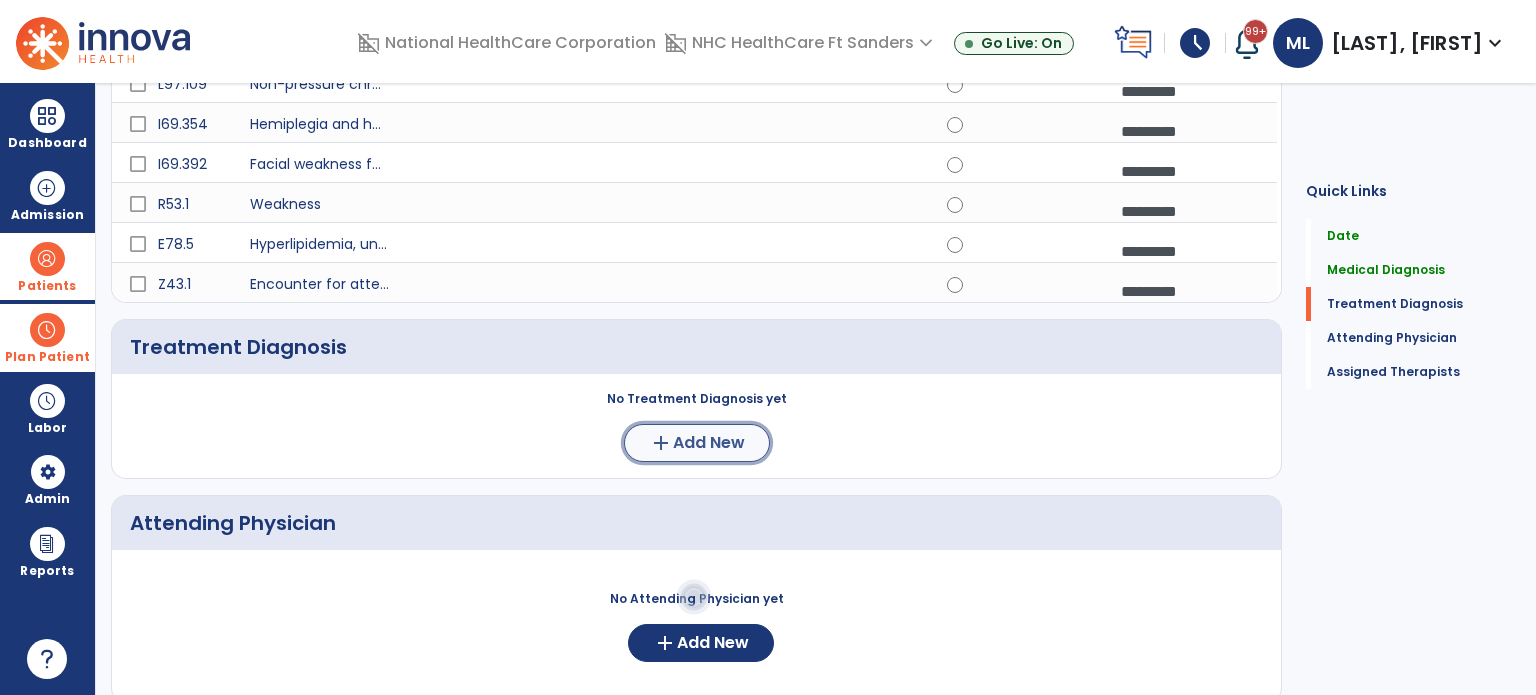 click on "add  Add New" 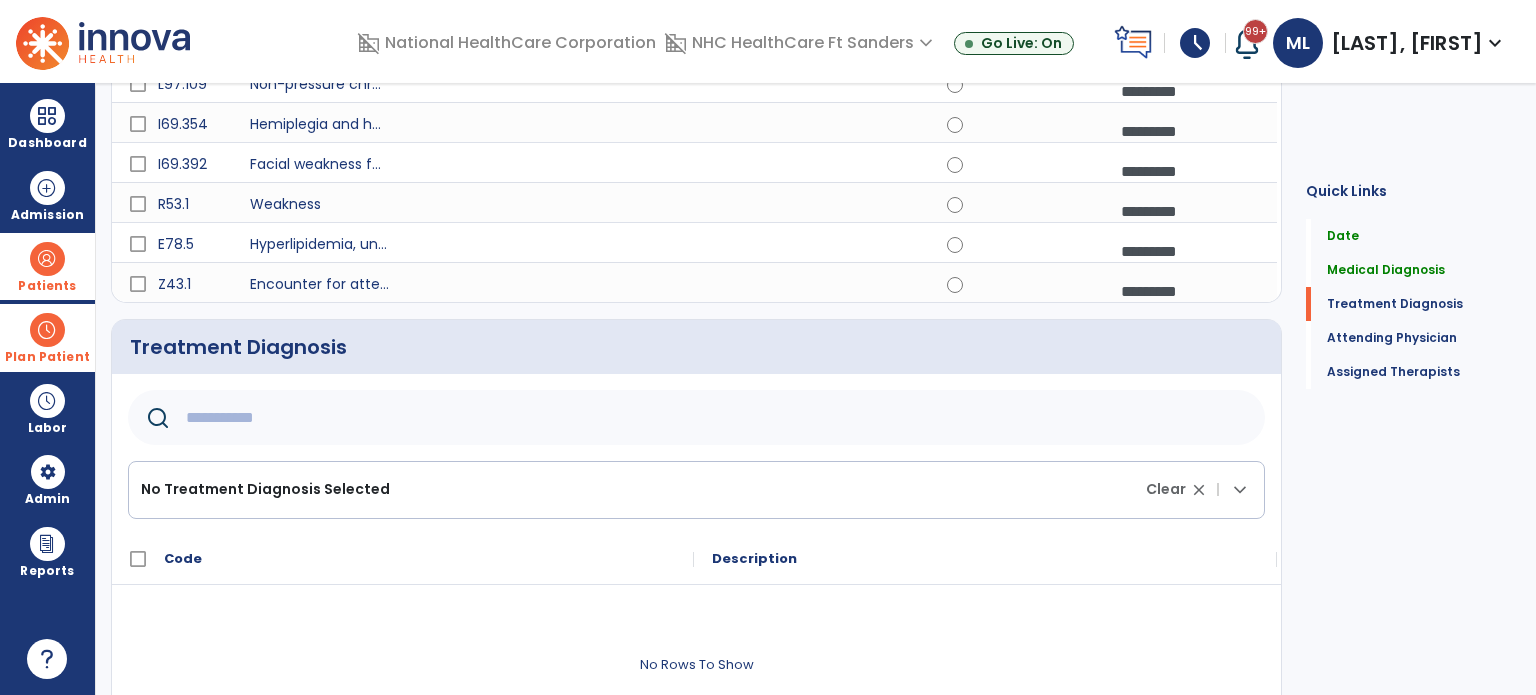 click 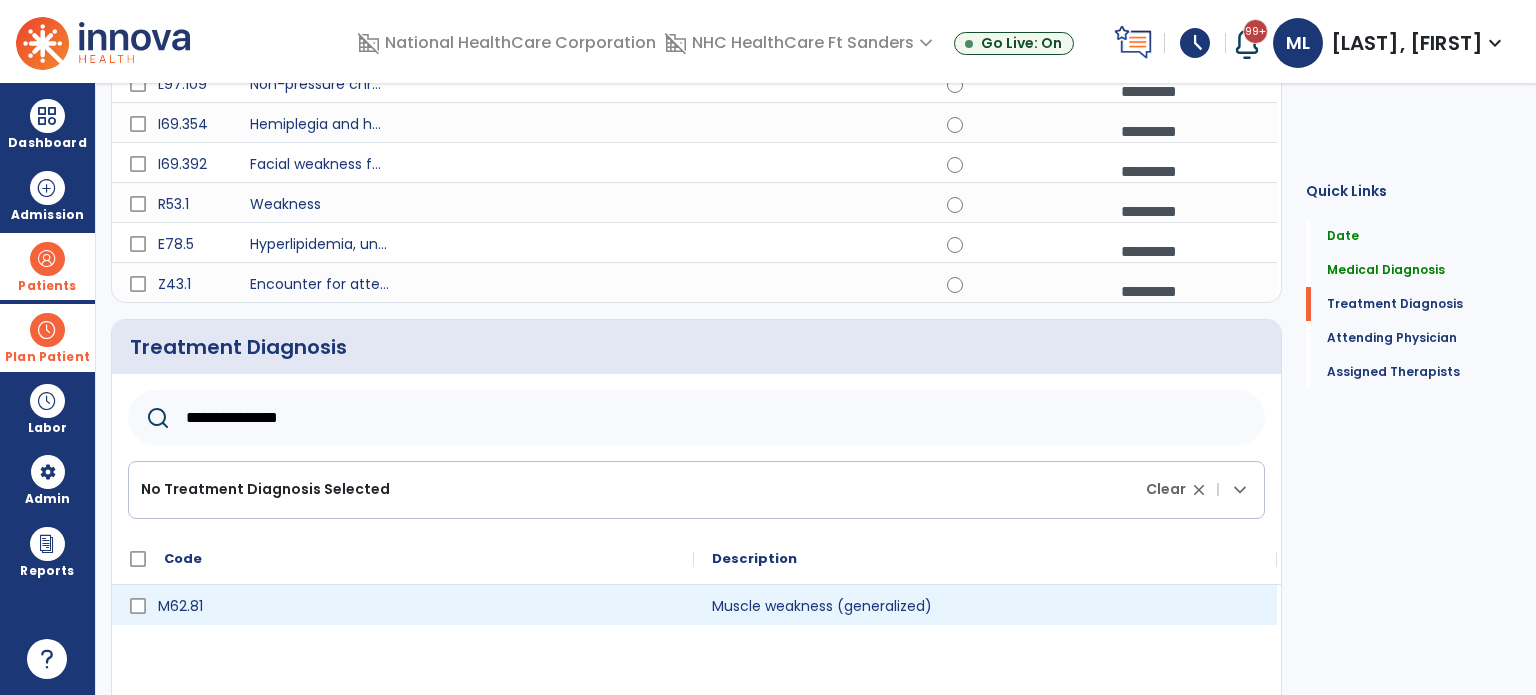 type on "**********" 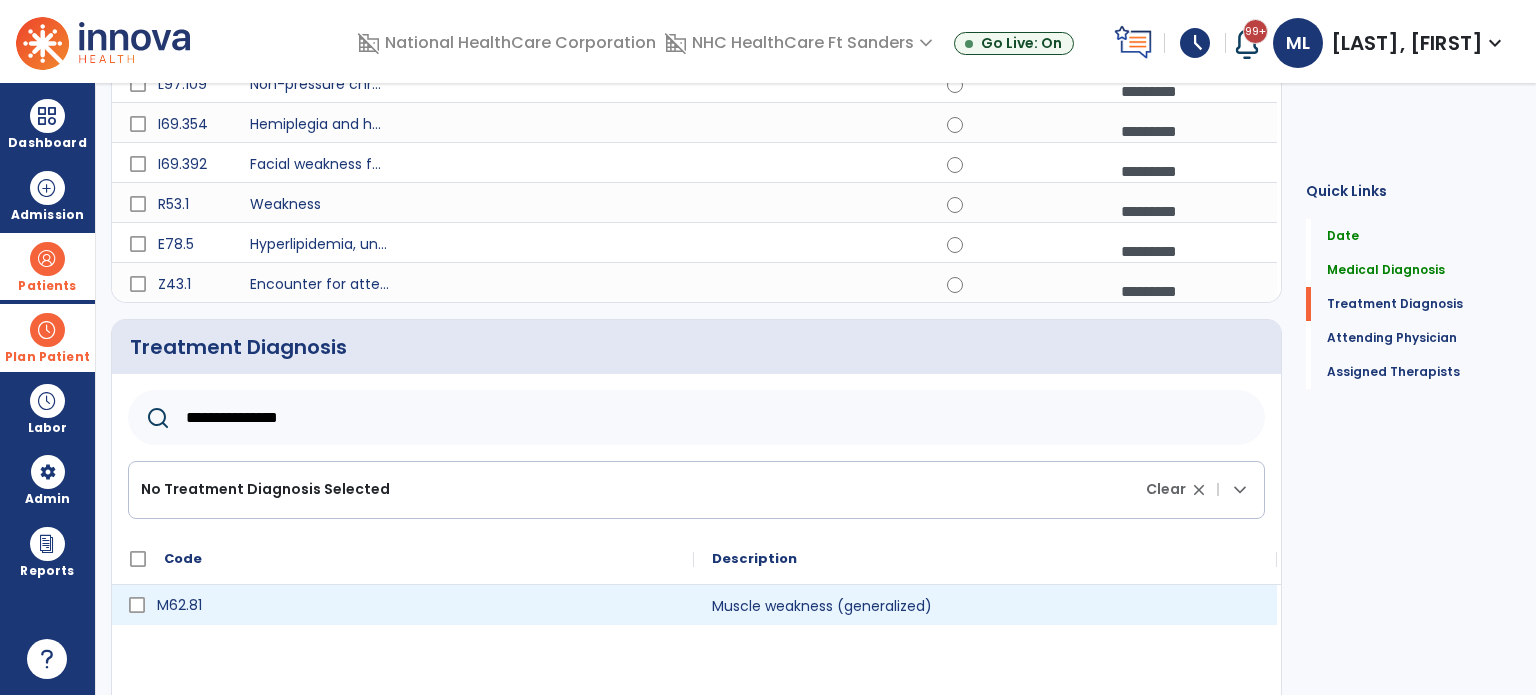 click 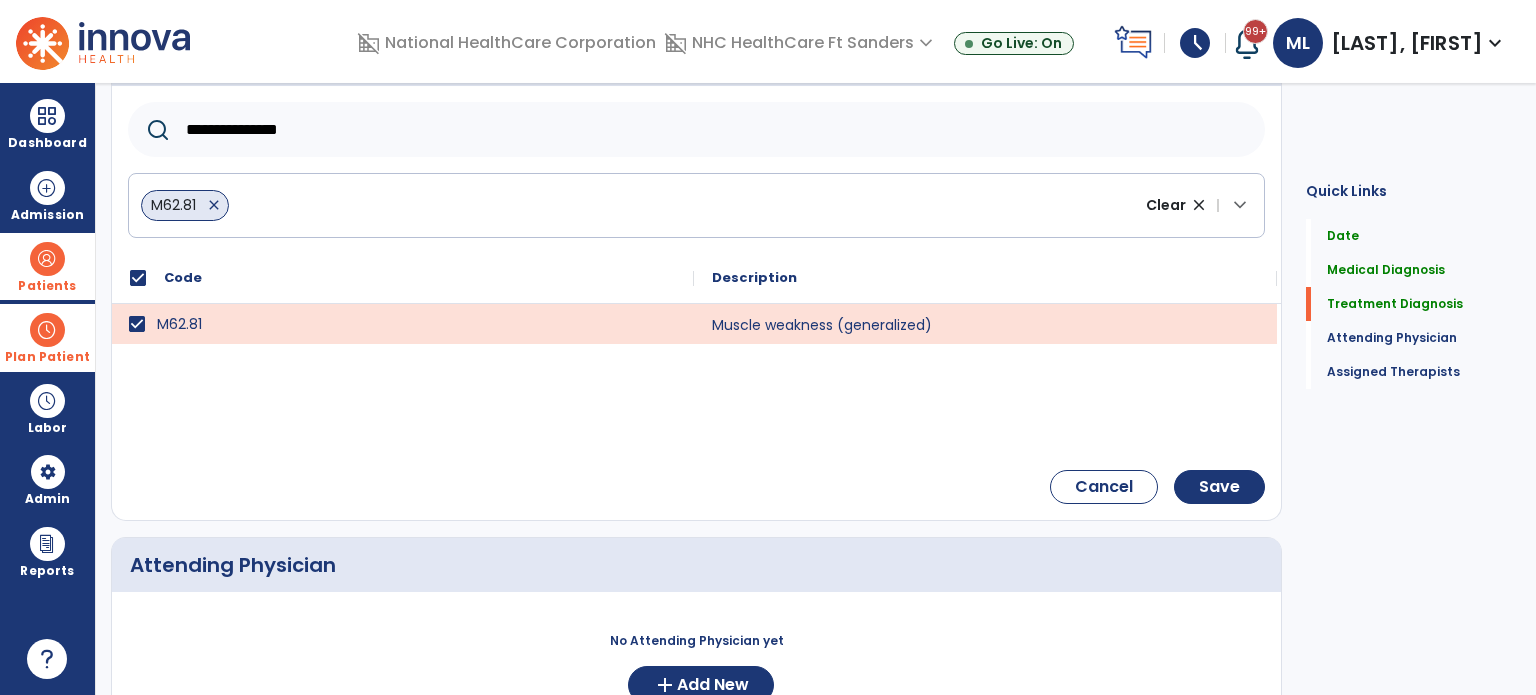 scroll, scrollTop: 1100, scrollLeft: 0, axis: vertical 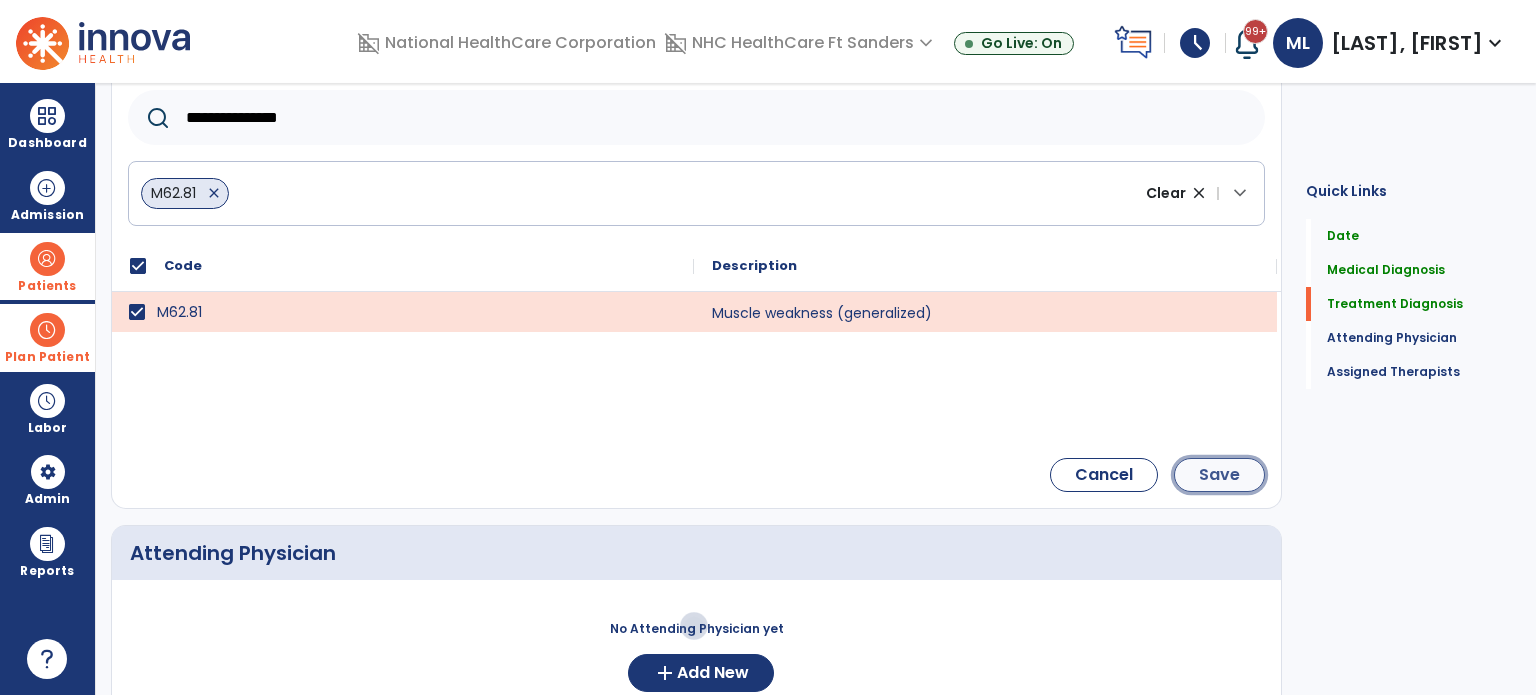 click on "Save" 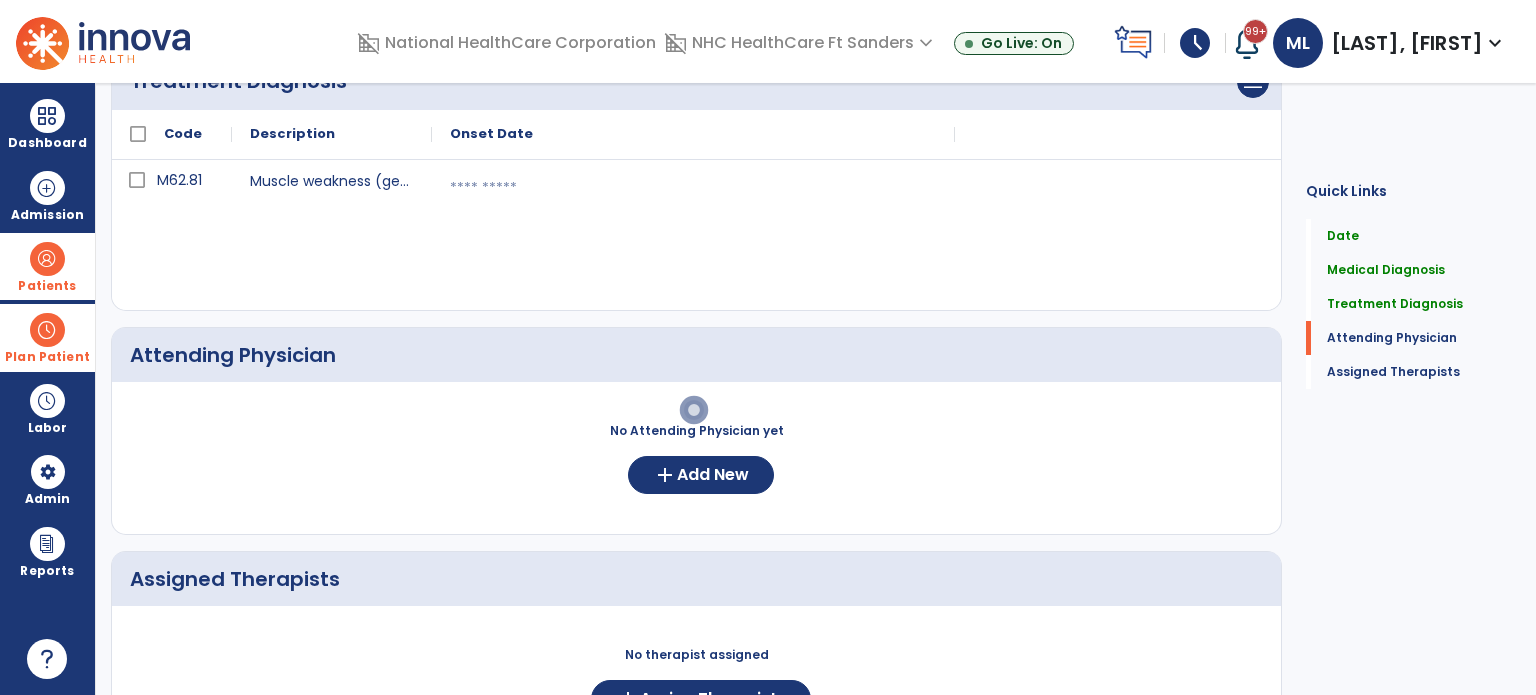 scroll, scrollTop: 1085, scrollLeft: 0, axis: vertical 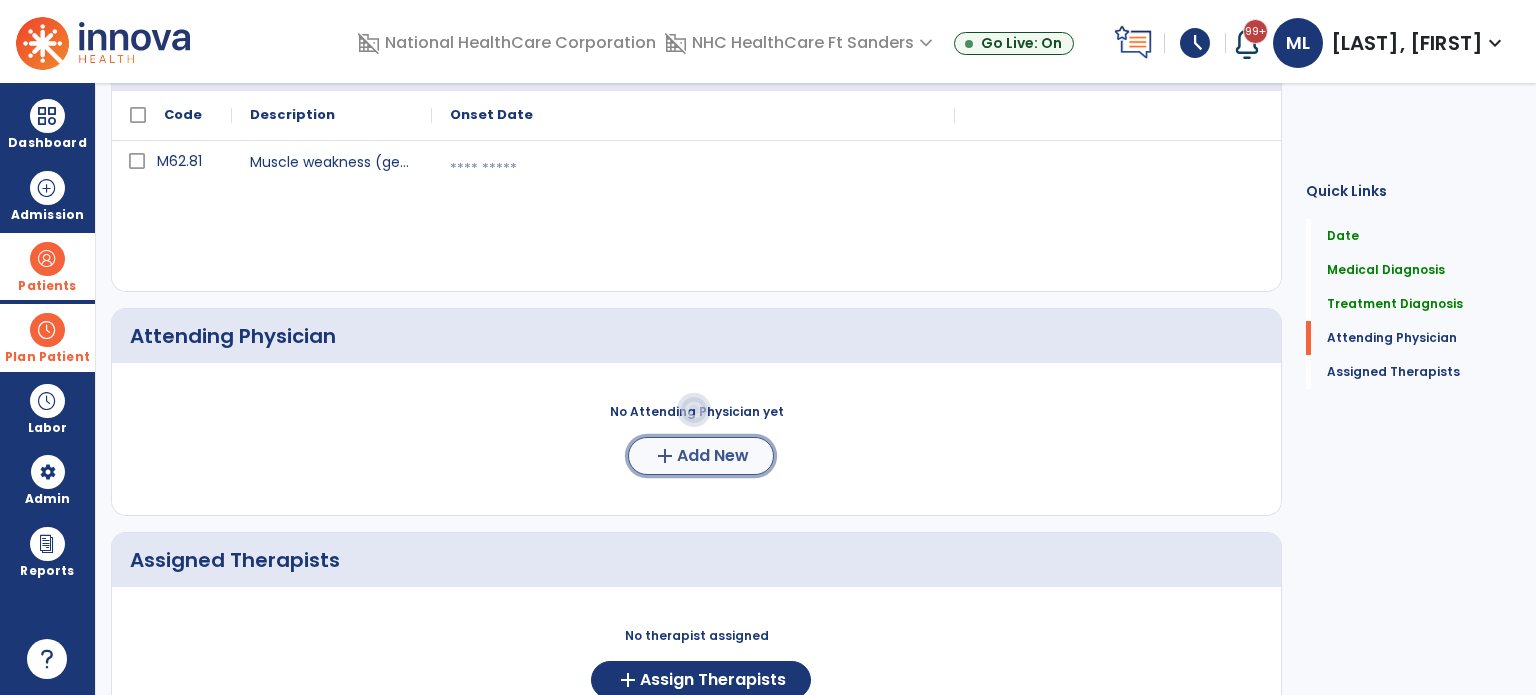 click on "Add New" 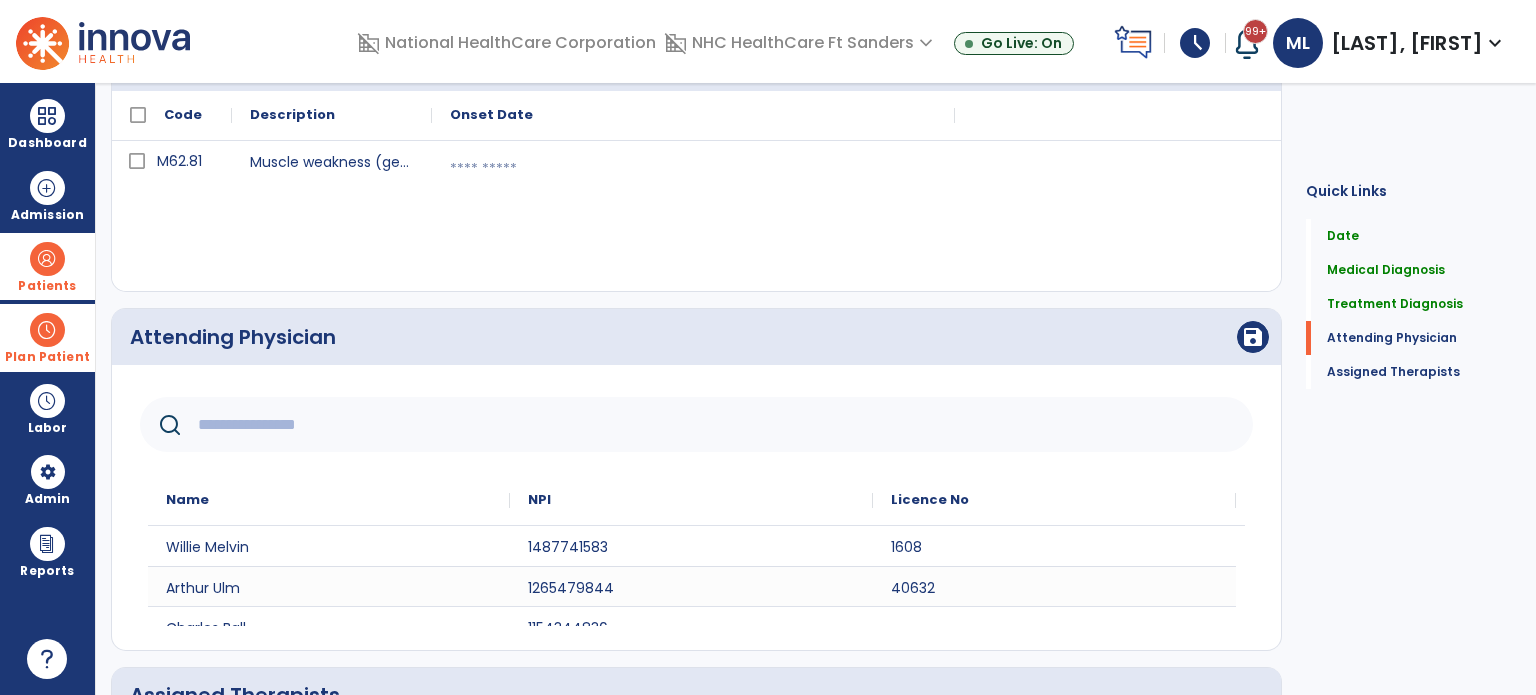 click 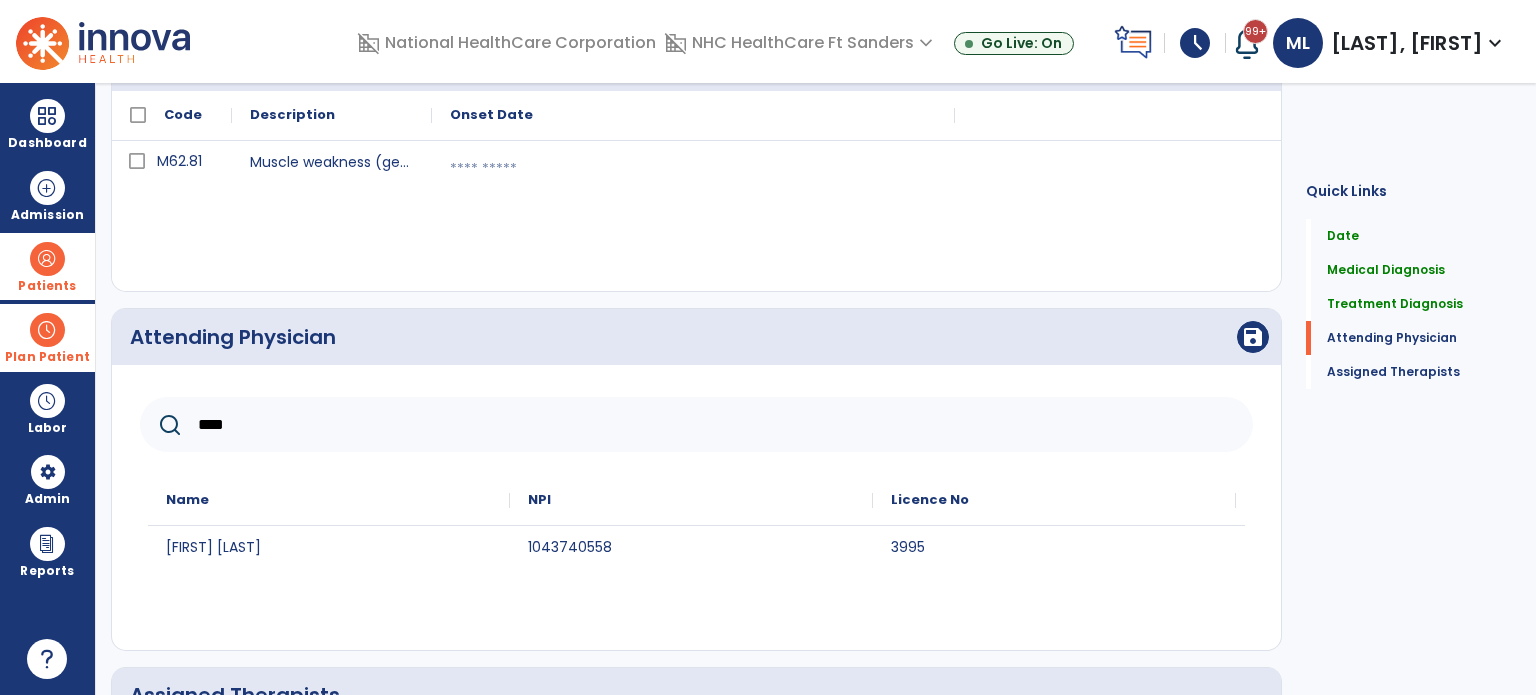 type on "****" 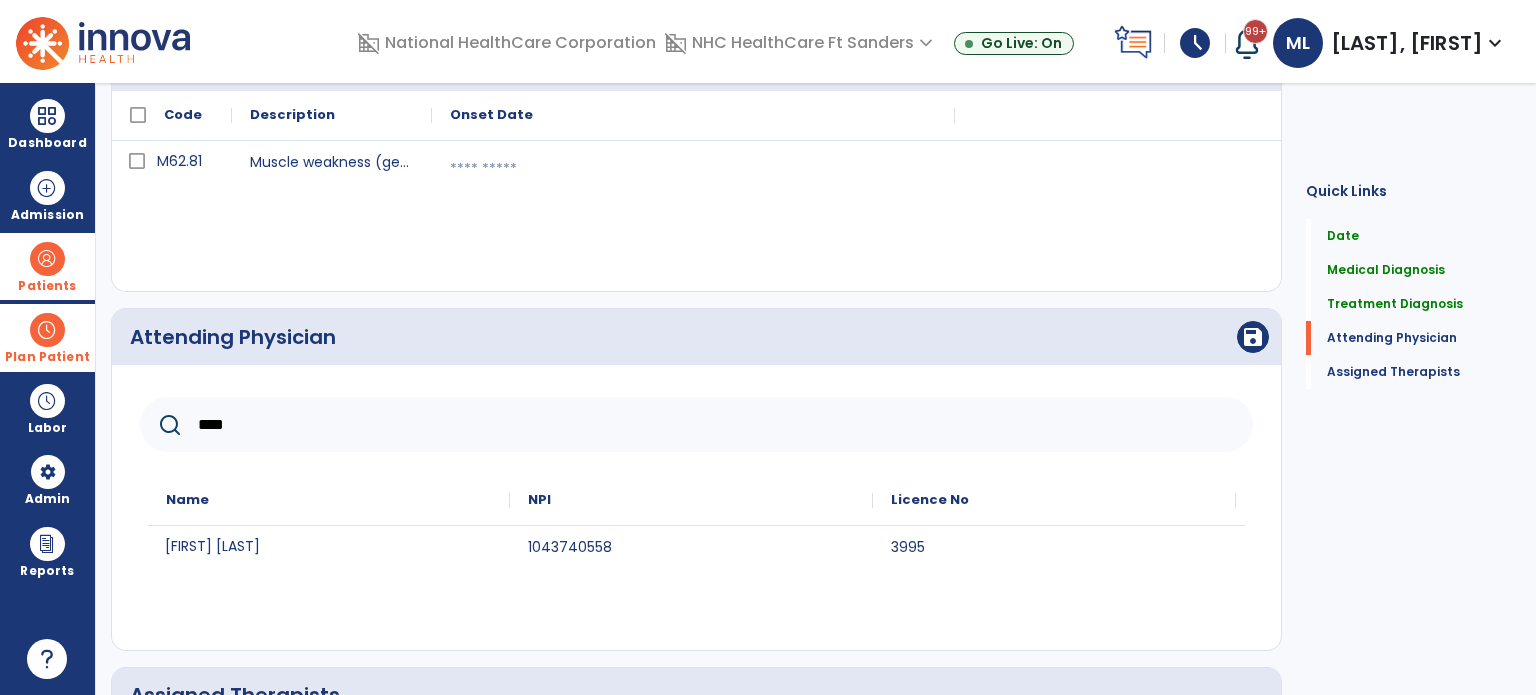 click on "[FIRST] [LAST]" 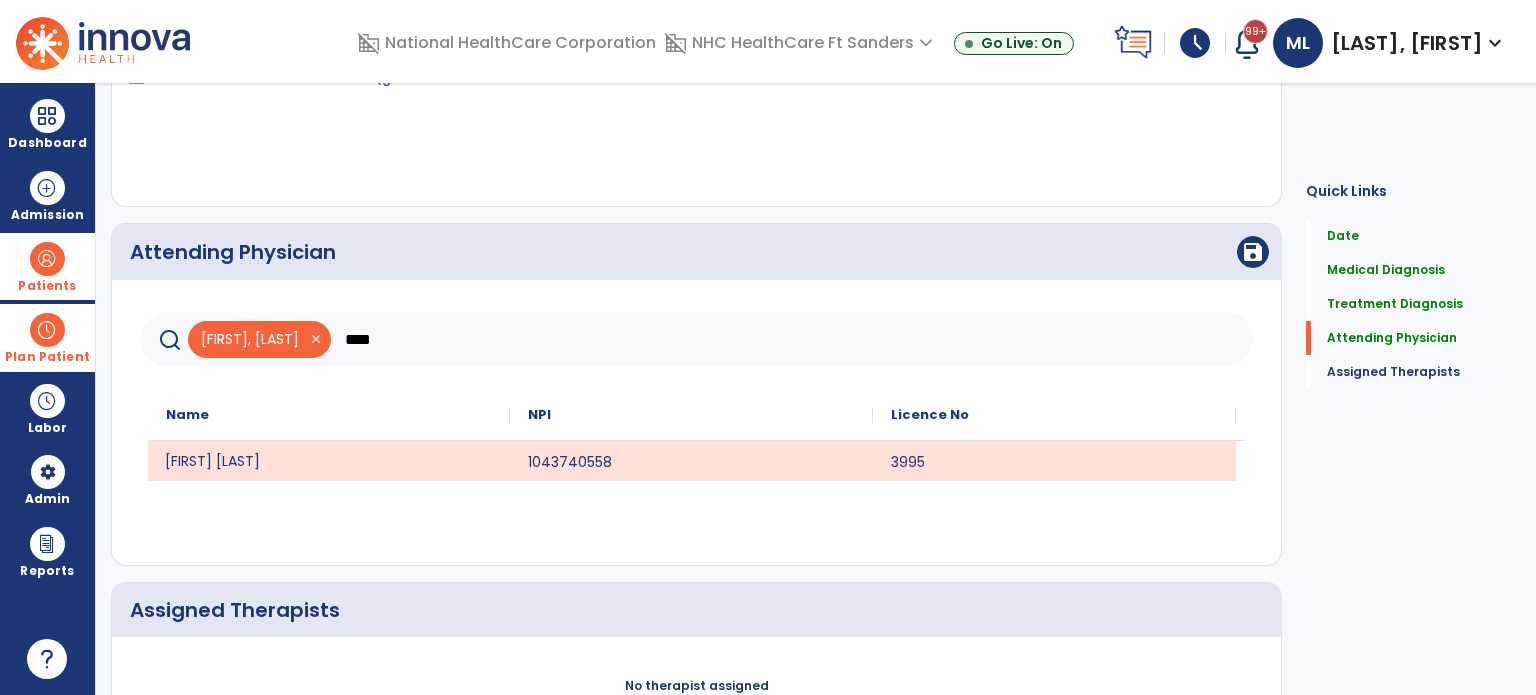 scroll, scrollTop: 1285, scrollLeft: 0, axis: vertical 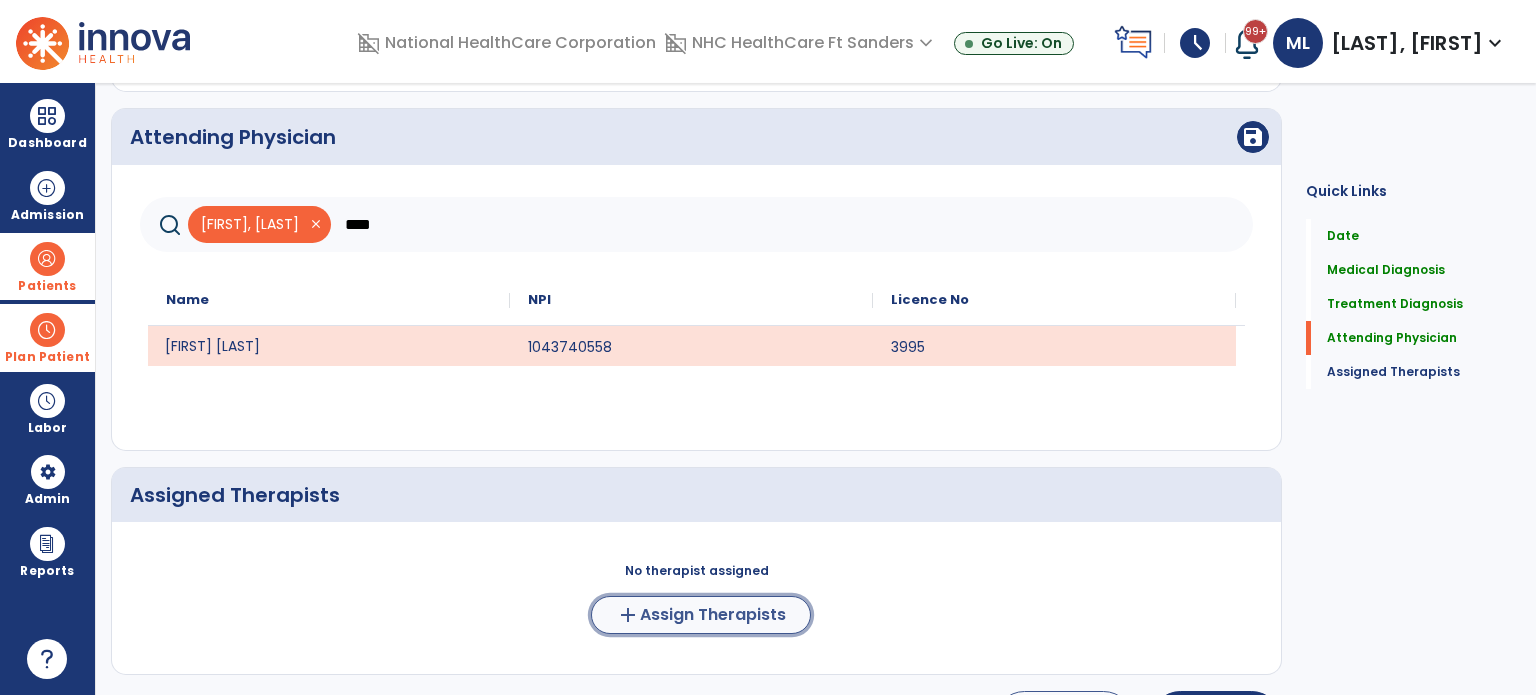 click on "add  Assign Therapists" 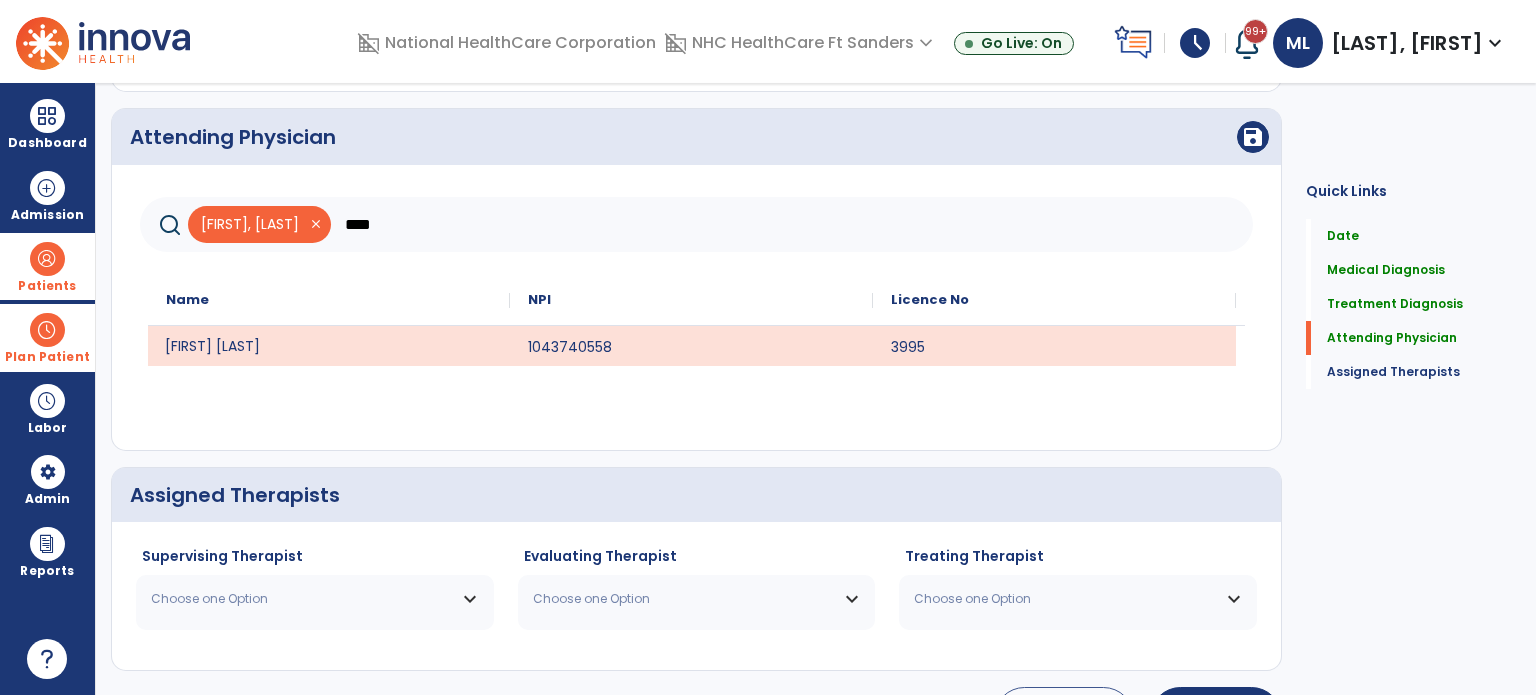 click on "Choose one Option" at bounding box center [315, 599] 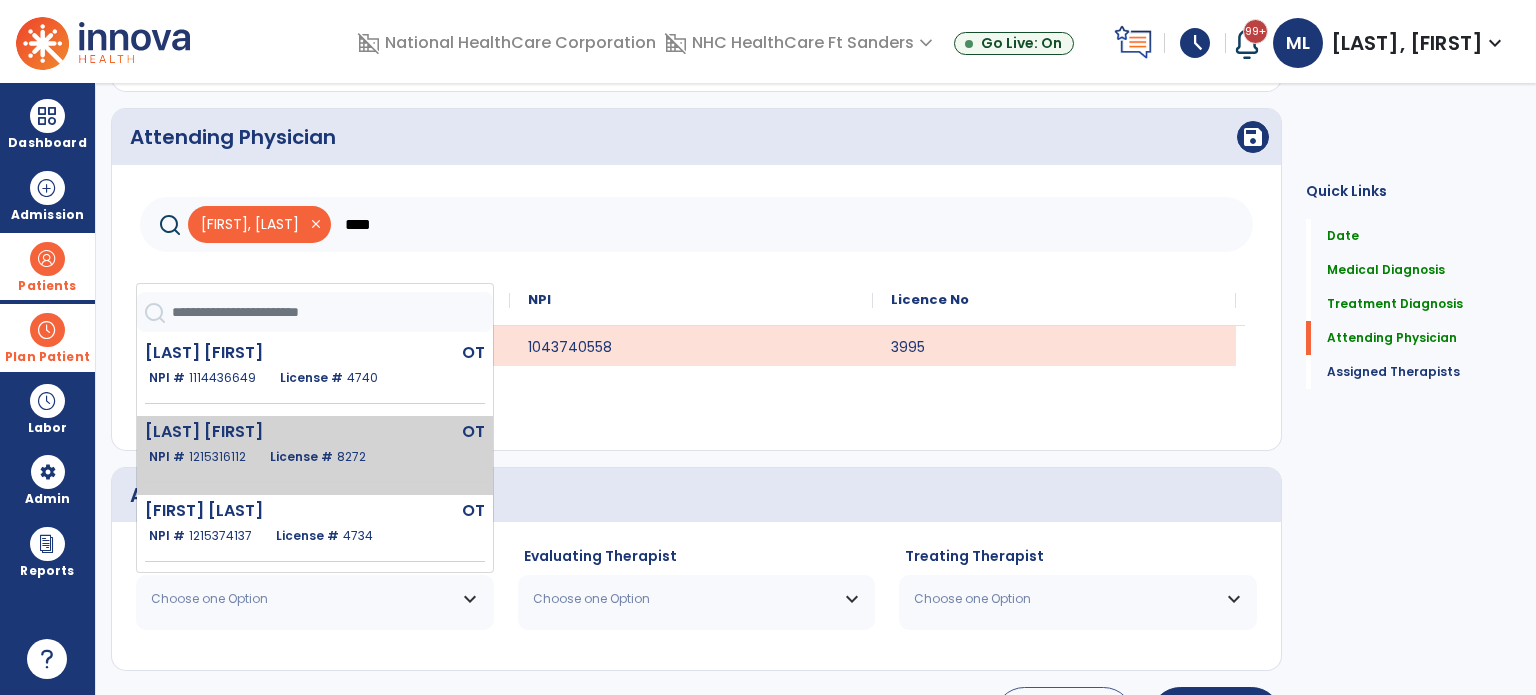 scroll, scrollTop: 248, scrollLeft: 0, axis: vertical 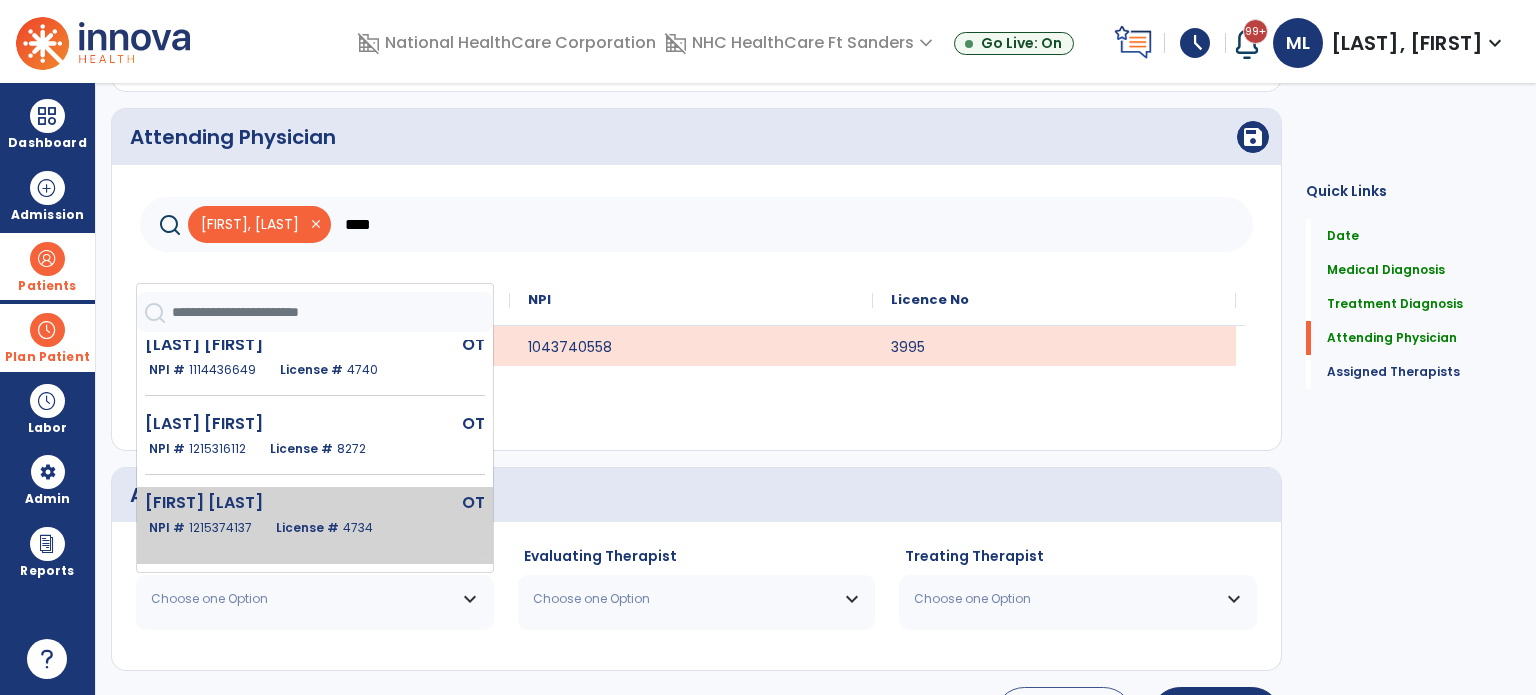 click on "License # [NUMBER]" 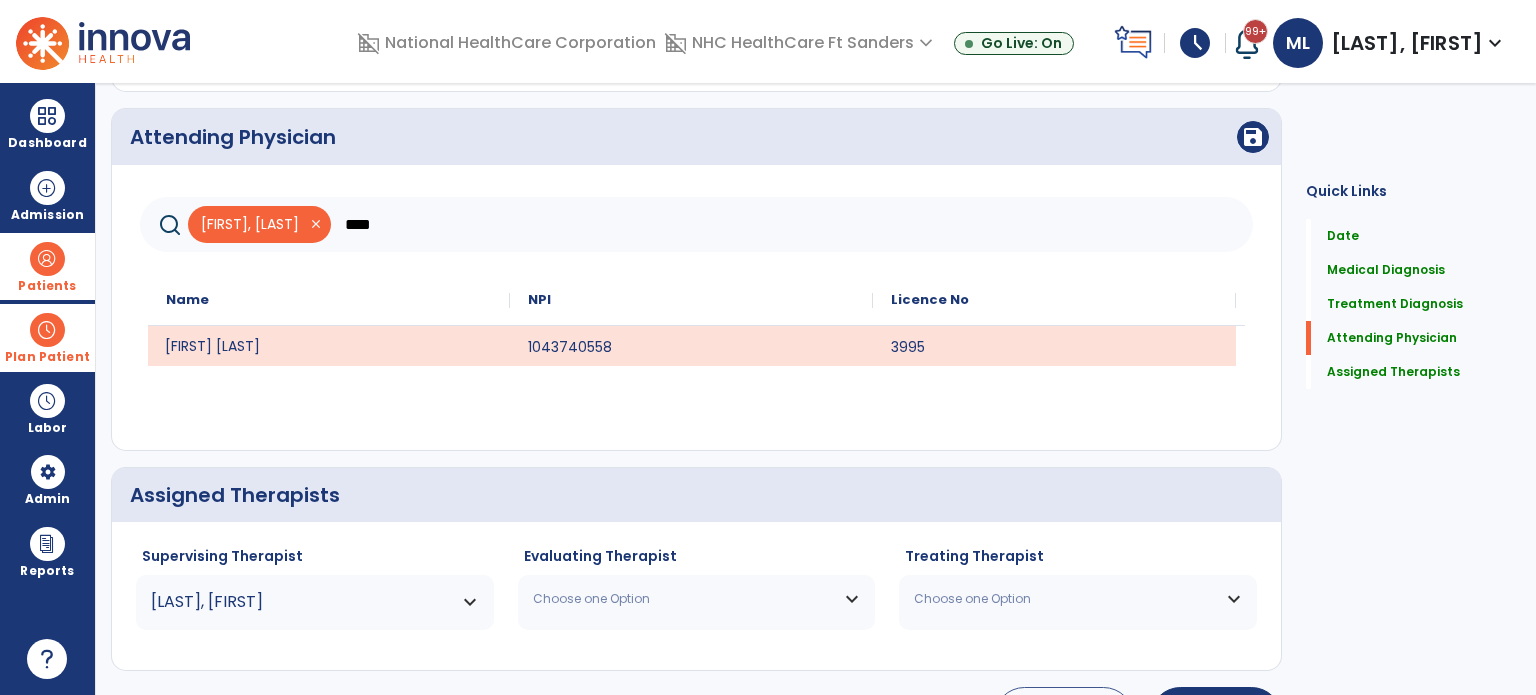 click on "Choose one Option" at bounding box center (697, 599) 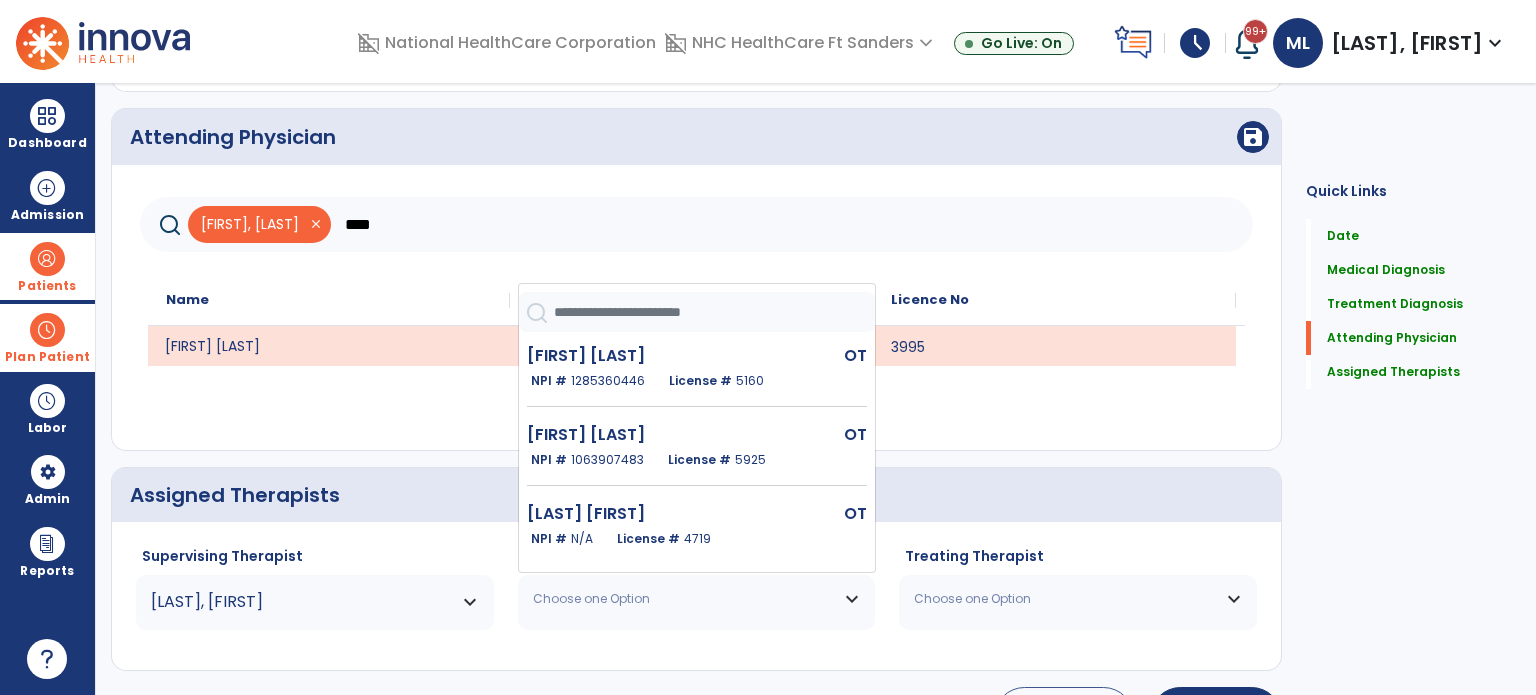 scroll, scrollTop: 248, scrollLeft: 0, axis: vertical 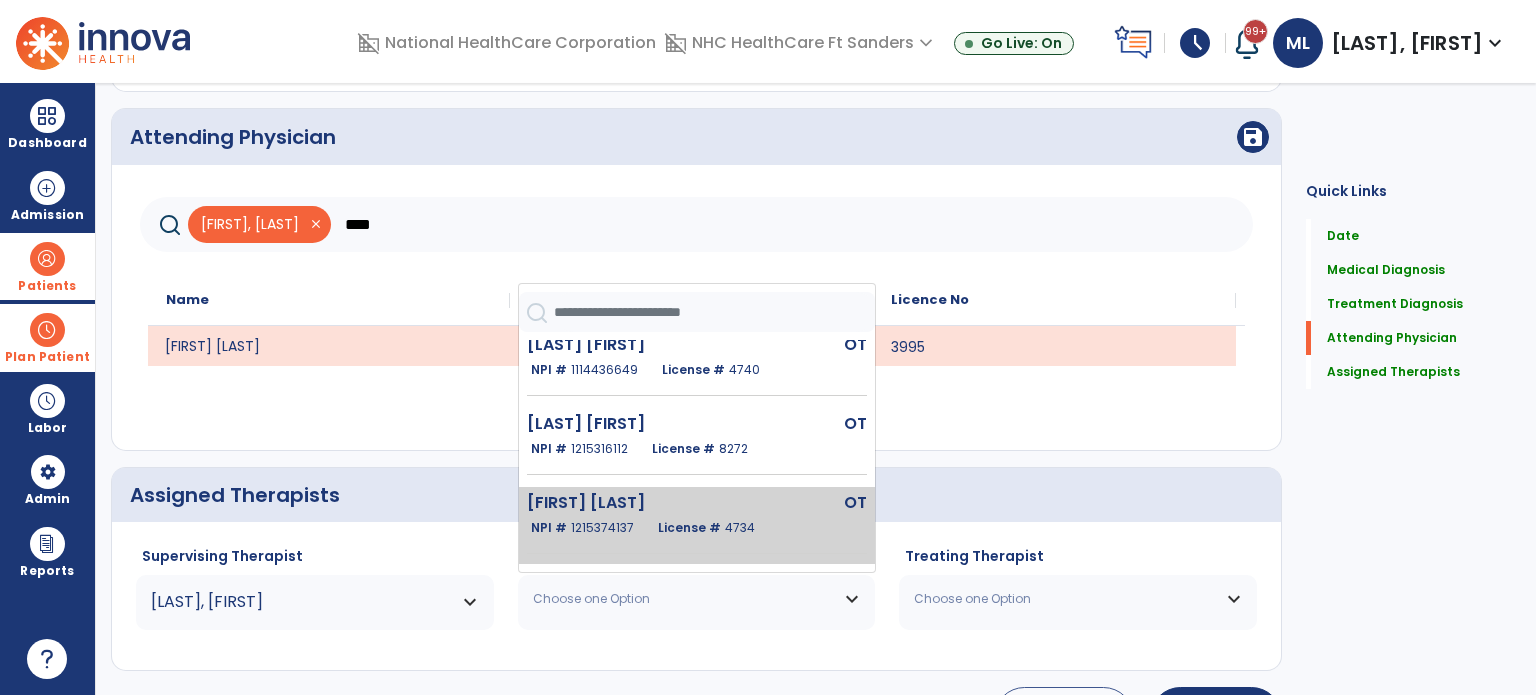 click on "License # [NUMBER]" 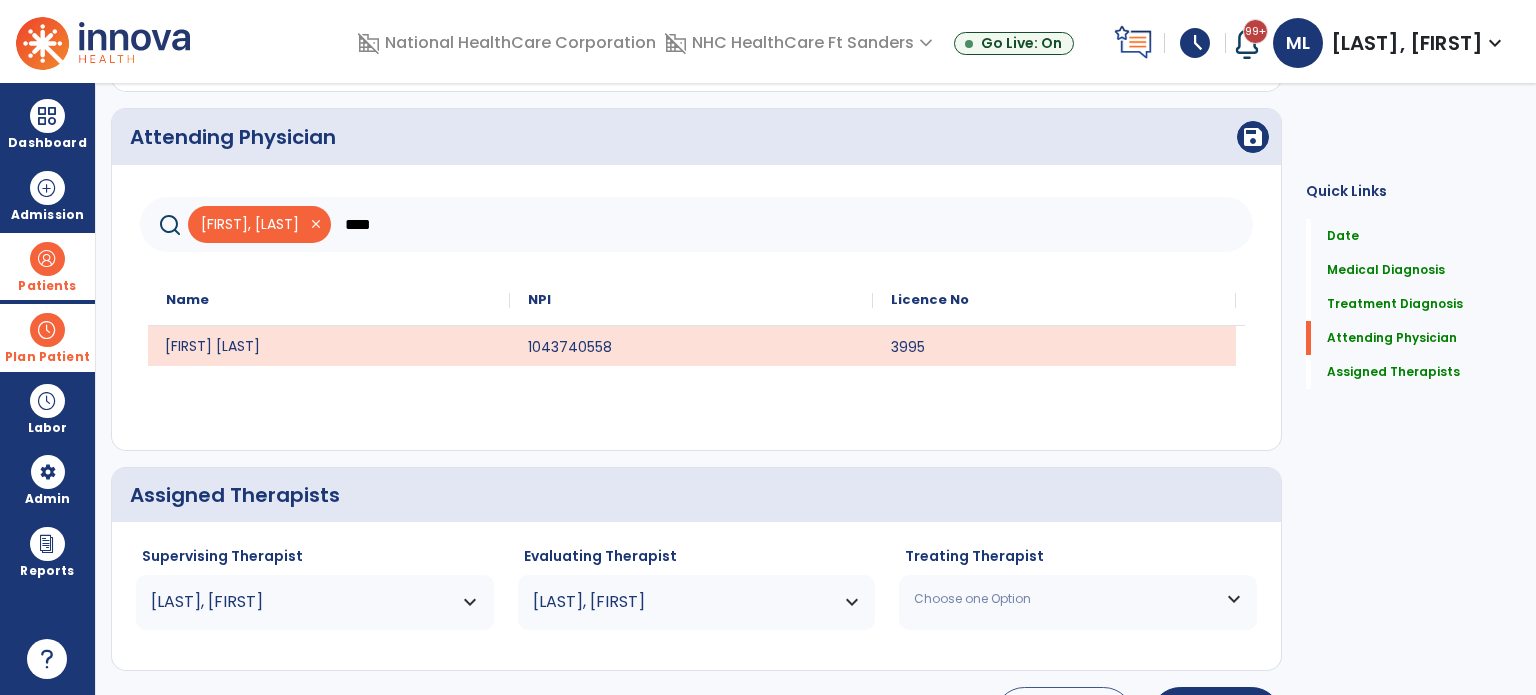 click on "Choose one Option" at bounding box center (1065, 599) 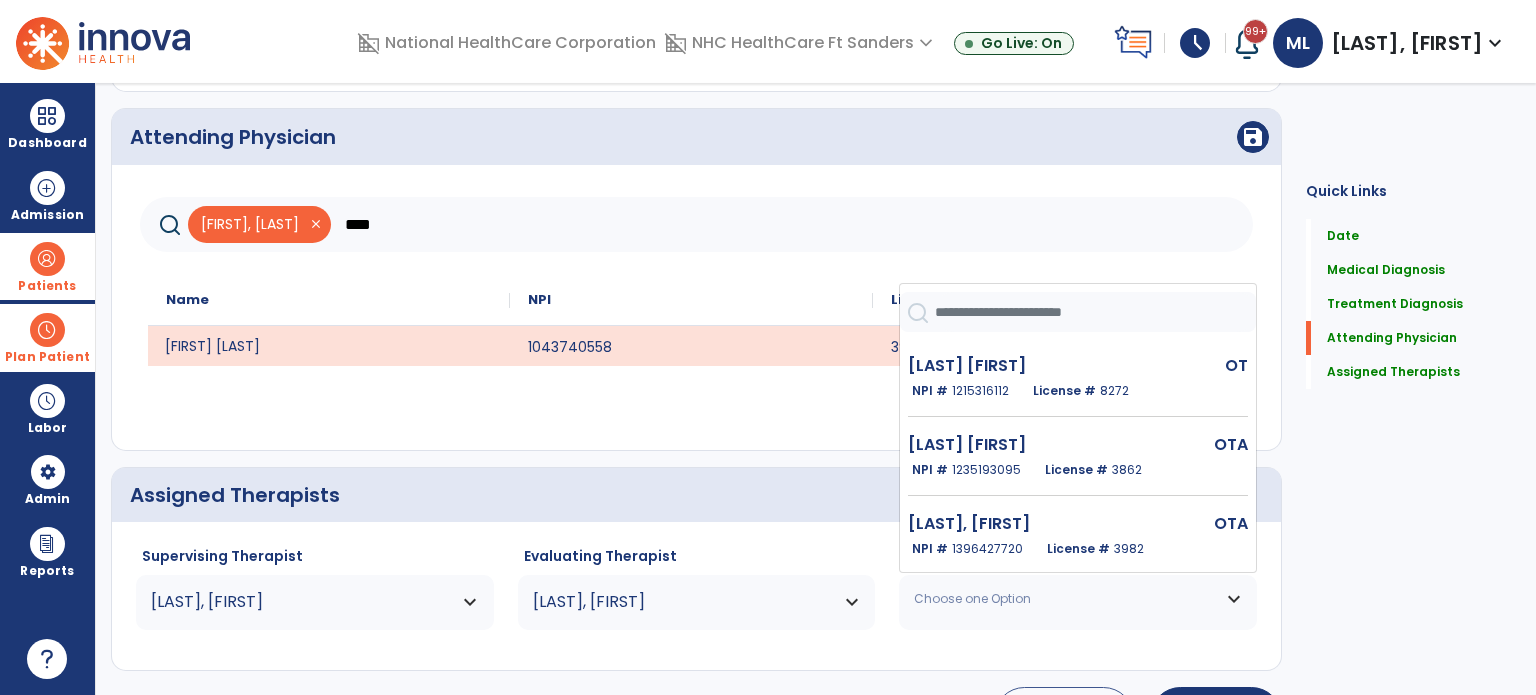 scroll, scrollTop: 600, scrollLeft: 0, axis: vertical 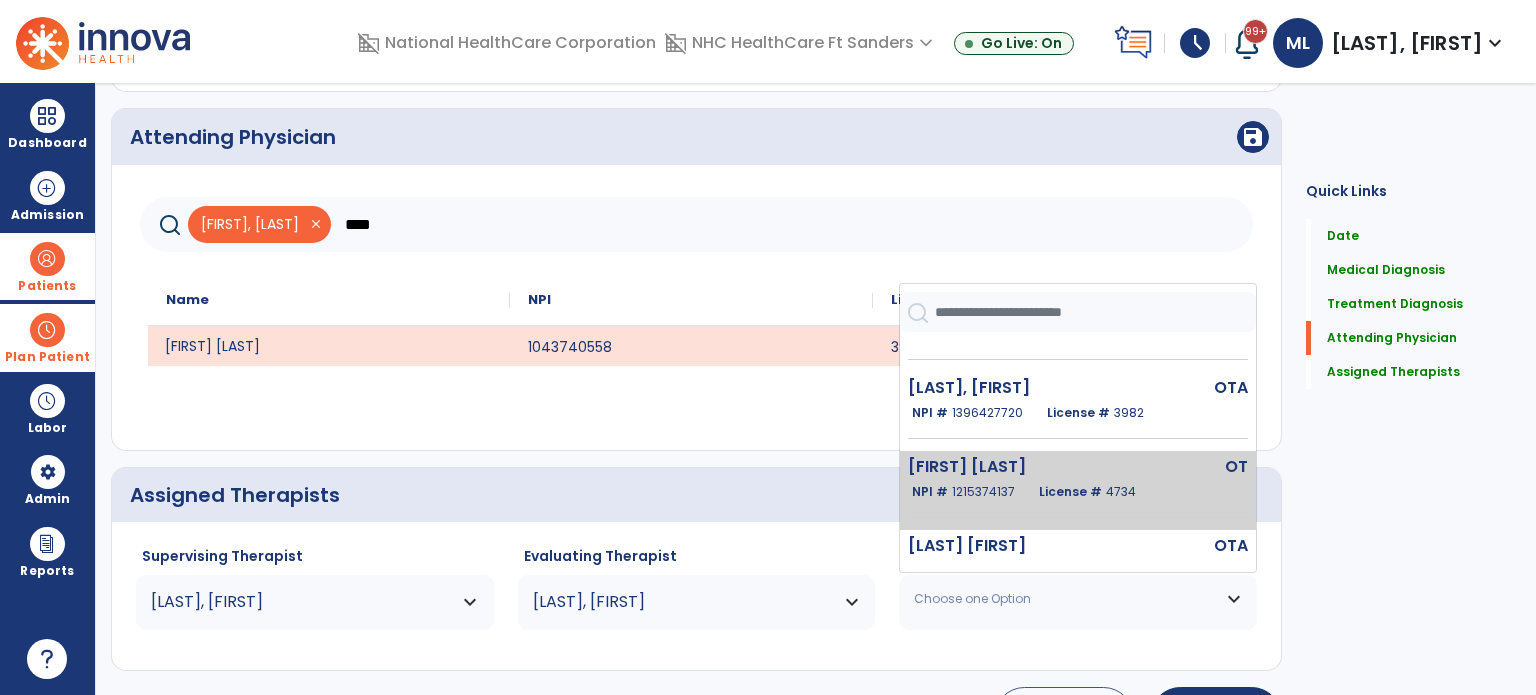 click on "[FIRST] [LAST]   OT   NPI #  [PHONE]  License #  4734" 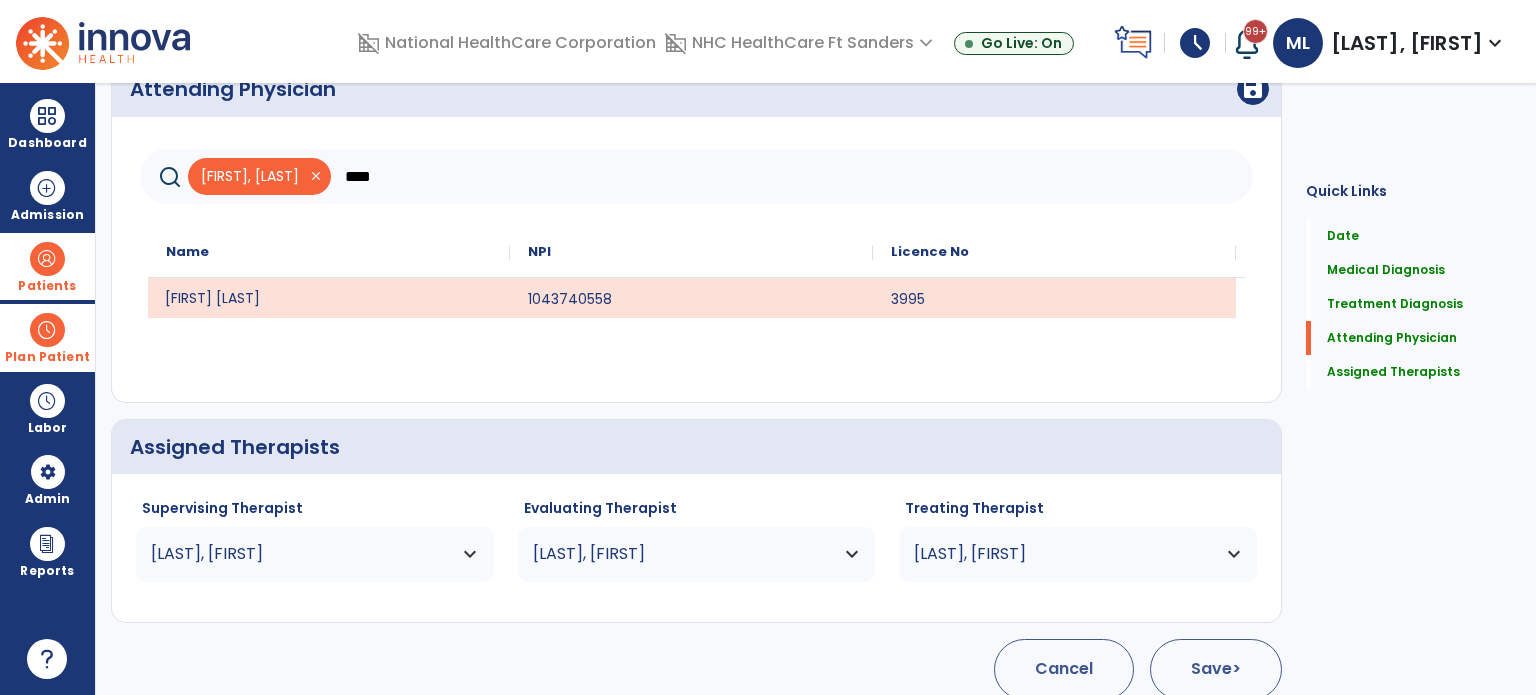 scroll, scrollTop: 1351, scrollLeft: 0, axis: vertical 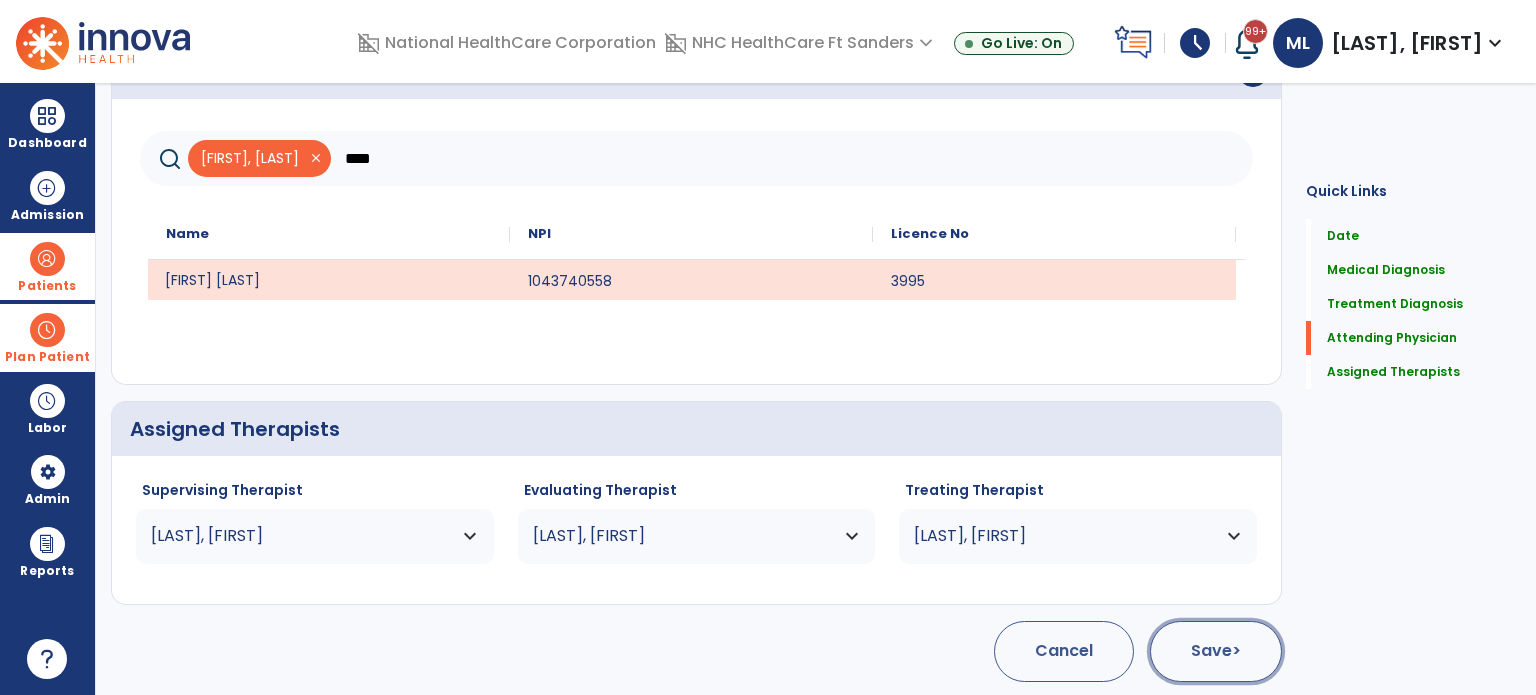 click on "Save  >" 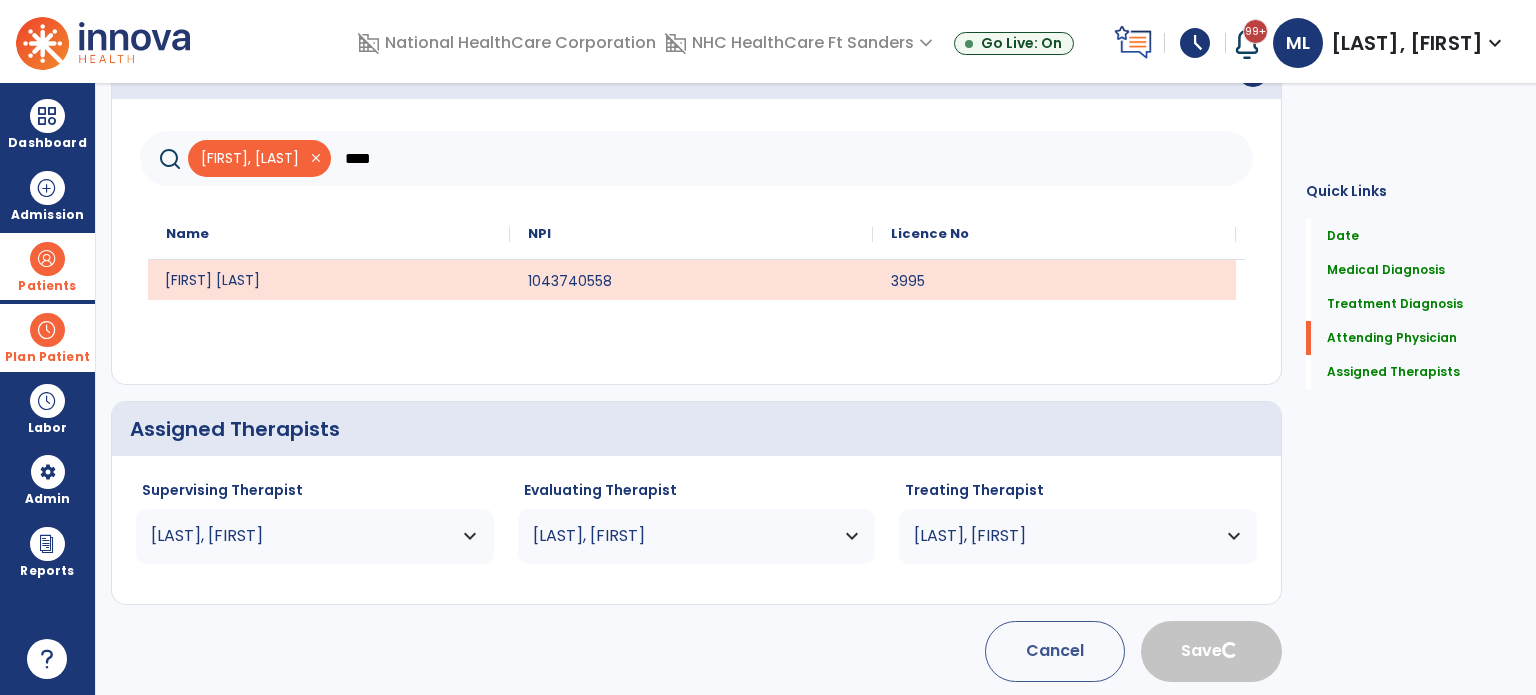 type 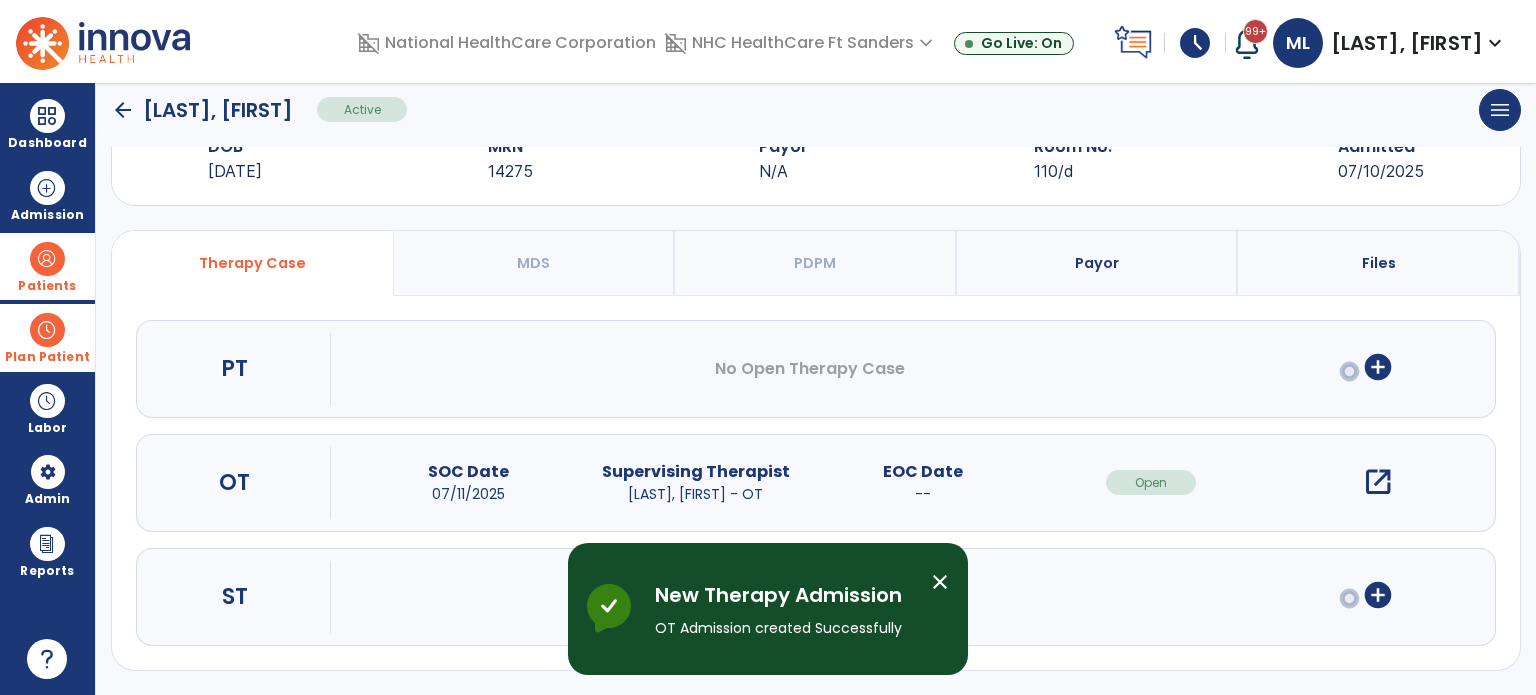 scroll, scrollTop: 62, scrollLeft: 0, axis: vertical 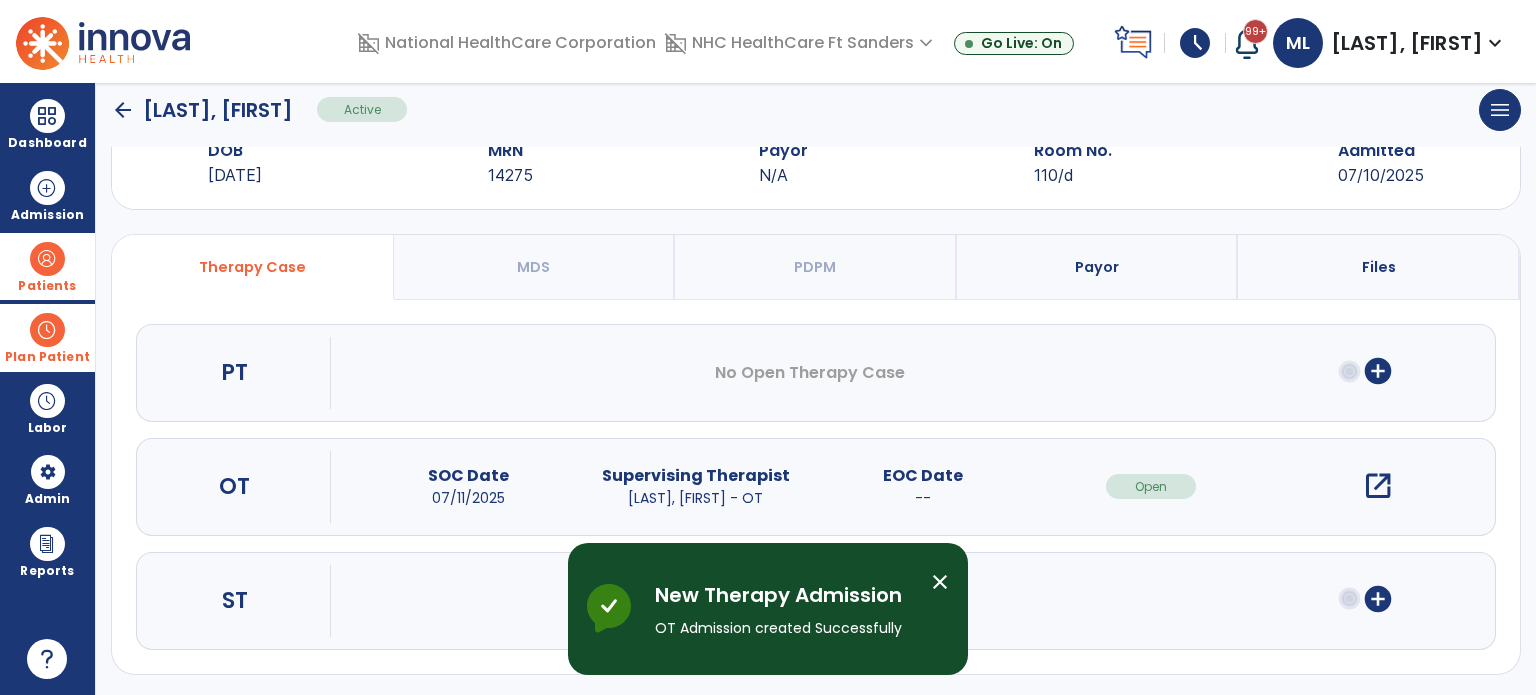 click on "arrow_back" 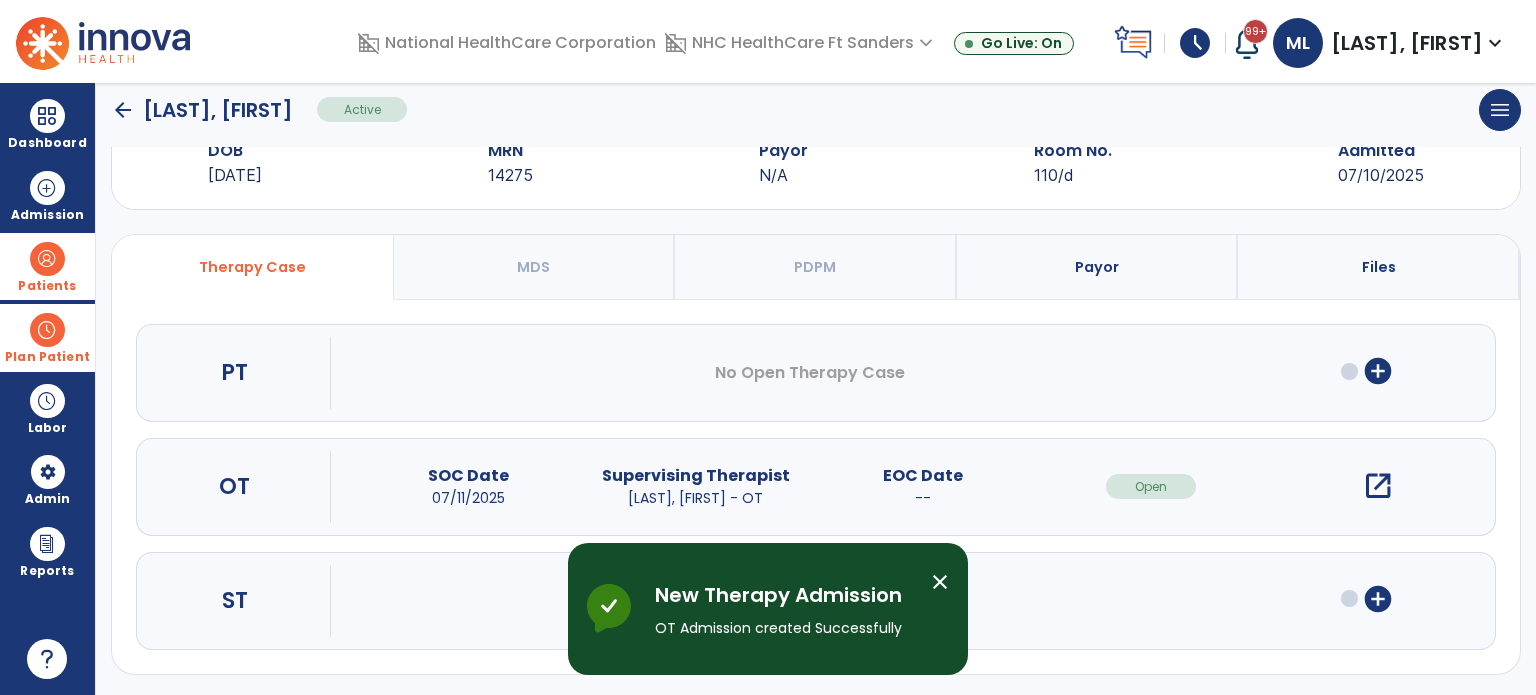 scroll, scrollTop: 46, scrollLeft: 0, axis: vertical 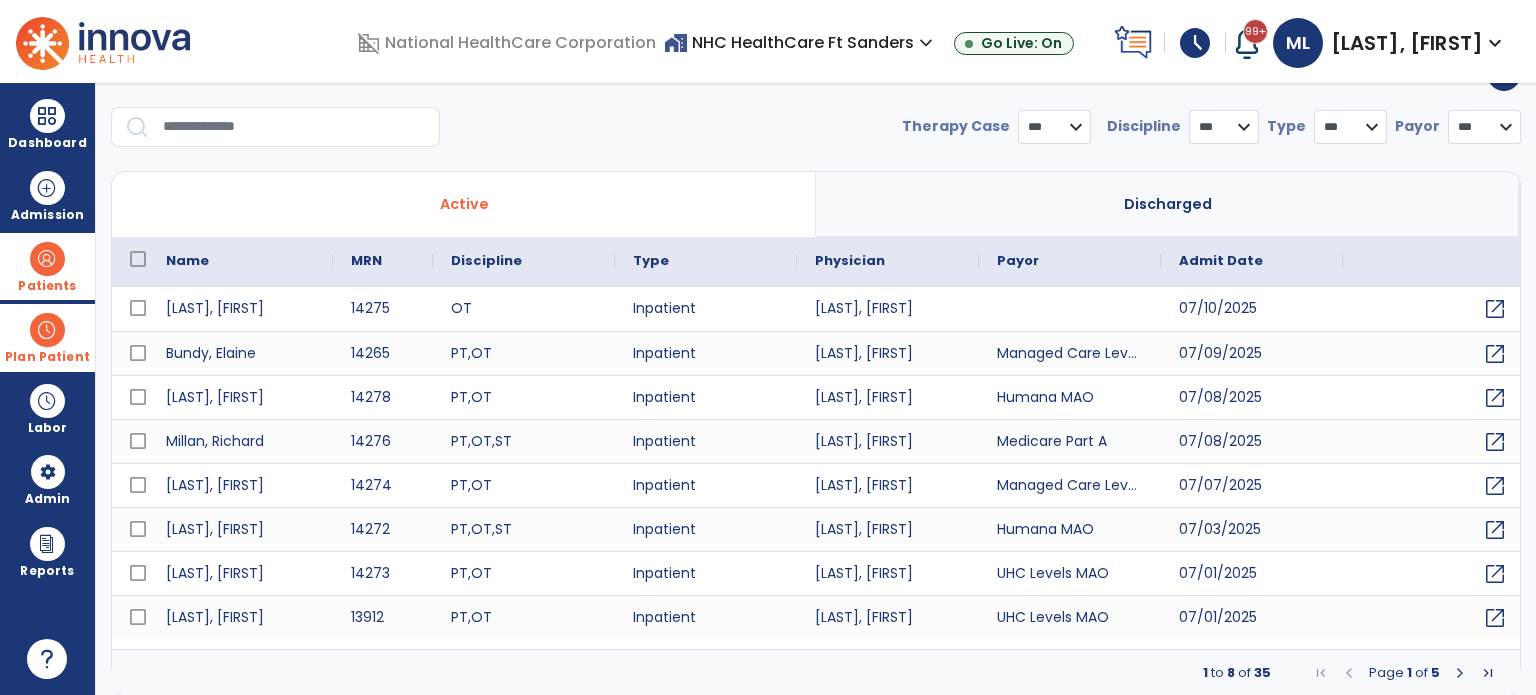 select on "***" 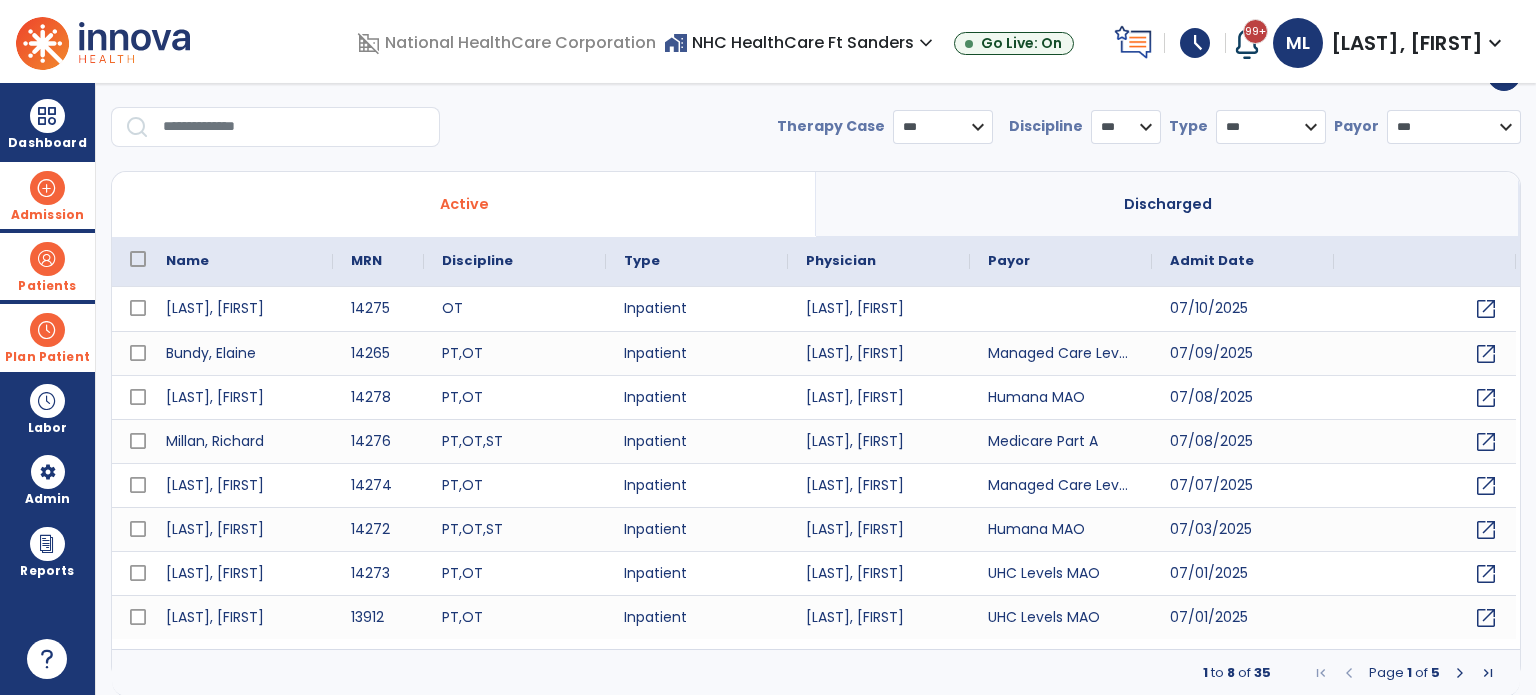click at bounding box center [47, 188] 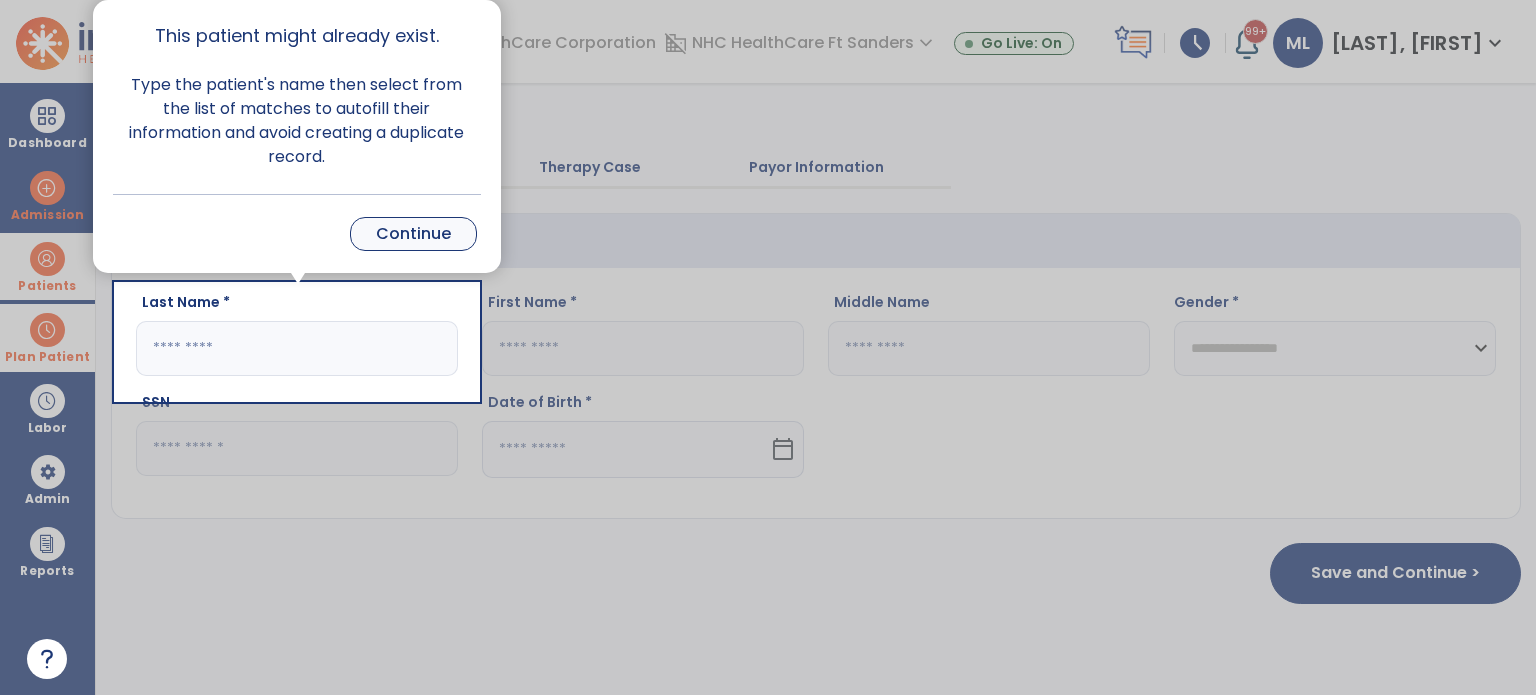 click on "Cancel
Back
Continue" at bounding box center (297, 233) 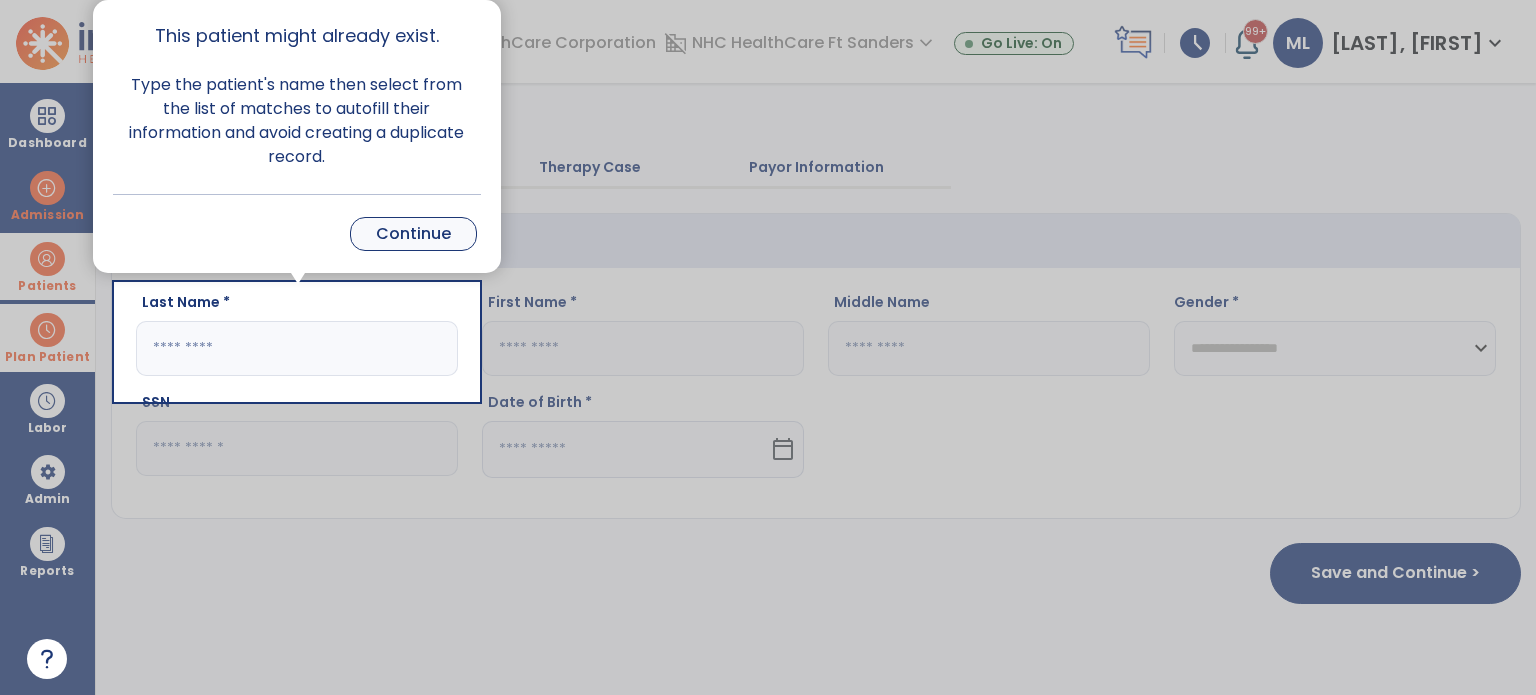 click on "Continue" at bounding box center (413, 234) 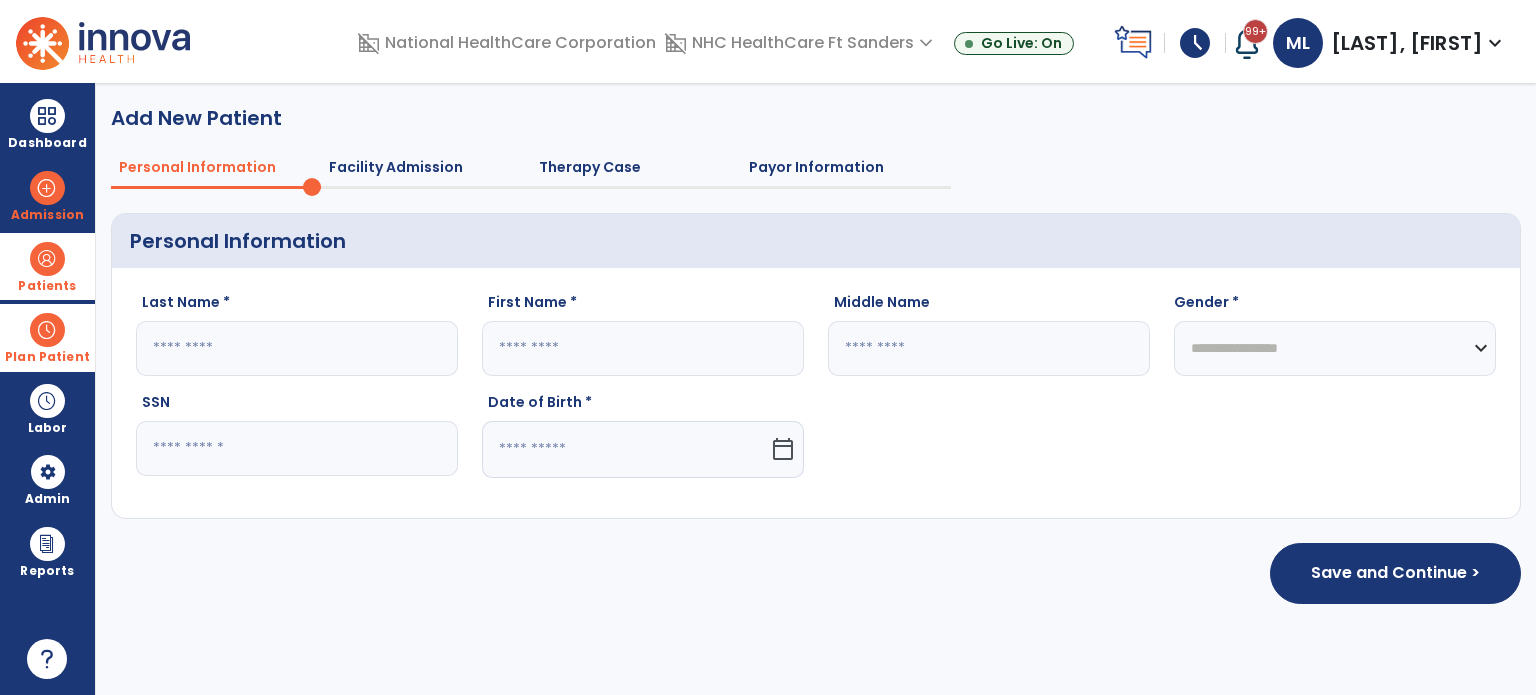 click 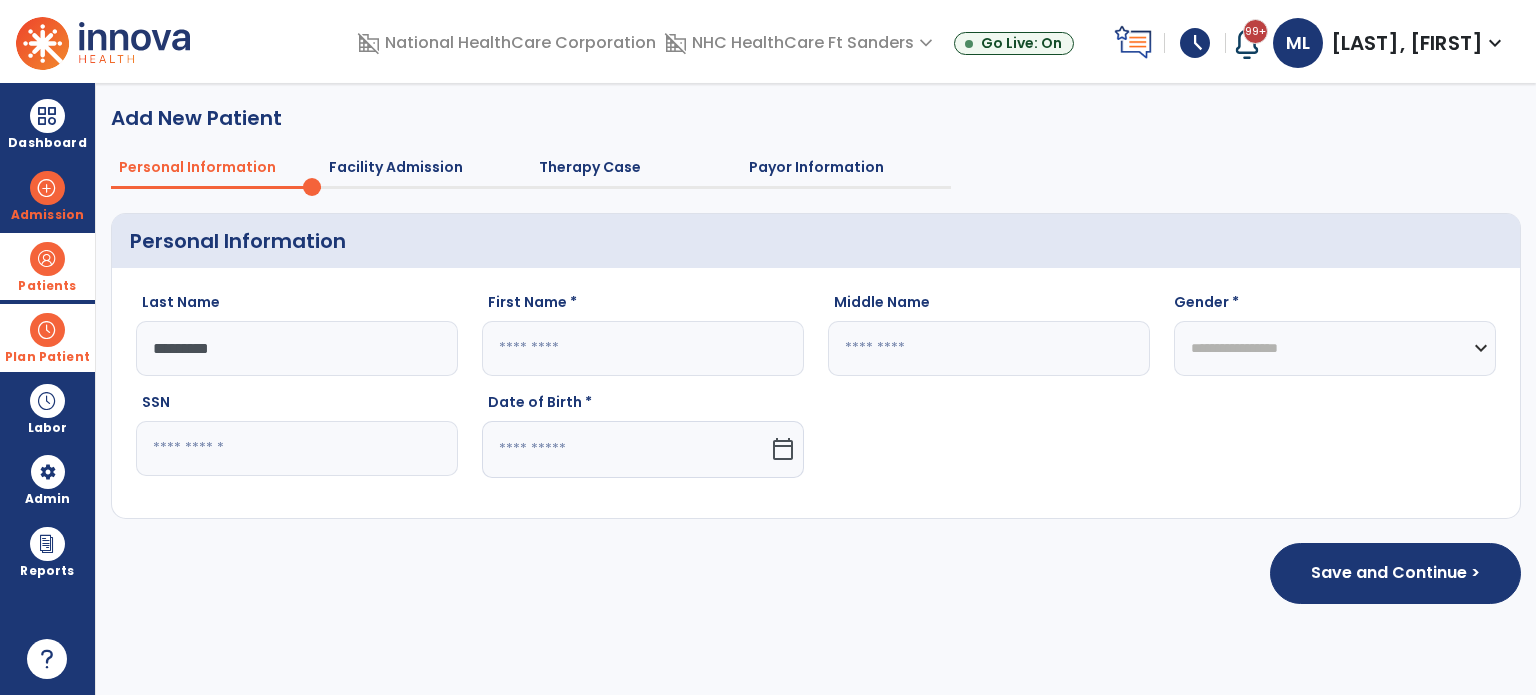 type on "********" 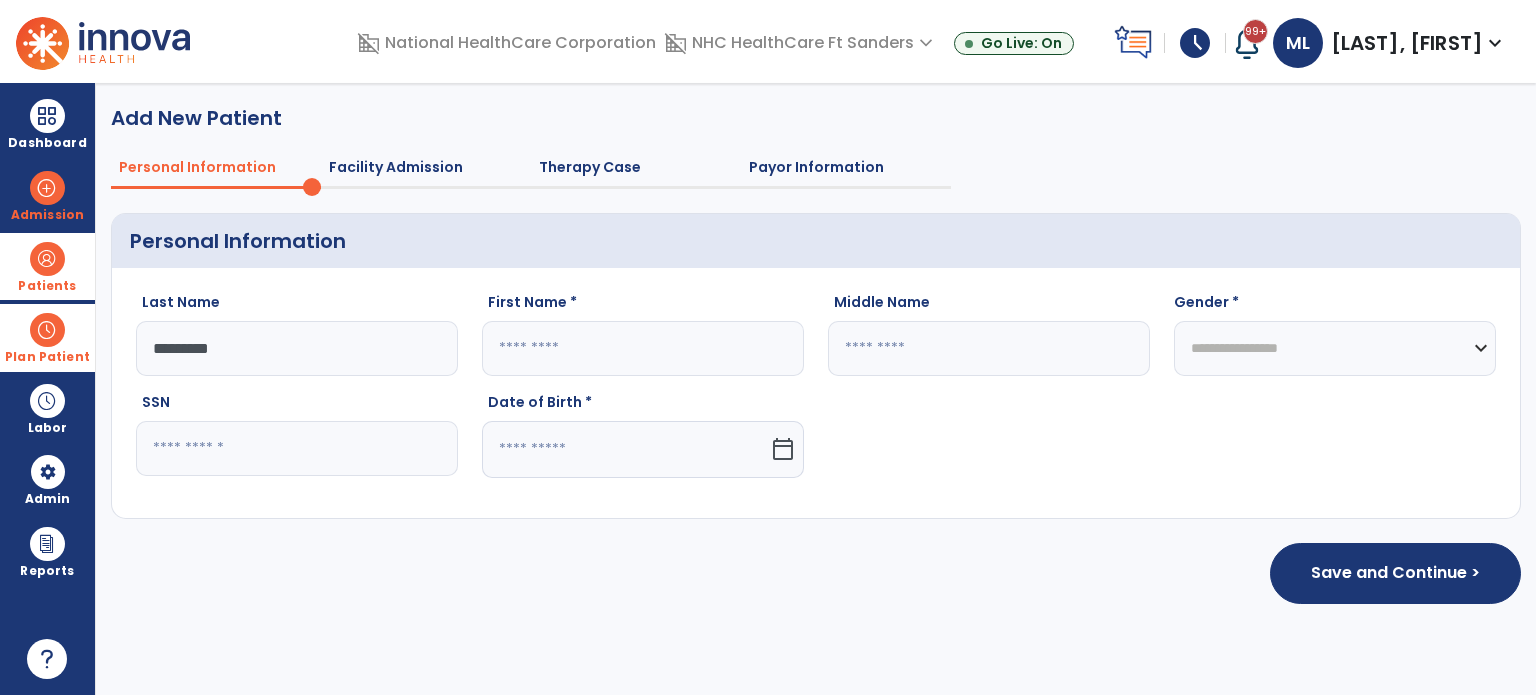 click 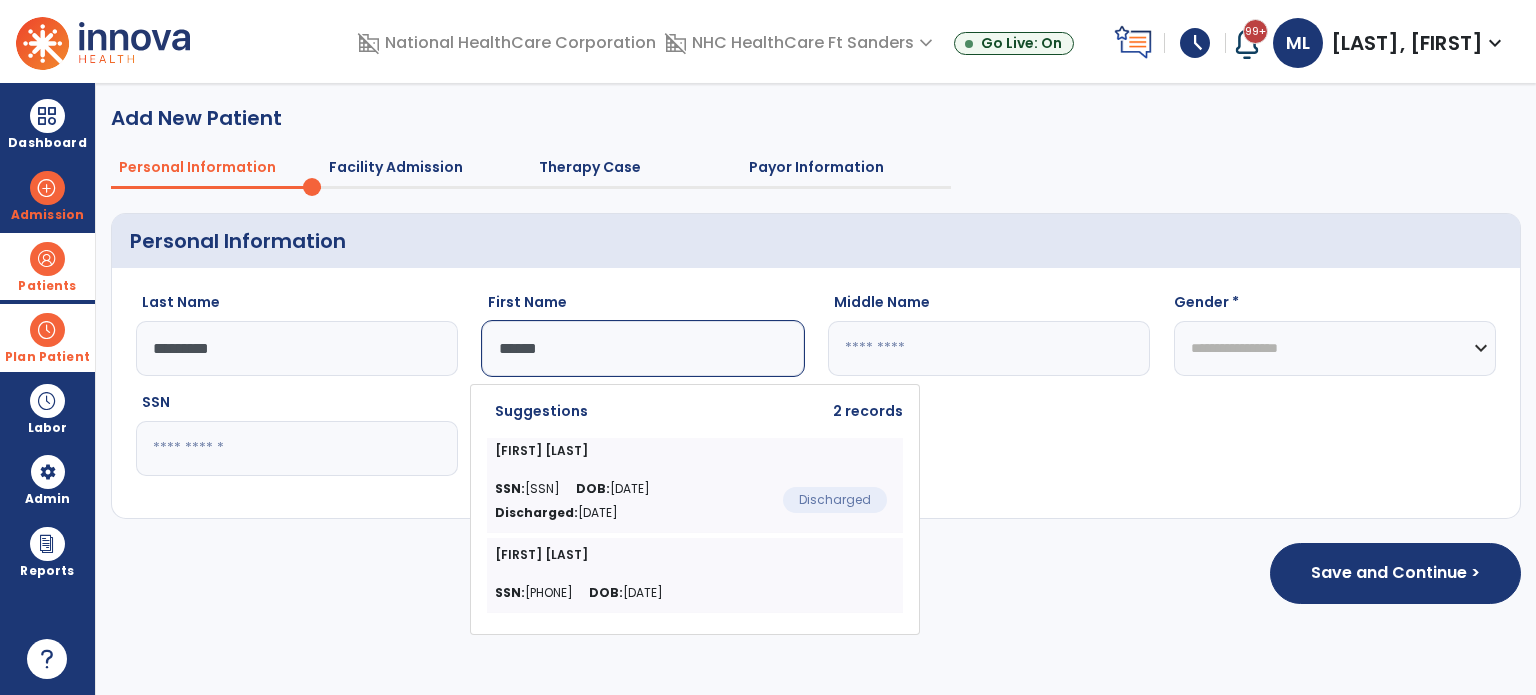 type on "*****" 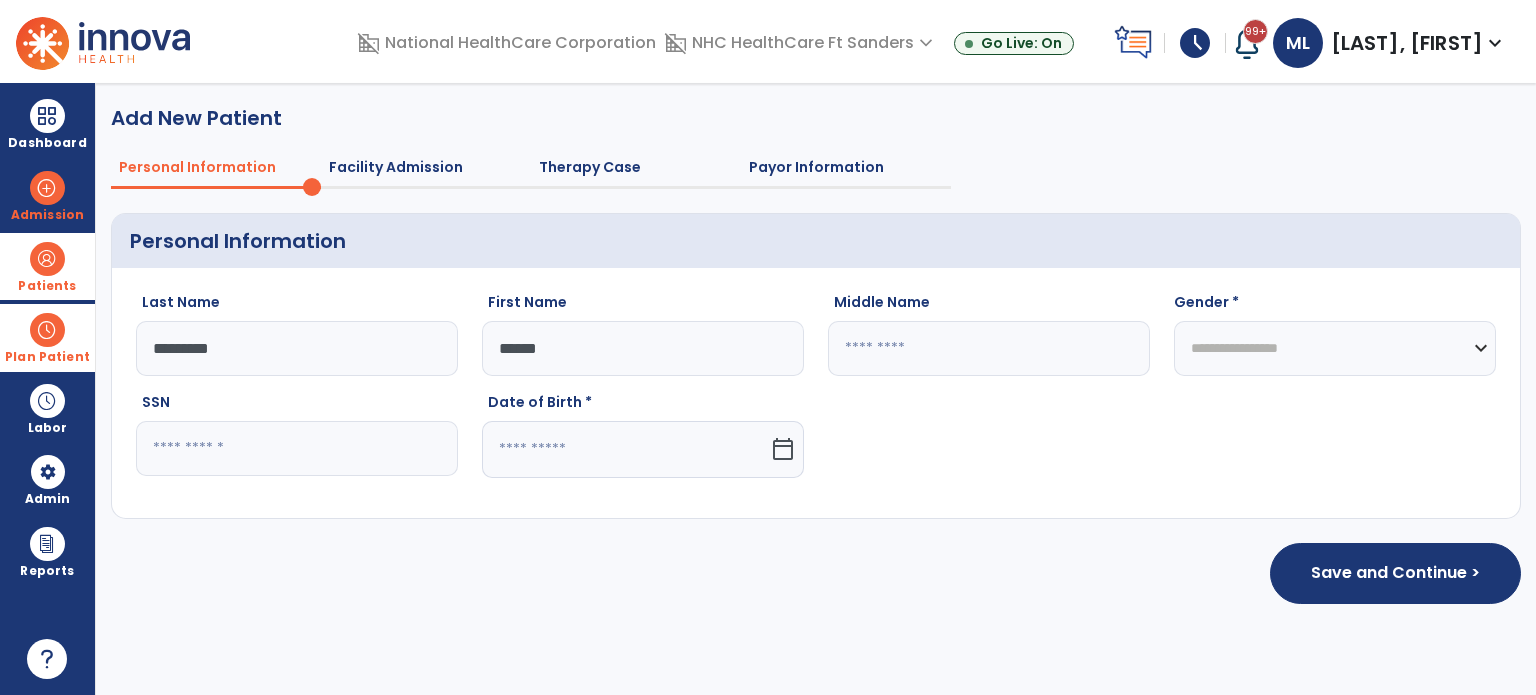 drag, startPoint x: 542, startPoint y: 497, endPoint x: 543, endPoint y: 478, distance: 19.026299 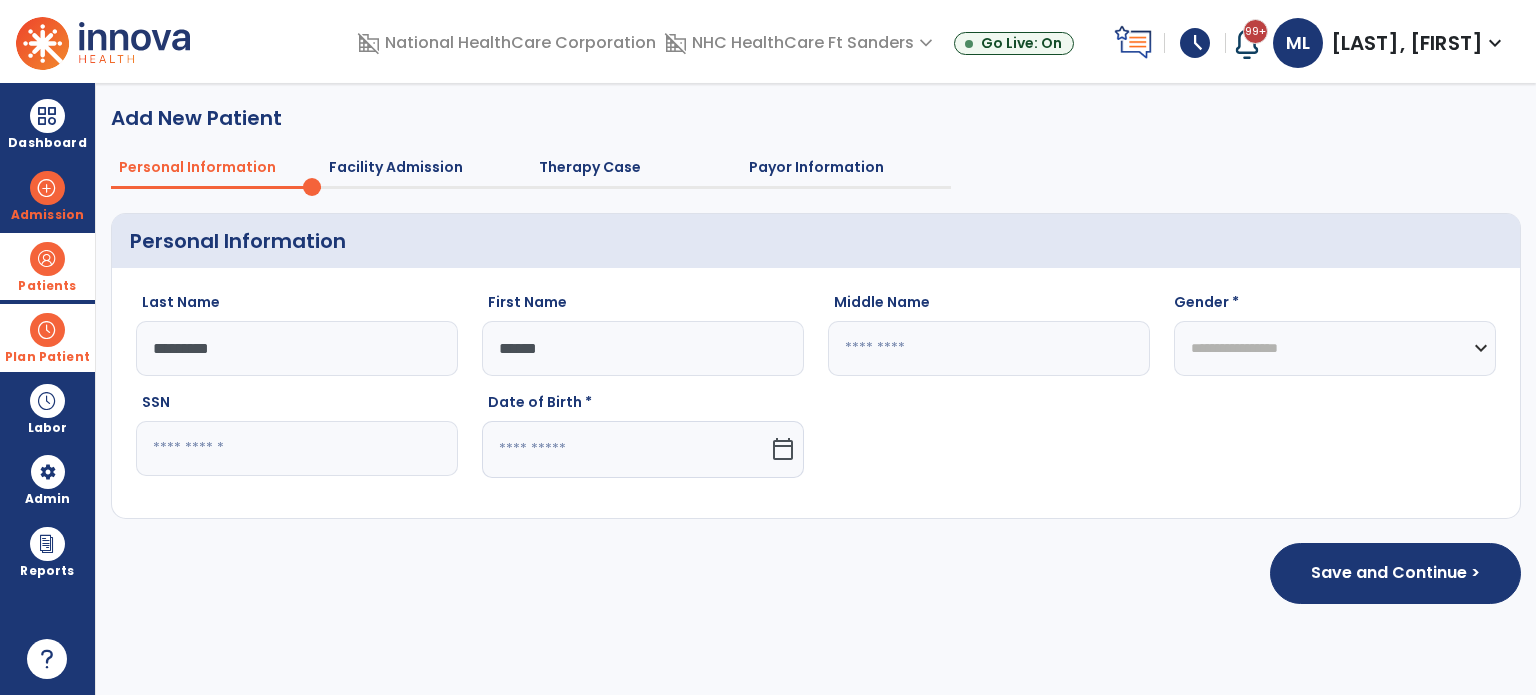 click on "**********" 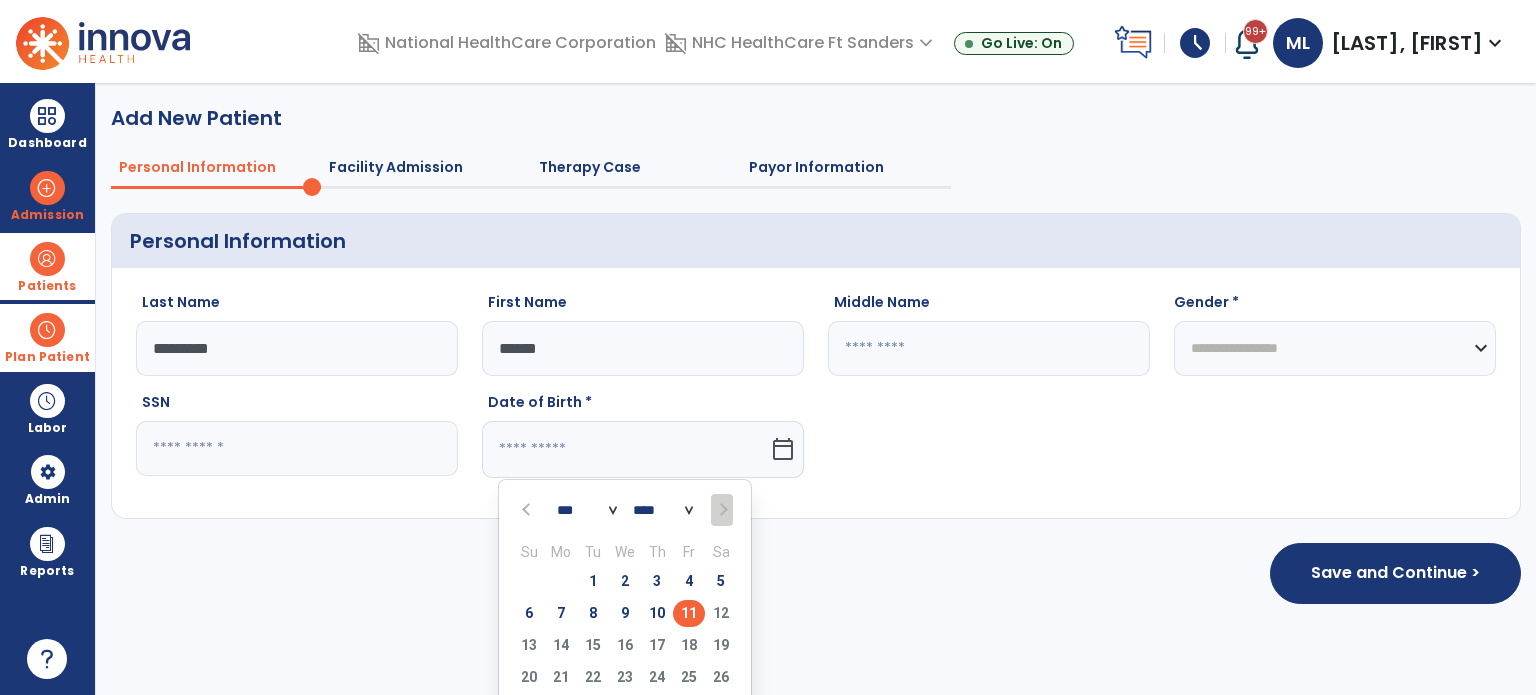 click 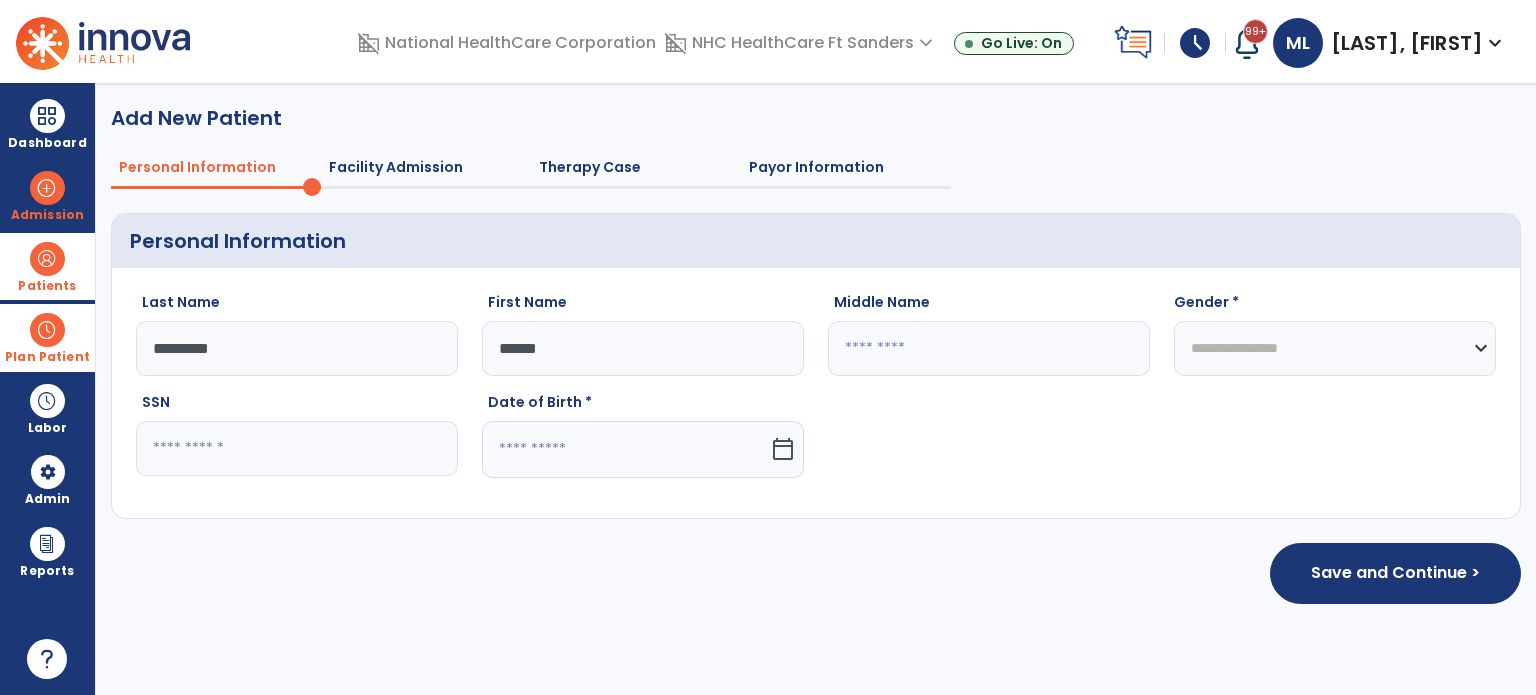 click 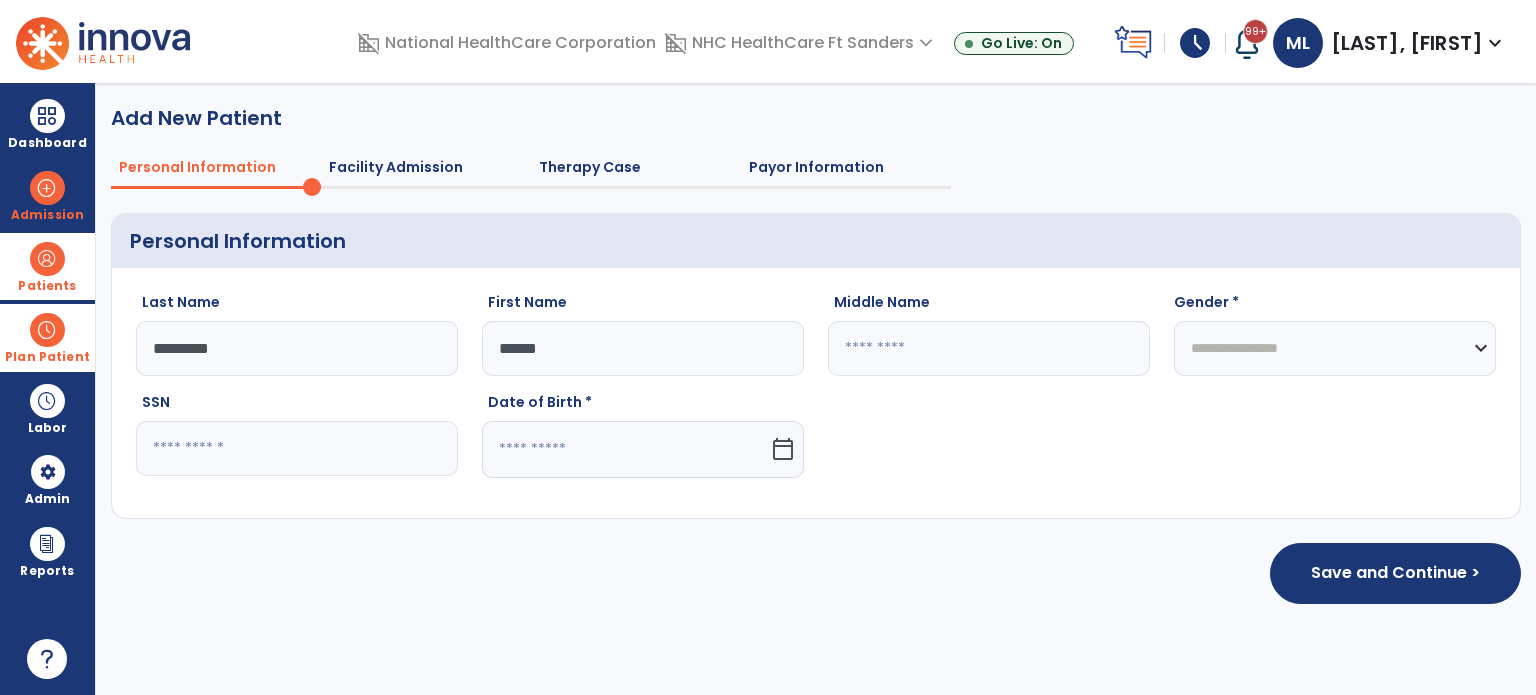 select on "*" 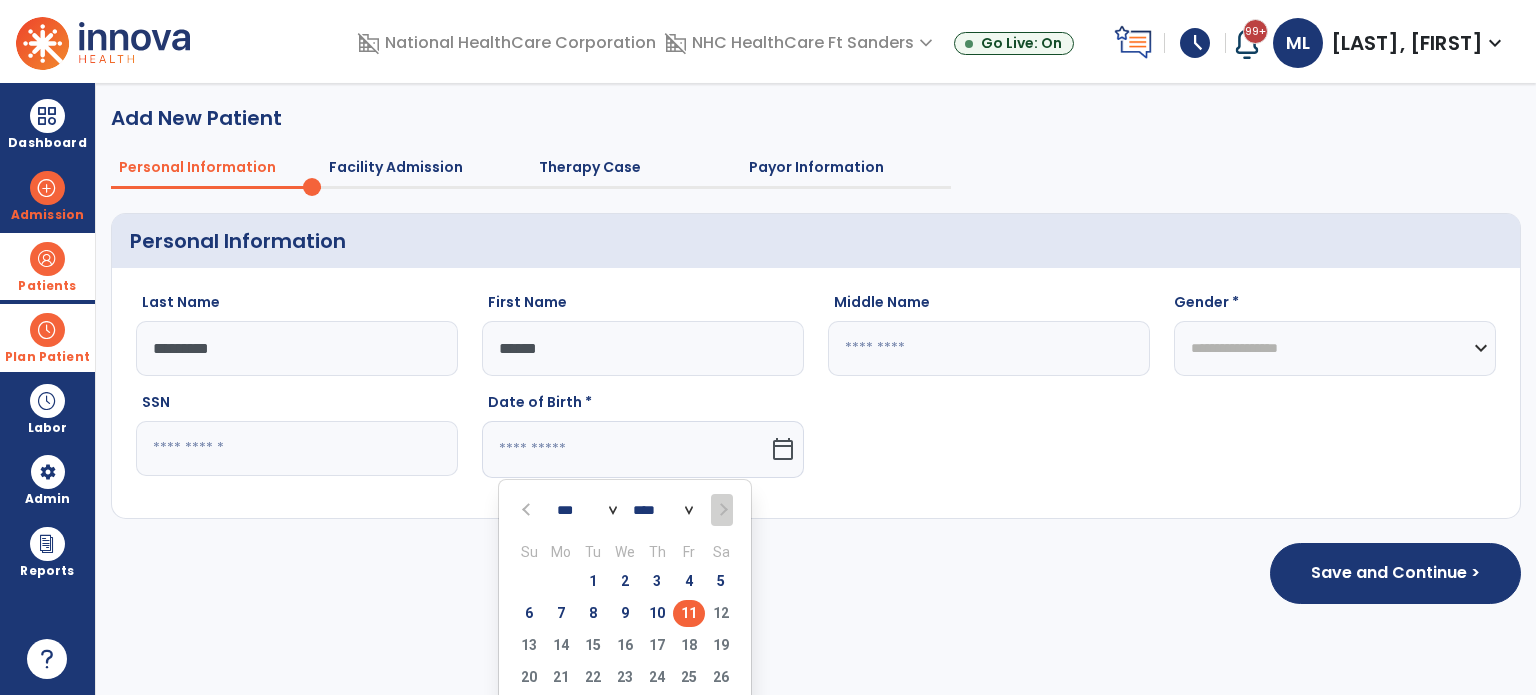 click on "calendar_today" 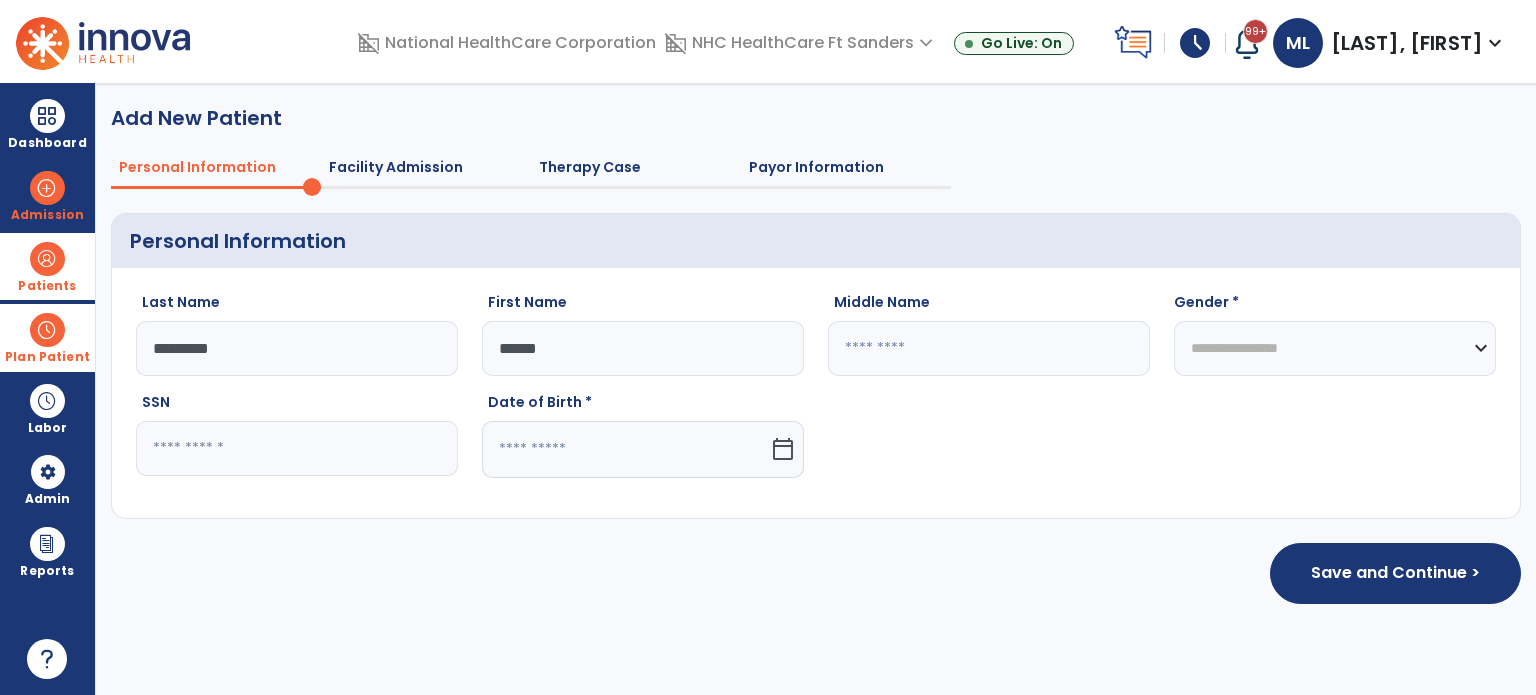click on "calendar_today" 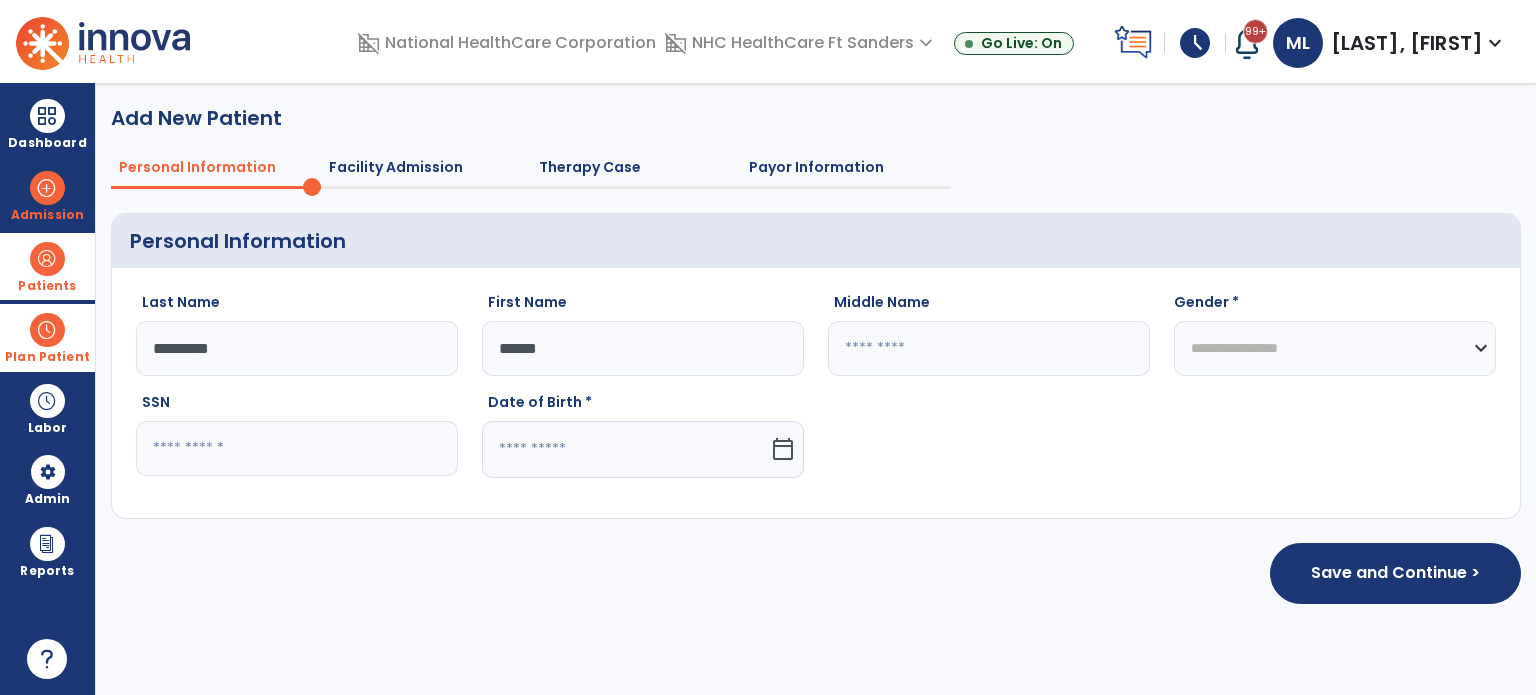 select on "*" 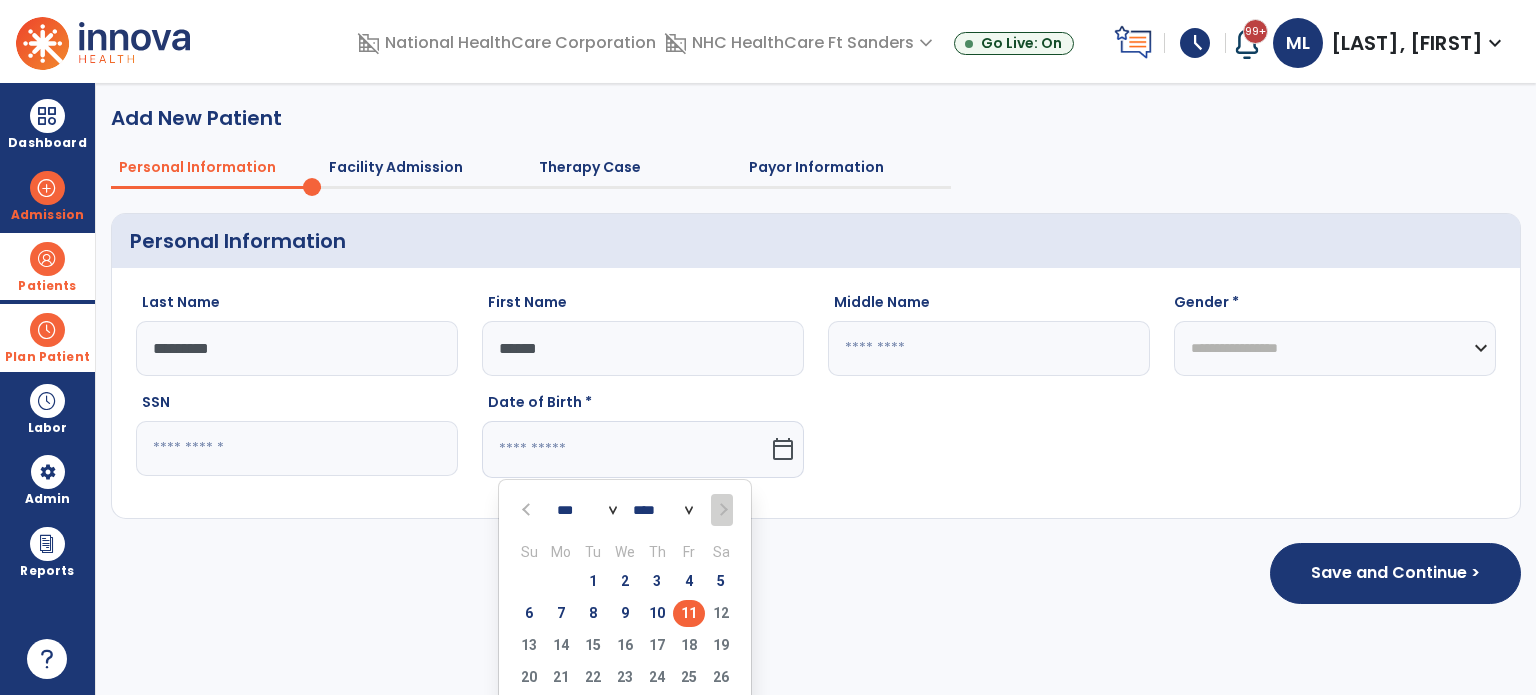 click on "**** **** **** **** **** **** **** **** **** **** **** **** **** **** **** **** **** **** **** **** **** **** **** **** **** **** **** **** **** **** **** **** **** **** **** **** **** **** **** **** **** **** **** **** **** **** **** **** **** **** **** **** **** **** **** **** **** **** **** **** **** **** **** **** **** **** **** **** **** **** **** **** **** **** **** **** **** **** **** **** **** **** **** **** **** **** **** **** **** **** **** **** **** **** **** **** **** **** **** **** **** **** **** **** **** **** **** **** **** **** **** **** **** **** **** **** **** **** **** **** **** **** **** **** **** ****" 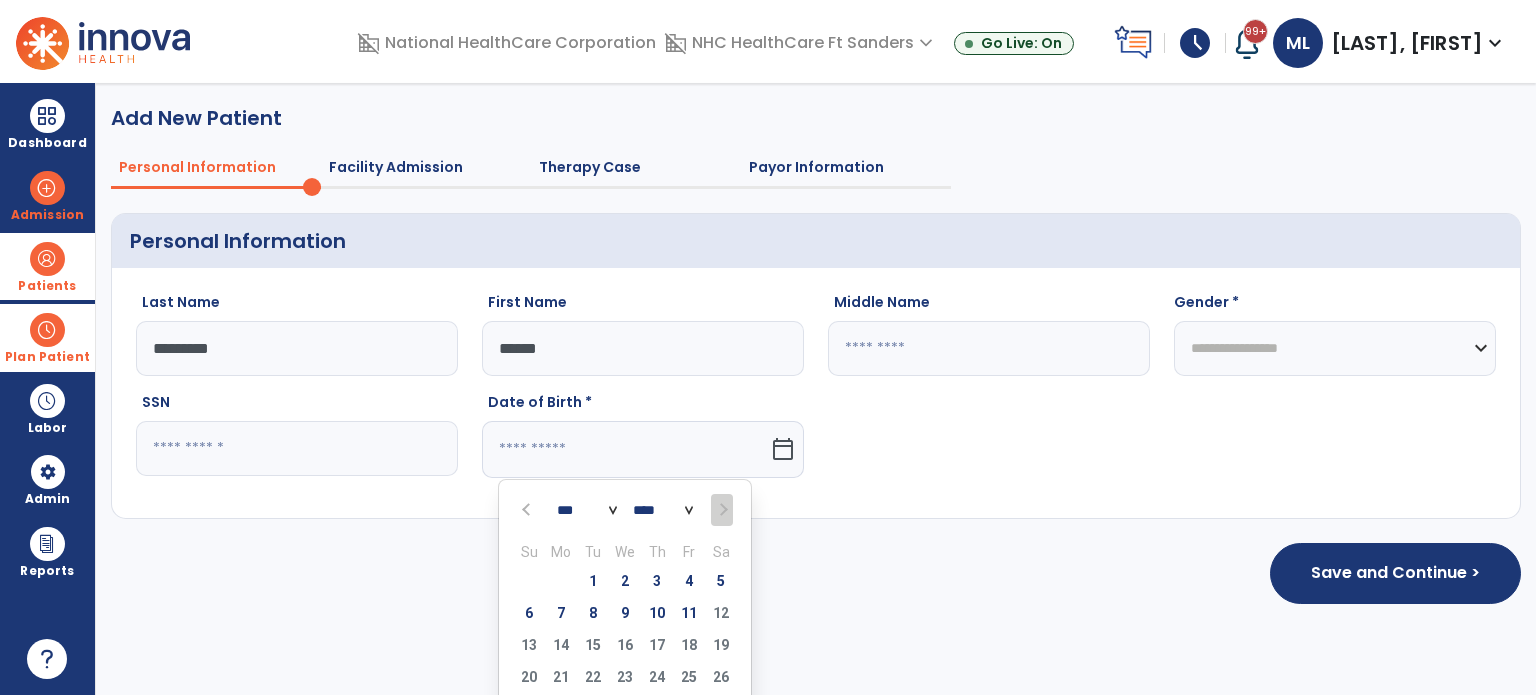 click on "**** **** **** **** **** **** **** **** **** **** **** **** **** **** **** **** **** **** **** **** **** **** **** **** **** **** **** **** **** **** **** **** **** **** **** **** **** **** **** **** **** **** **** **** **** **** **** **** **** **** **** **** **** **** **** **** **** **** **** **** **** **** **** **** **** **** **** **** **** **** **** **** **** **** **** **** **** **** **** **** **** **** **** **** **** **** **** **** **** **** **** **** **** **** **** **** **** **** **** **** **** **** **** **** **** **** **** **** **** **** **** **** **** **** **** **** **** **** **** **** **** **** **** **** **** ****" 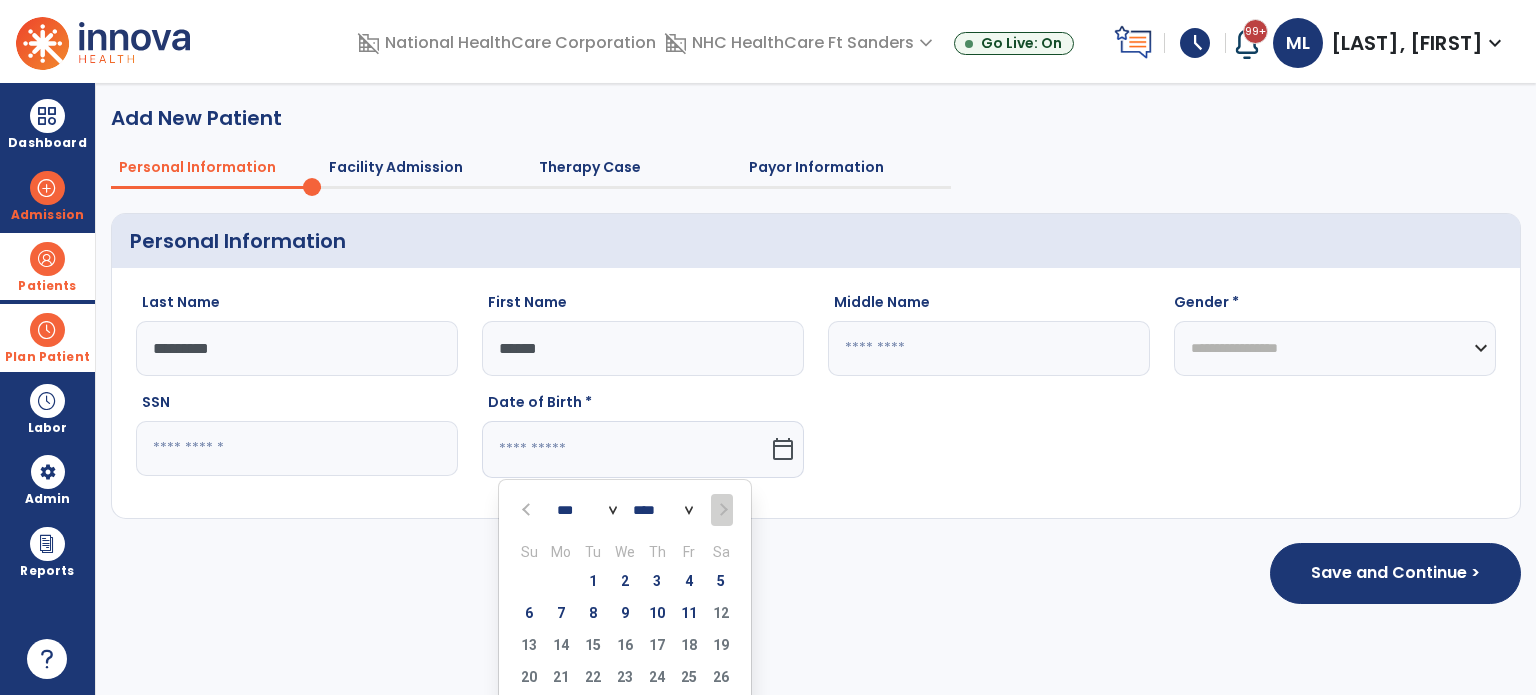 click on "**** **** **** **** **** **** **** **** **** **** **** **** **** **** **** **** **** **** **** **** **** **** **** **** **** **** **** **** **** **** **** **** **** **** **** **** **** **** **** **** **** **** **** **** **** **** **** **** **** **** **** **** **** **** **** **** **** **** **** **** **** **** **** **** **** **** **** **** **** **** **** **** **** **** **** **** **** **** **** **** **** **** **** **** **** **** **** **** **** **** **** **** **** **** **** **** **** **** **** **** **** **** **** **** **** **** **** **** **** **** **** **** **** **** **** **** **** **** **** **** **** **** **** **** **** ****" 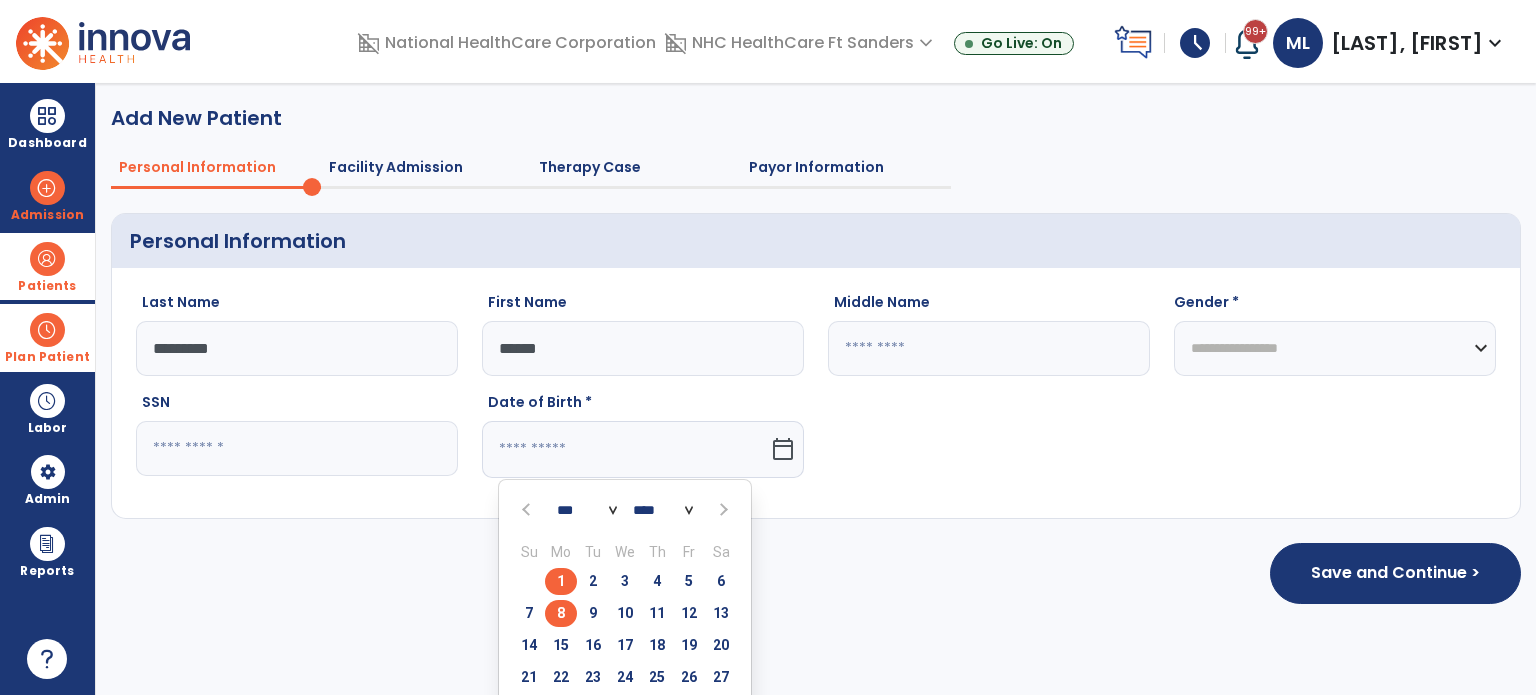 click on "8" 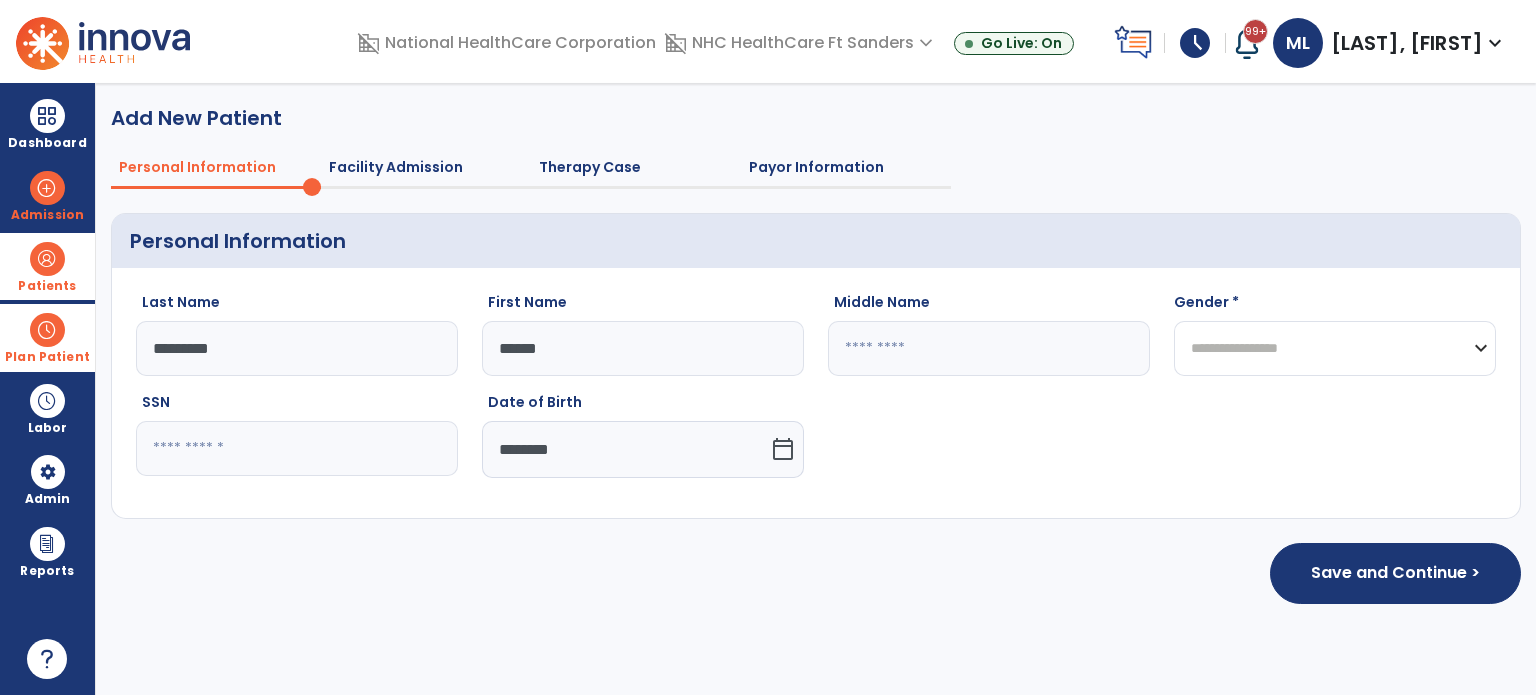 click on "**********" 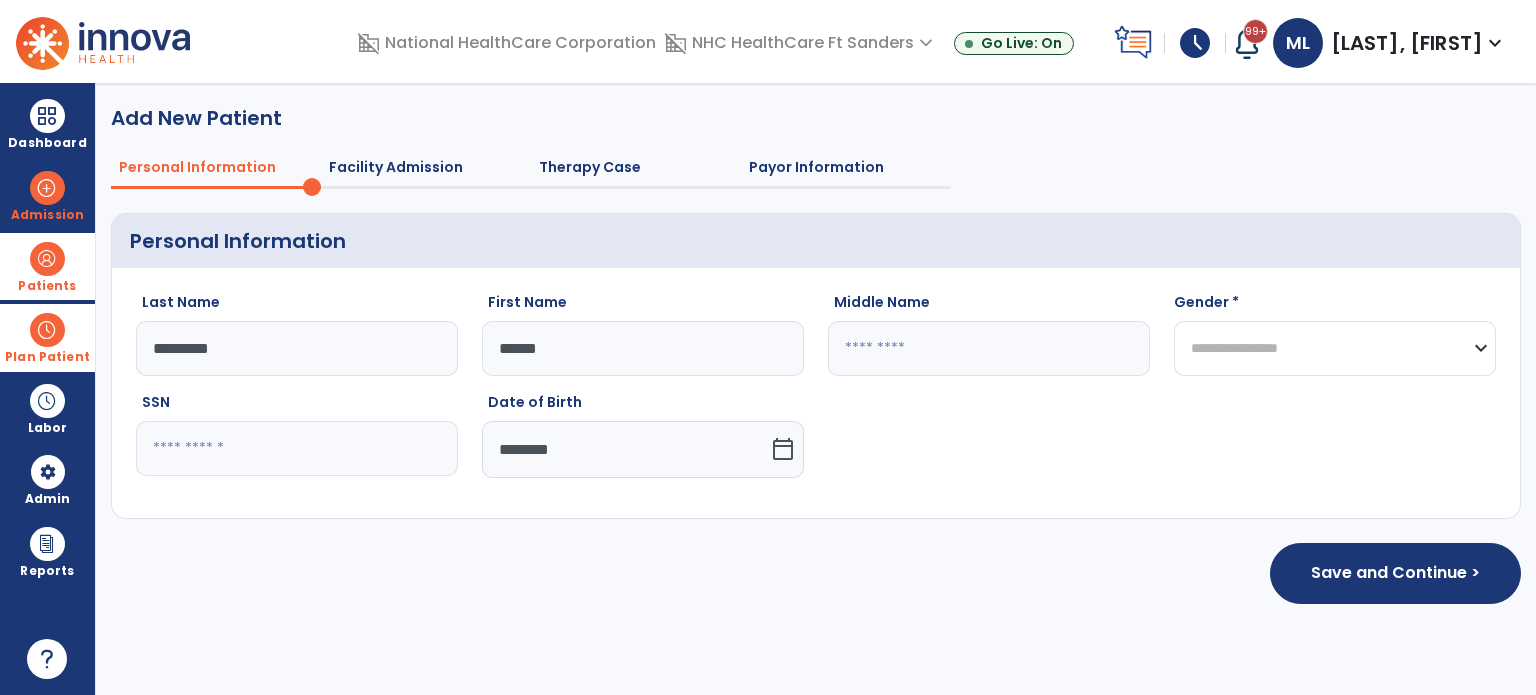 select on "******" 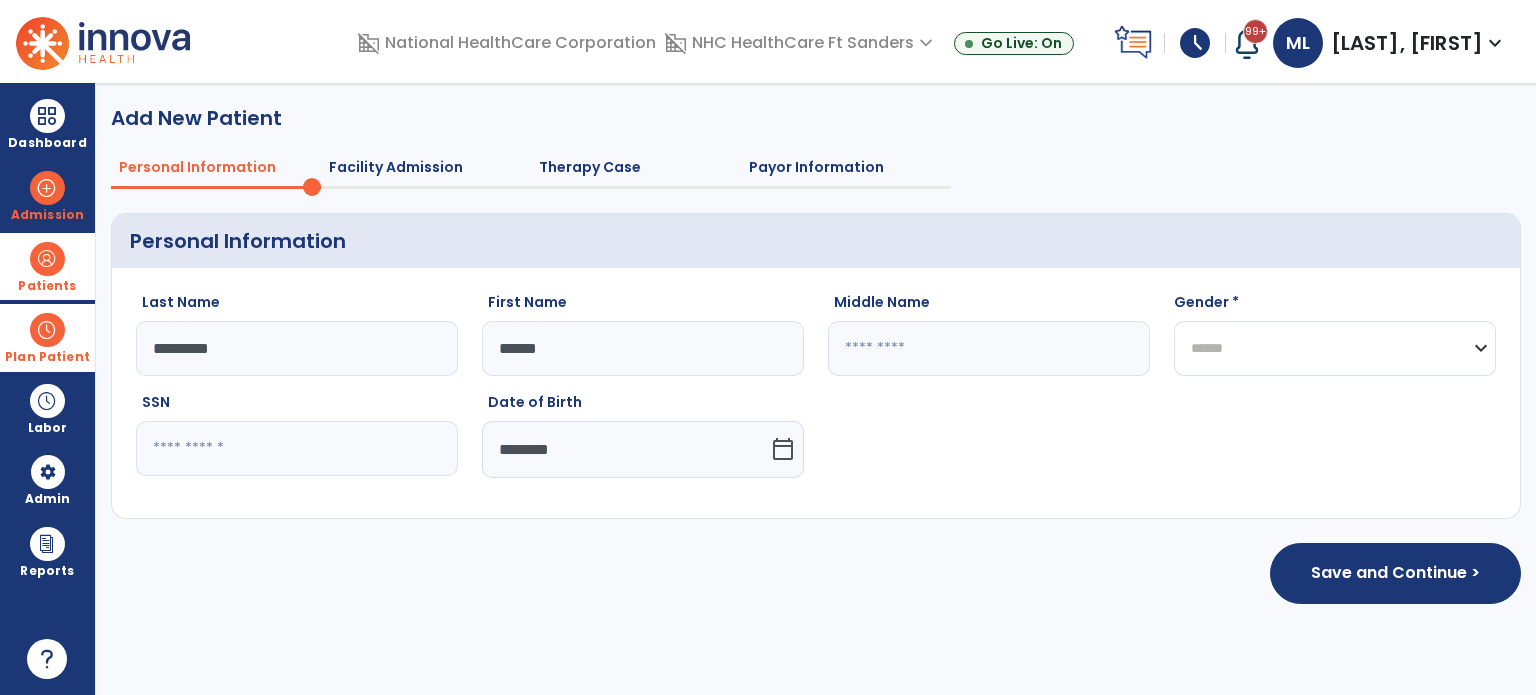 click on "**********" 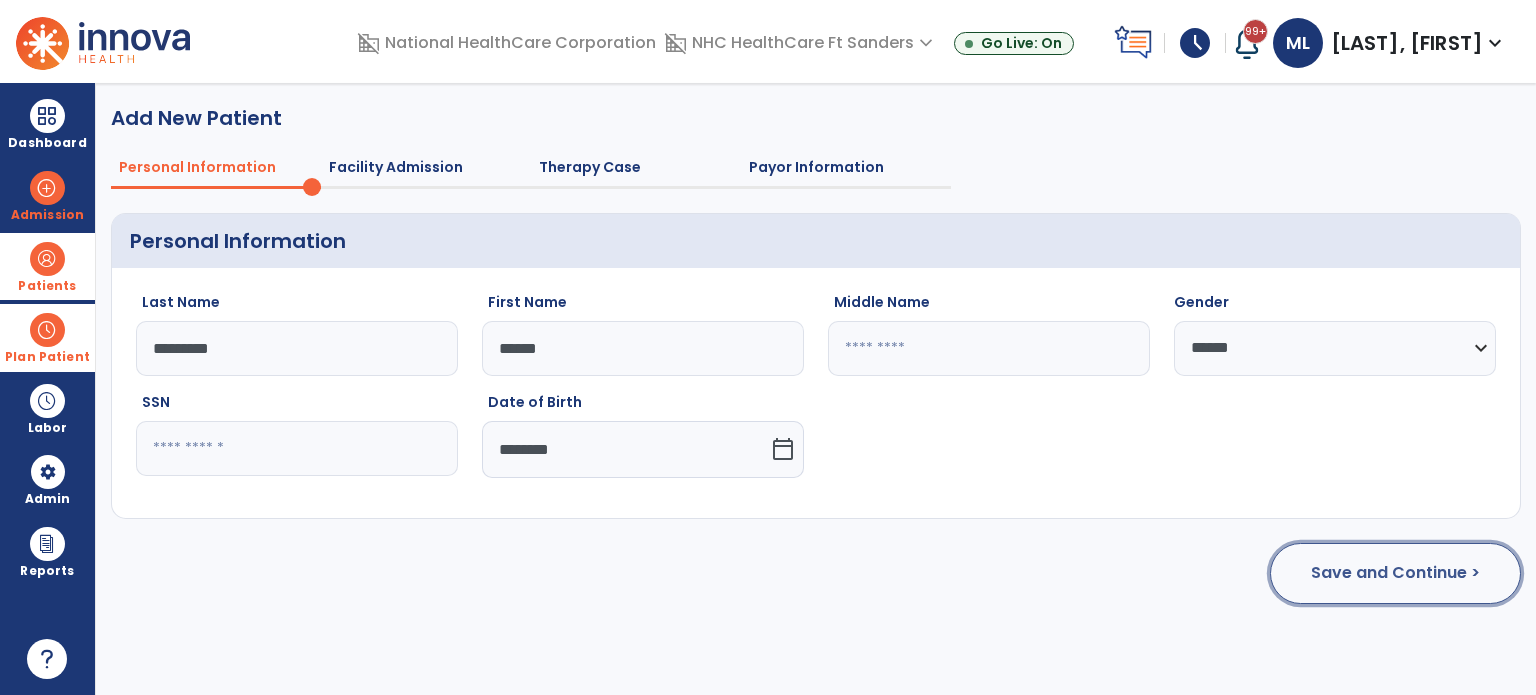 click on "Save and Continue >" 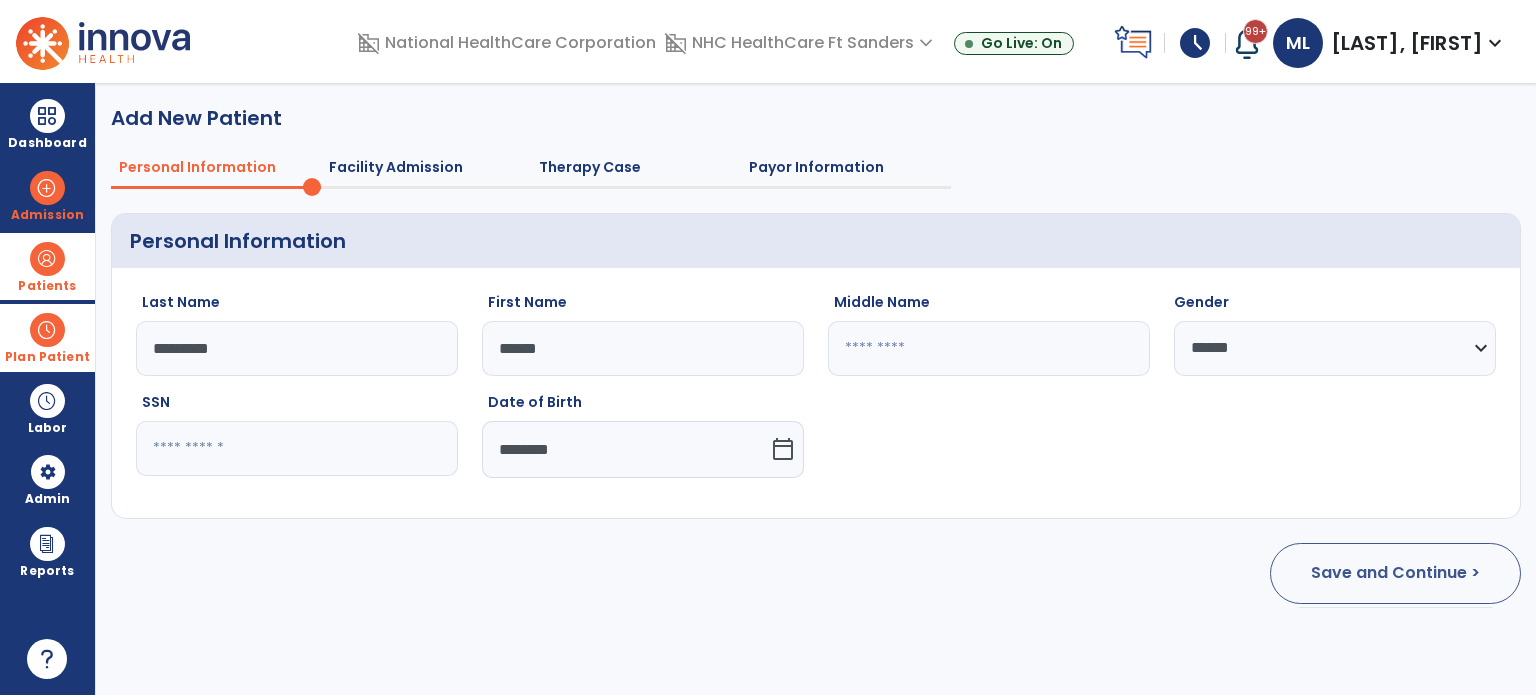 select on "**********" 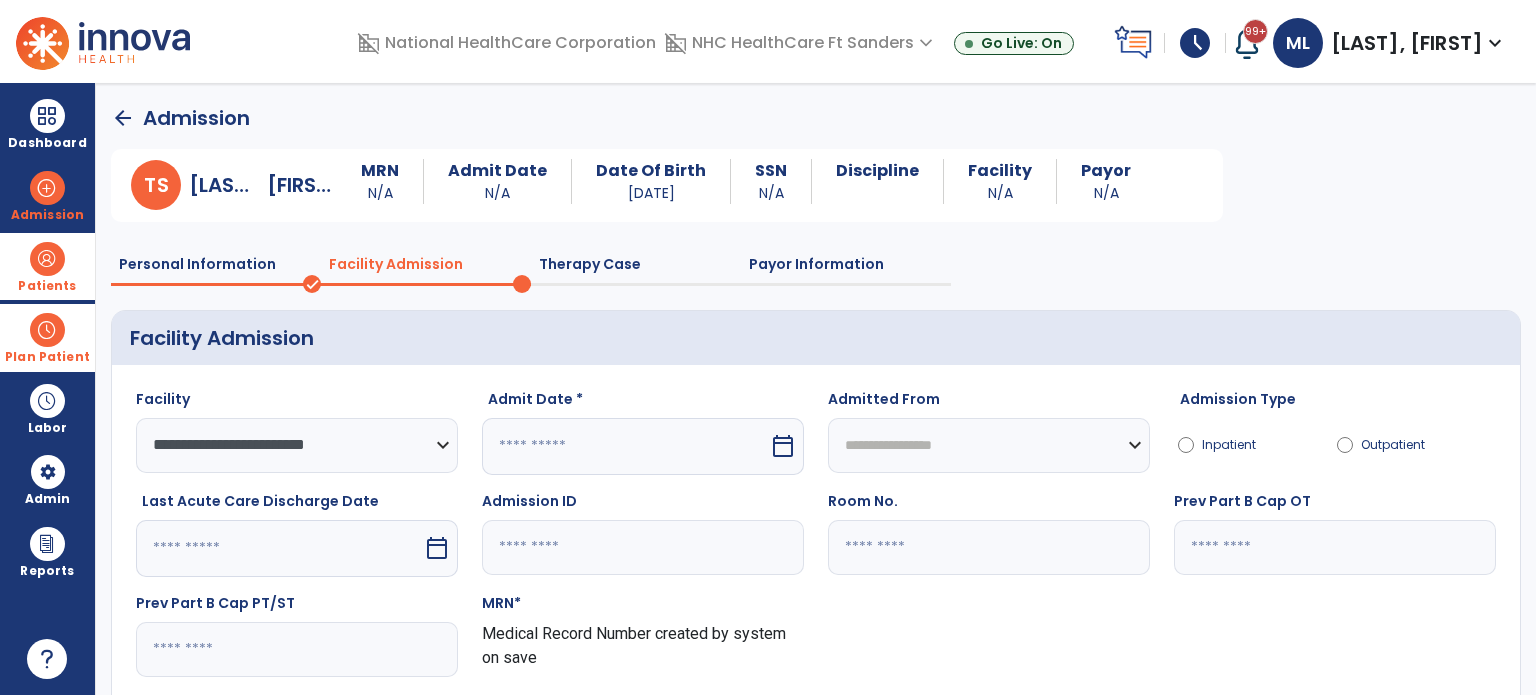 click on "Admit Date *  calendar_today" 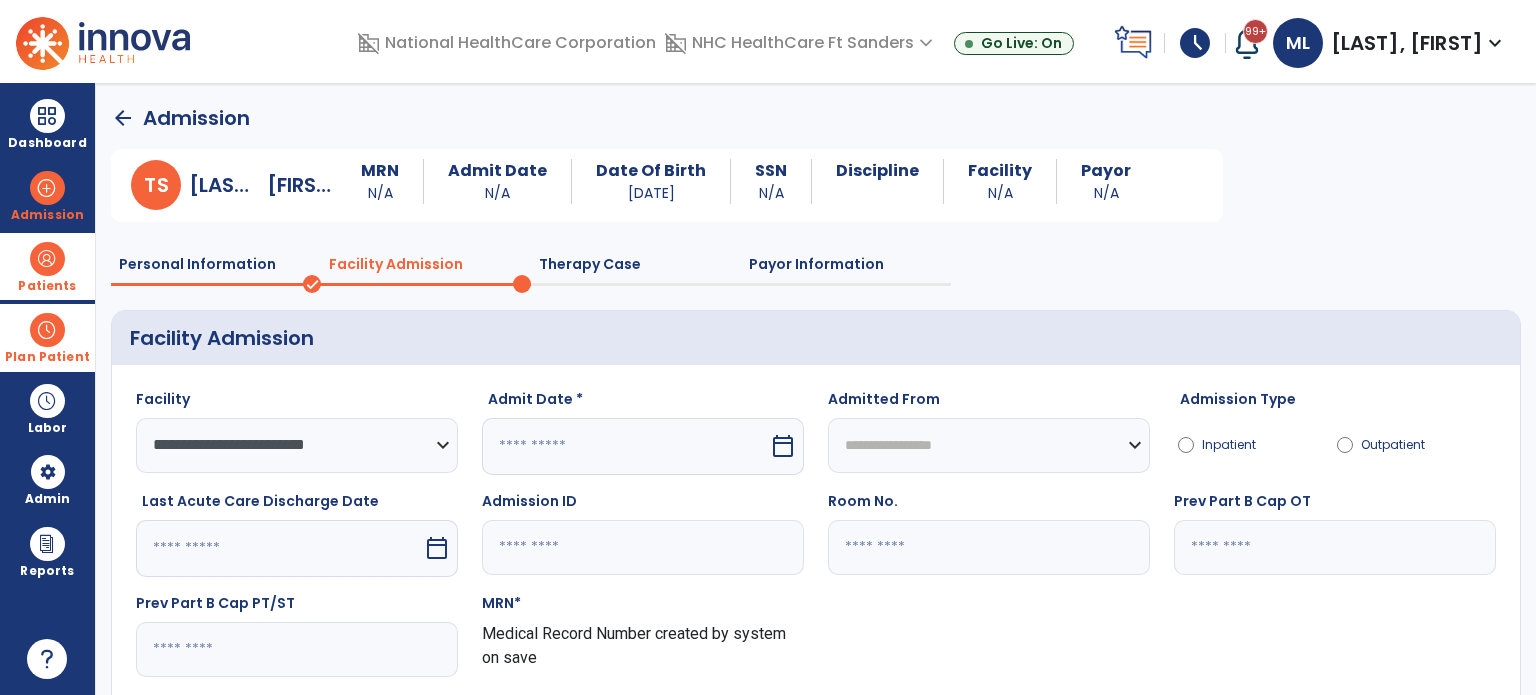 click at bounding box center [625, 446] 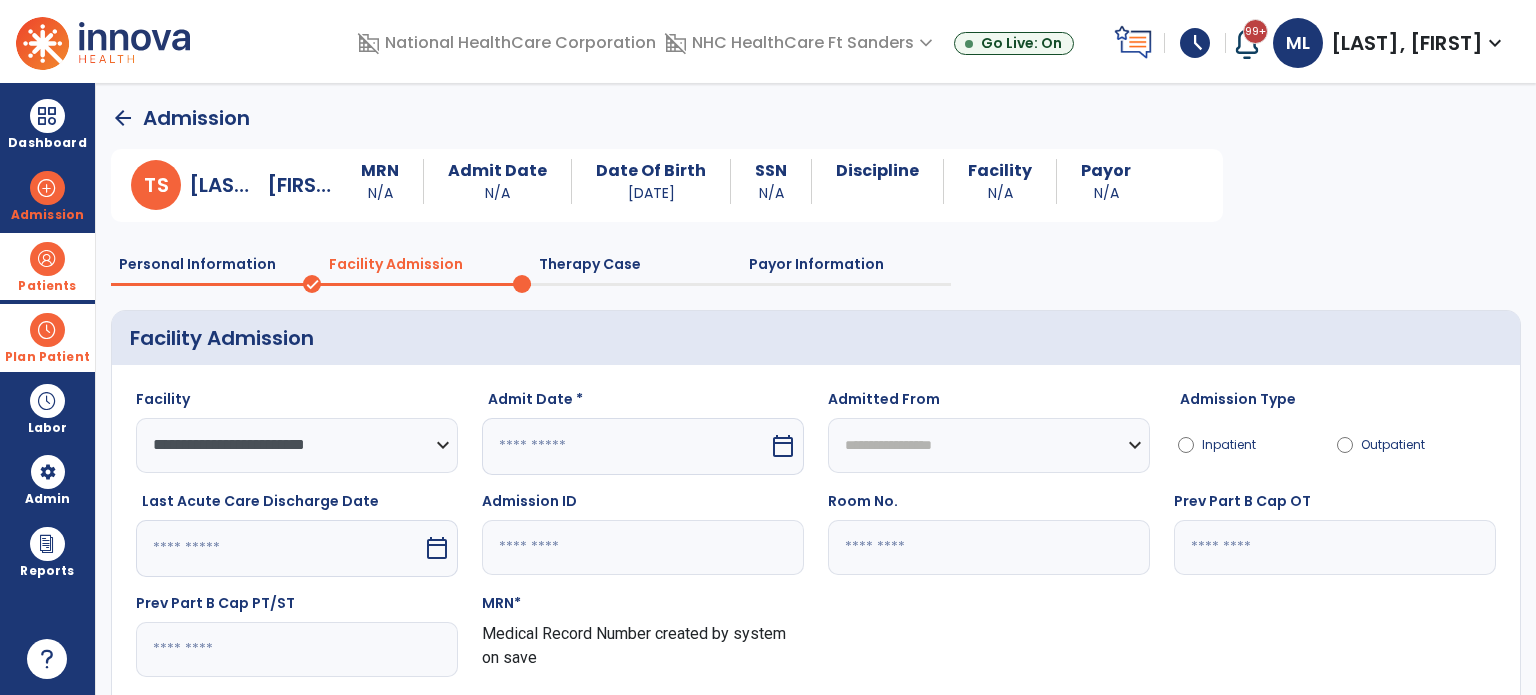 select on "*" 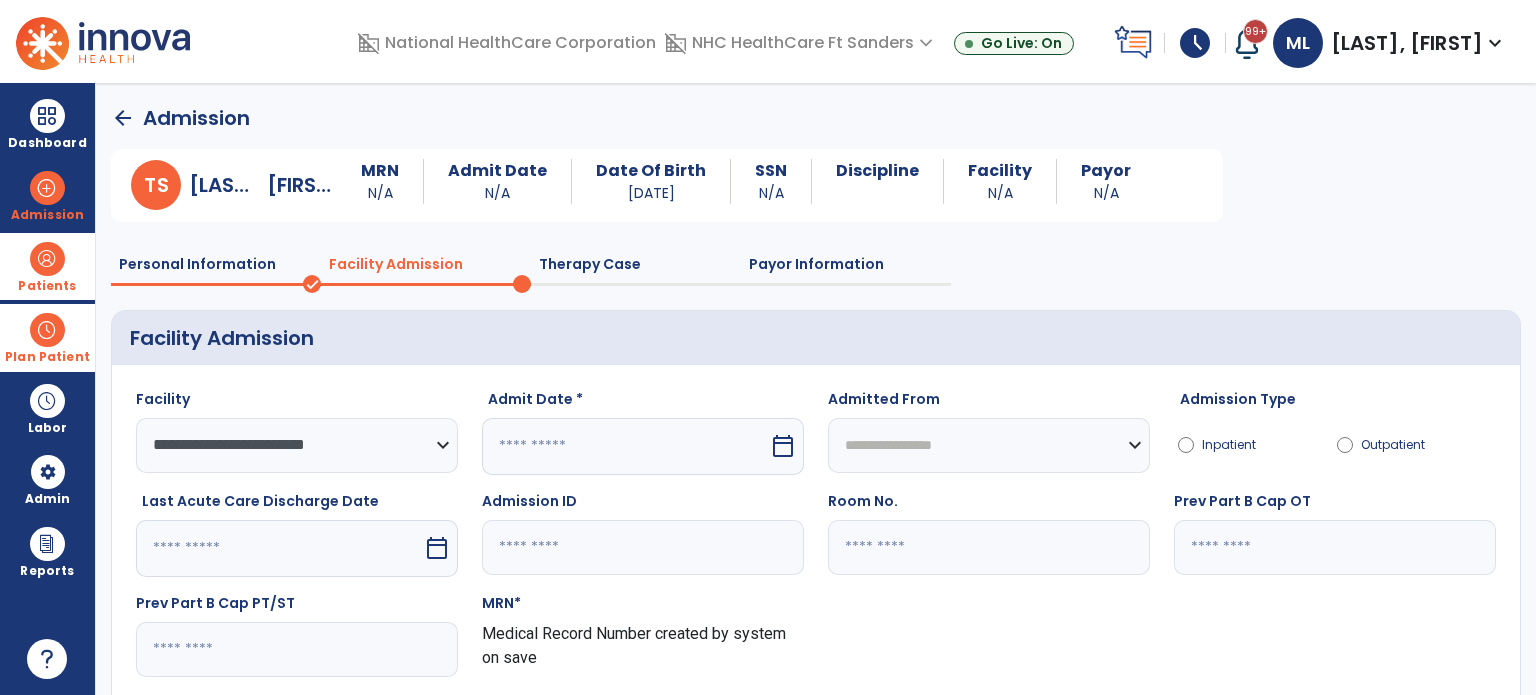 select on "****" 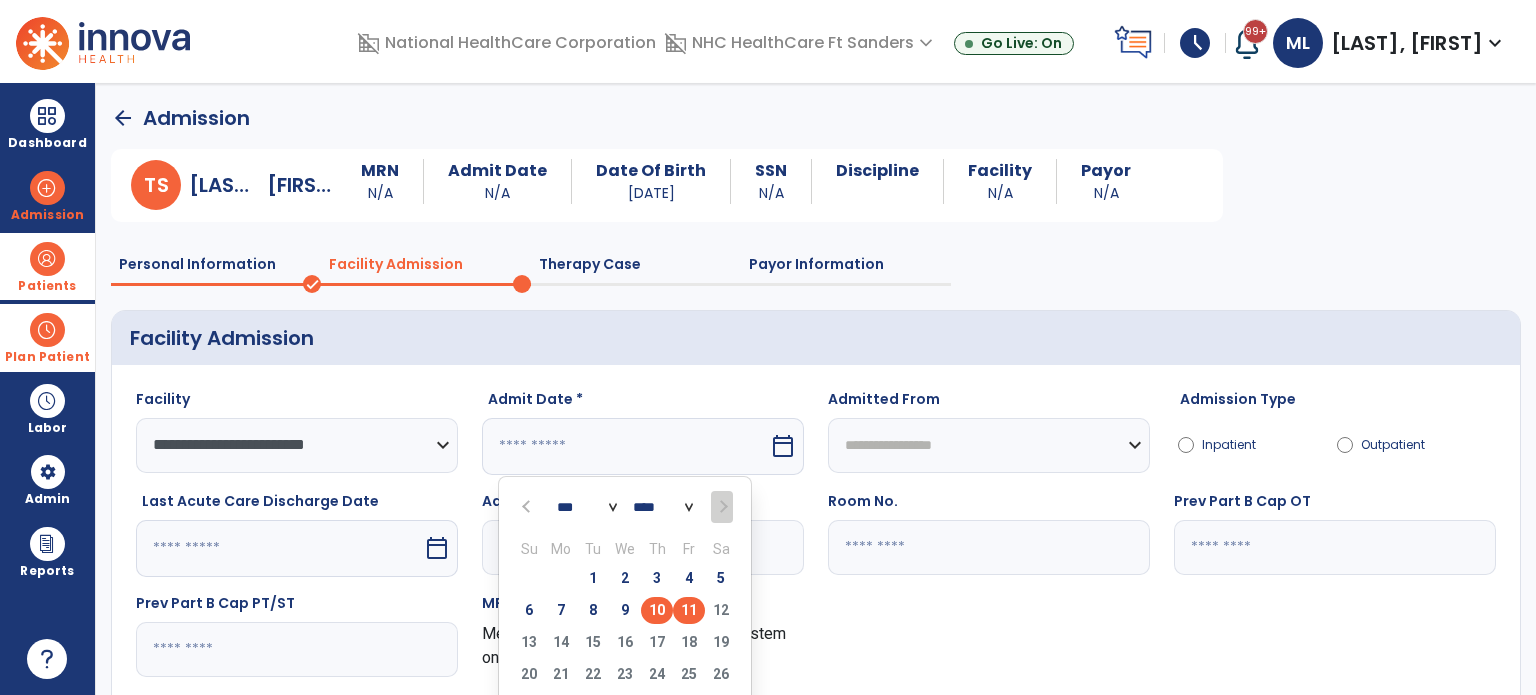 click on "10" at bounding box center (657, 610) 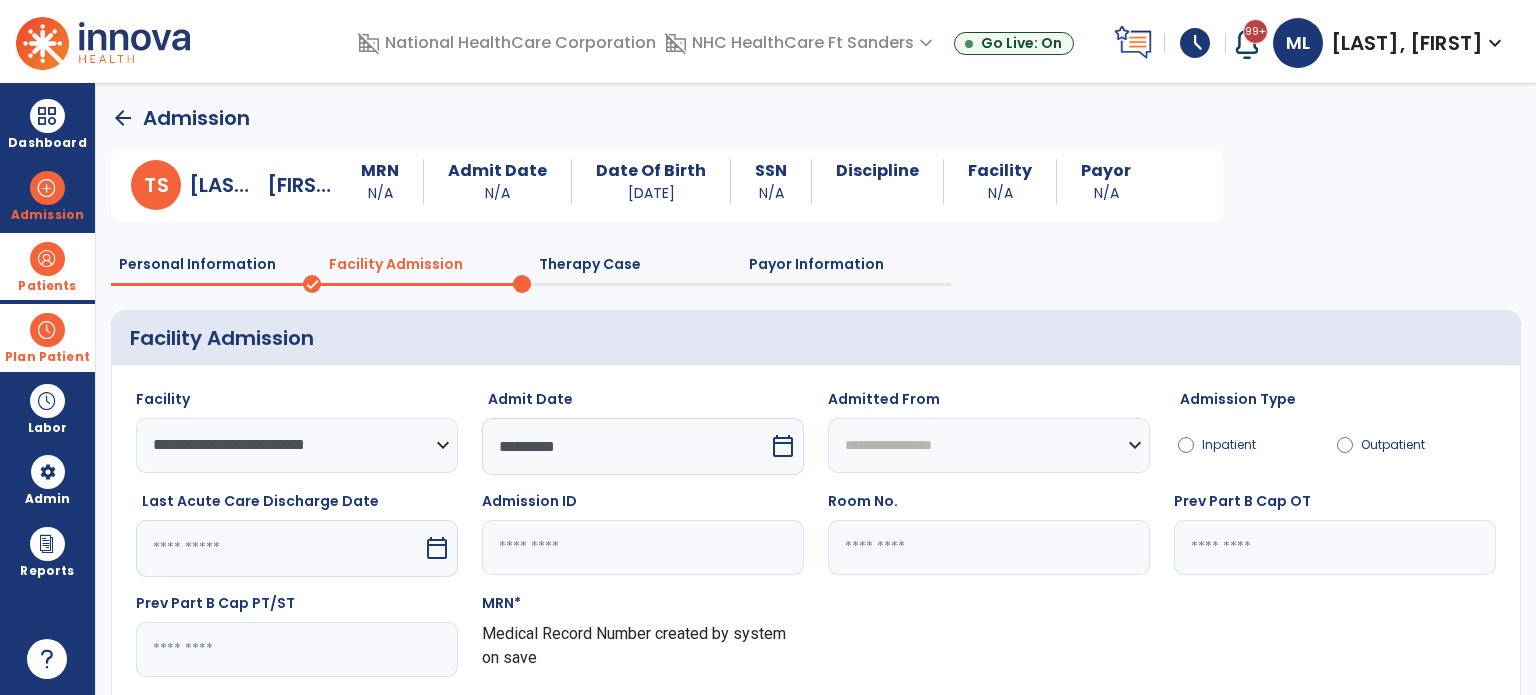 click on "calendar_today" at bounding box center (437, 548) 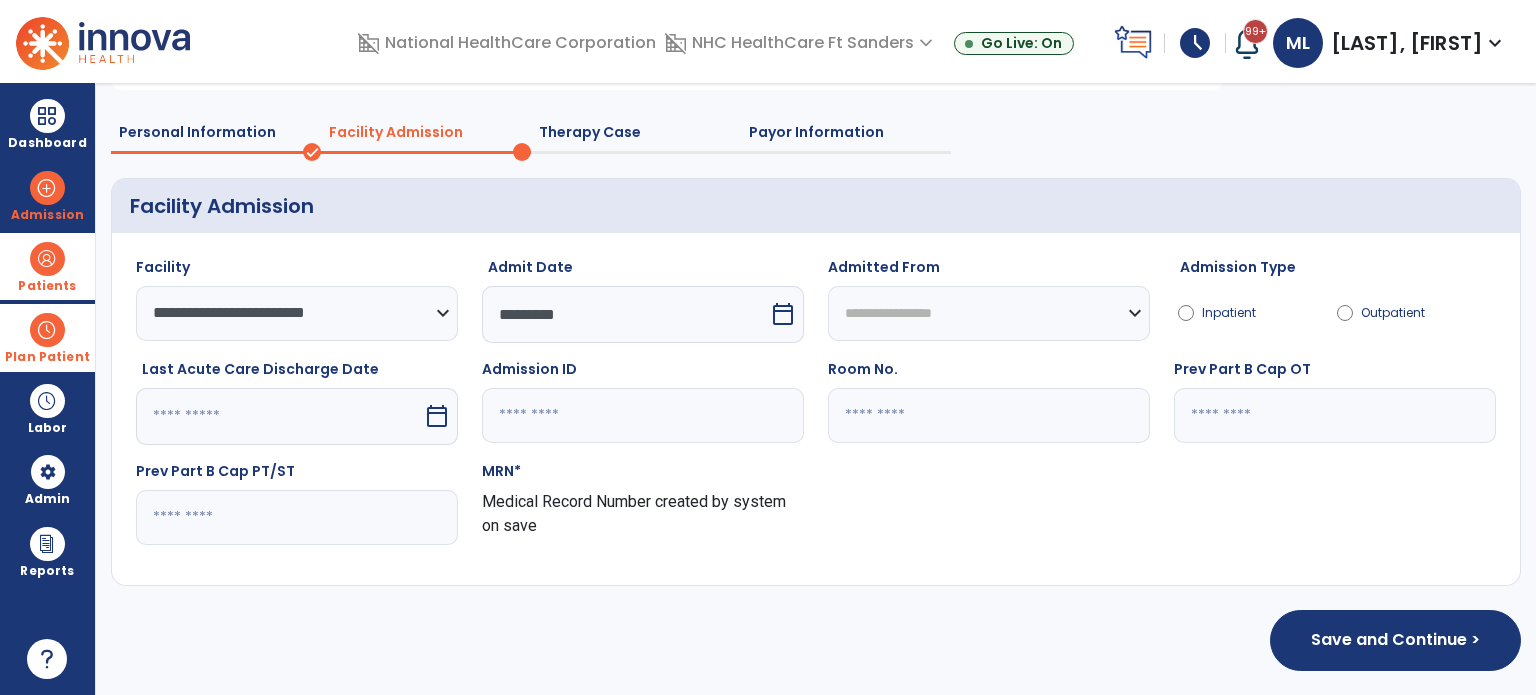 select on "*" 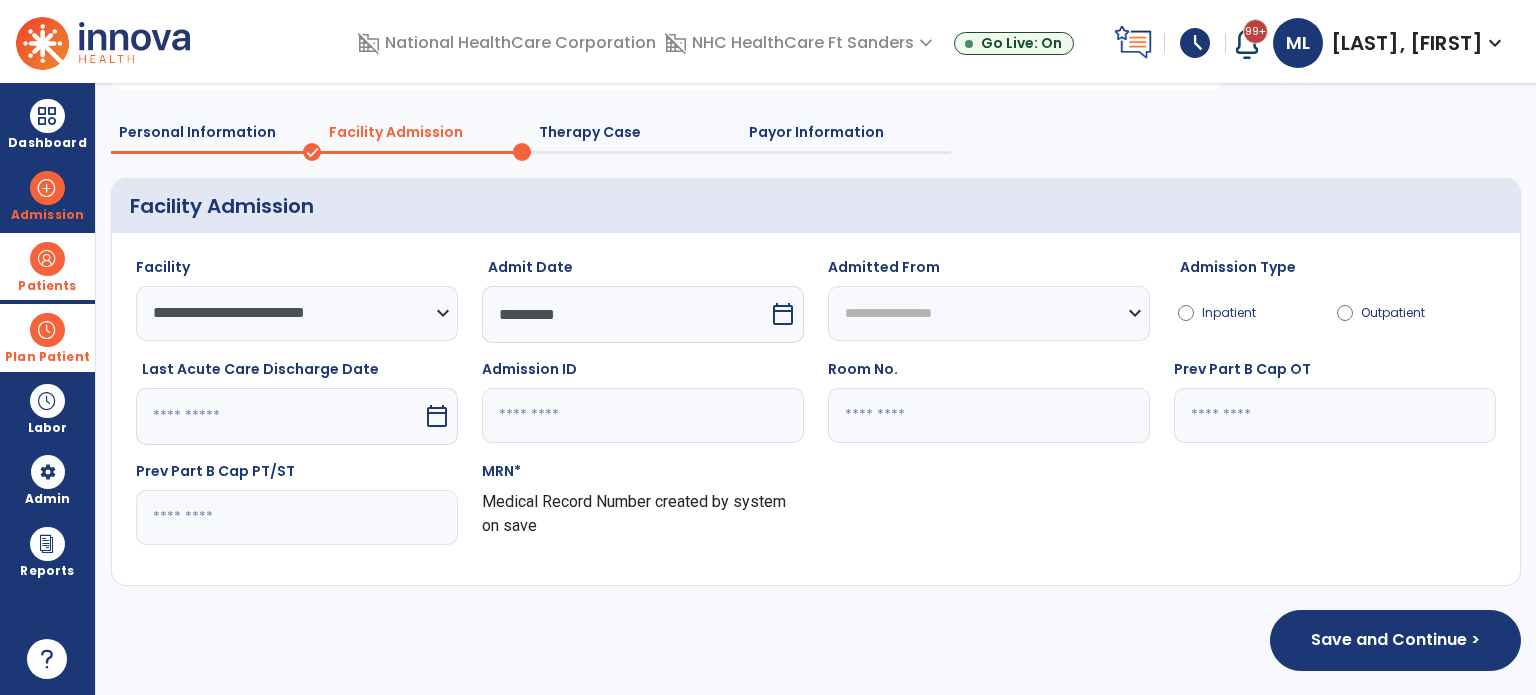select on "****" 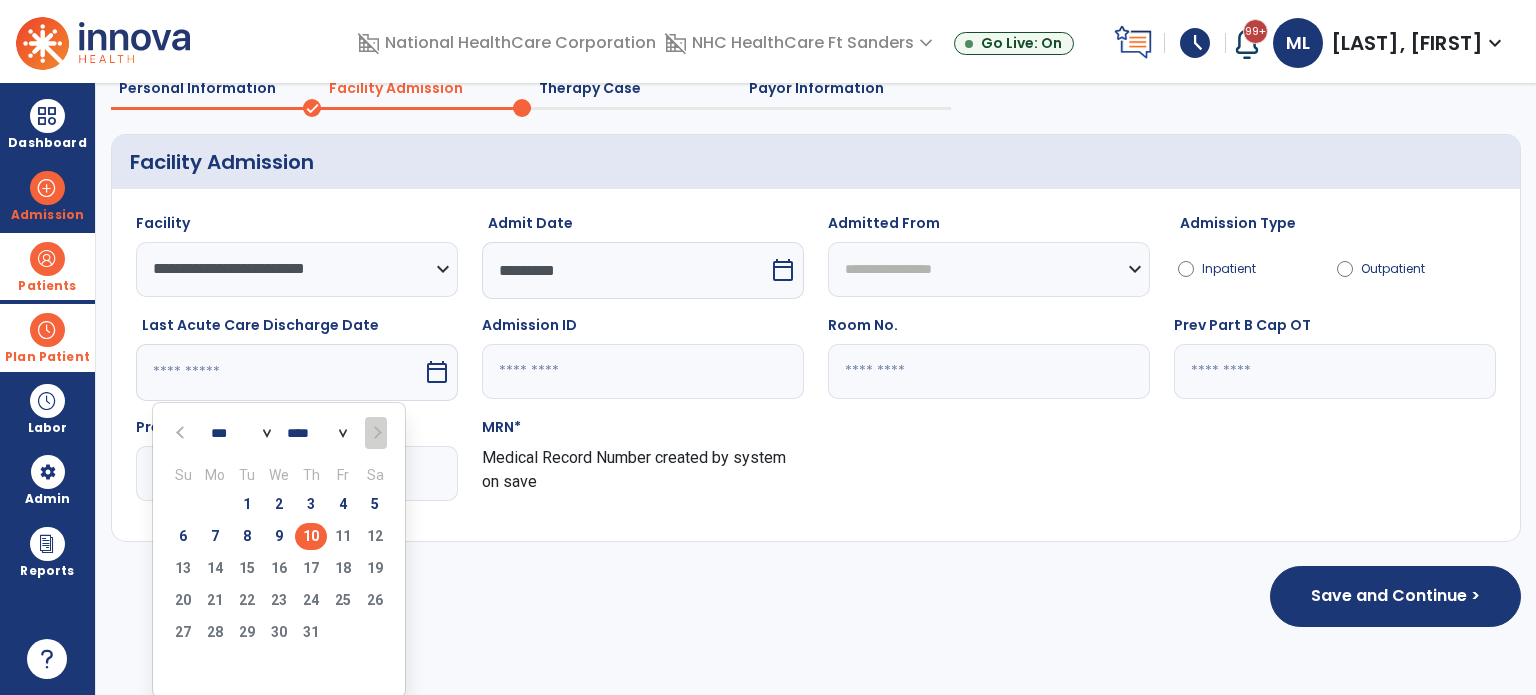 click on "10" at bounding box center [311, 536] 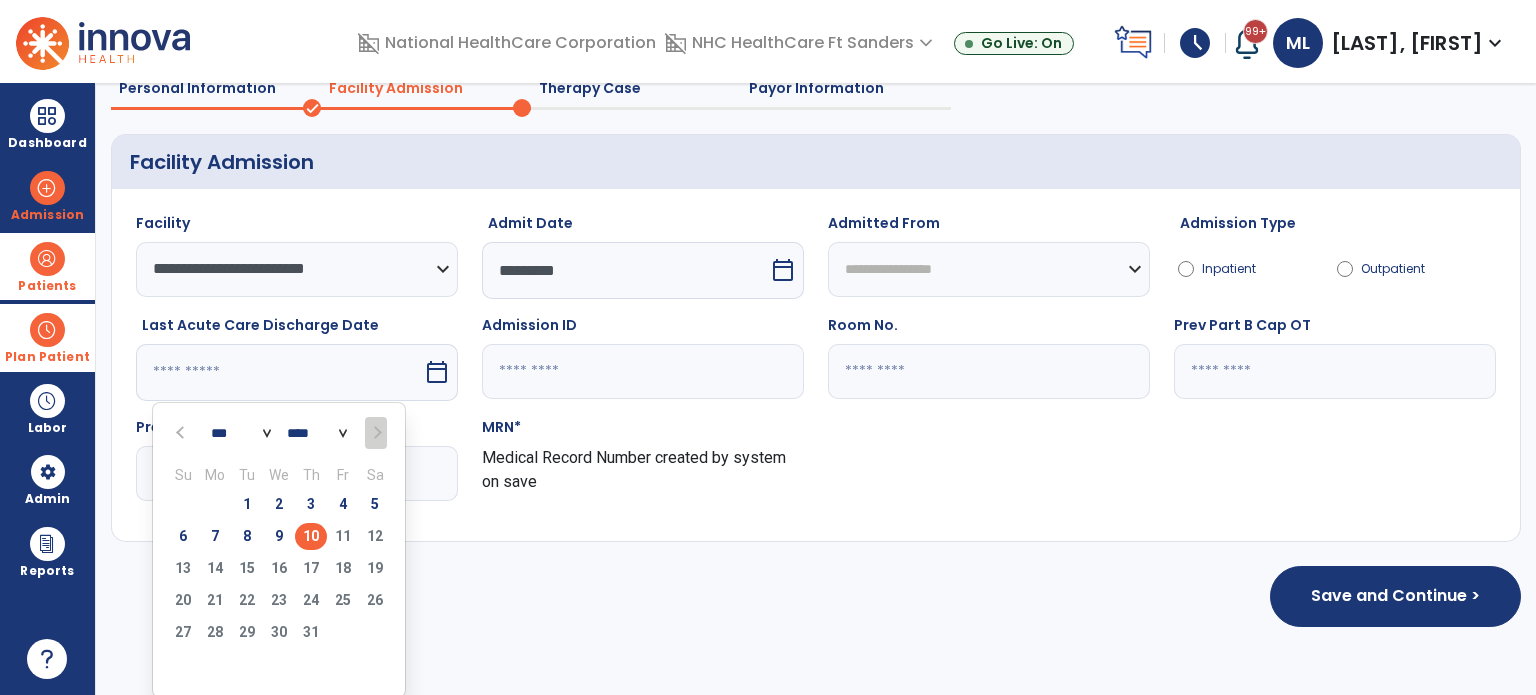 type on "*********" 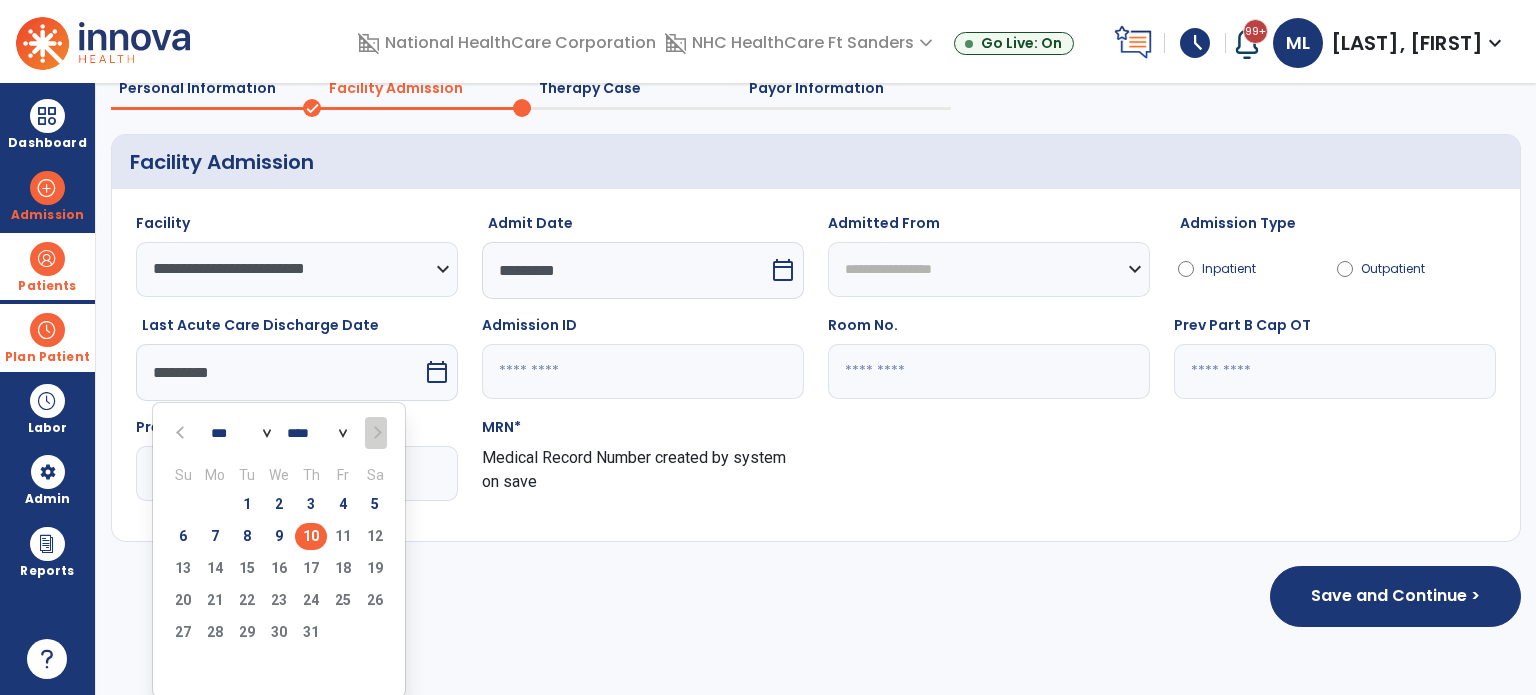 scroll, scrollTop: 130, scrollLeft: 0, axis: vertical 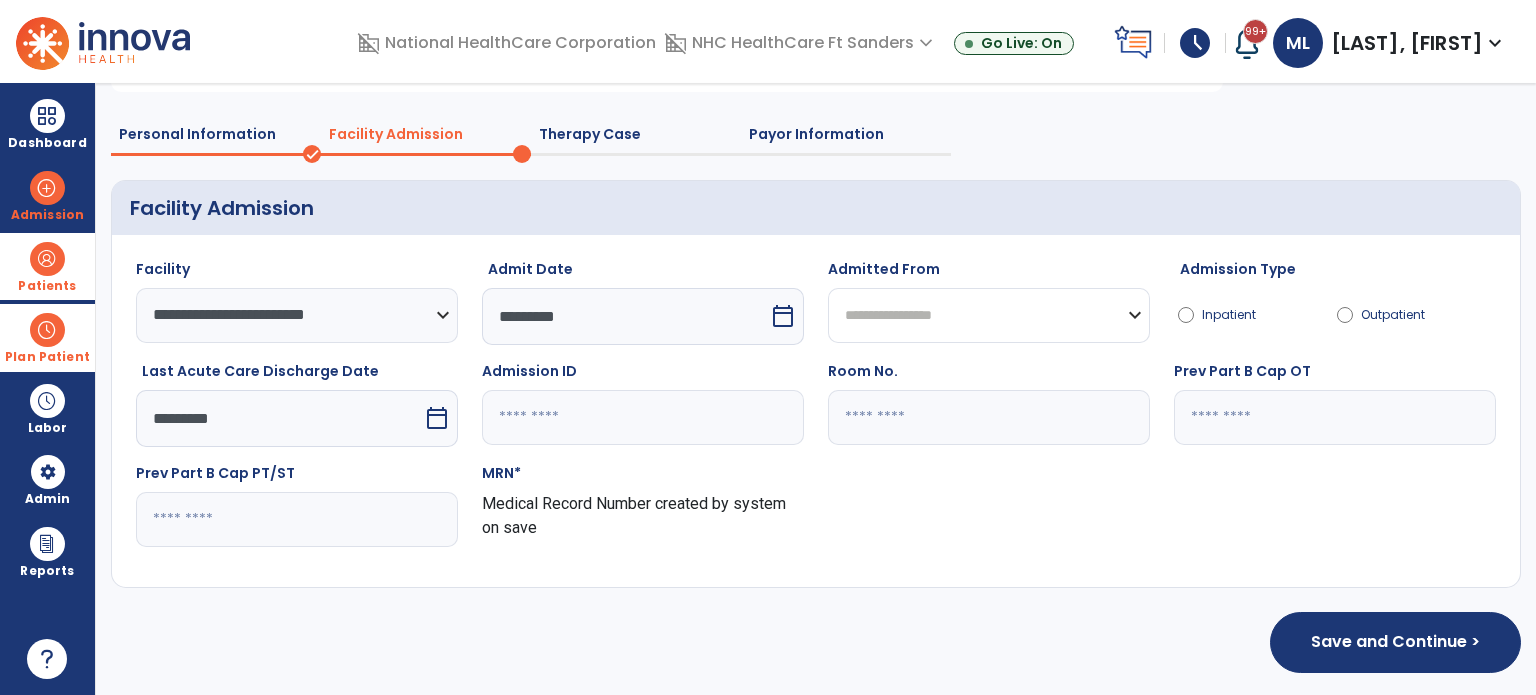 click on "**********" 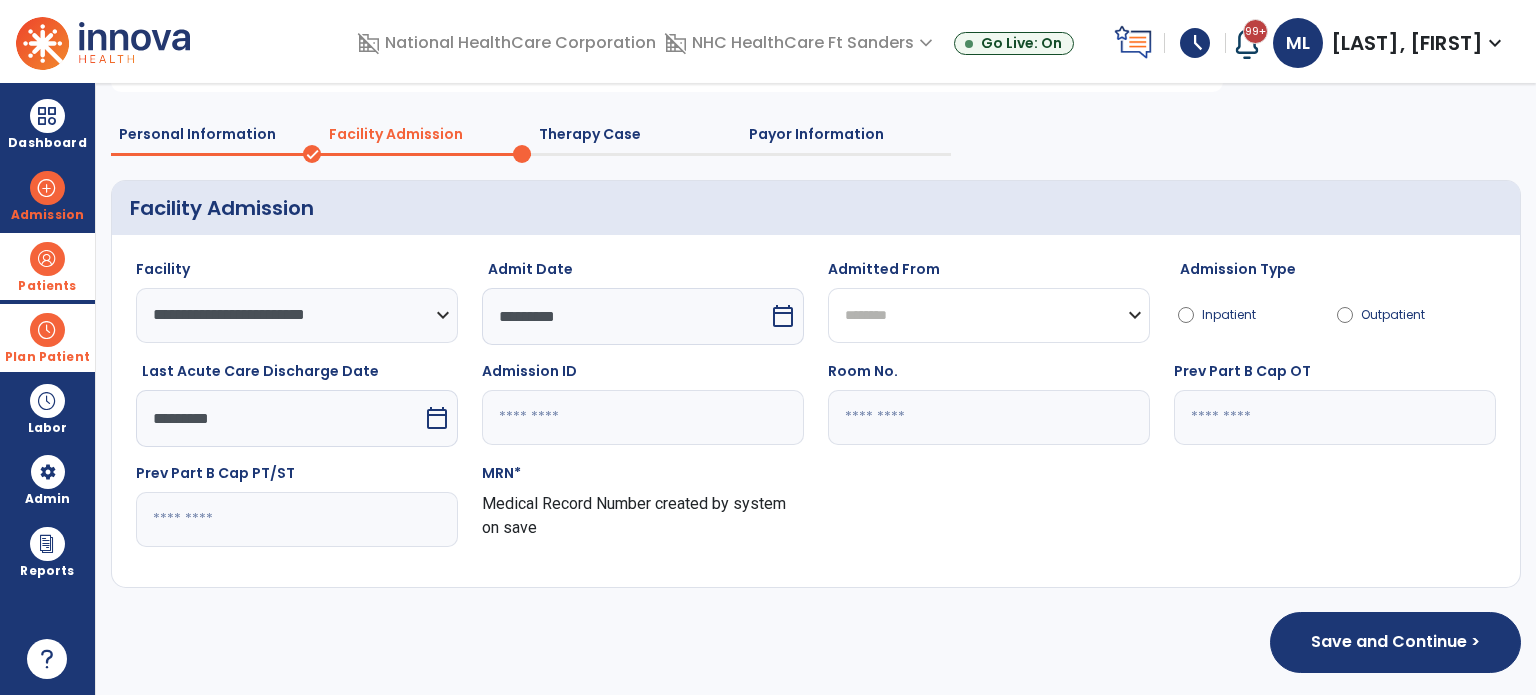 click on "**********" 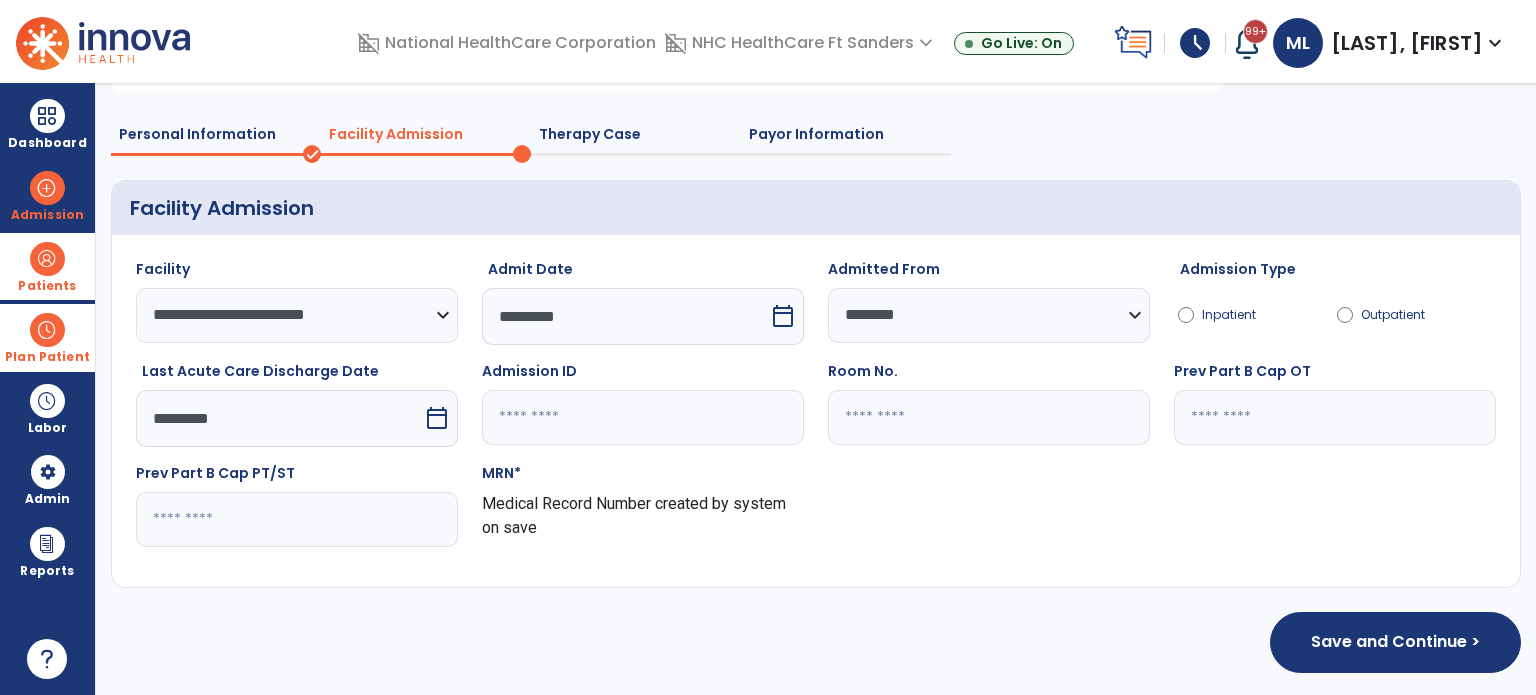click 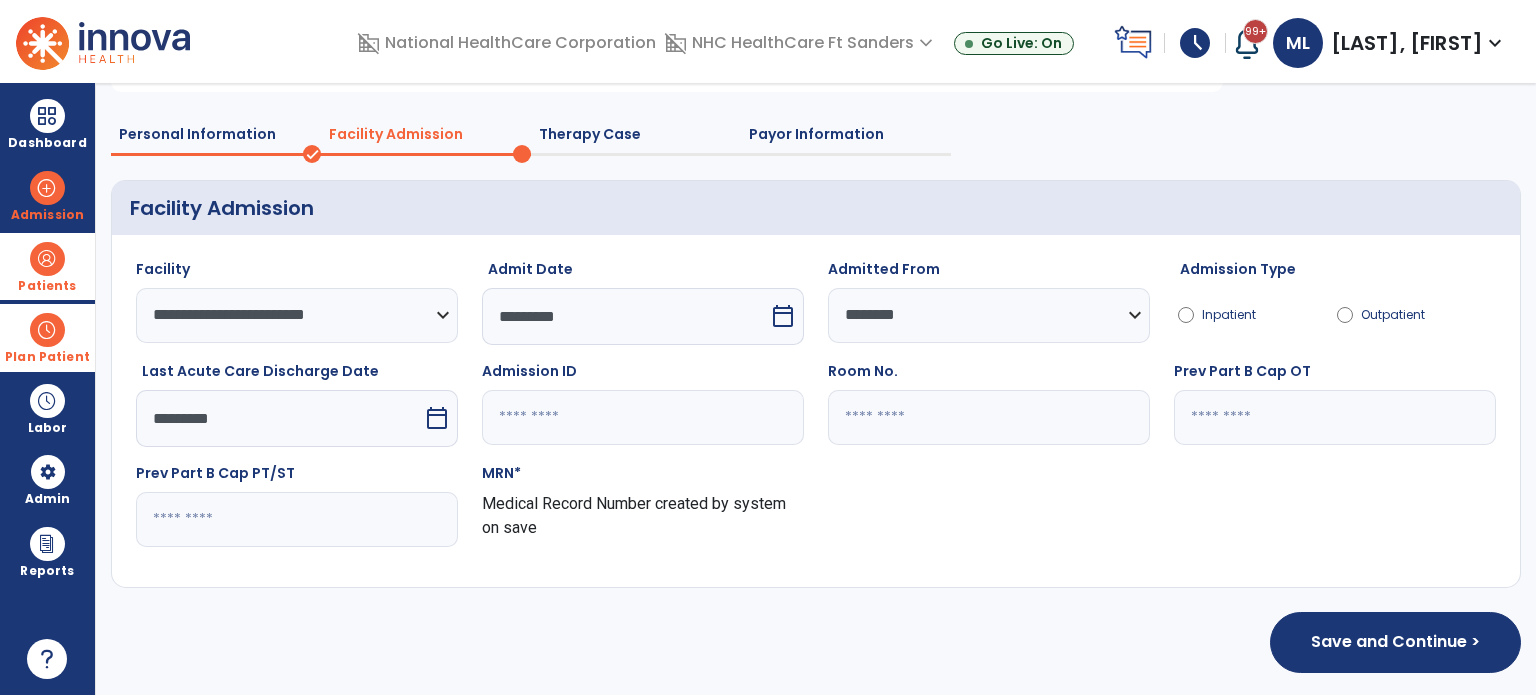 paste on "*****" 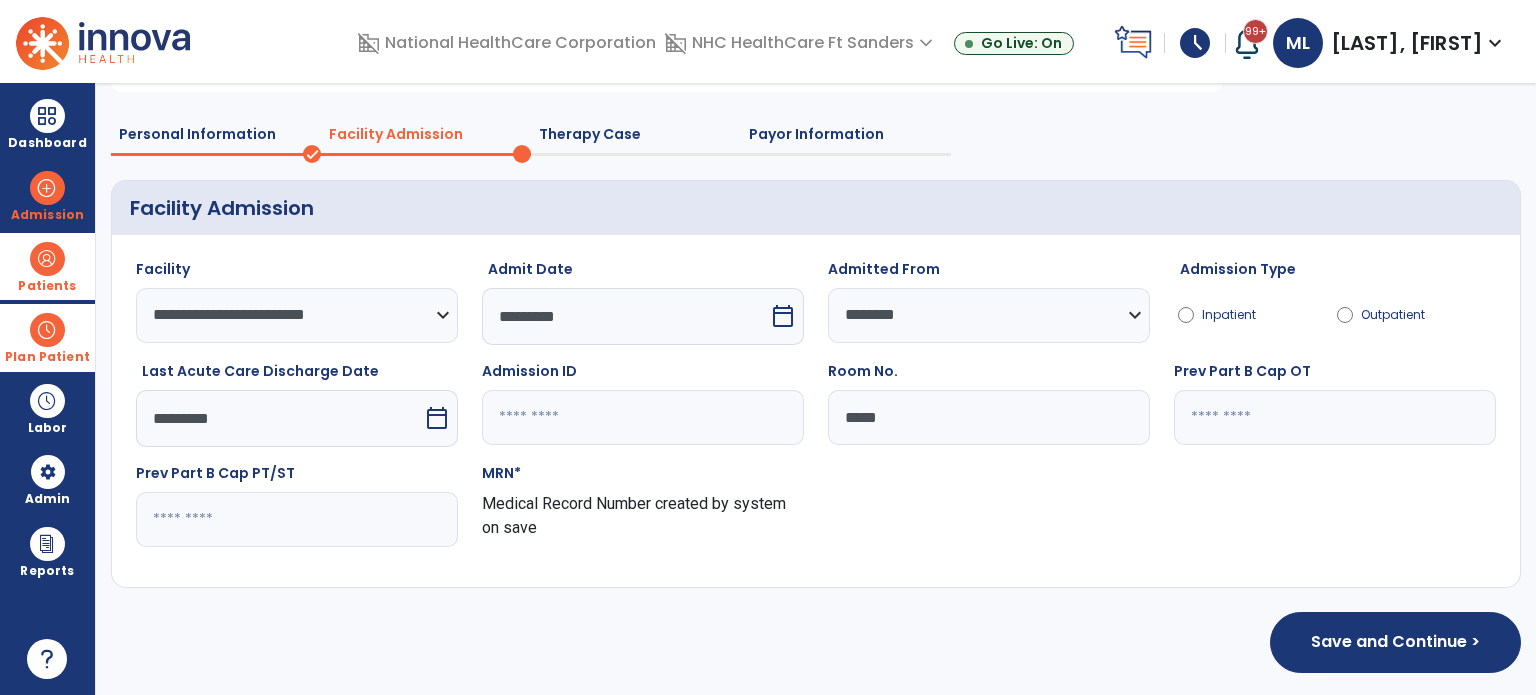 type on "*****" 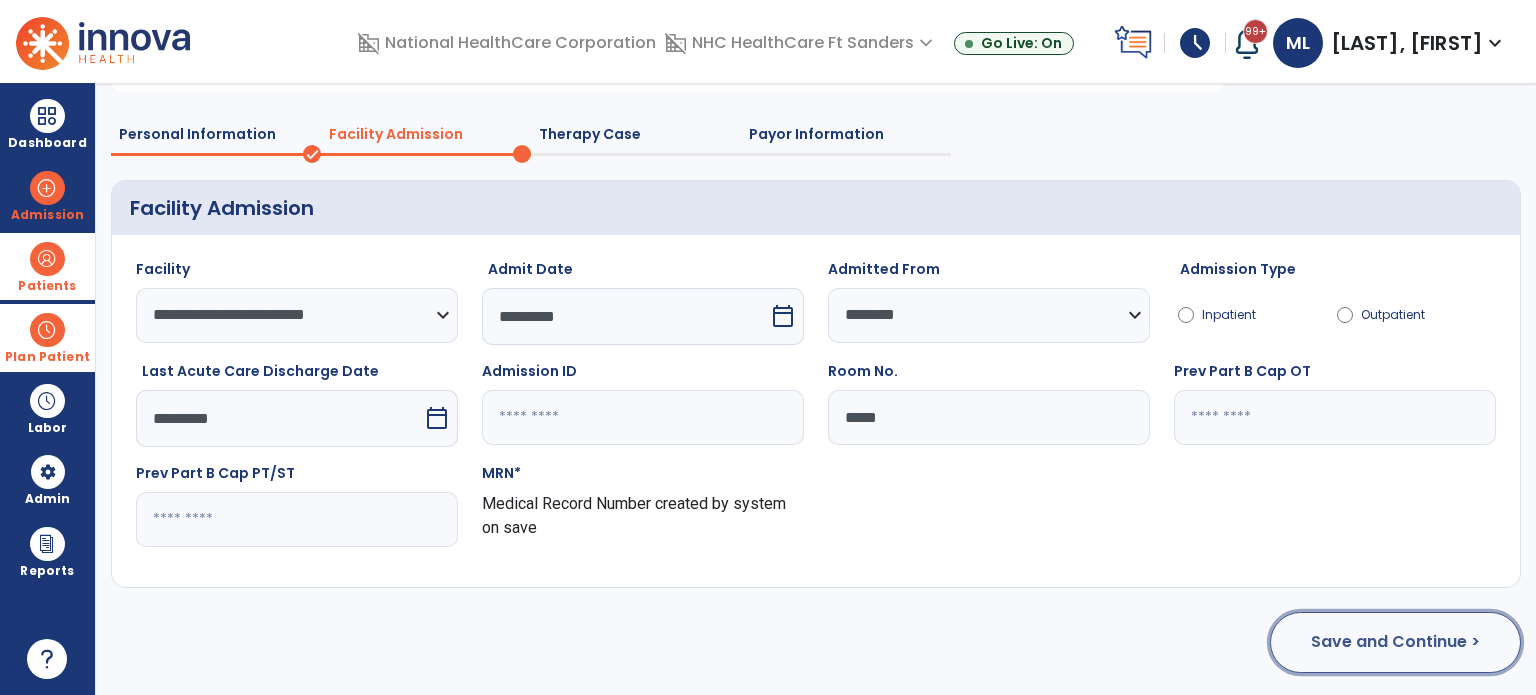 click on "Save and Continue >" 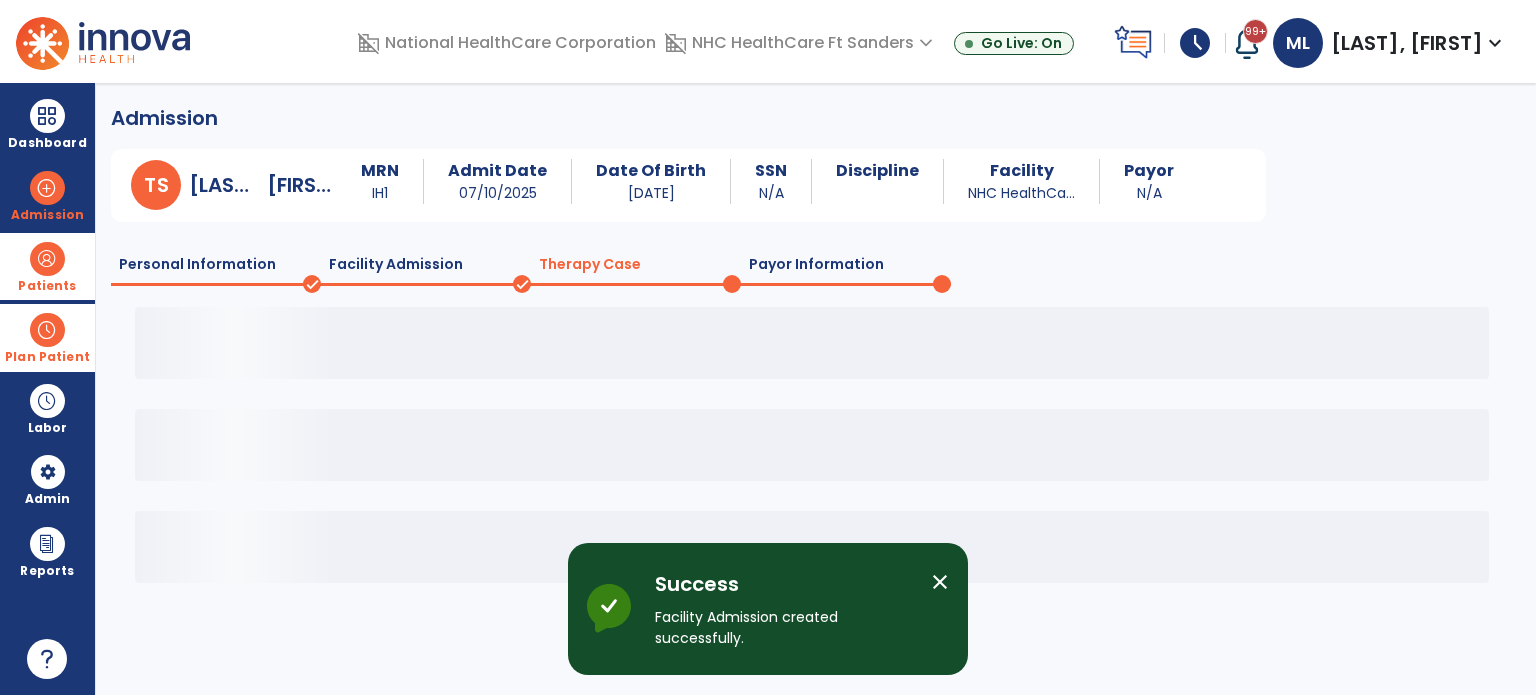 scroll, scrollTop: 0, scrollLeft: 0, axis: both 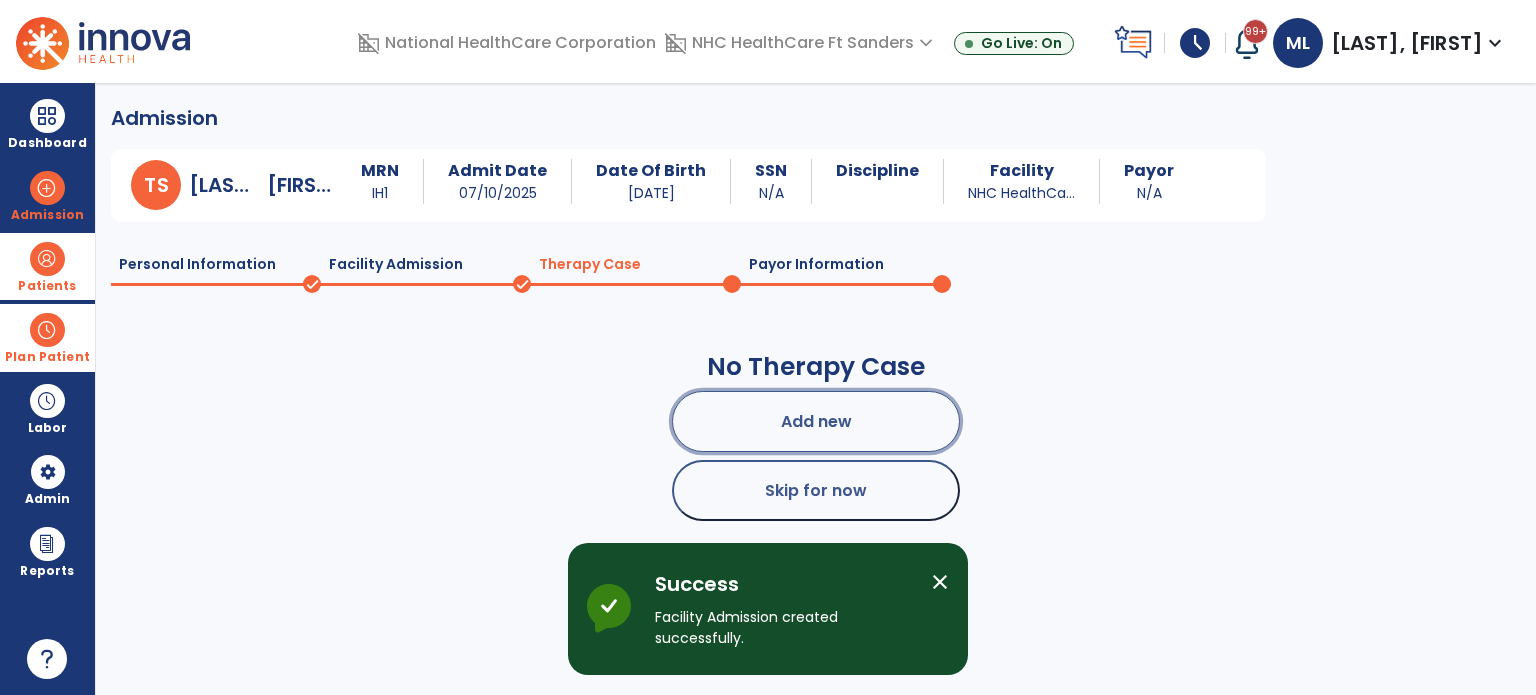 click on "Add new" at bounding box center [816, 421] 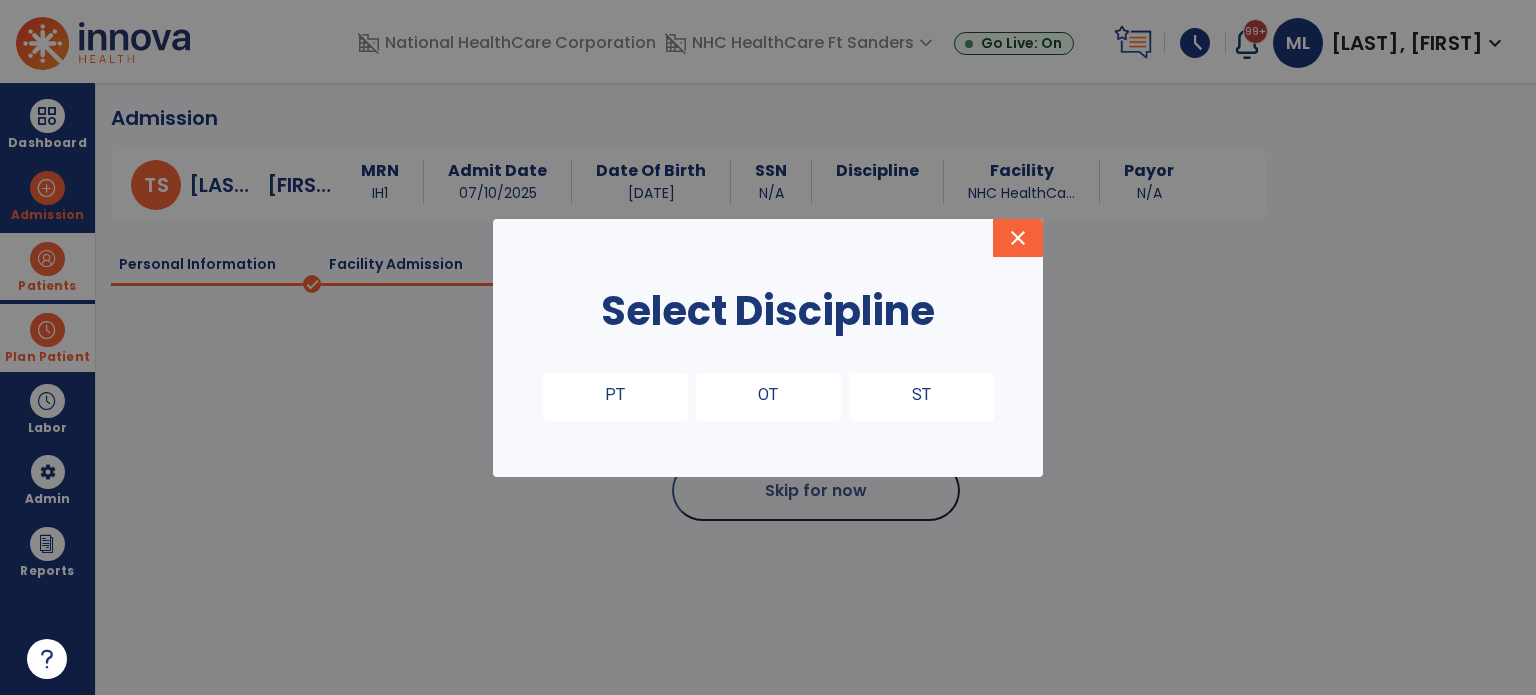click on "OT" at bounding box center [768, 397] 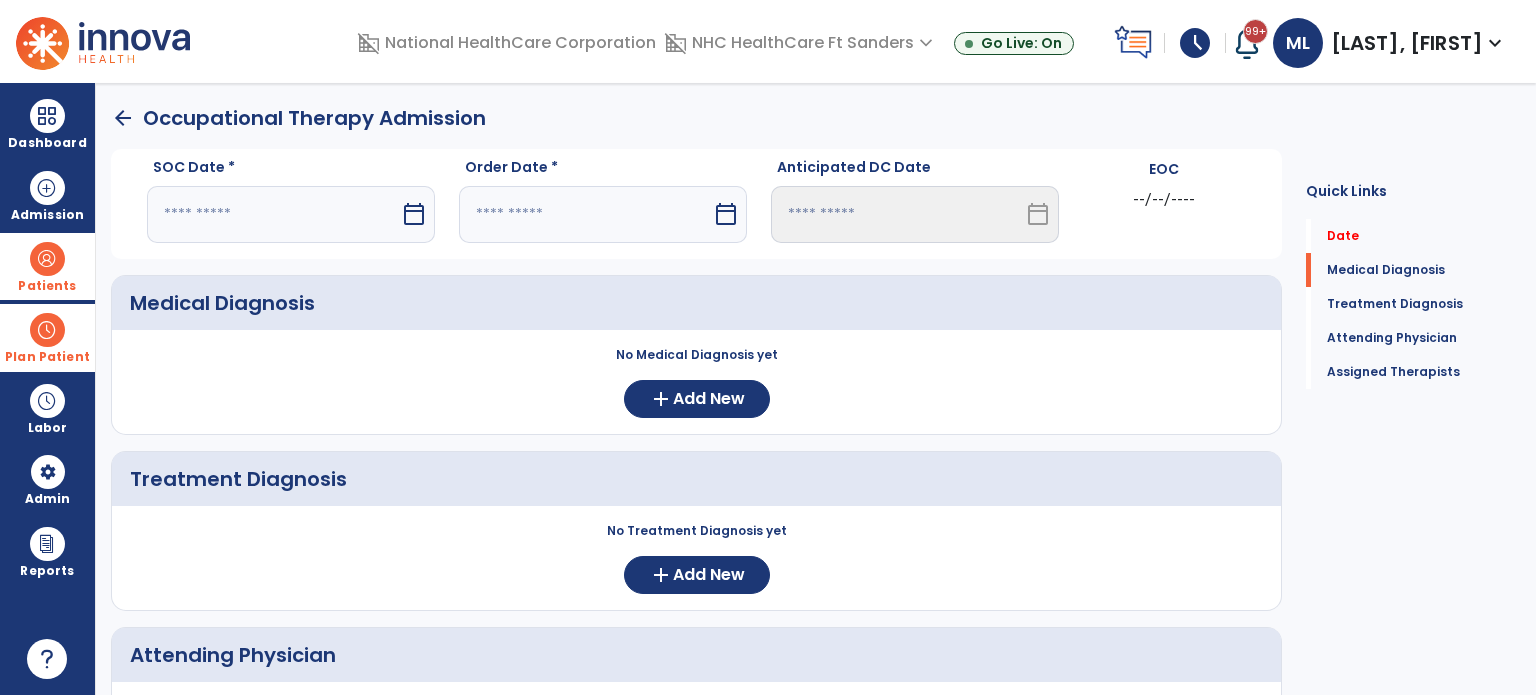 click on "calendar_today" at bounding box center (414, 214) 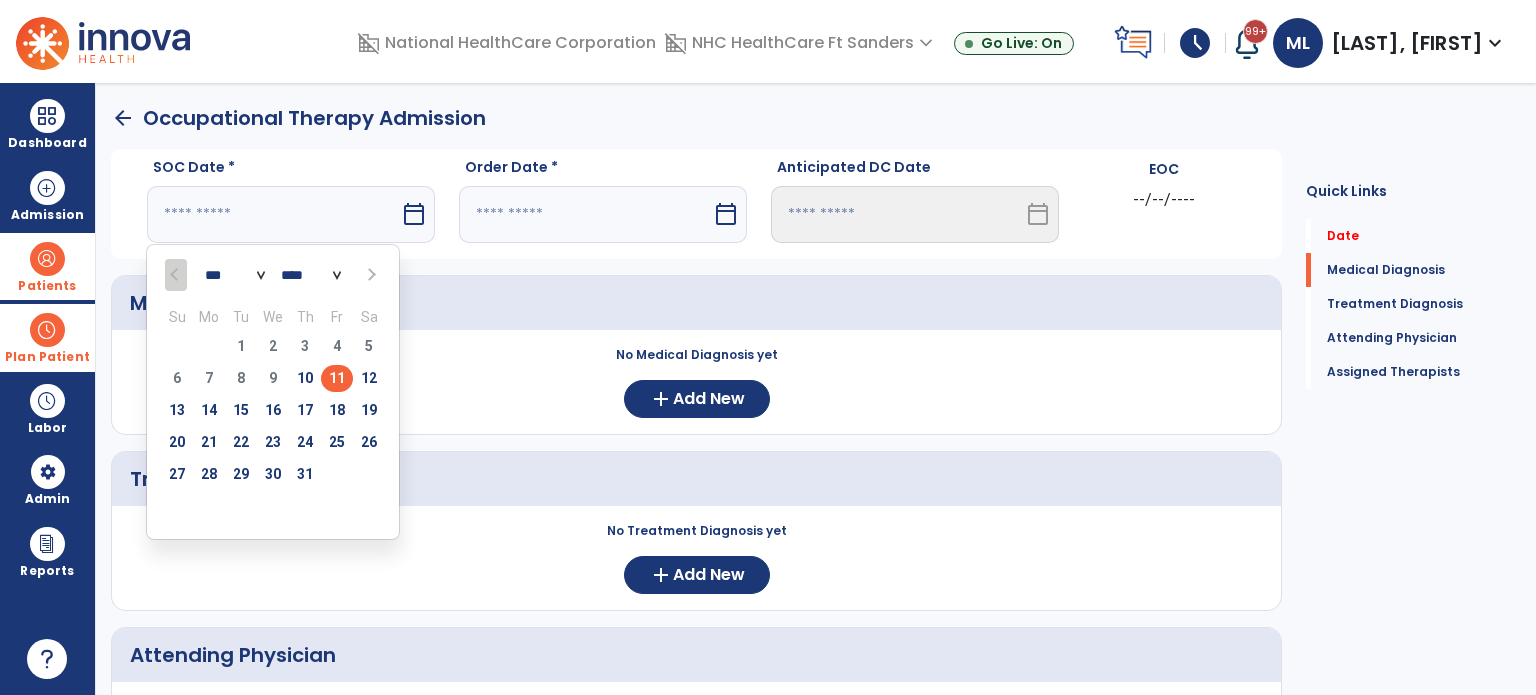 click on "11" at bounding box center (337, 378) 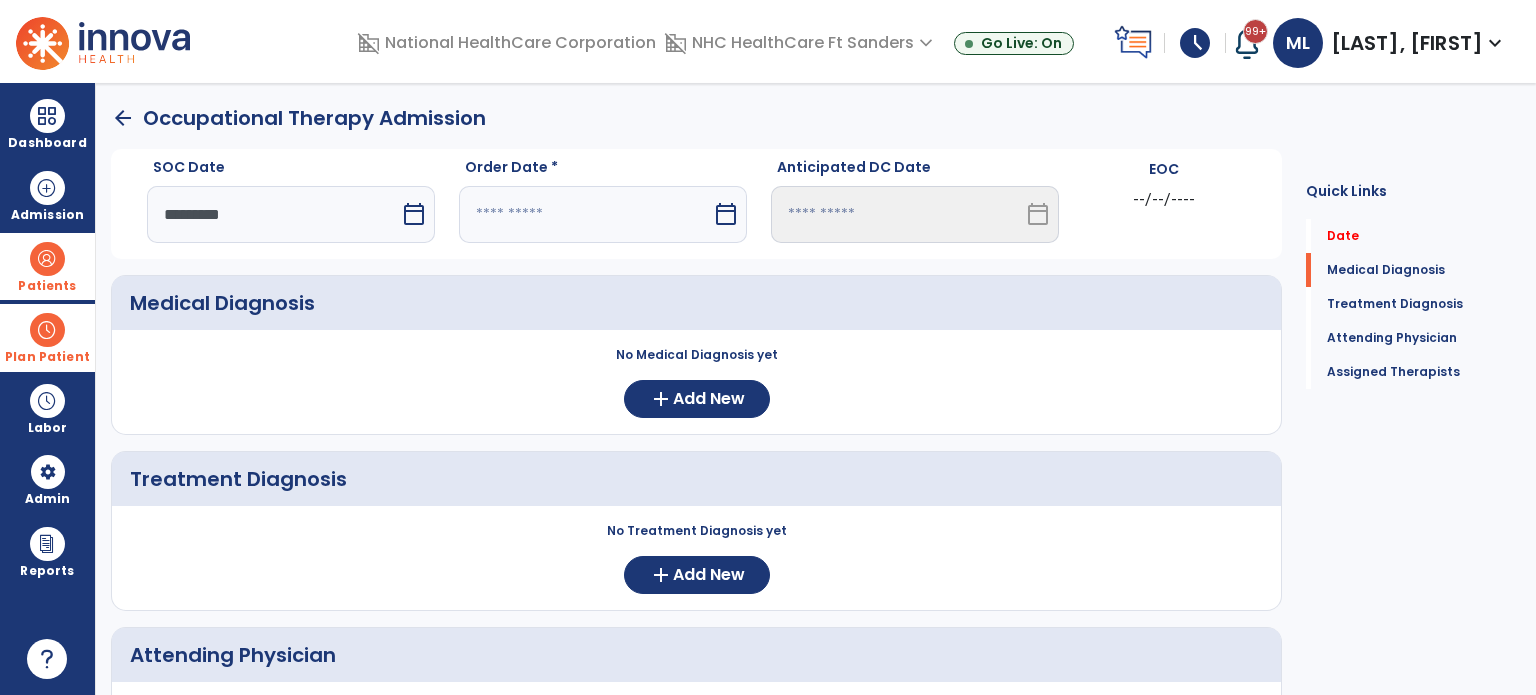 drag, startPoint x: 696, startPoint y: 175, endPoint x: 655, endPoint y: 211, distance: 54.56189 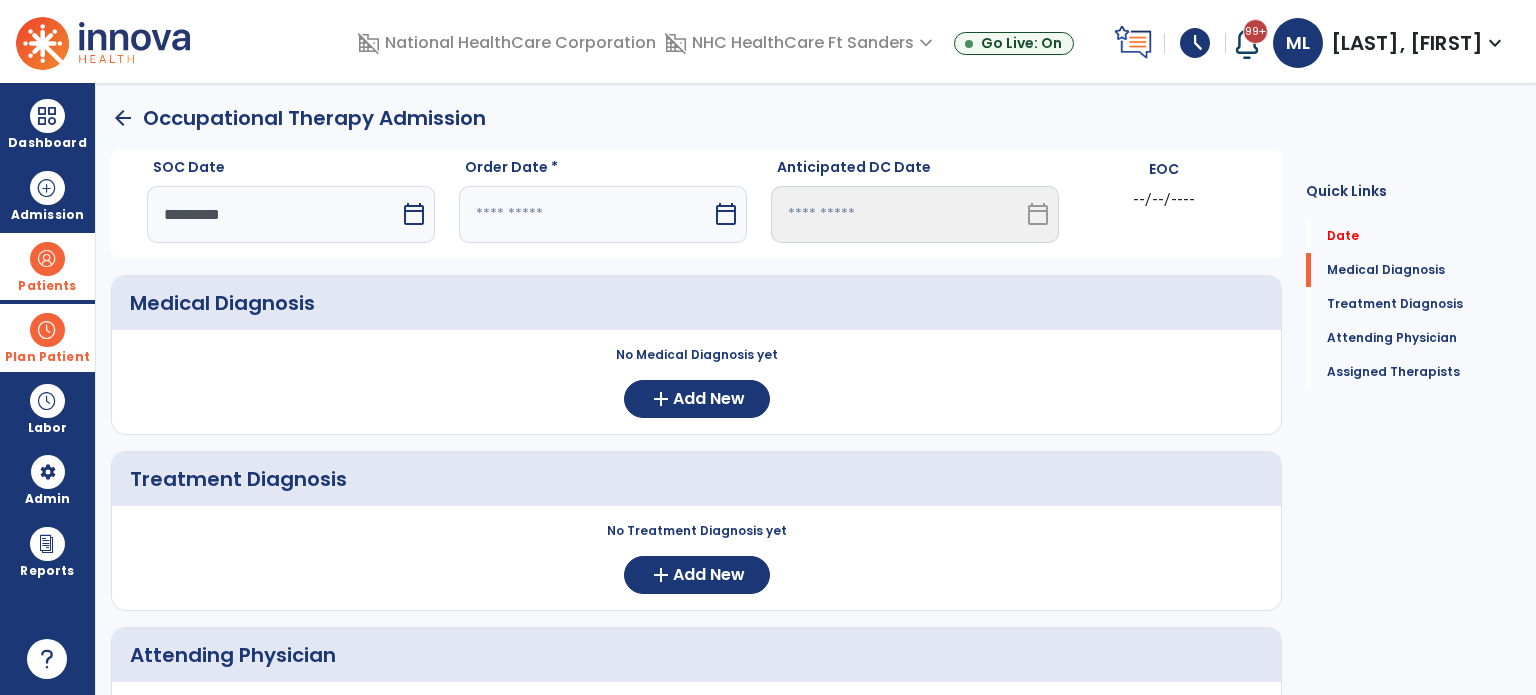 click on "Order Date *" at bounding box center (603, 171) 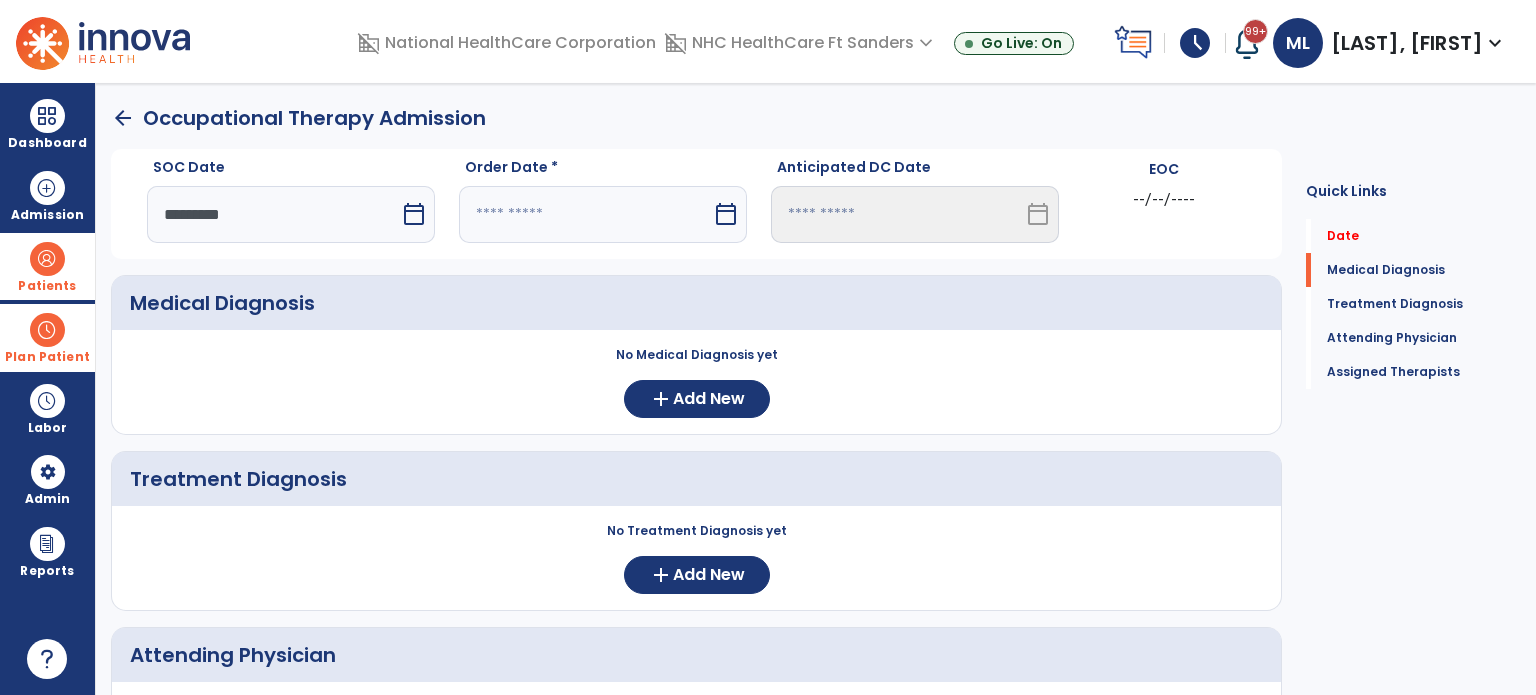 click at bounding box center (585, 214) 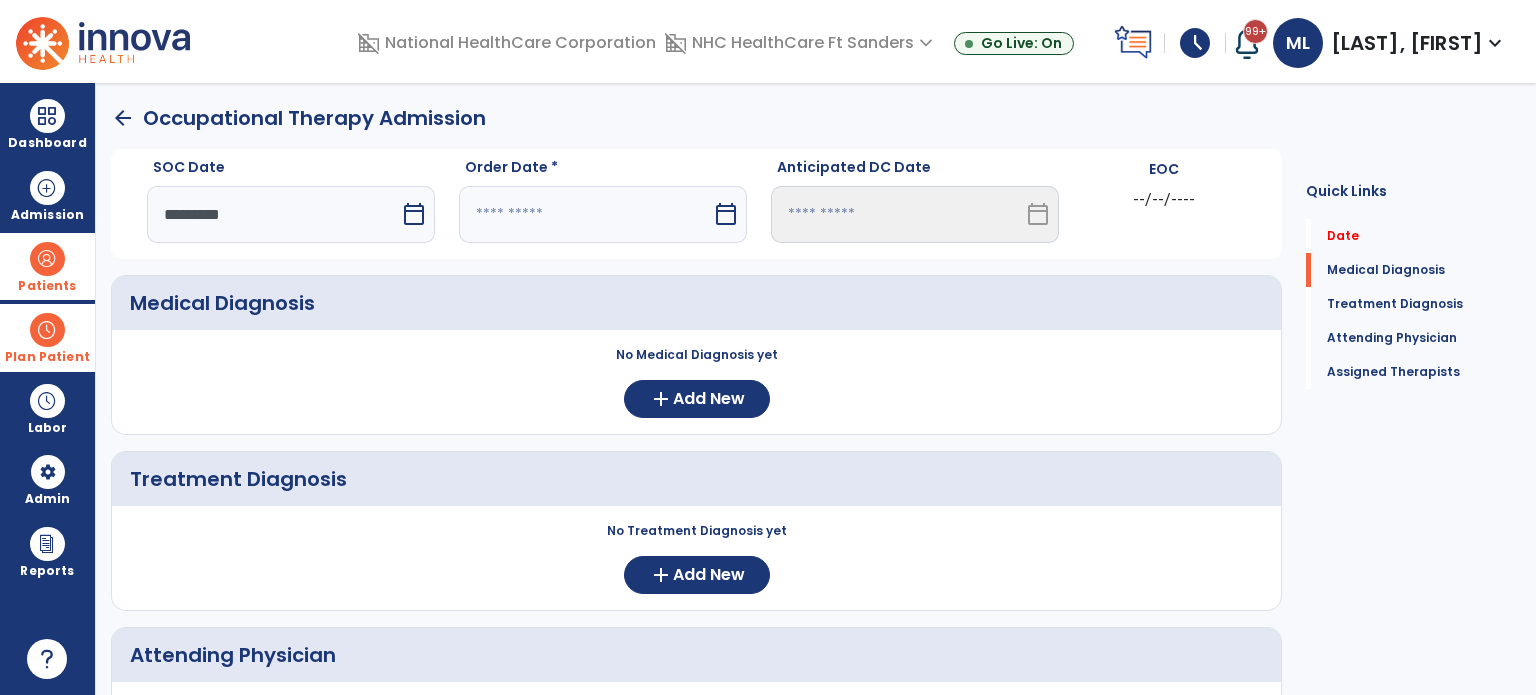 select on "*" 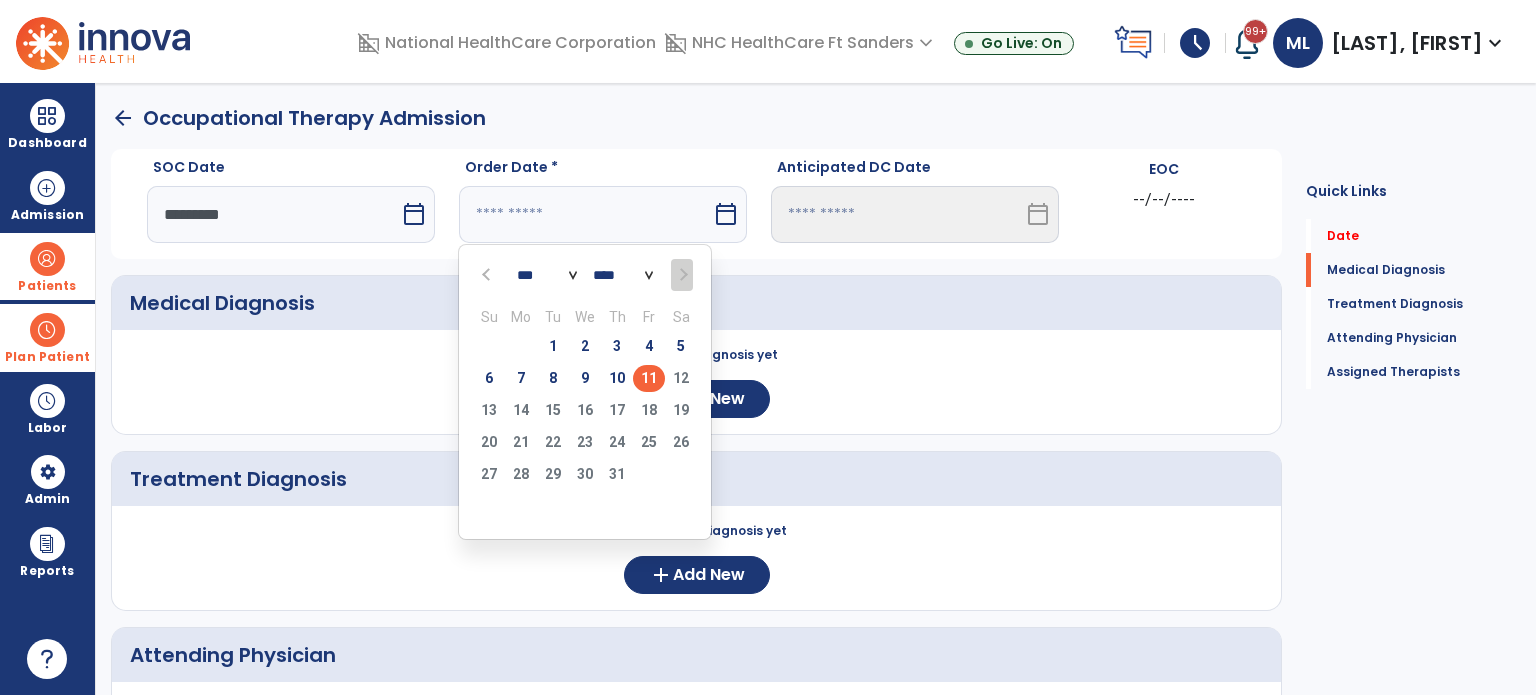 drag, startPoint x: 611, startPoint y: 383, endPoint x: 604, endPoint y: 116, distance: 267.09174 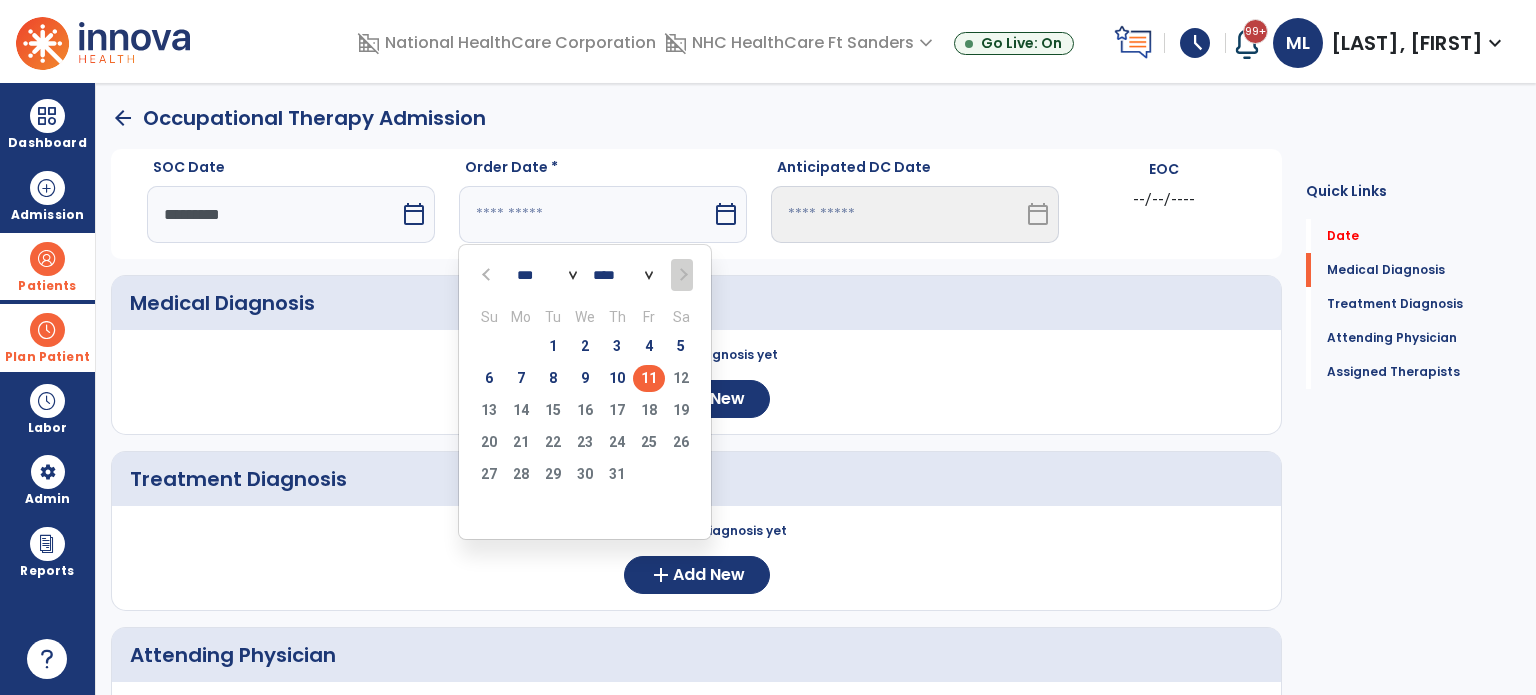 type on "*********" 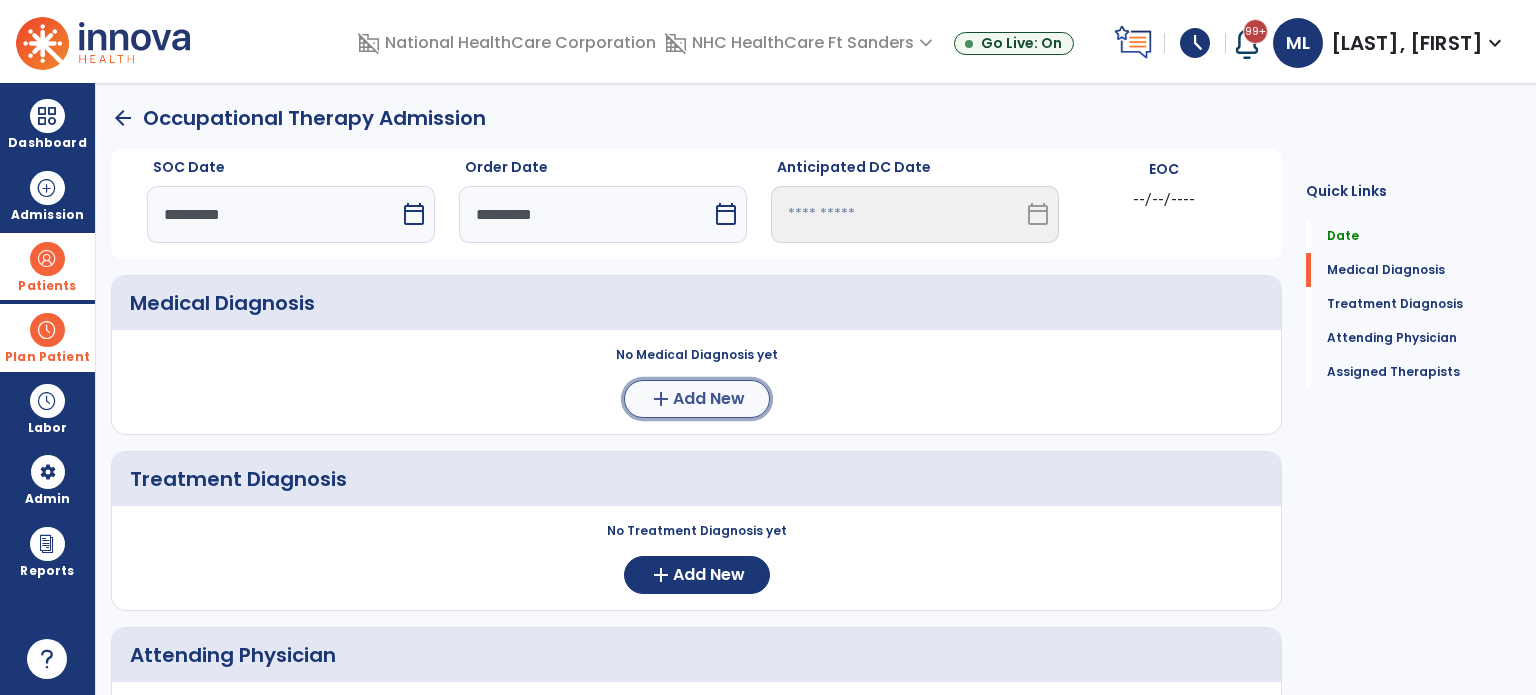 click on "Add New" 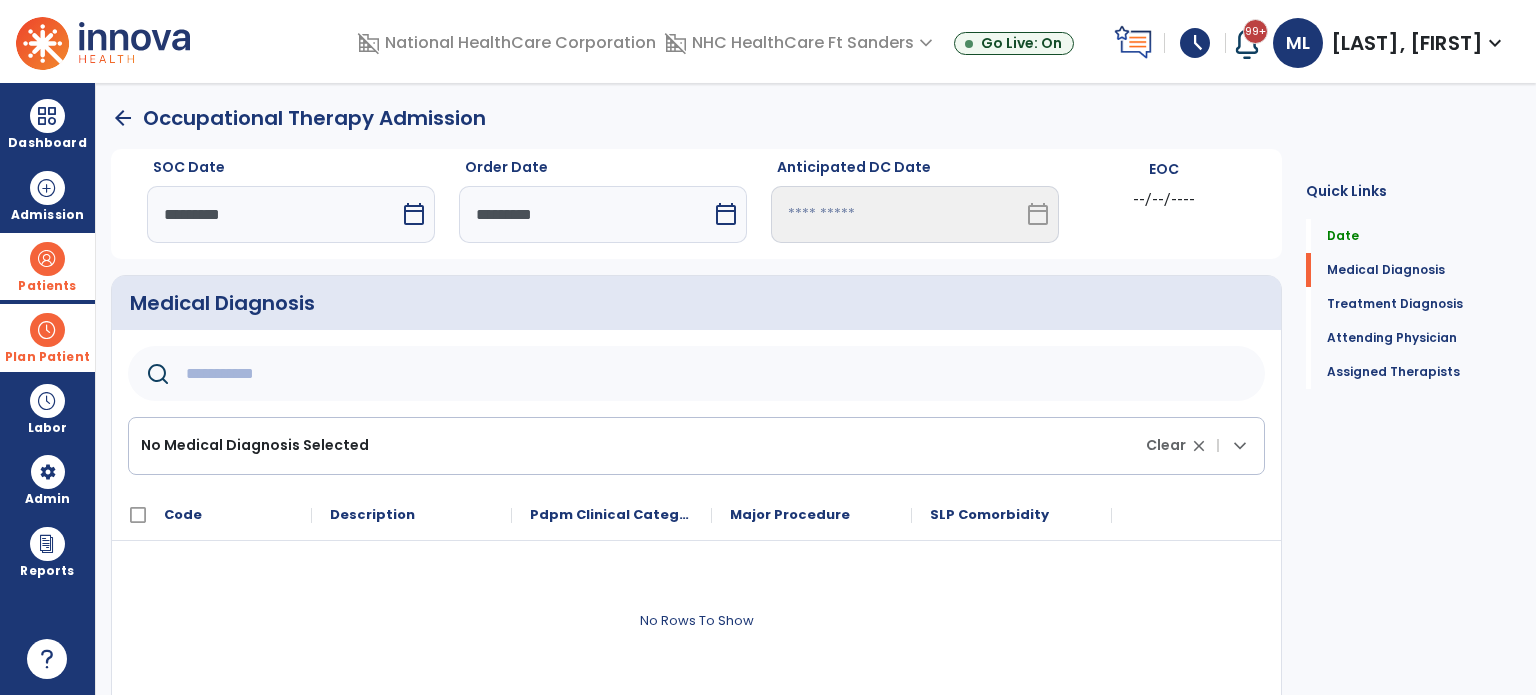 click on "No Medical Diagnosis Selected Clear close |  keyboard_arrow_down" 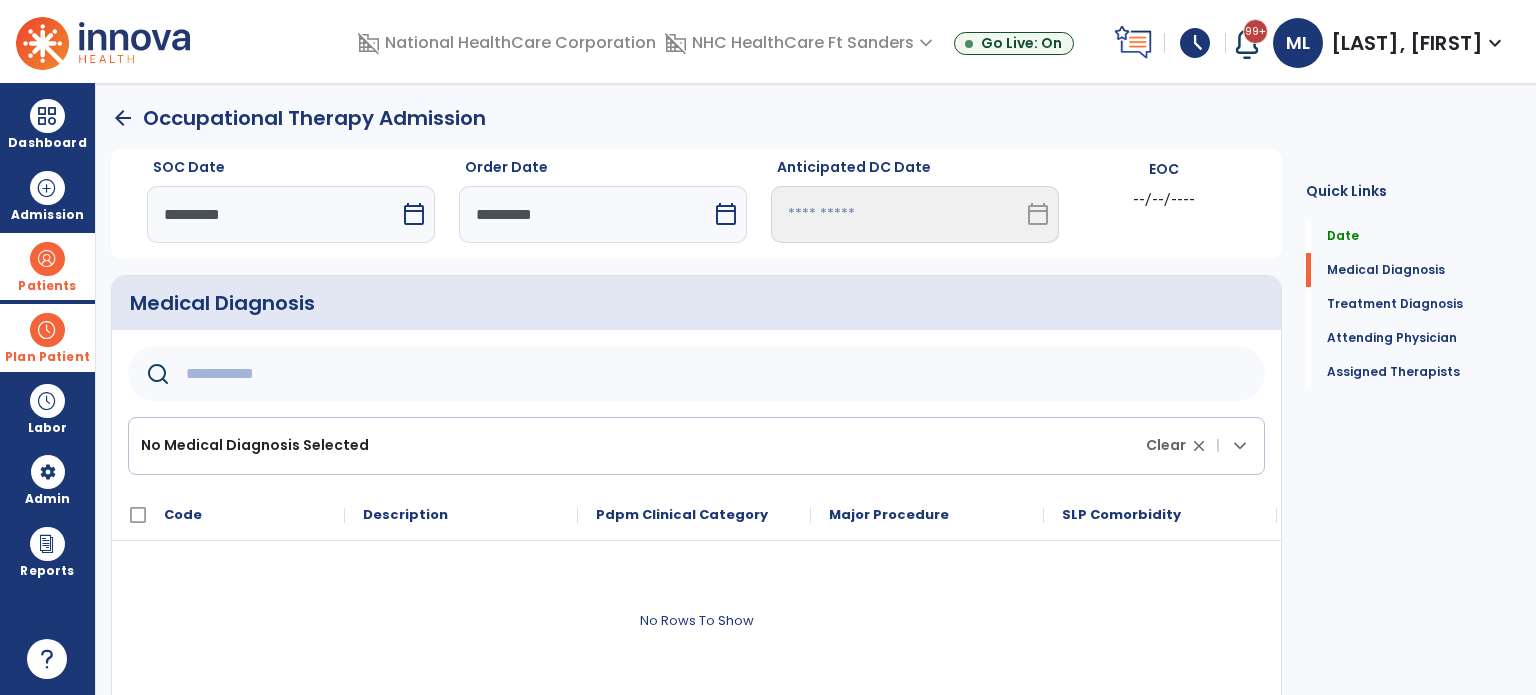 click 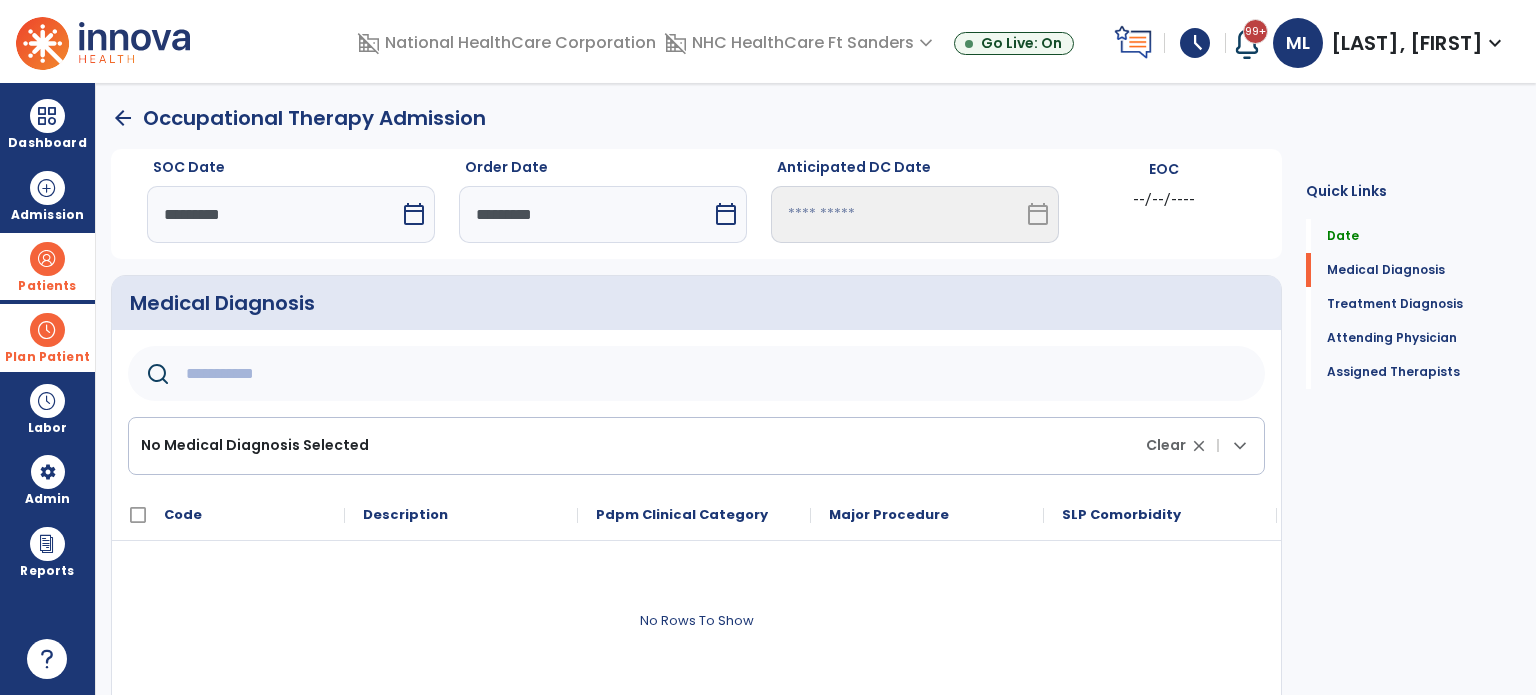 paste on "*****" 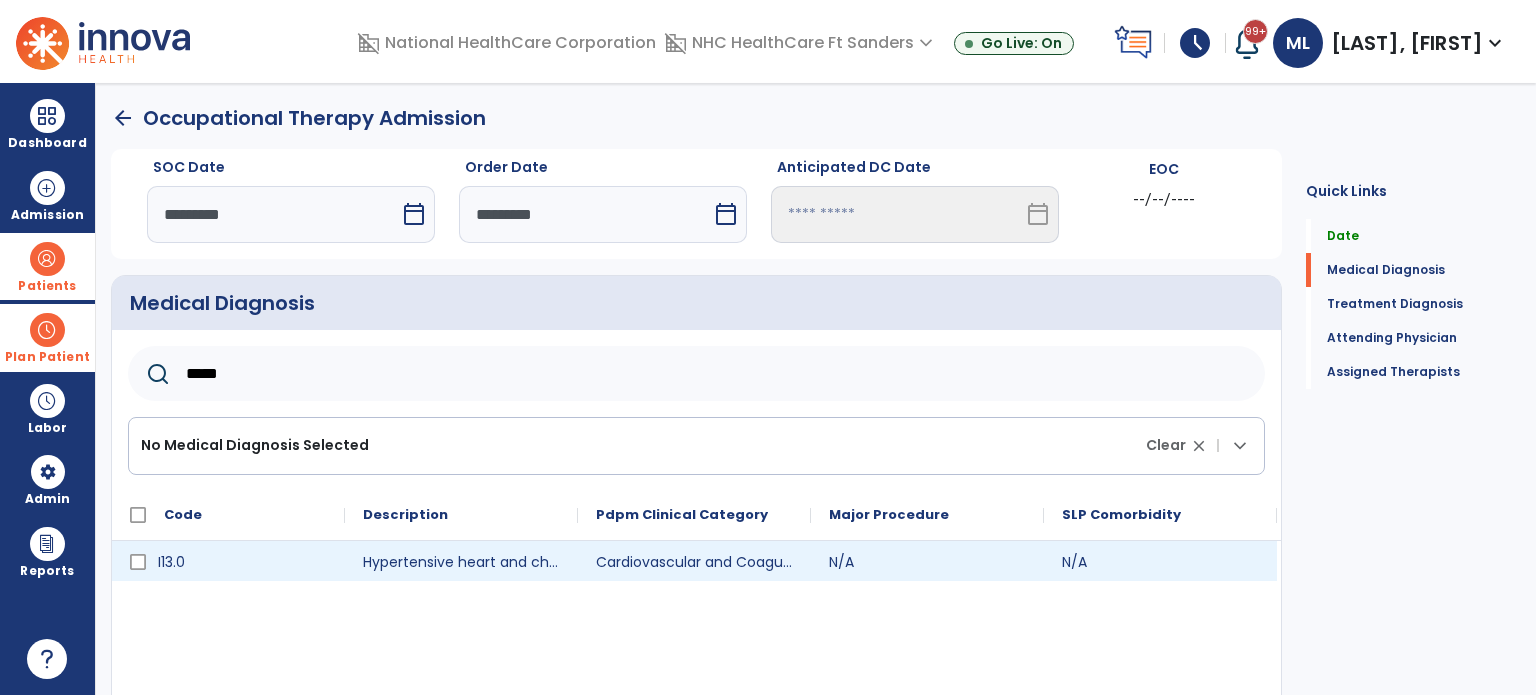 type on "*****" 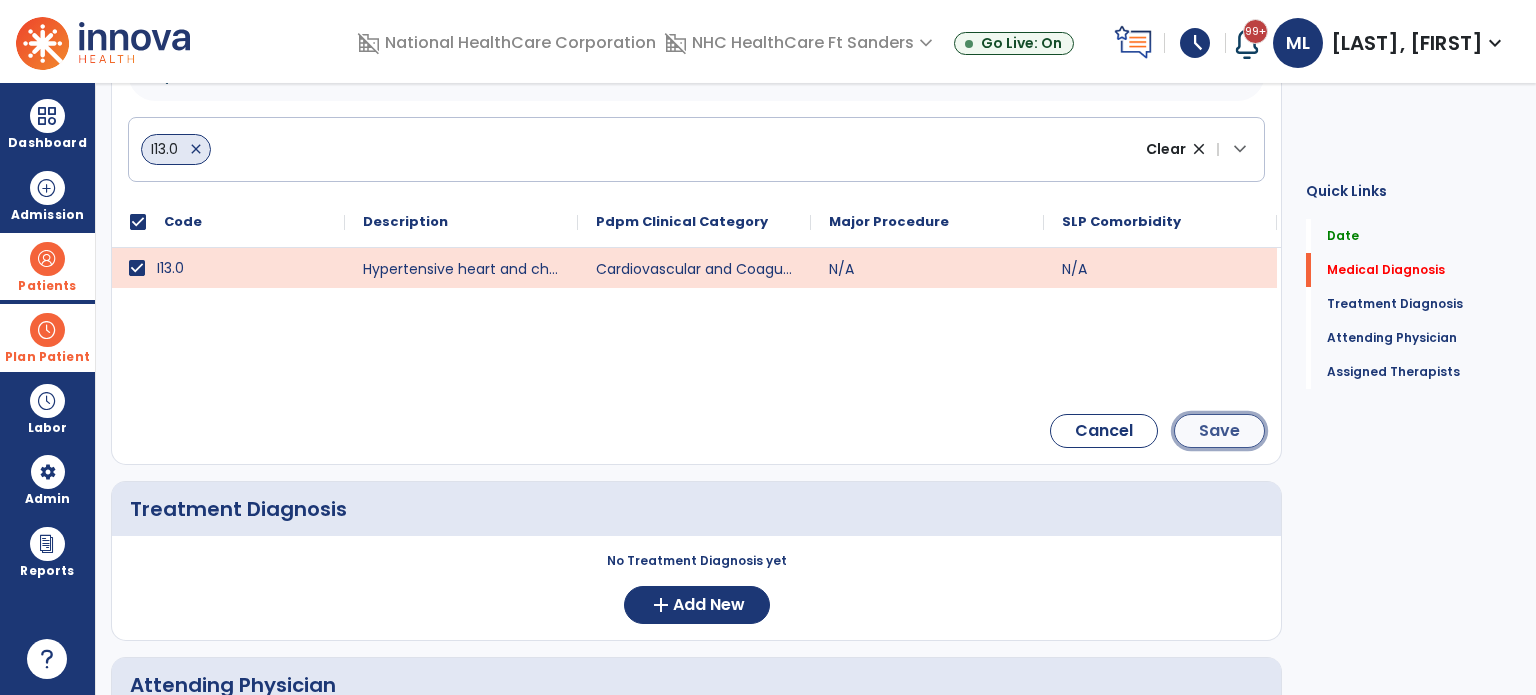 click on "Save" 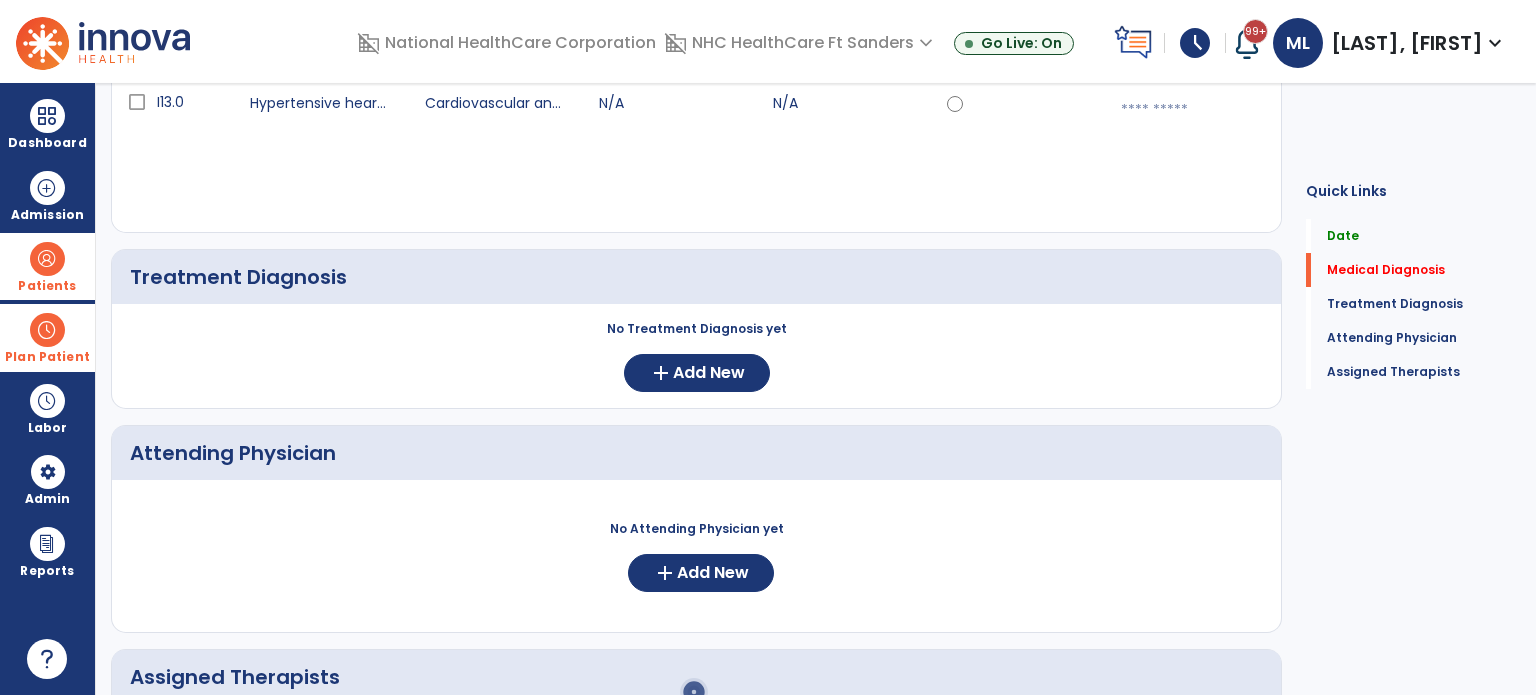 scroll, scrollTop: 135, scrollLeft: 0, axis: vertical 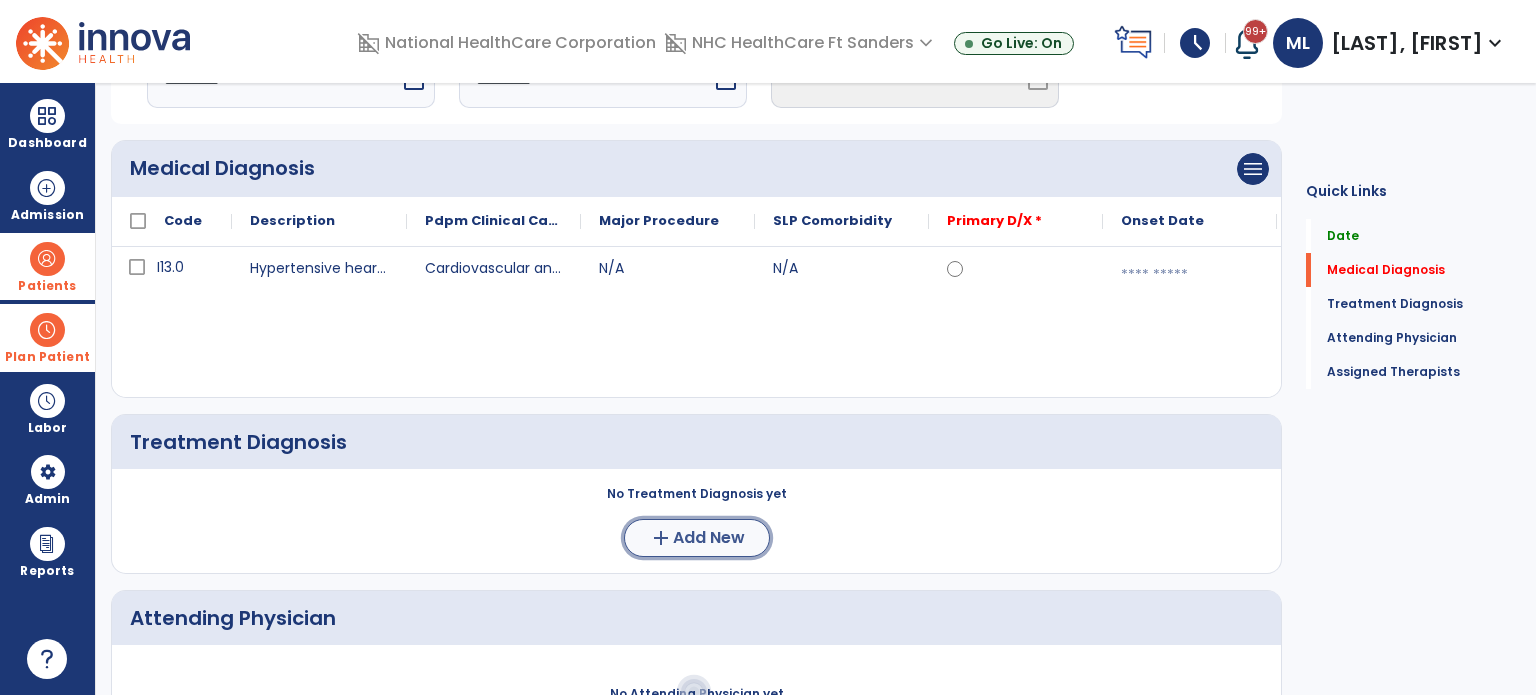 click on "Add New" 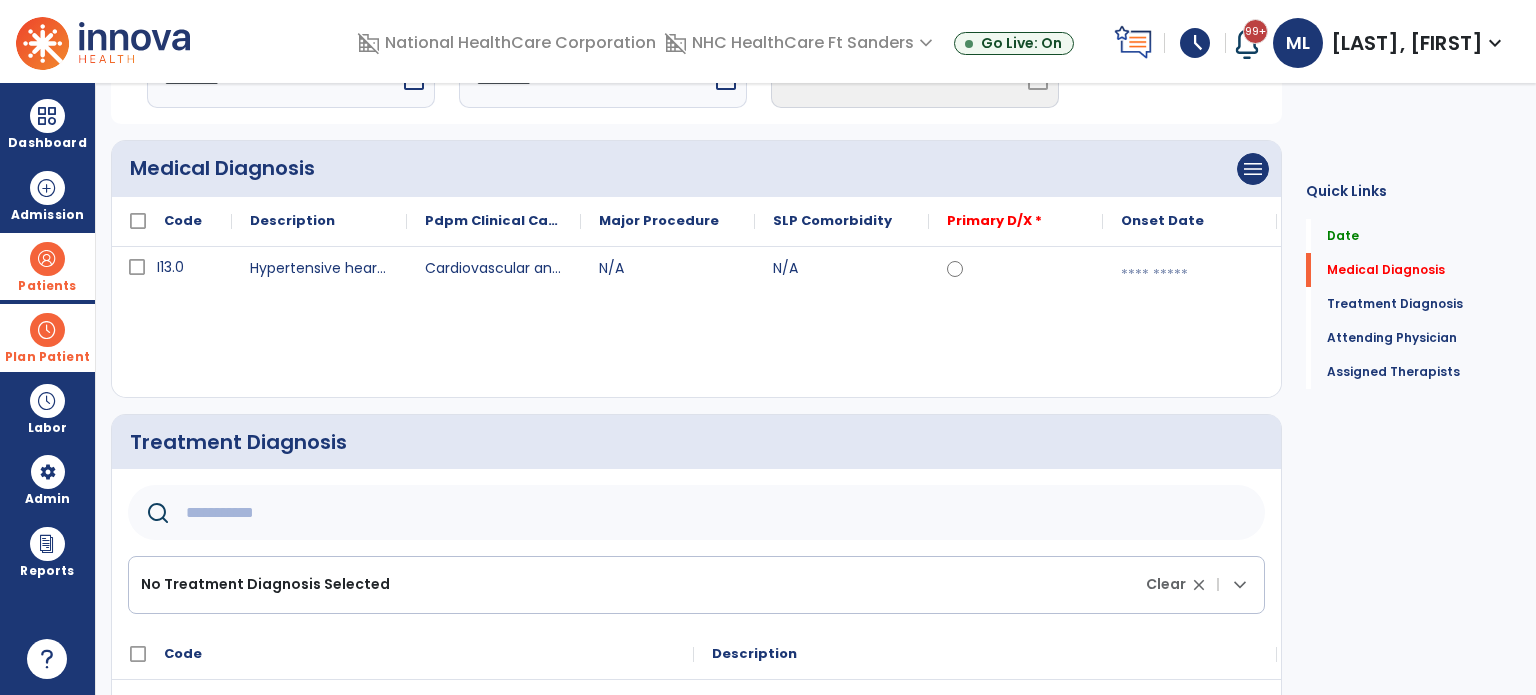 click 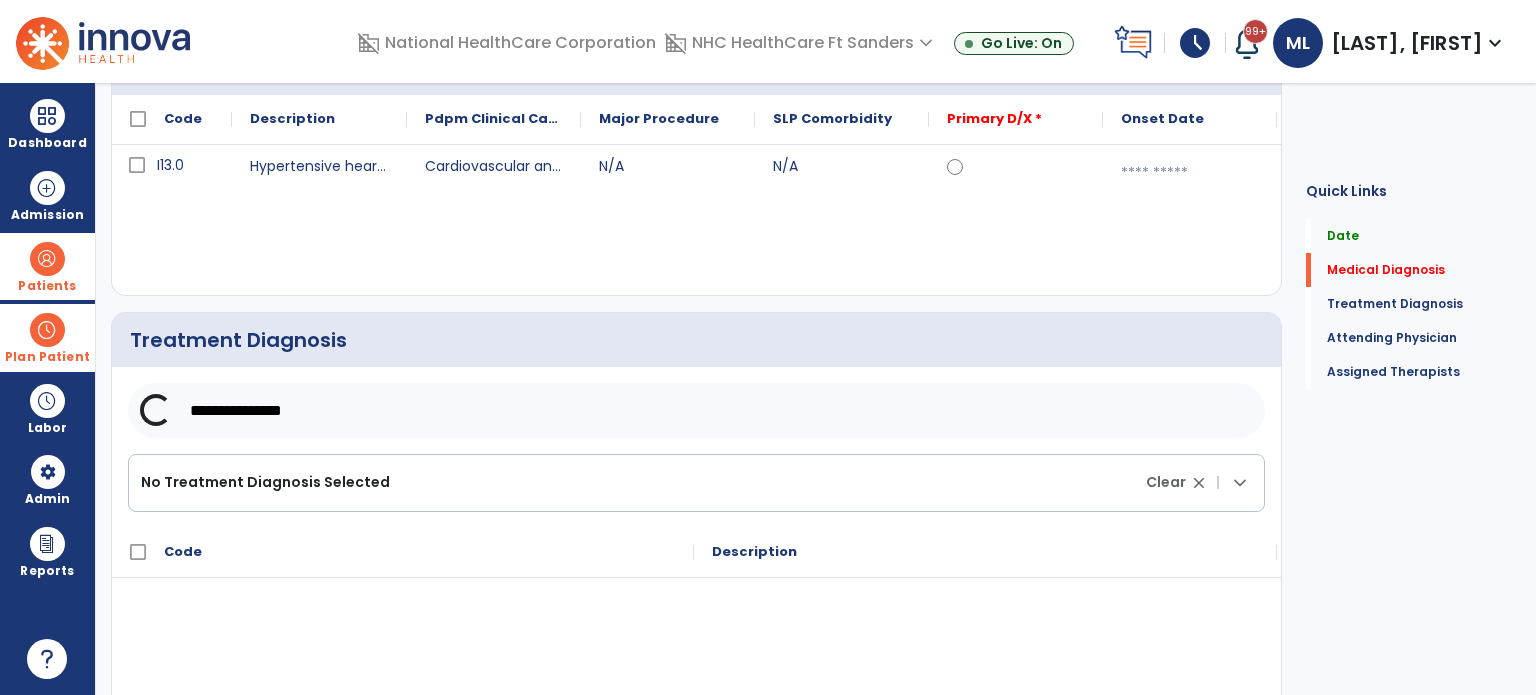 scroll, scrollTop: 335, scrollLeft: 0, axis: vertical 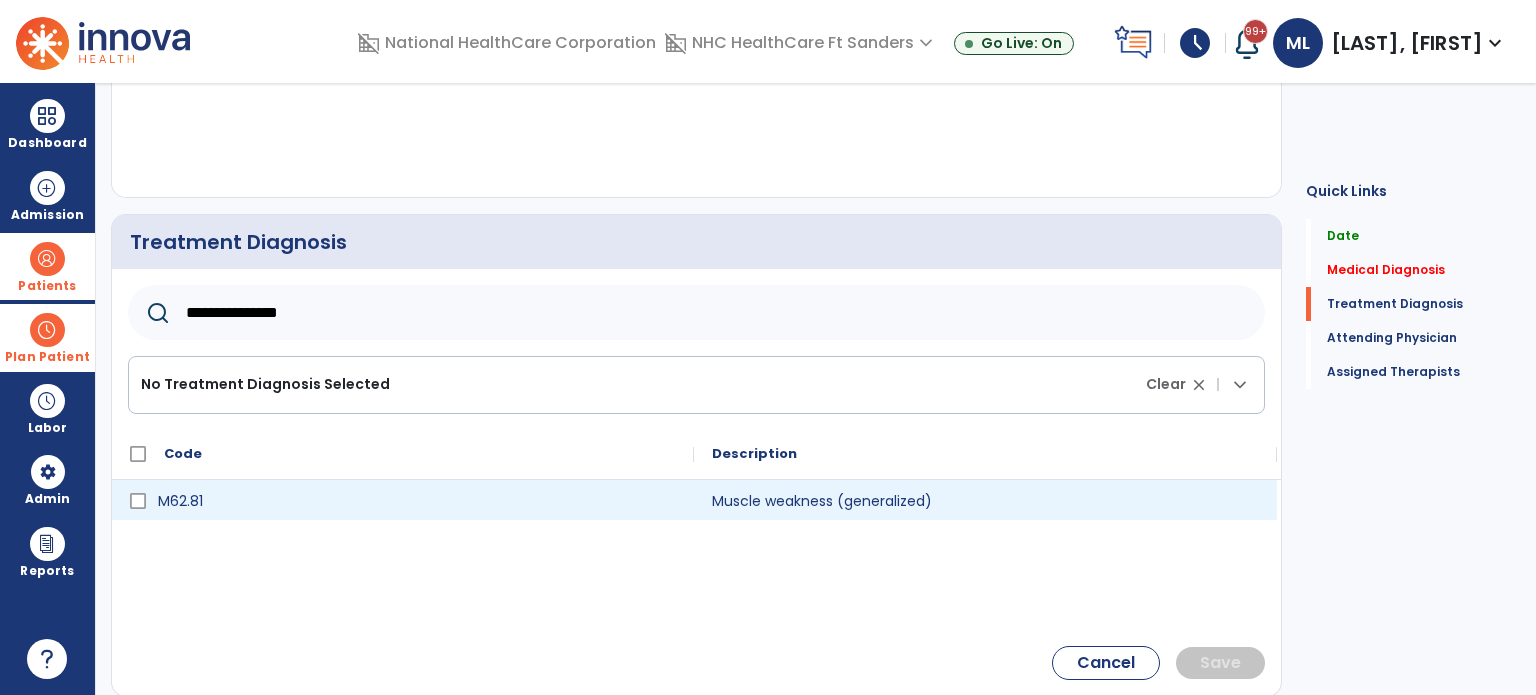 type on "**********" 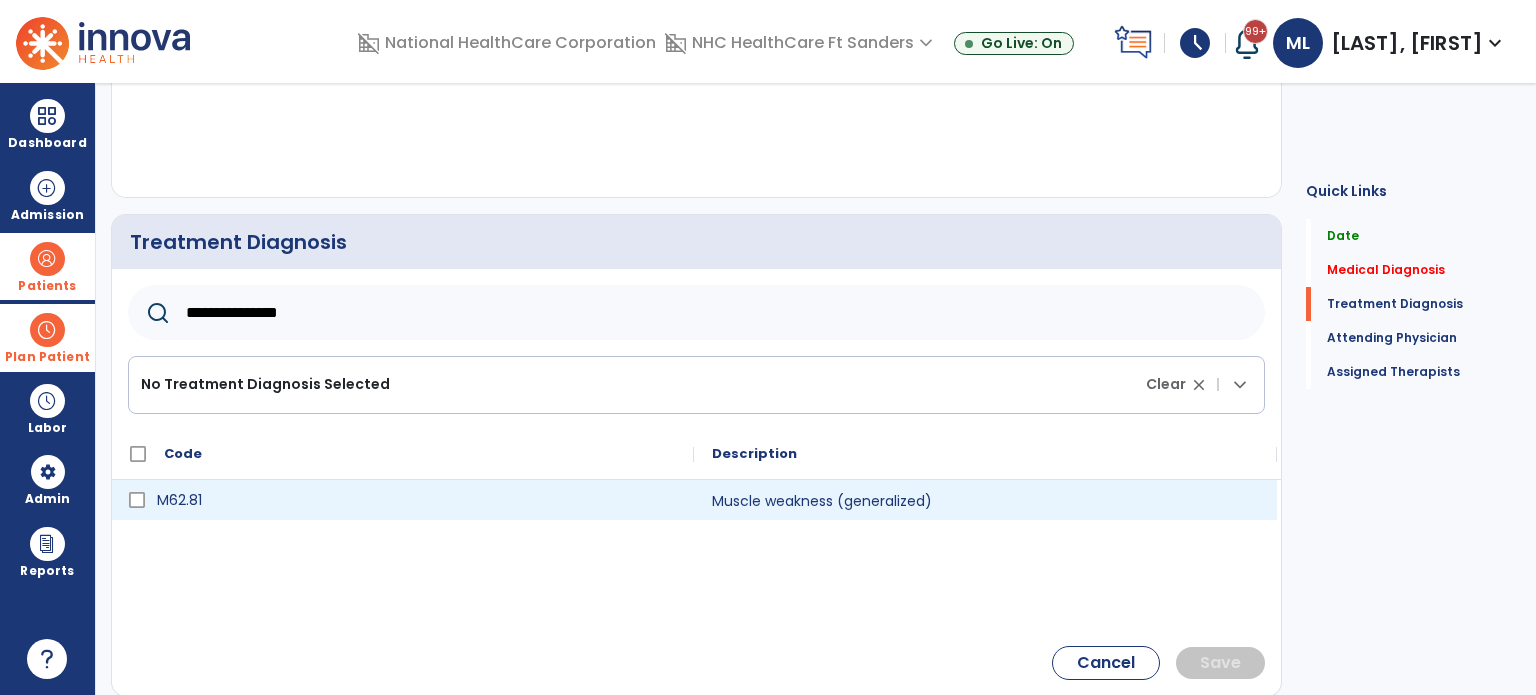 click on "M62.81" 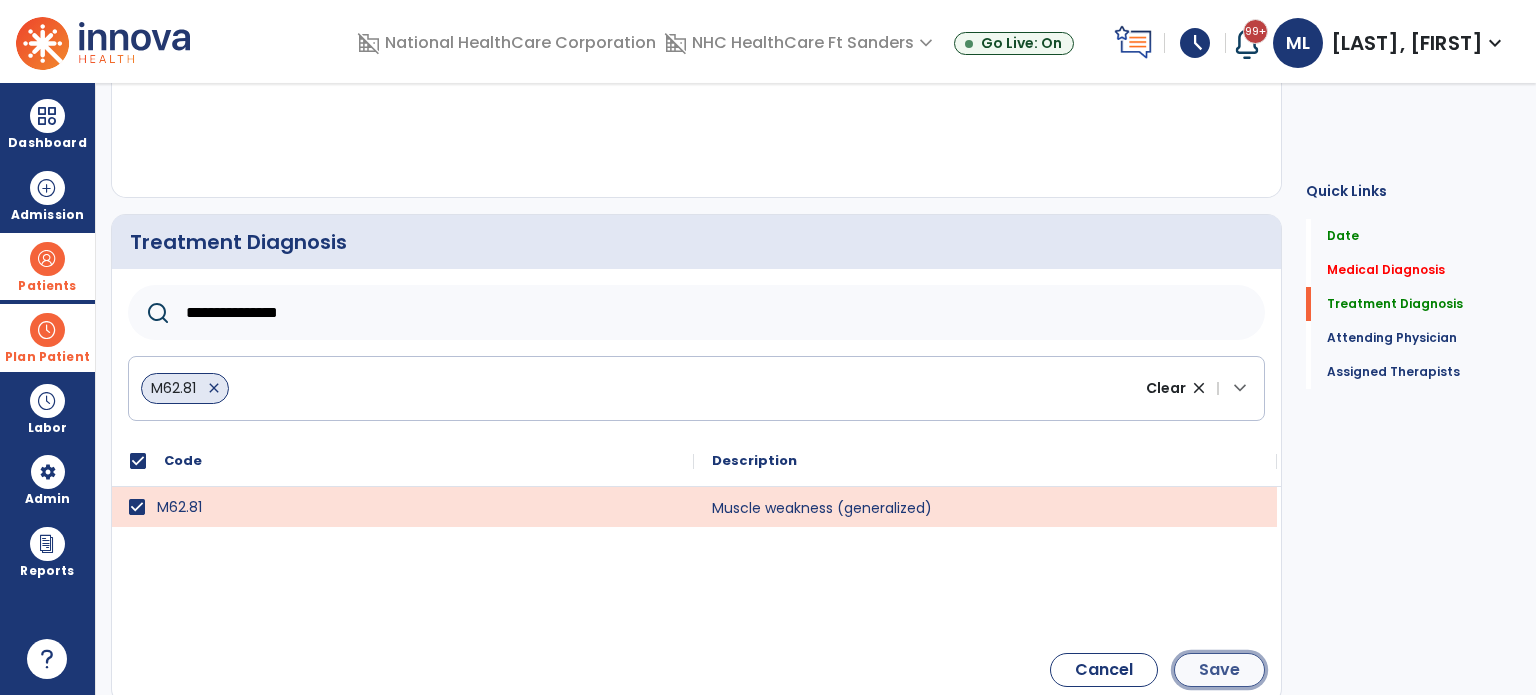 click on "Save" 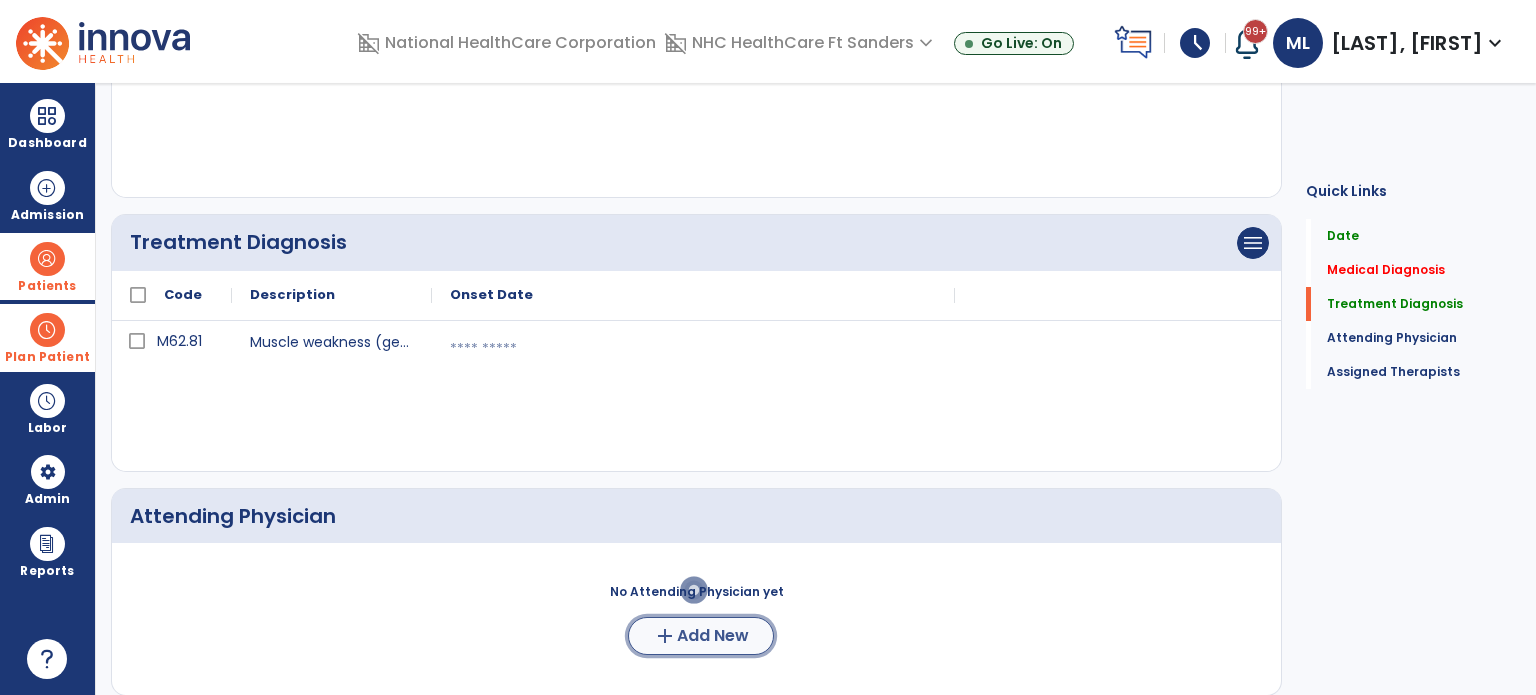 click on "add  Add New" 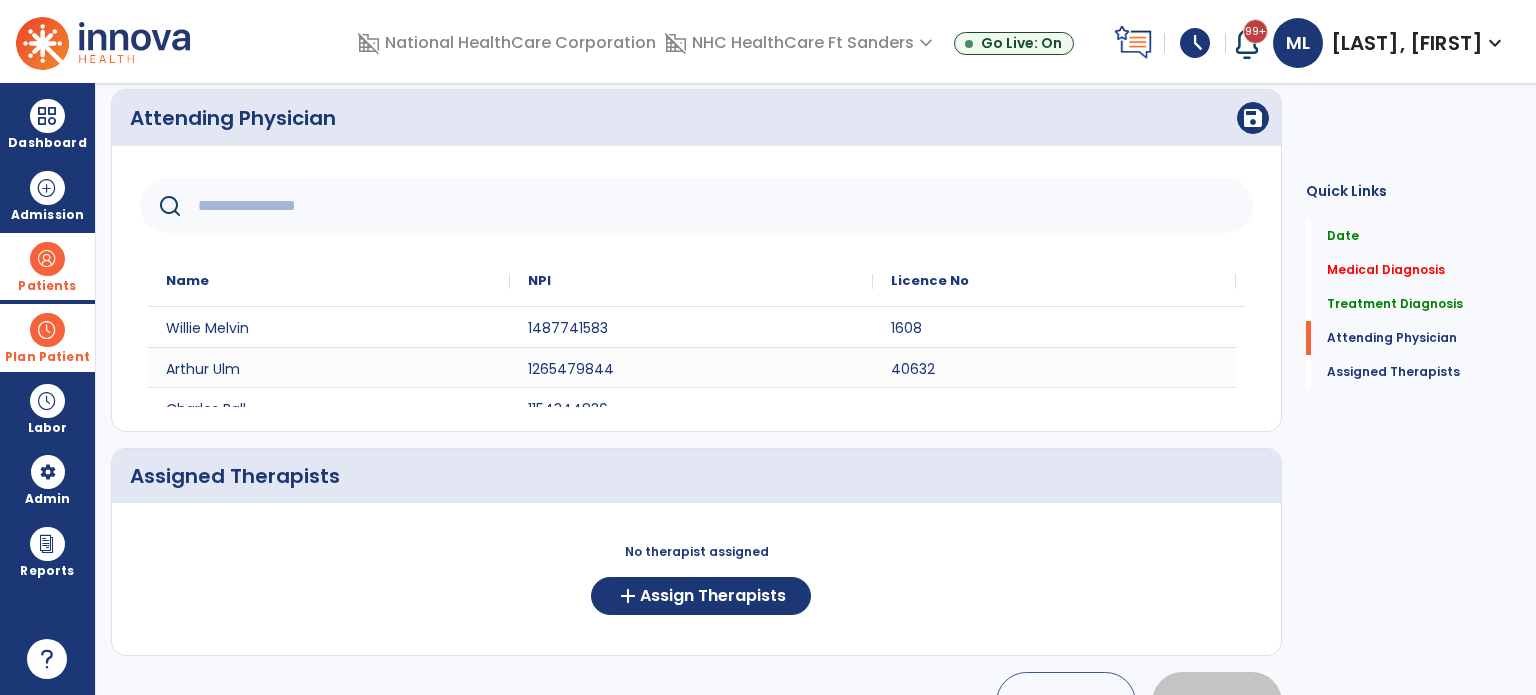 scroll, scrollTop: 735, scrollLeft: 0, axis: vertical 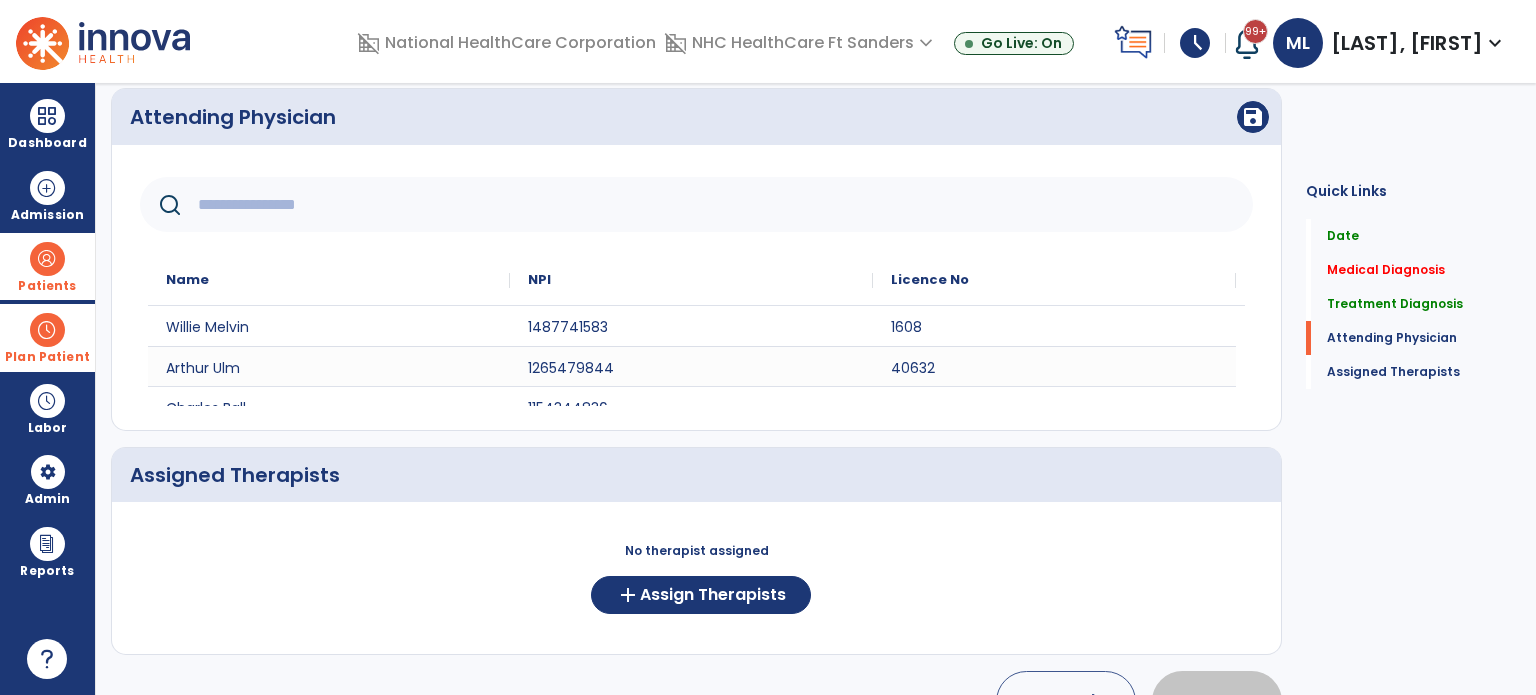 click 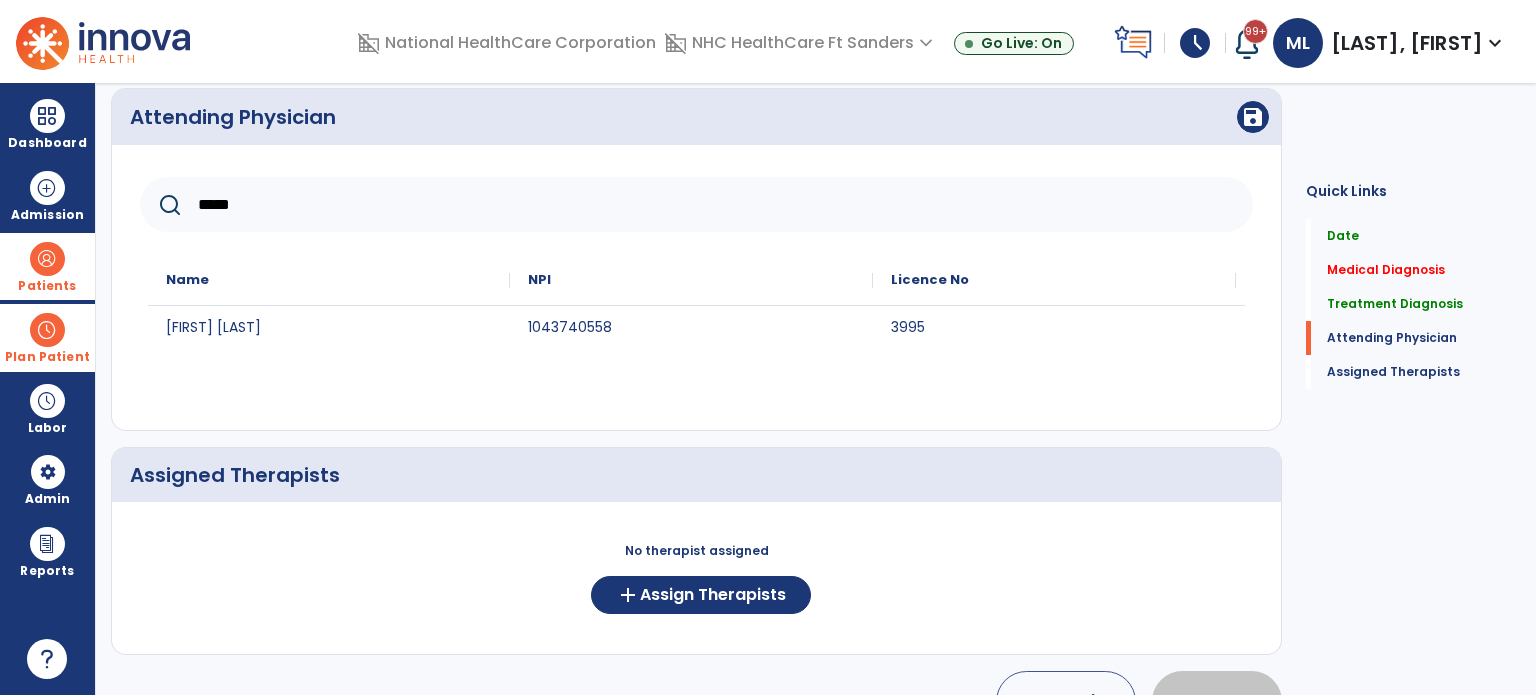 type on "*****" 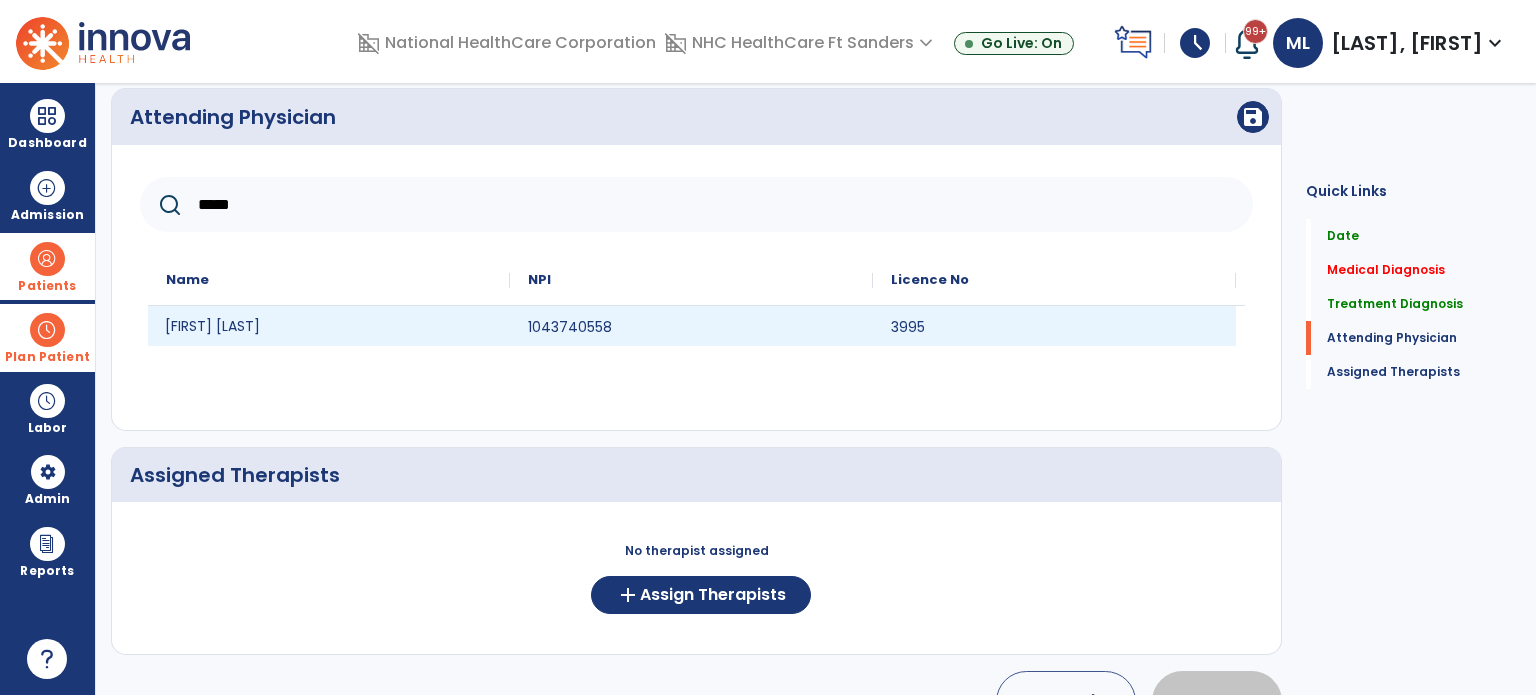 click on "[FIRST] [LAST]" 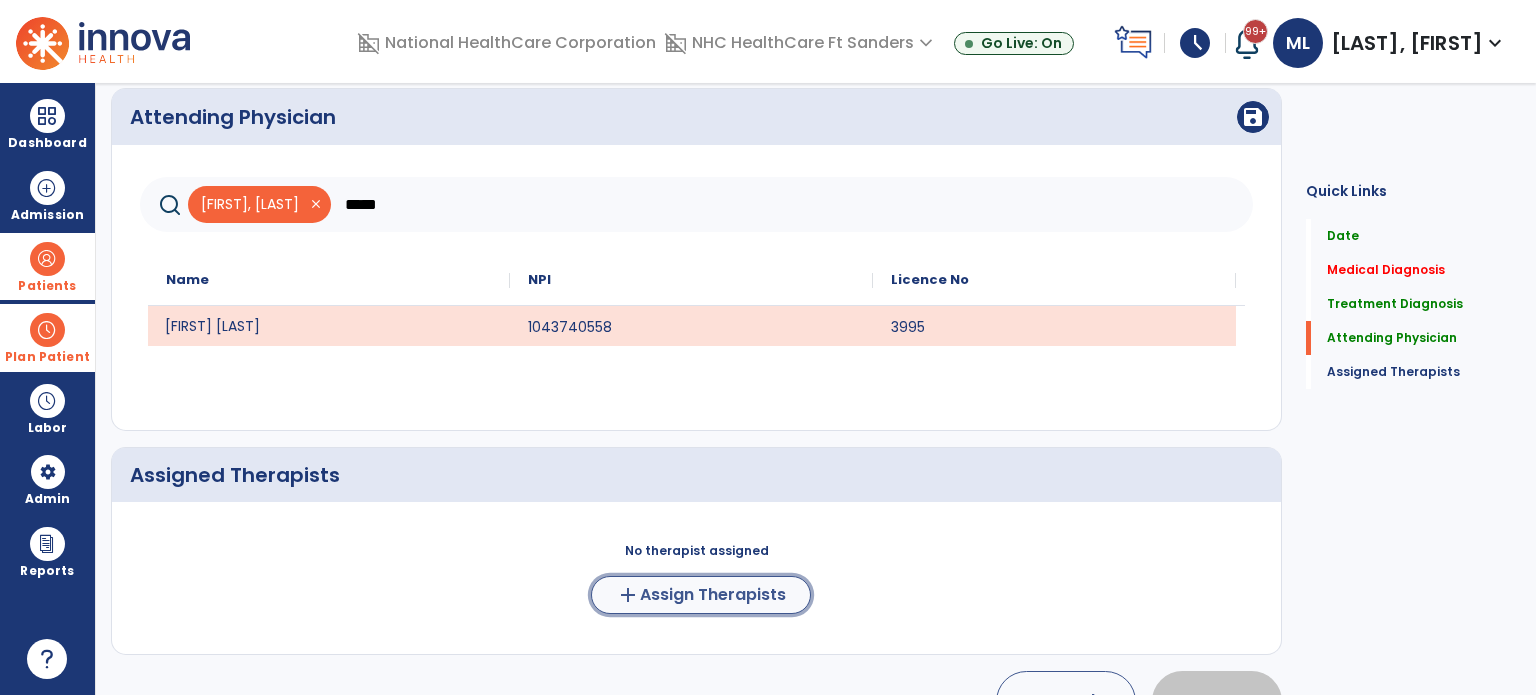 click on "Assign Therapists" 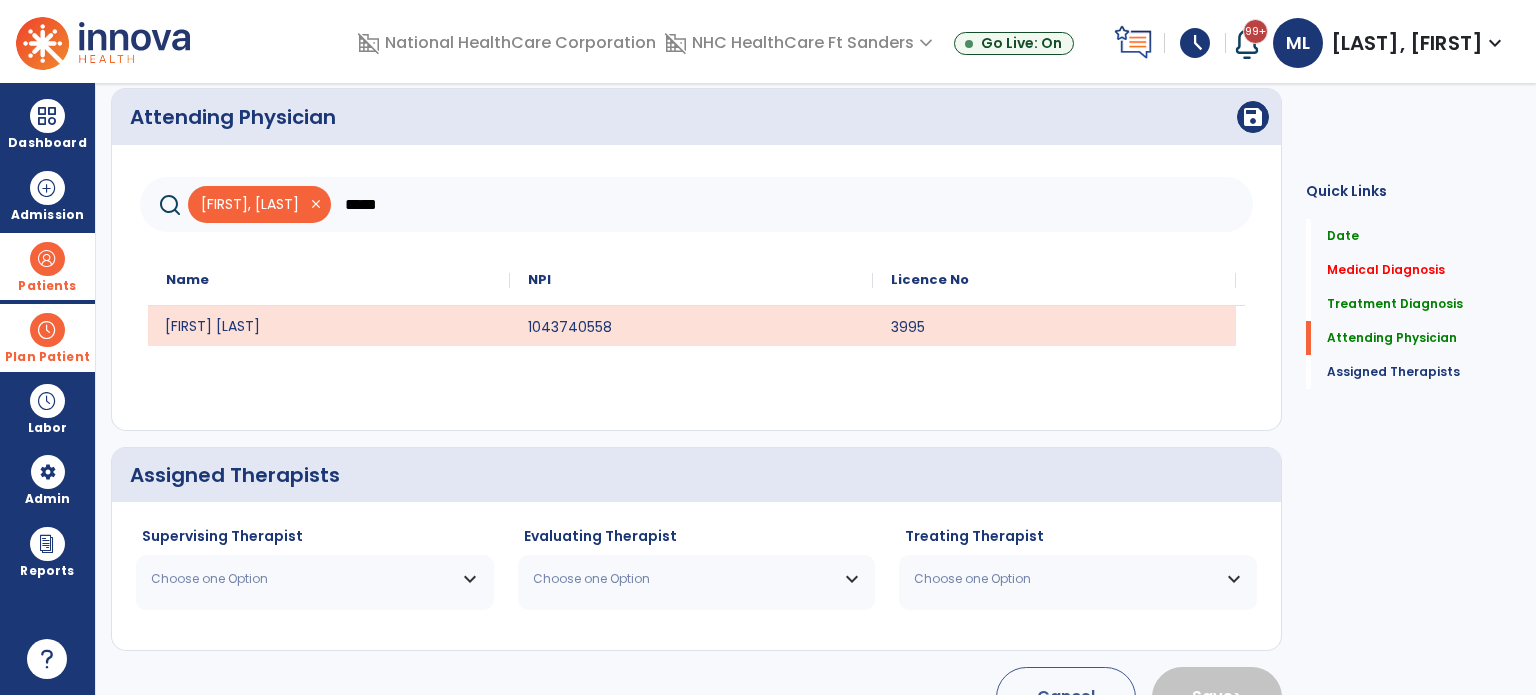 click on "Choose one Option" at bounding box center [302, 579] 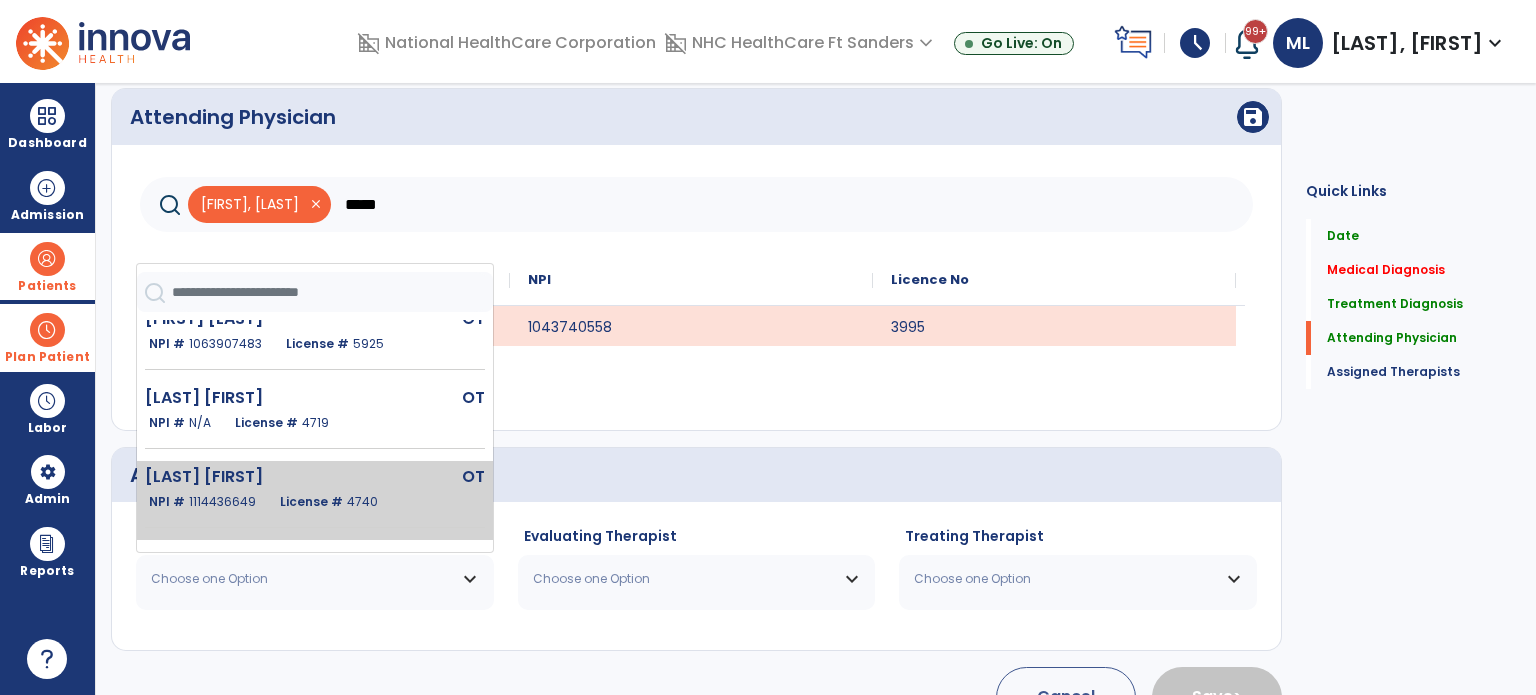 scroll, scrollTop: 248, scrollLeft: 0, axis: vertical 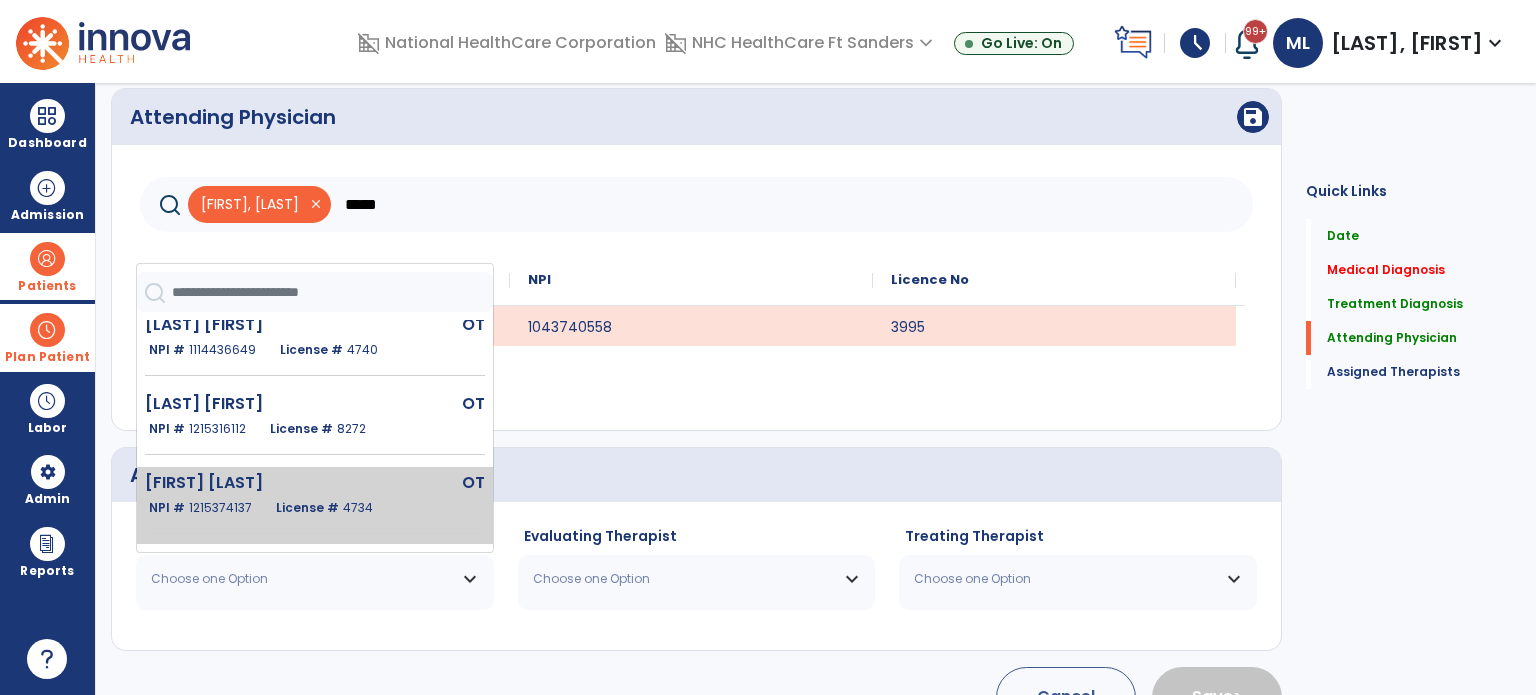 click on "[FIRST] [LAST]" 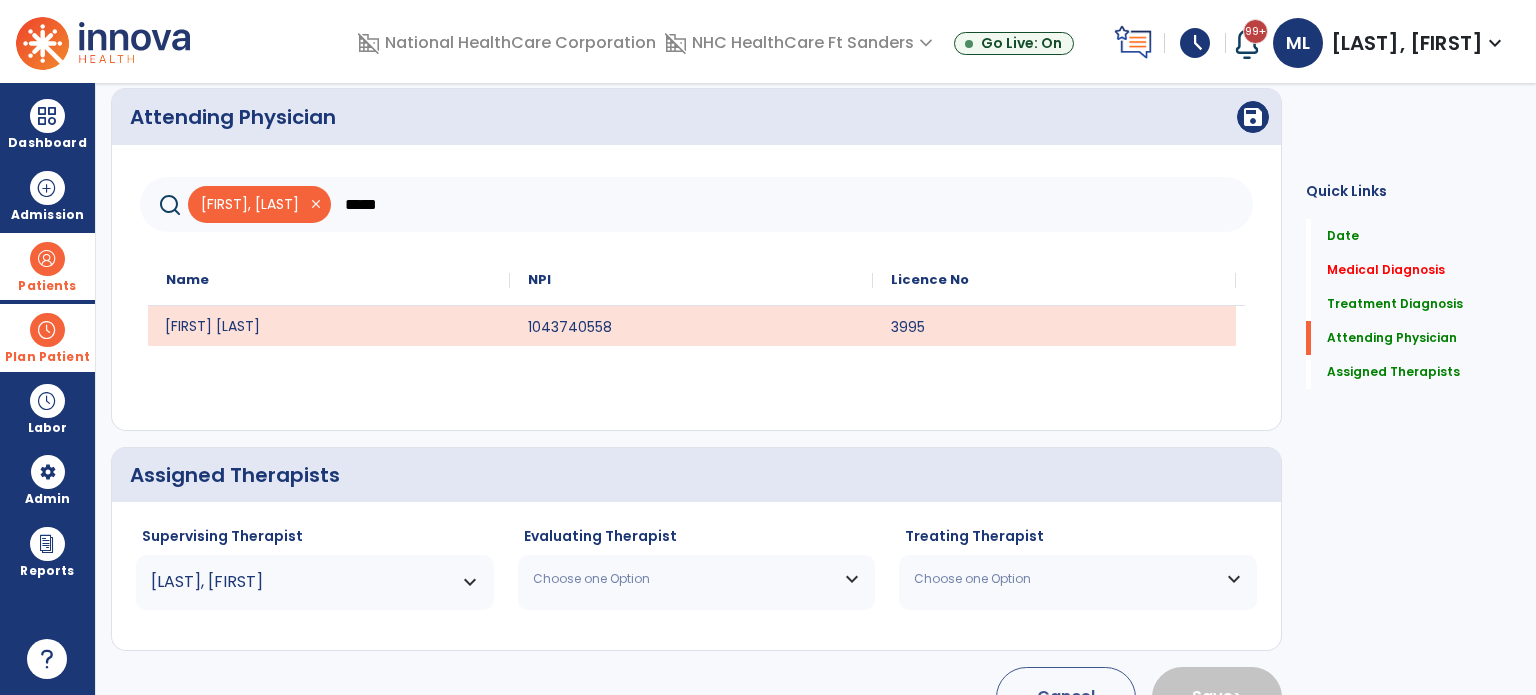 click on "Choose one Option" at bounding box center (697, 579) 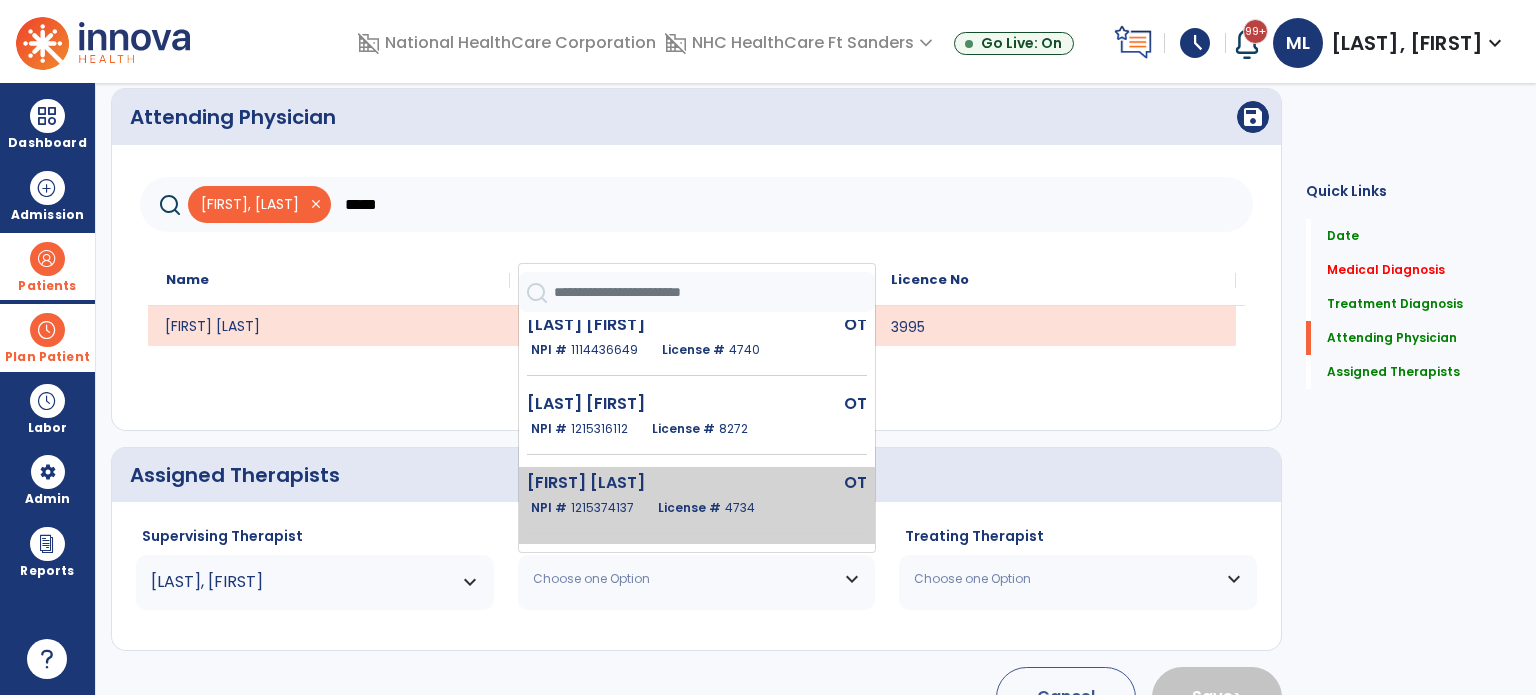 scroll, scrollTop: 248, scrollLeft: 0, axis: vertical 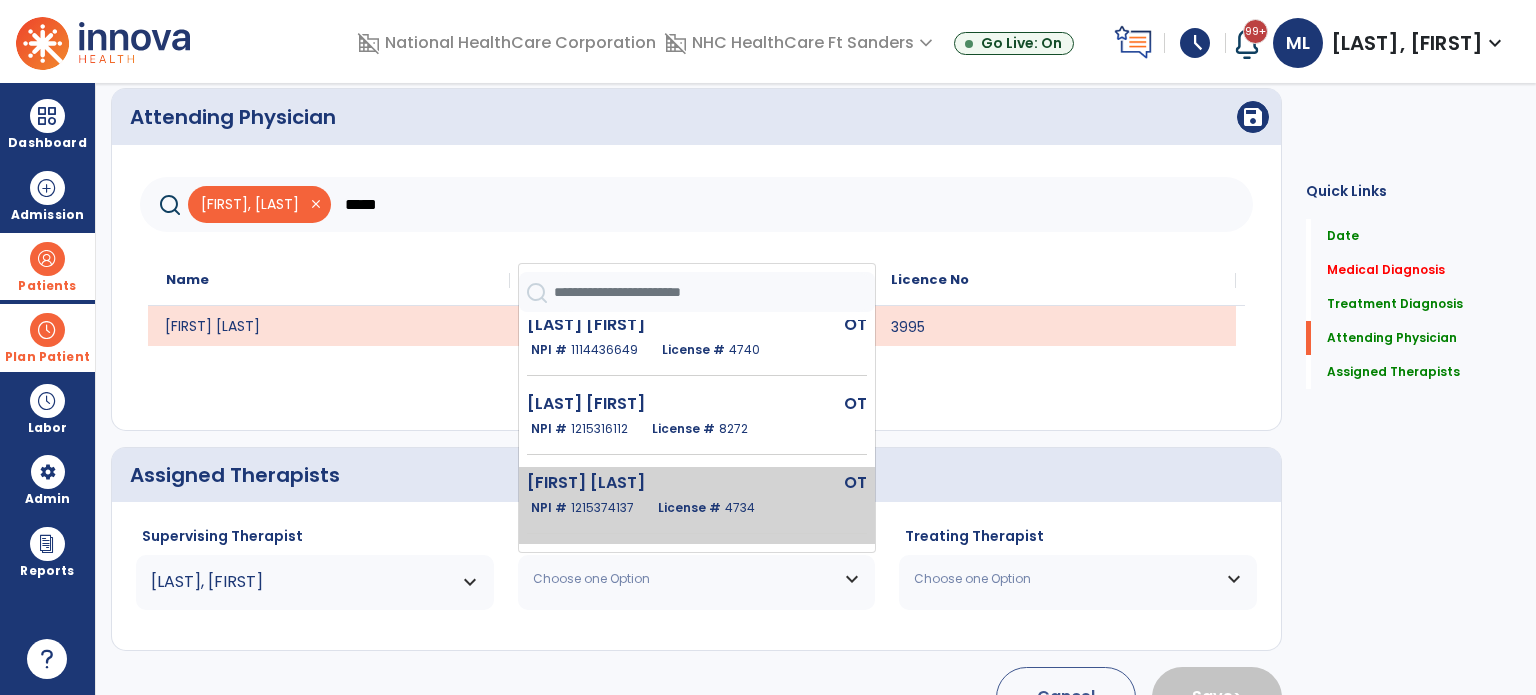 click on "[FIRST] [LAST]" 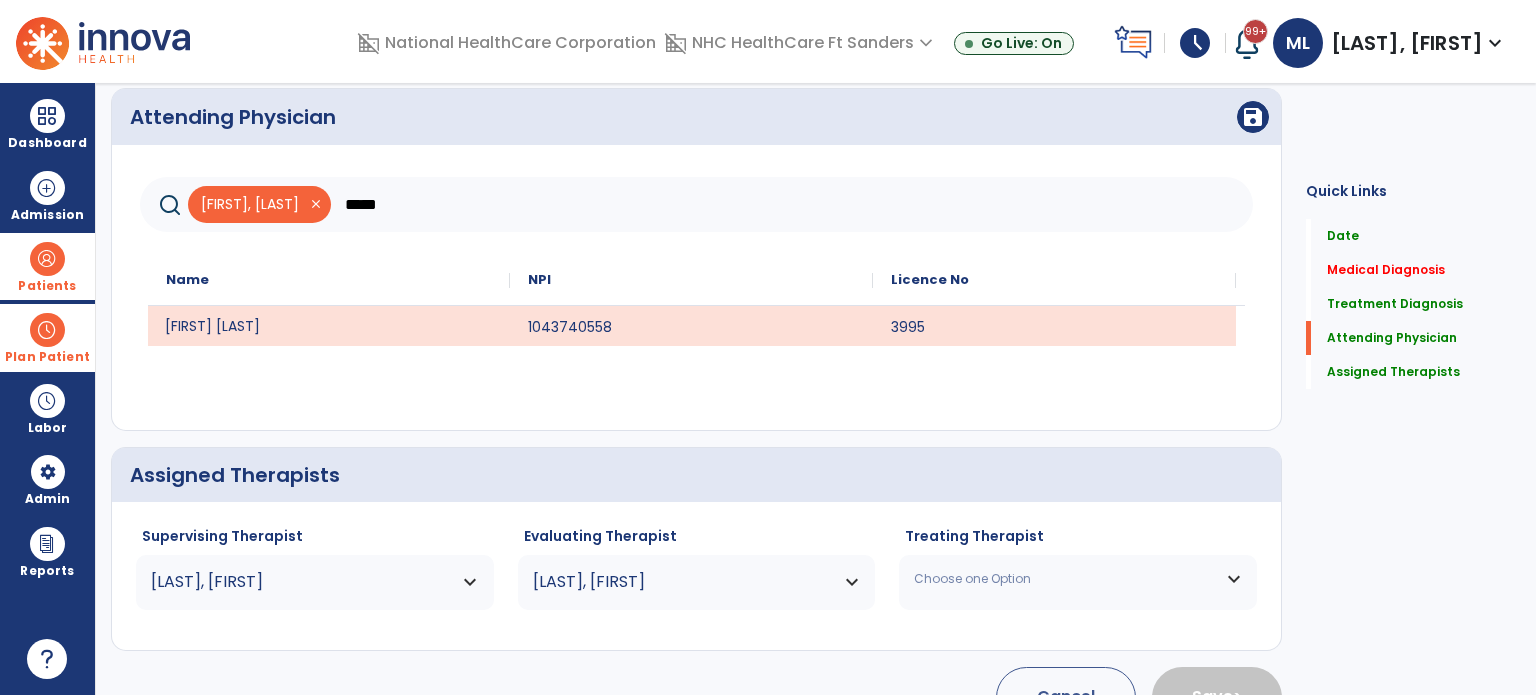 click on "Choose one Option" at bounding box center (1078, 579) 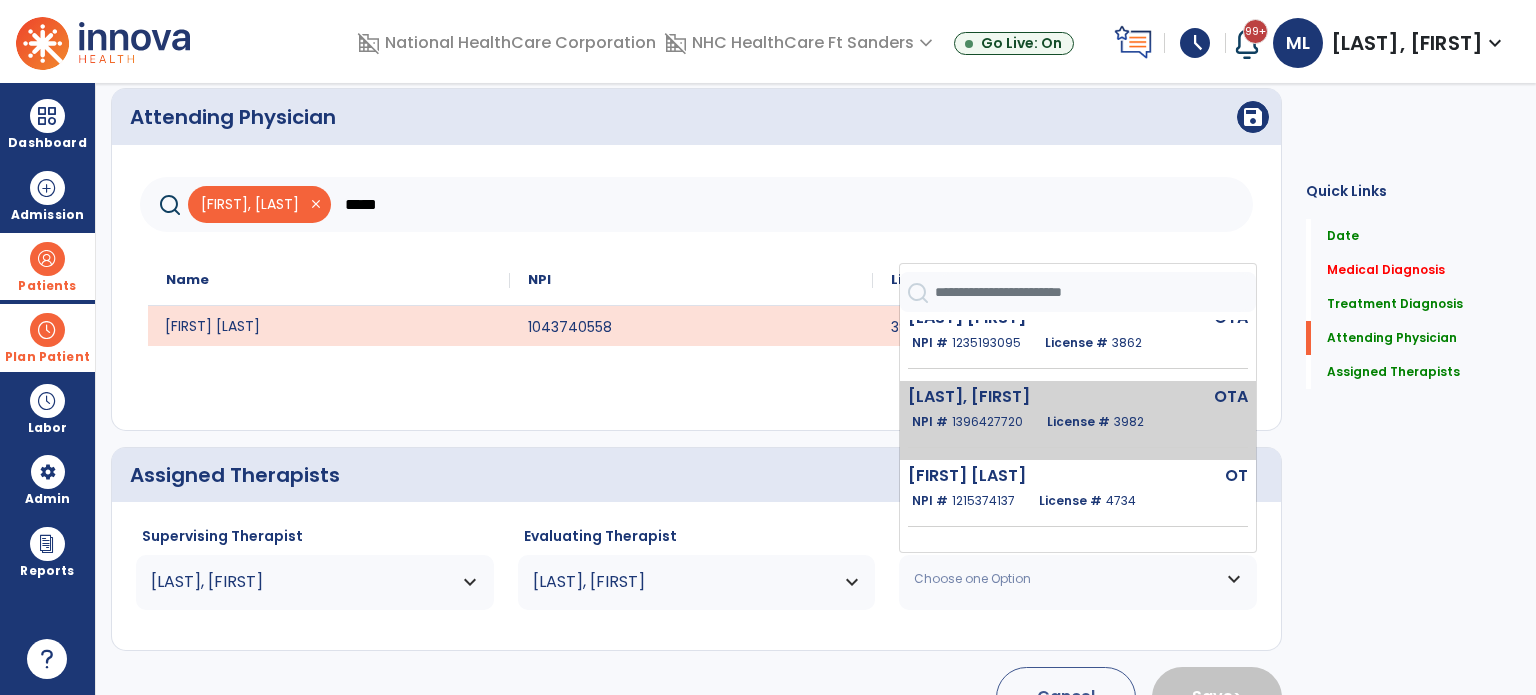 scroll, scrollTop: 700, scrollLeft: 0, axis: vertical 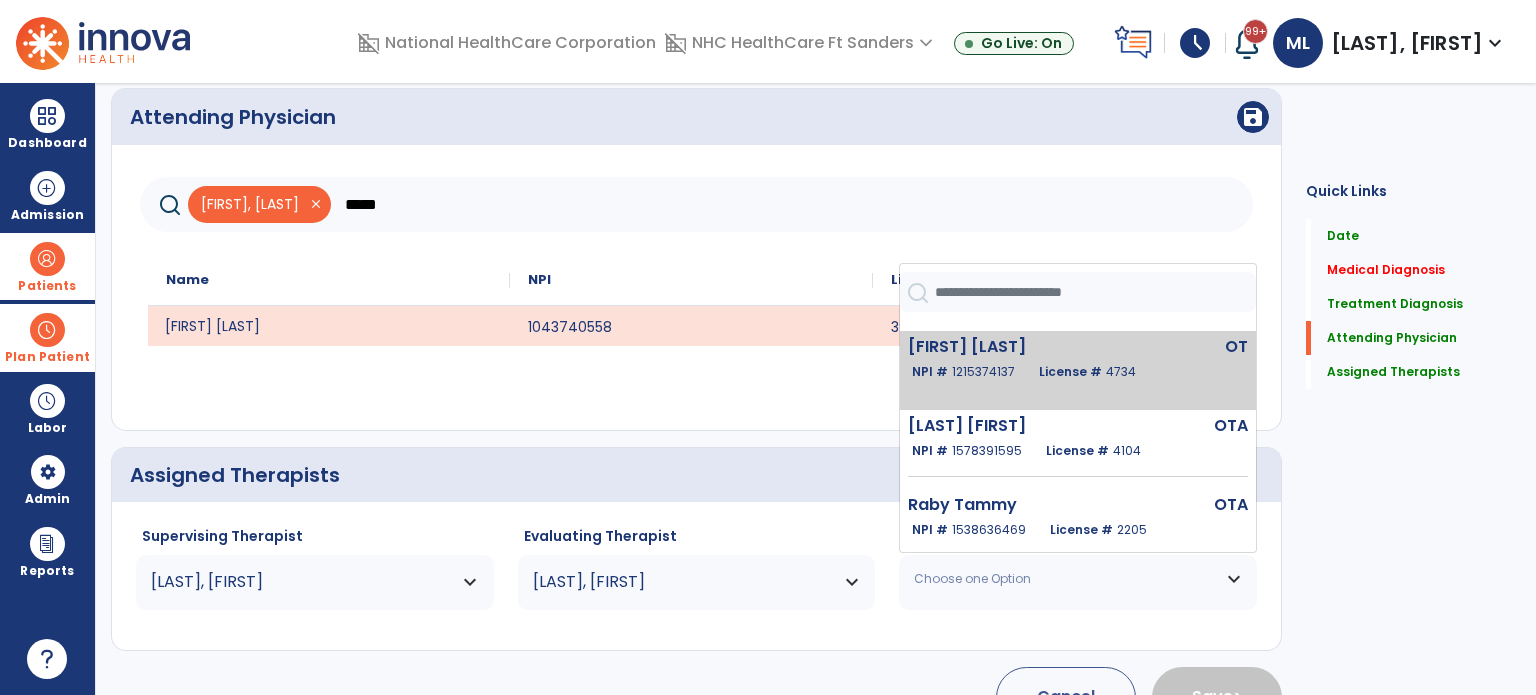 click on "[FIRST] [LAST]" 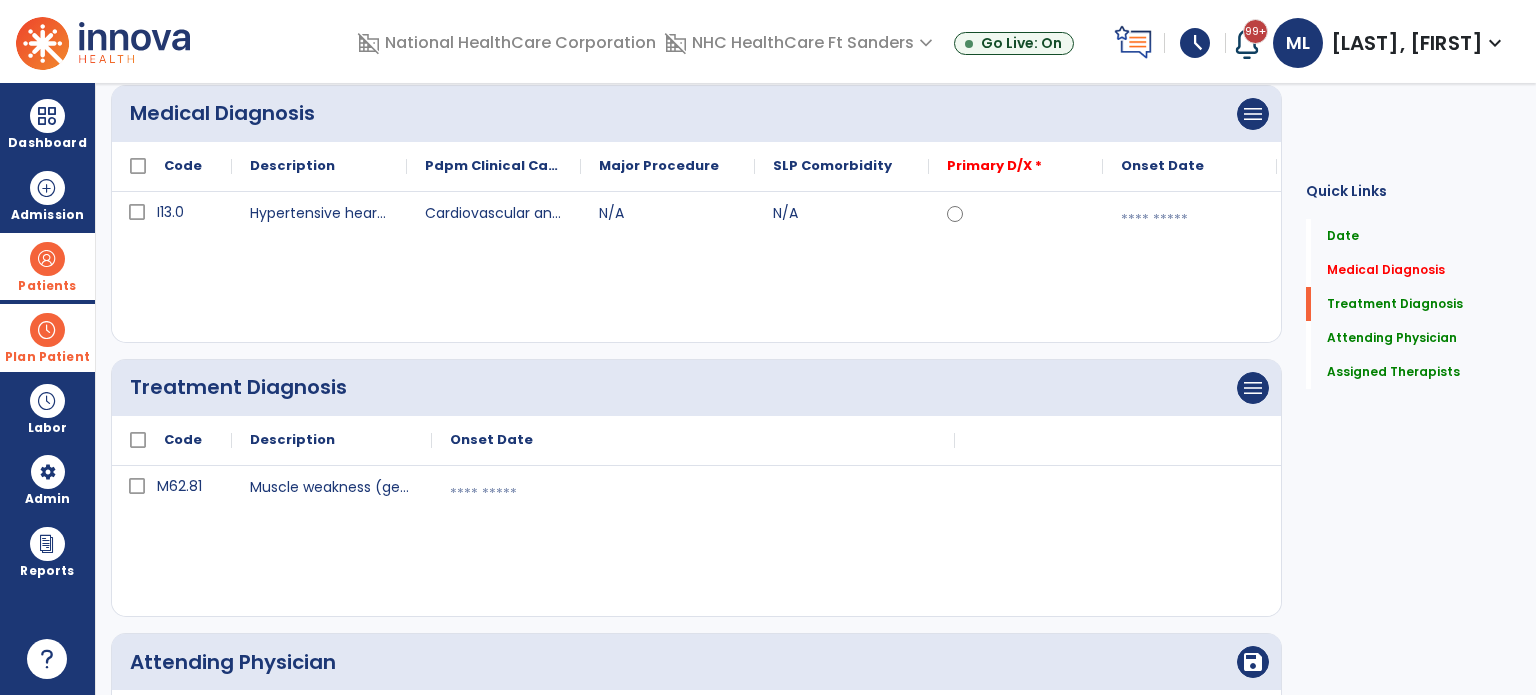 scroll, scrollTop: 181, scrollLeft: 0, axis: vertical 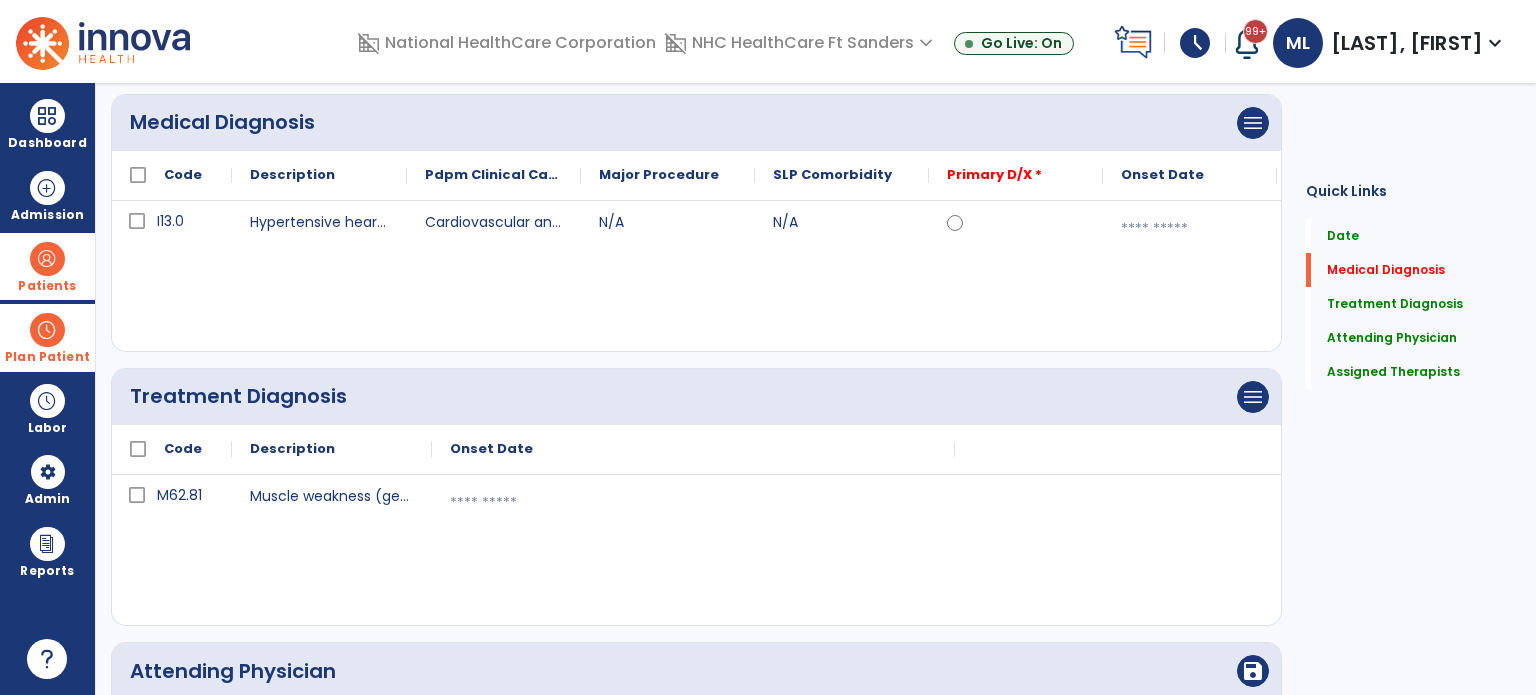 click at bounding box center (1190, 229) 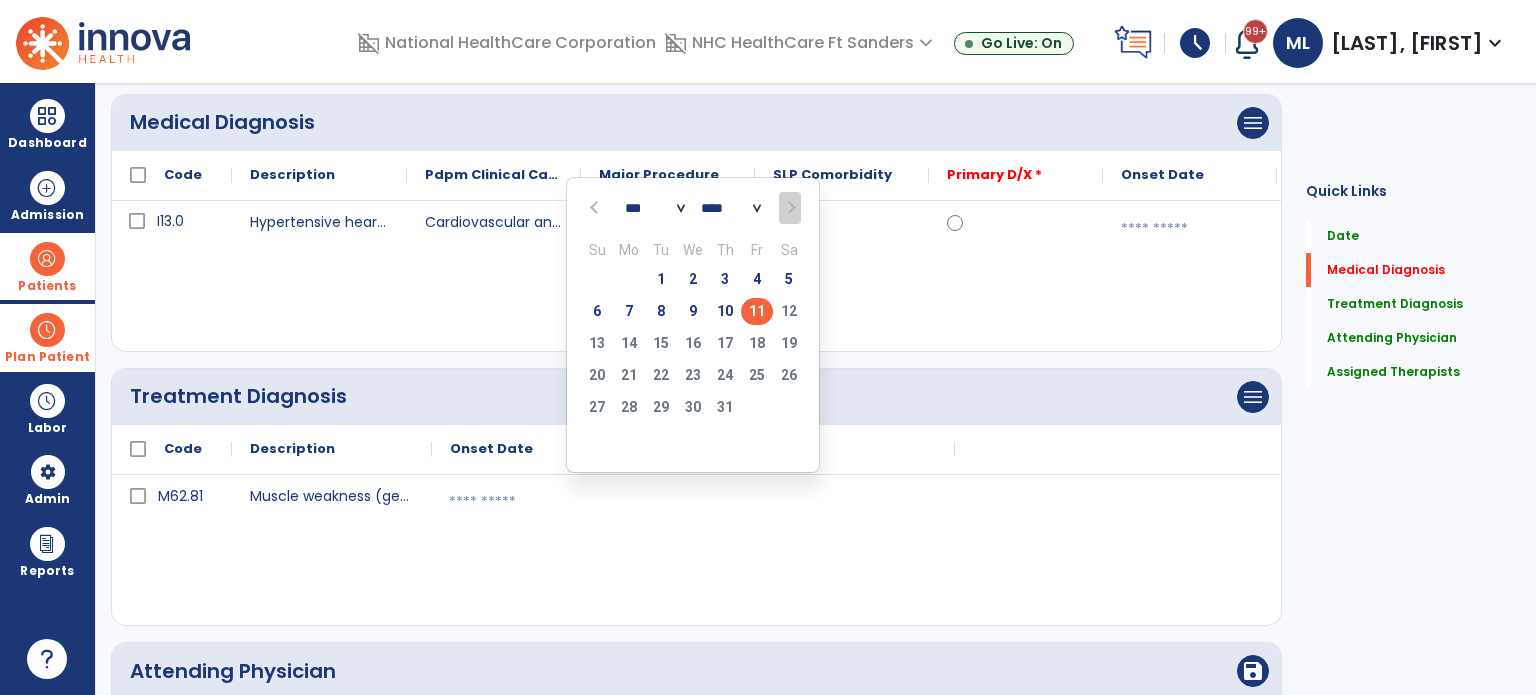 click on "11" 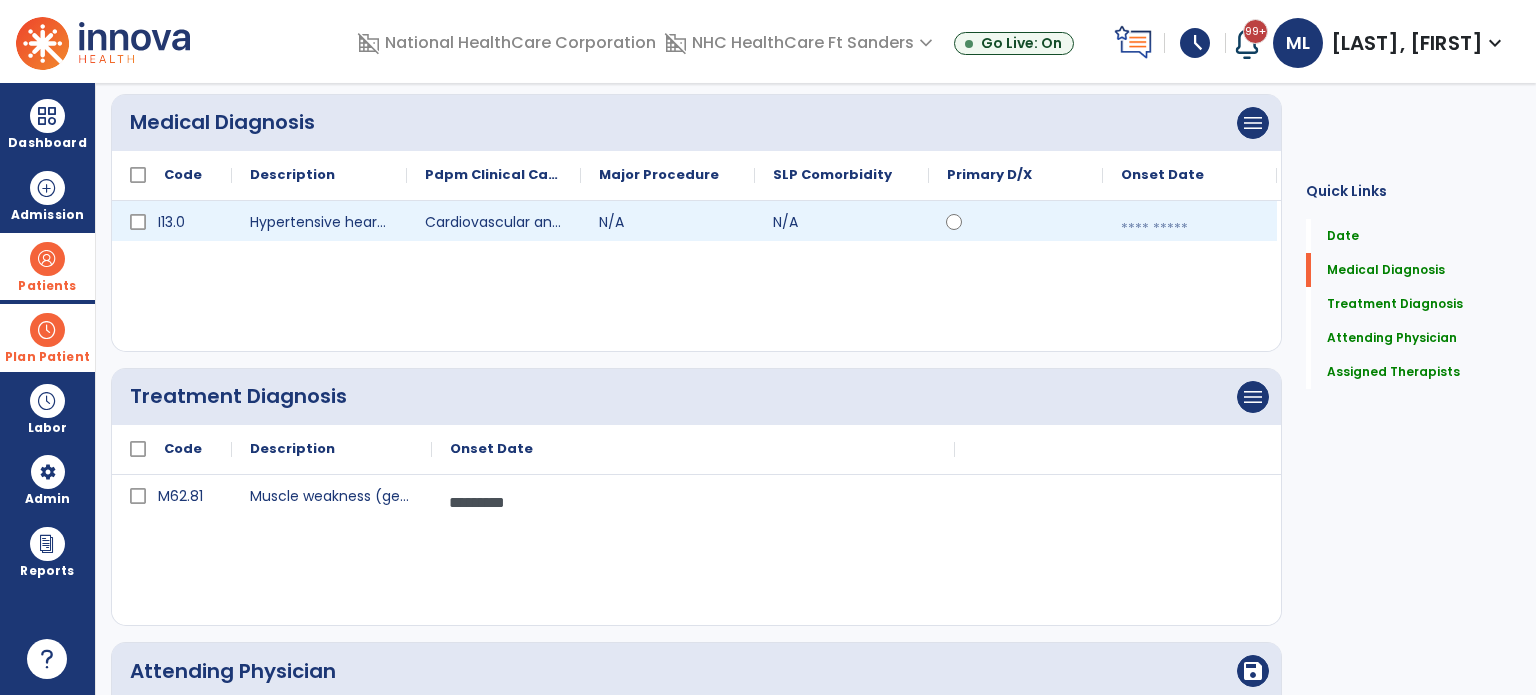 click at bounding box center (1190, 229) 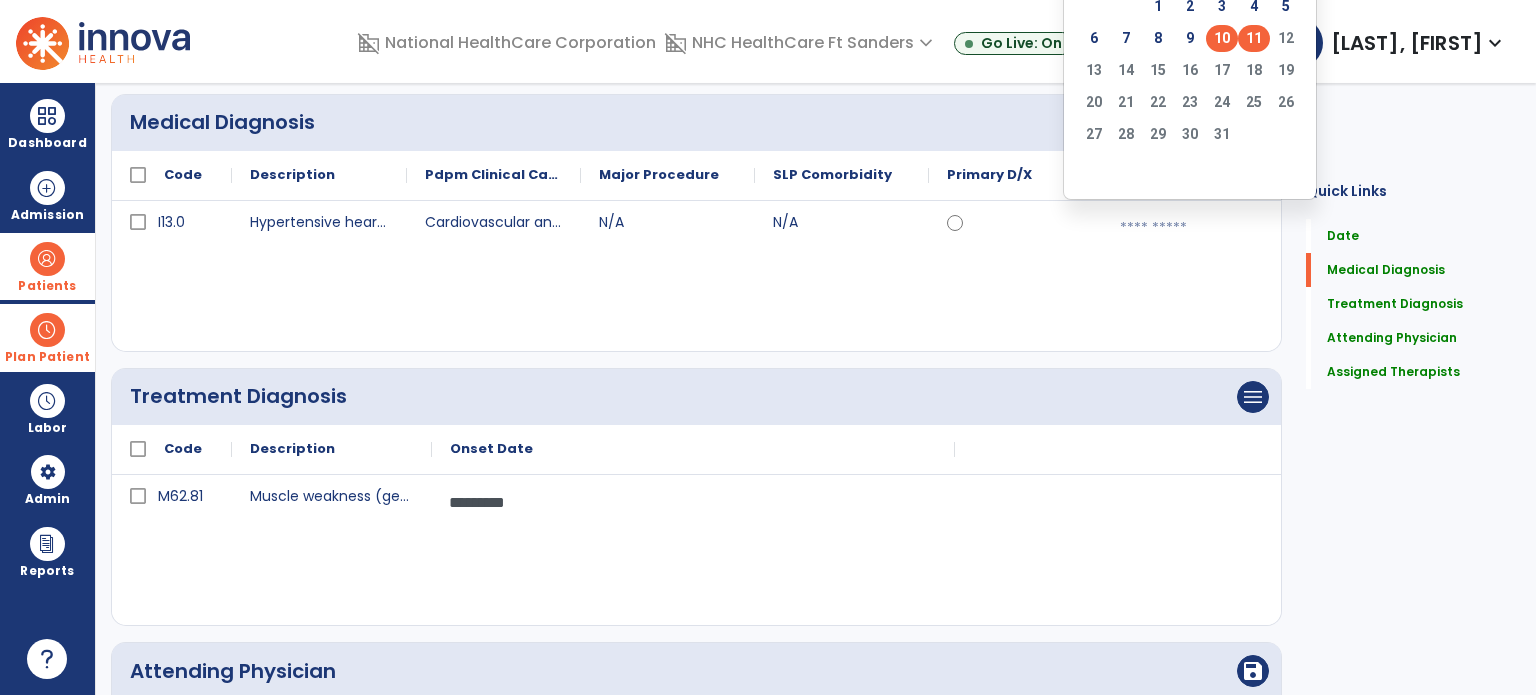 click on "10" 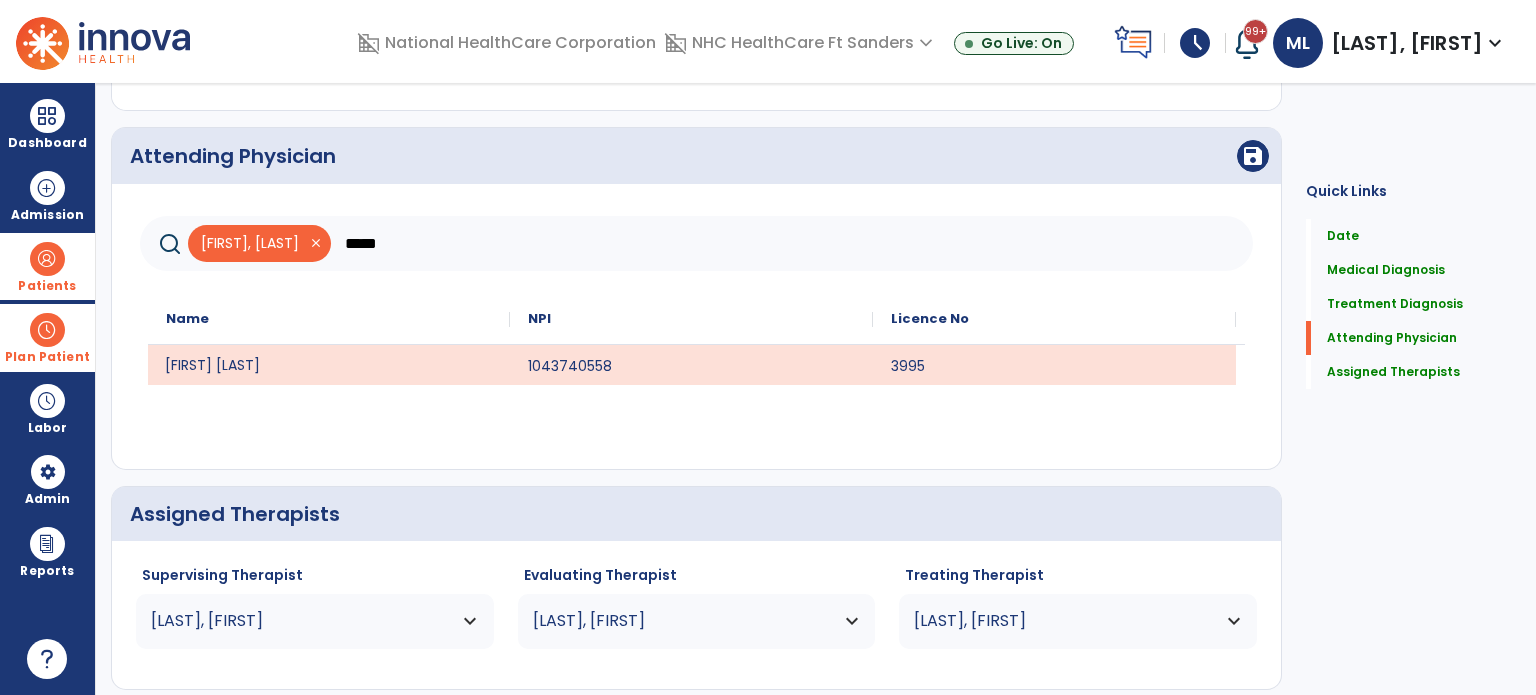 scroll, scrollTop: 781, scrollLeft: 0, axis: vertical 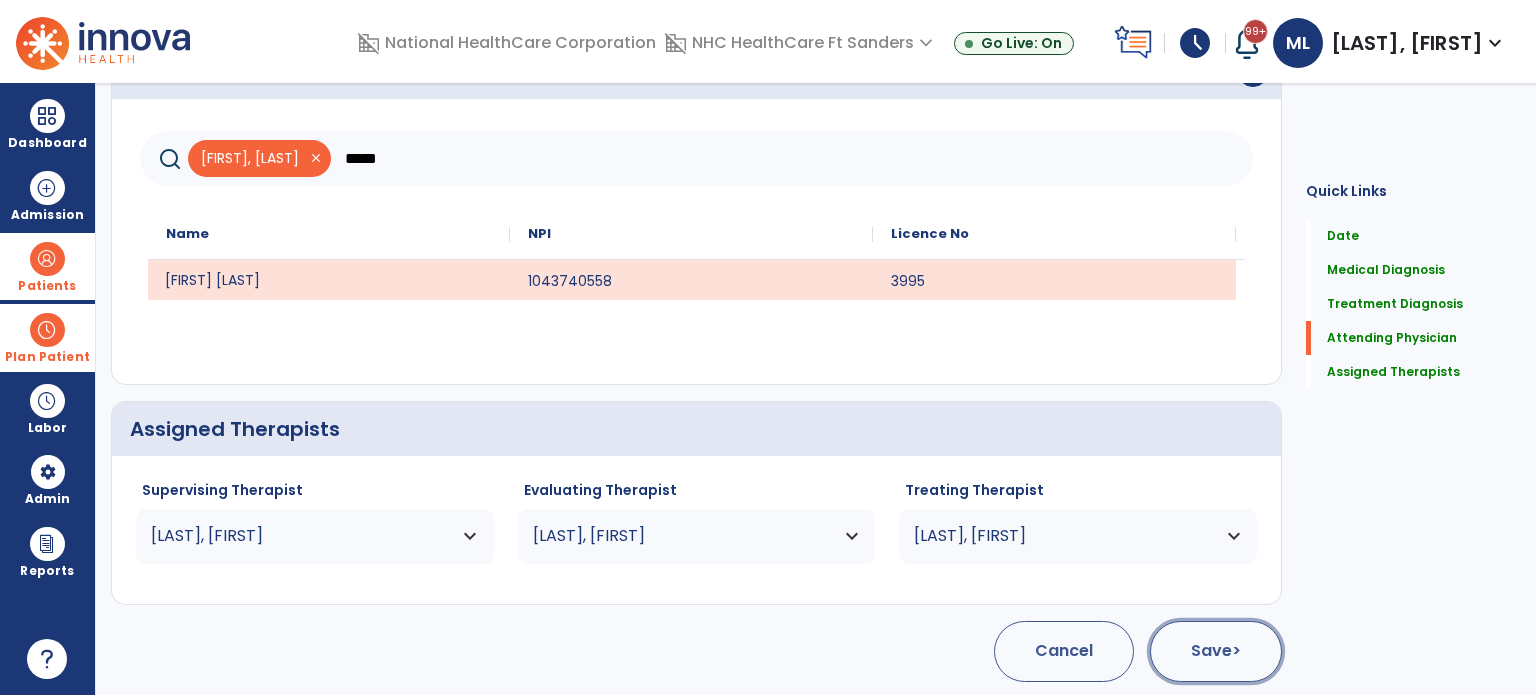click on "Save  >" 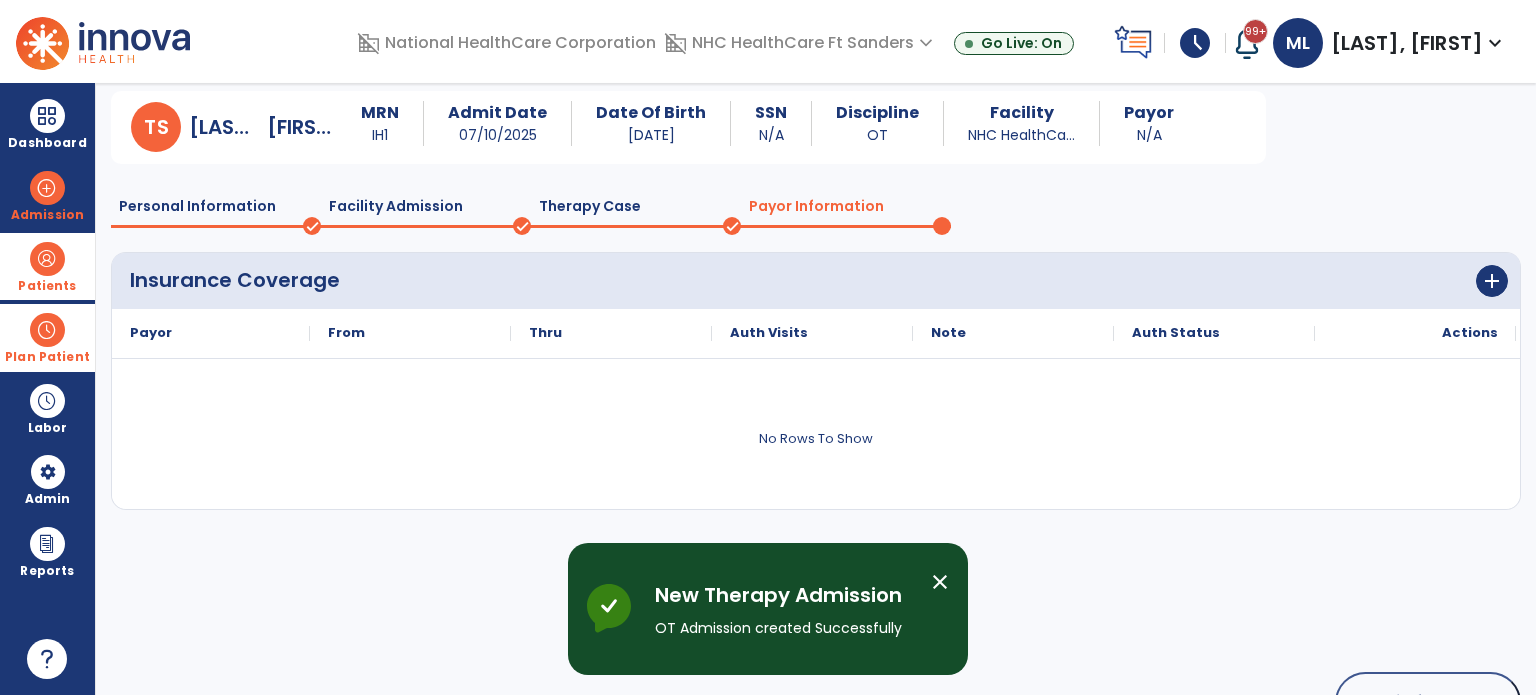 scroll, scrollTop: 119, scrollLeft: 0, axis: vertical 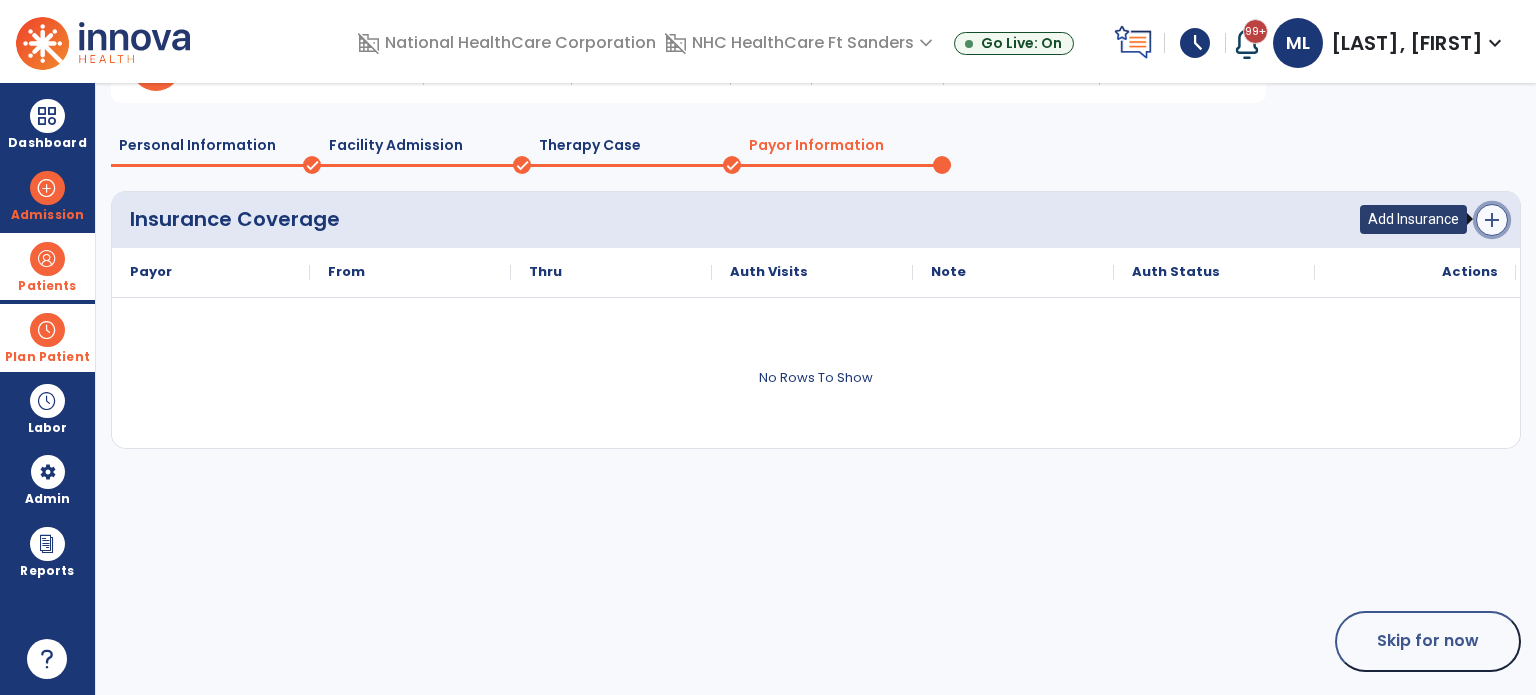 click on "add" 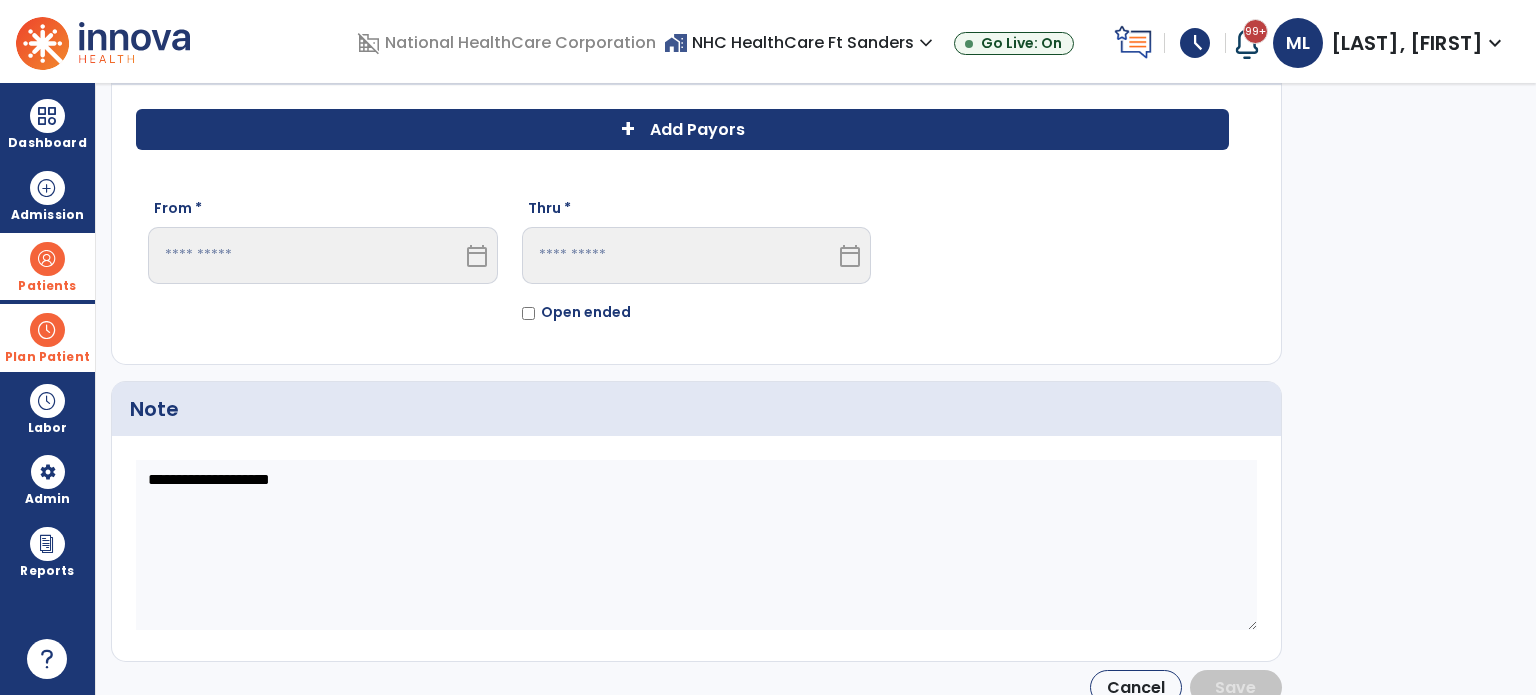 click on "arrow_back   Insurance Coverage  Payor Information + Add Payors From *  calendar_today  Thru *  calendar_today   Open ended  Note                         Cancel    Save" 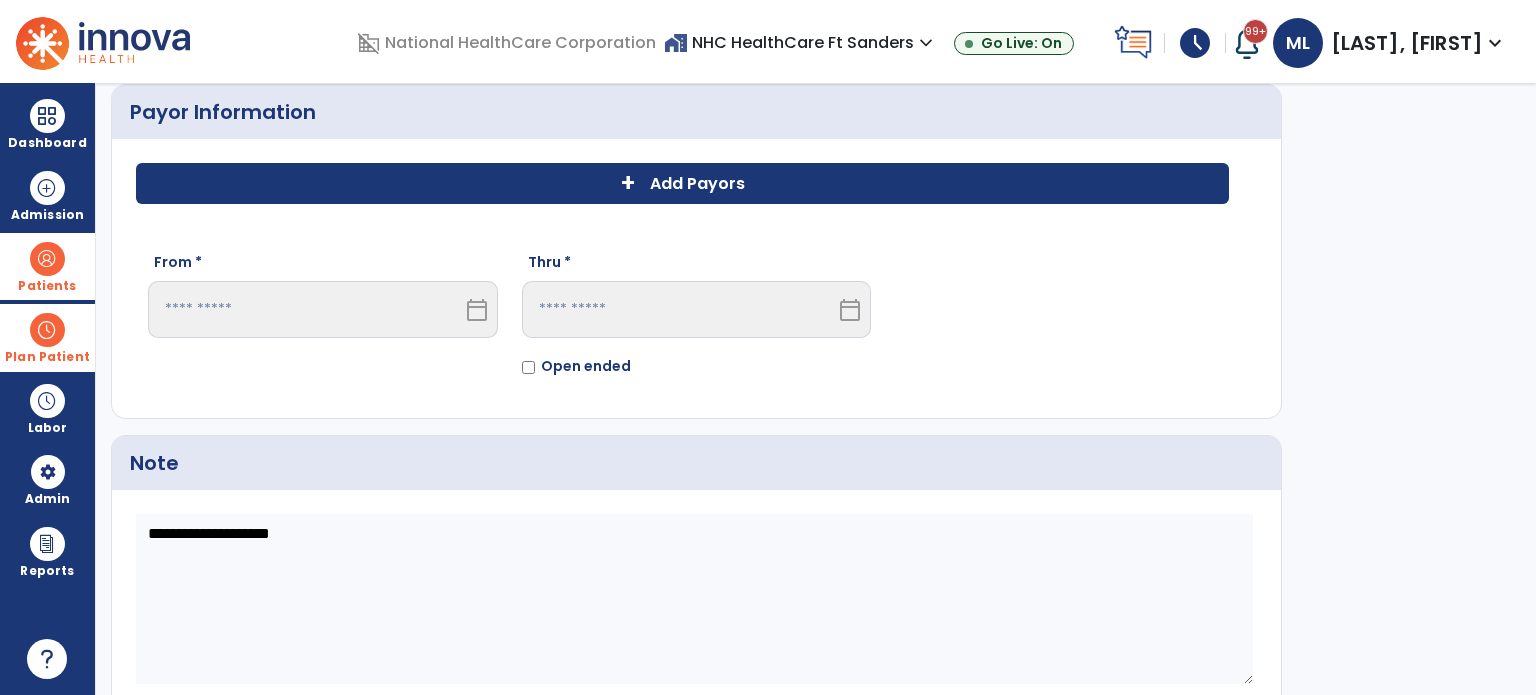 scroll, scrollTop: 0, scrollLeft: 0, axis: both 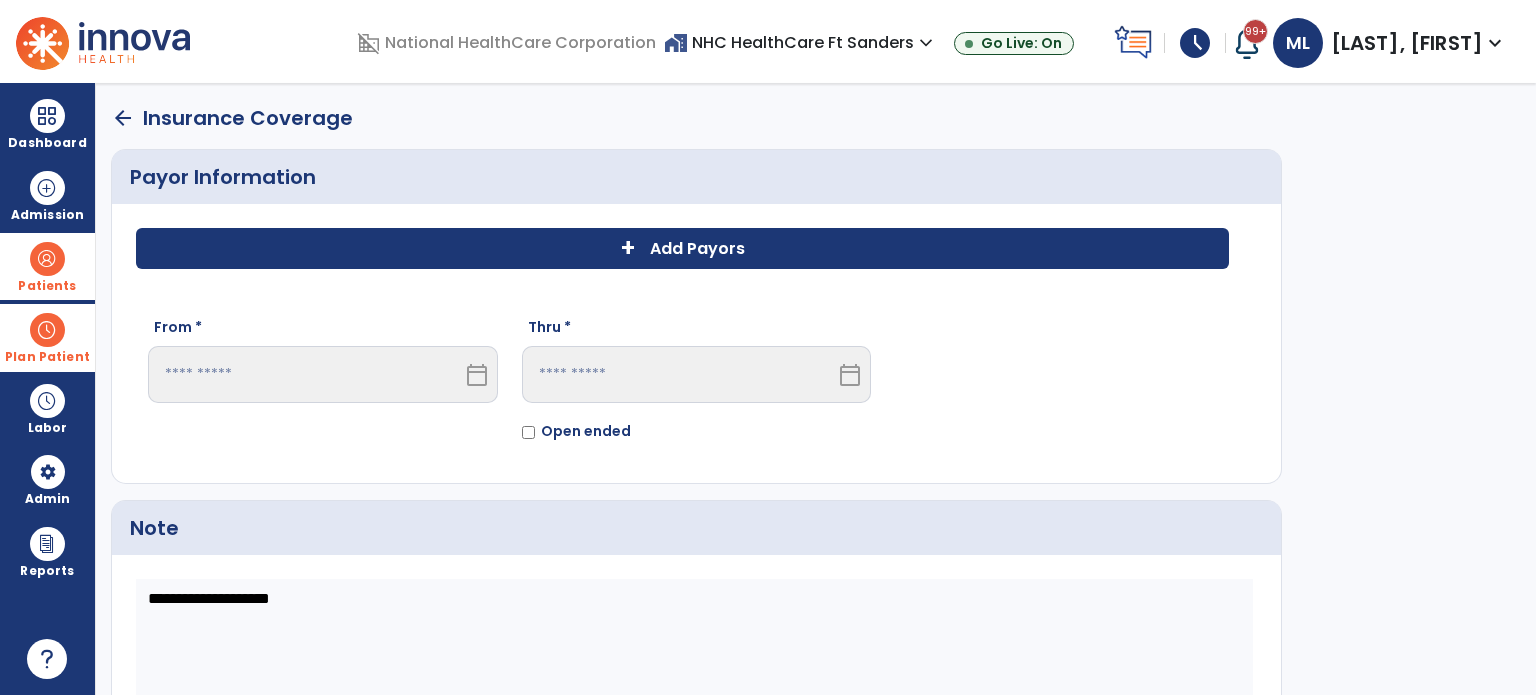 click on "+ Add Payors" 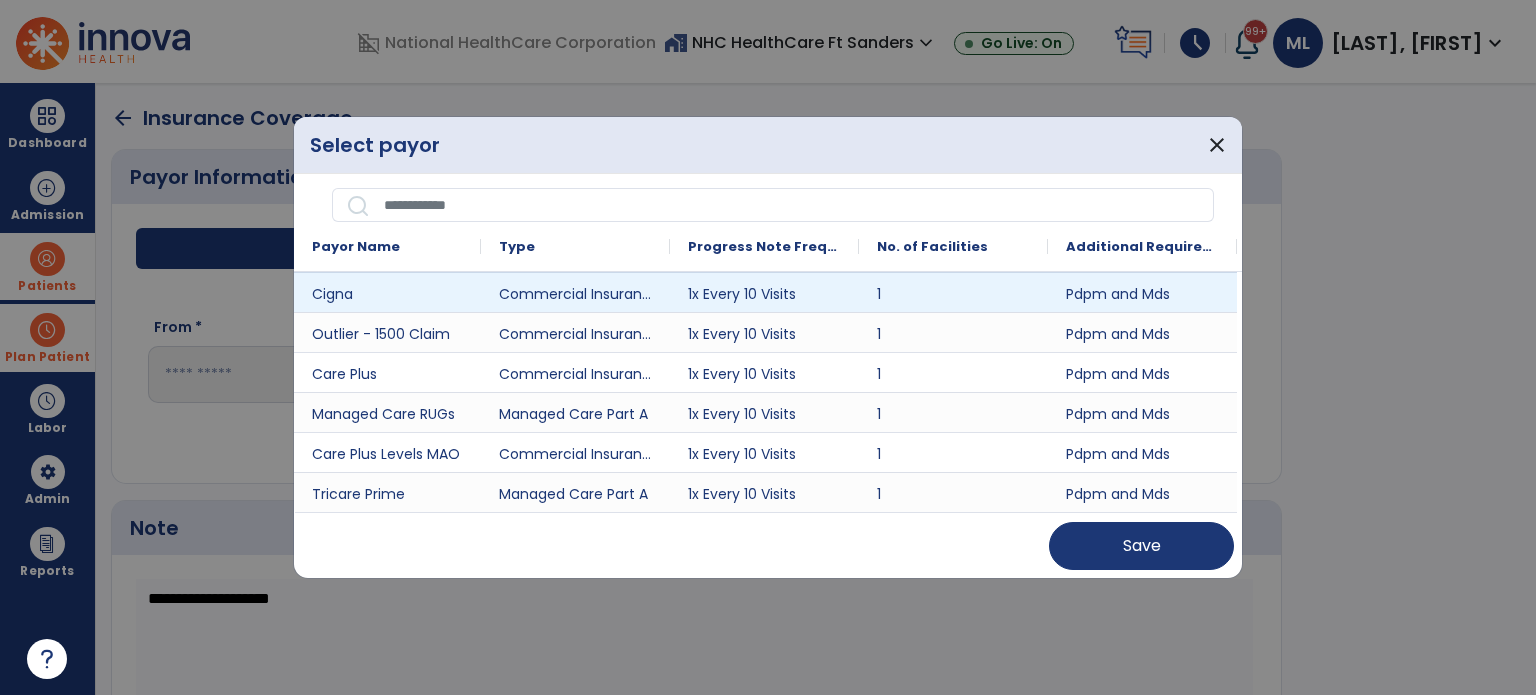 scroll, scrollTop: 700, scrollLeft: 0, axis: vertical 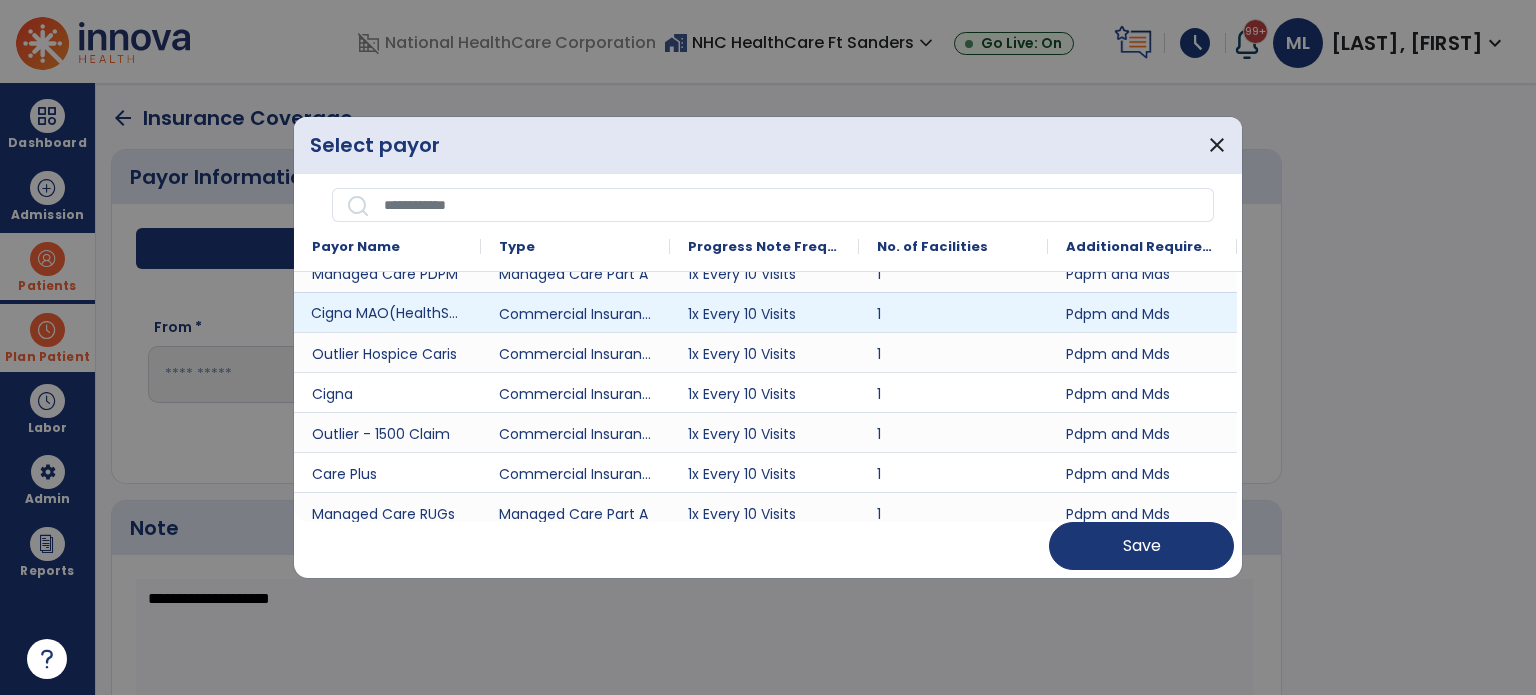 click on "Cigna MAO(HealthSpring)" at bounding box center [387, 312] 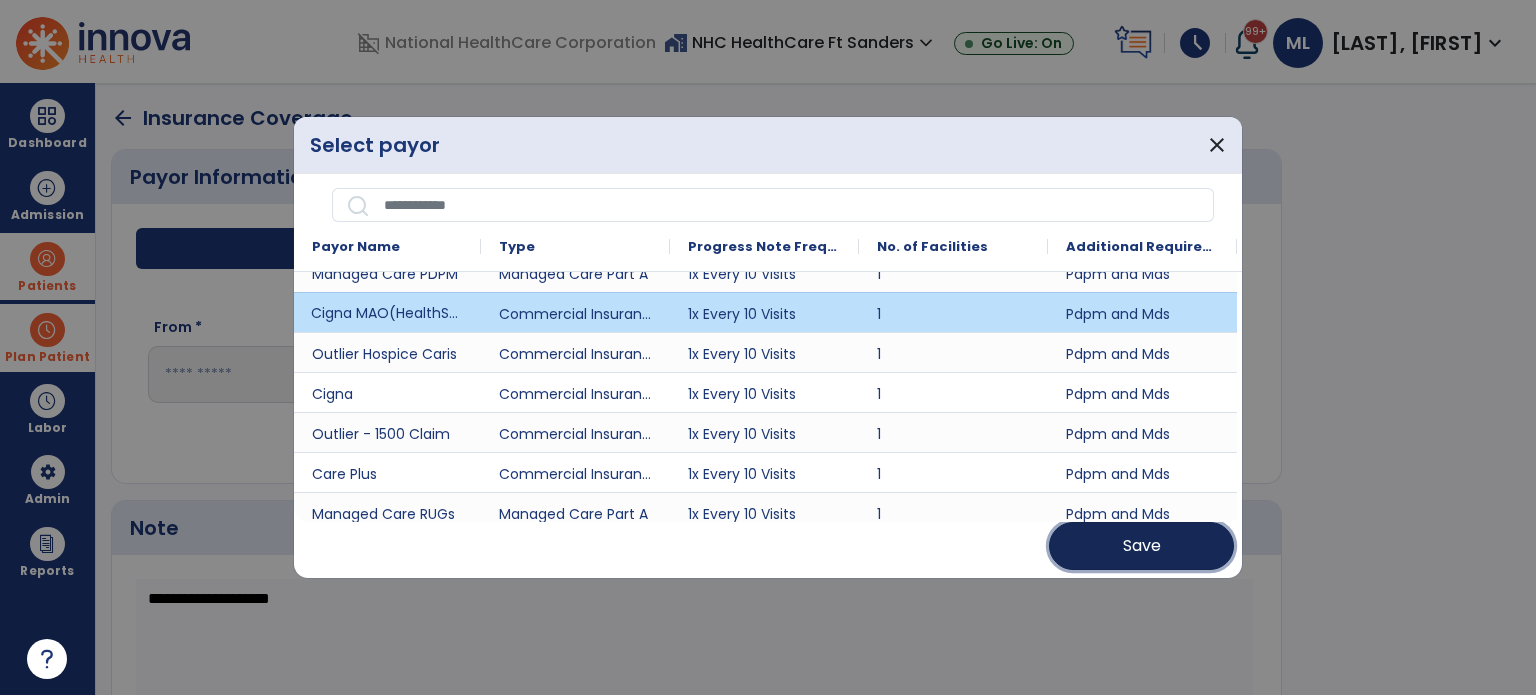 click on "Save" at bounding box center (1141, 546) 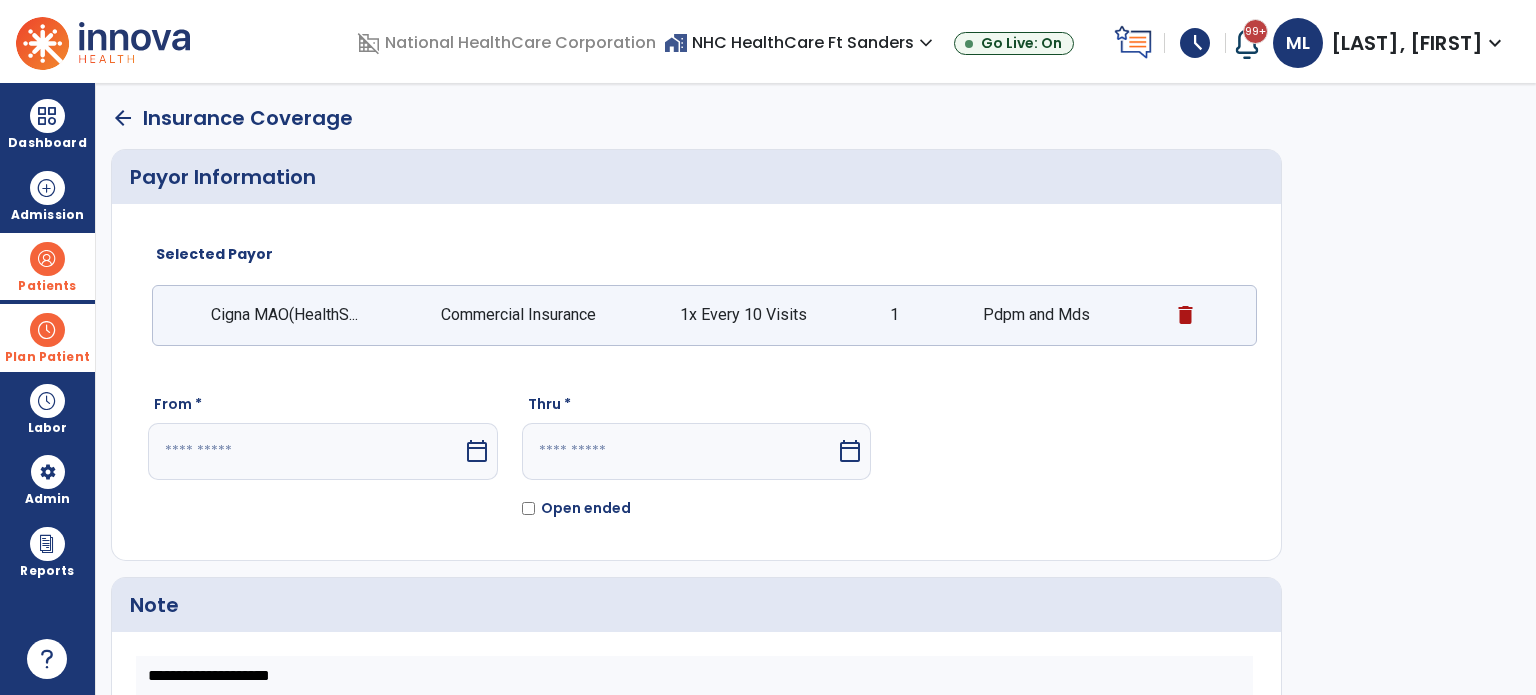click on "calendar_today" at bounding box center [477, 451] 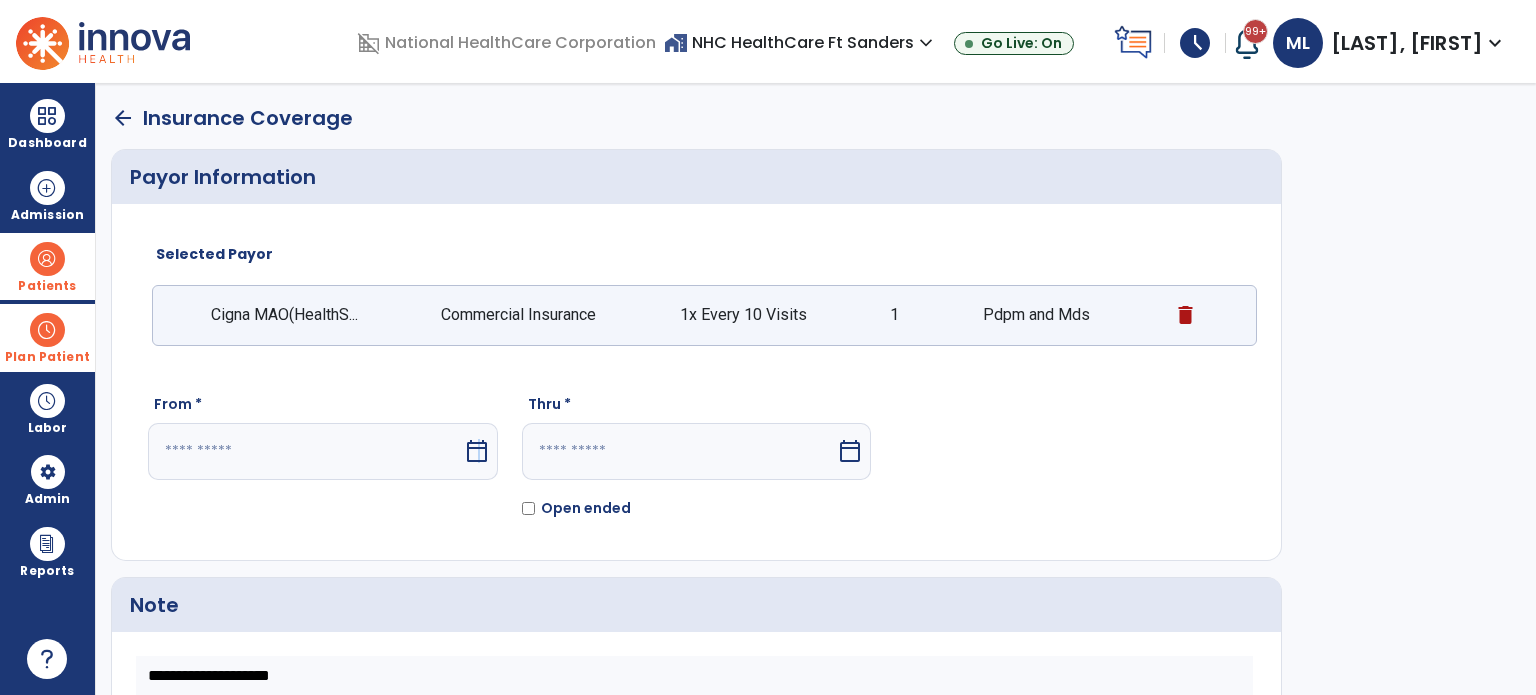 select on "*" 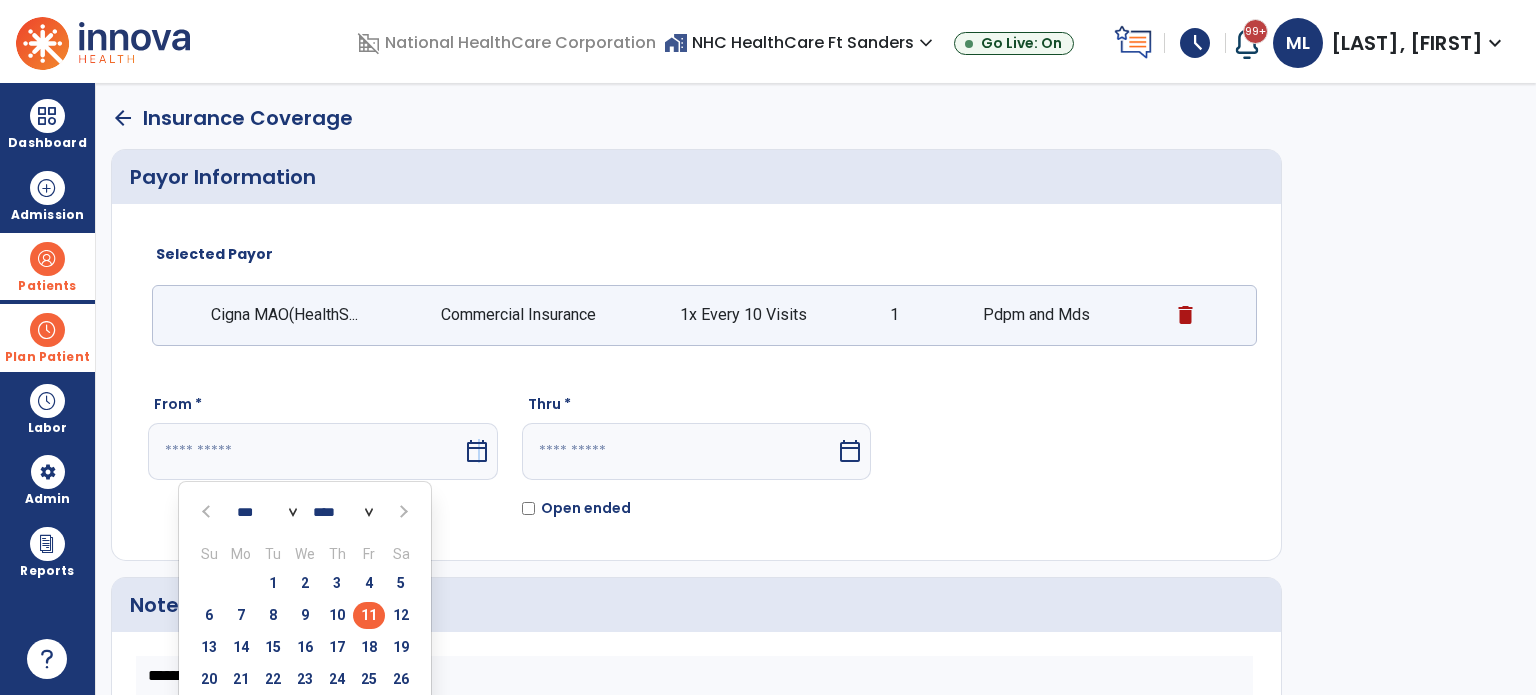 click at bounding box center (208, 512) 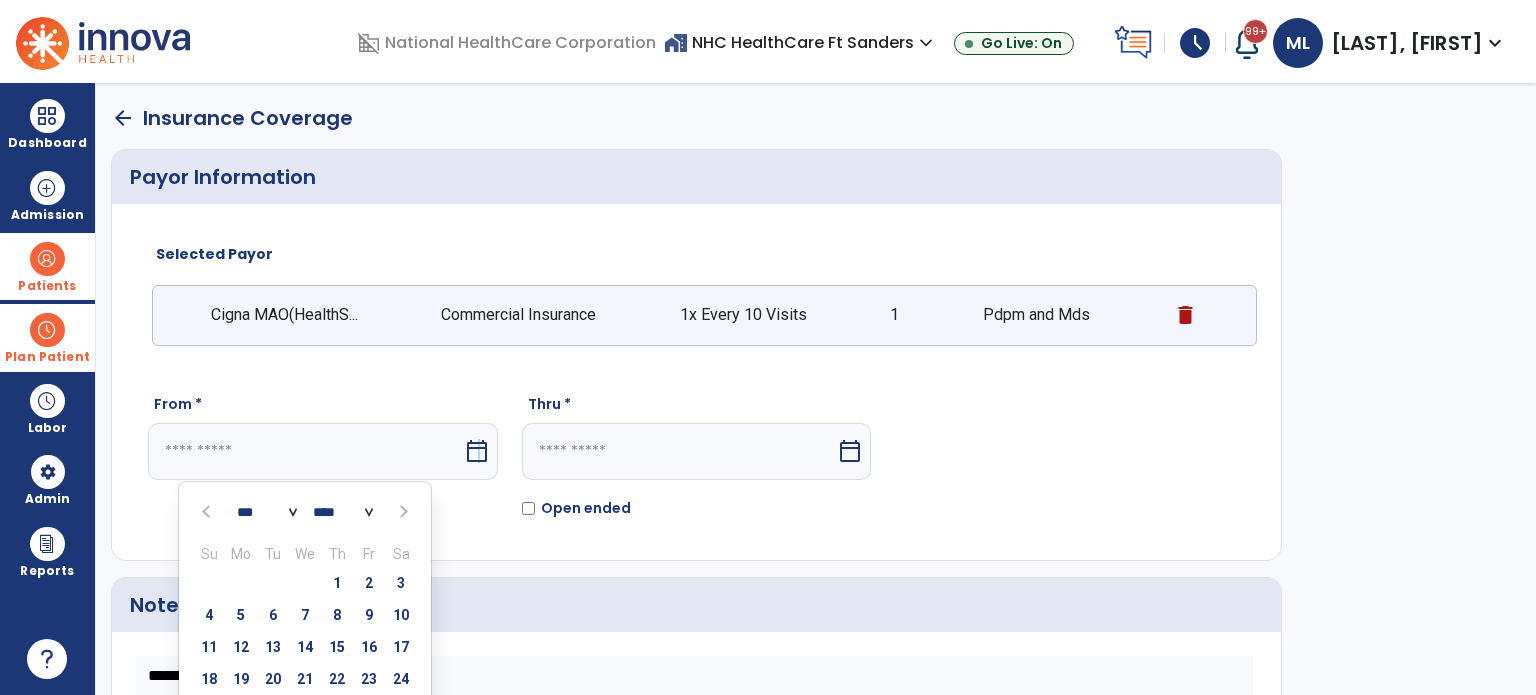 click at bounding box center (208, 512) 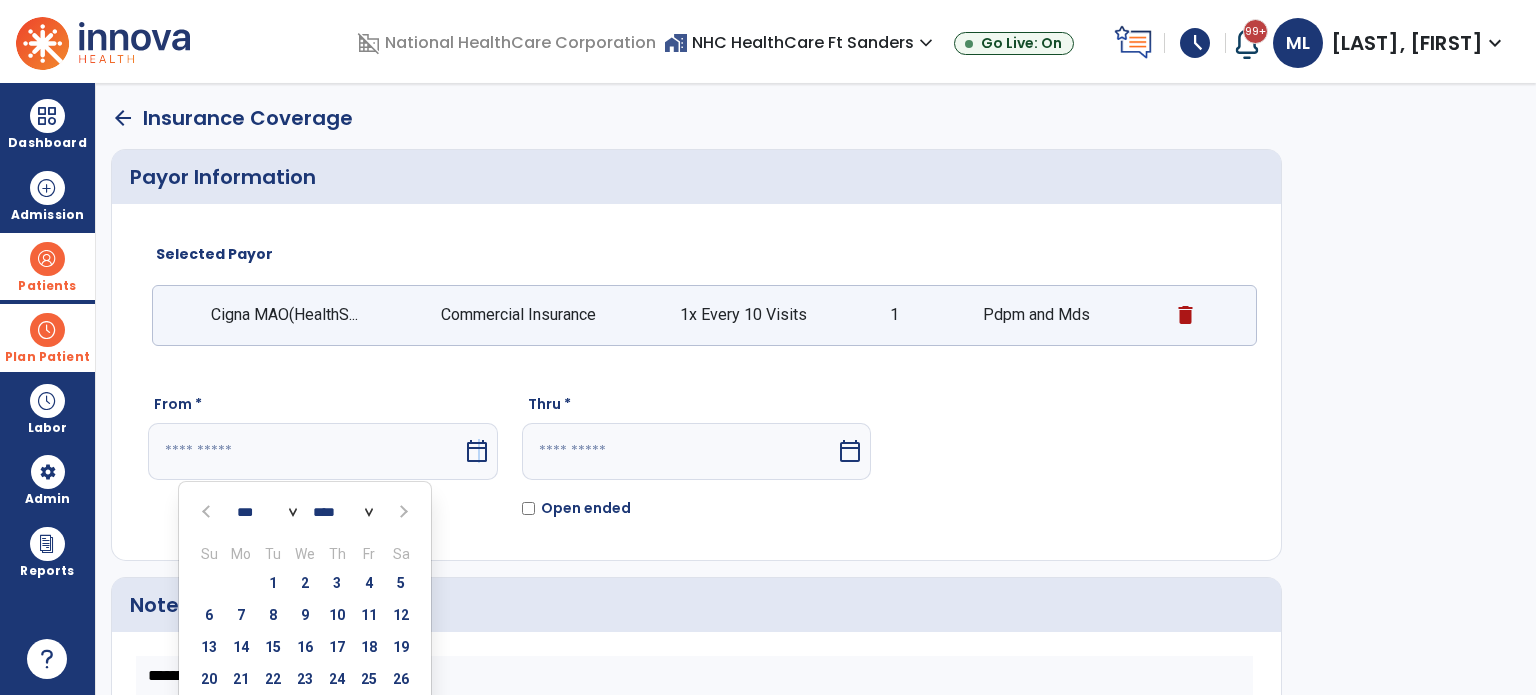 click at bounding box center [208, 512] 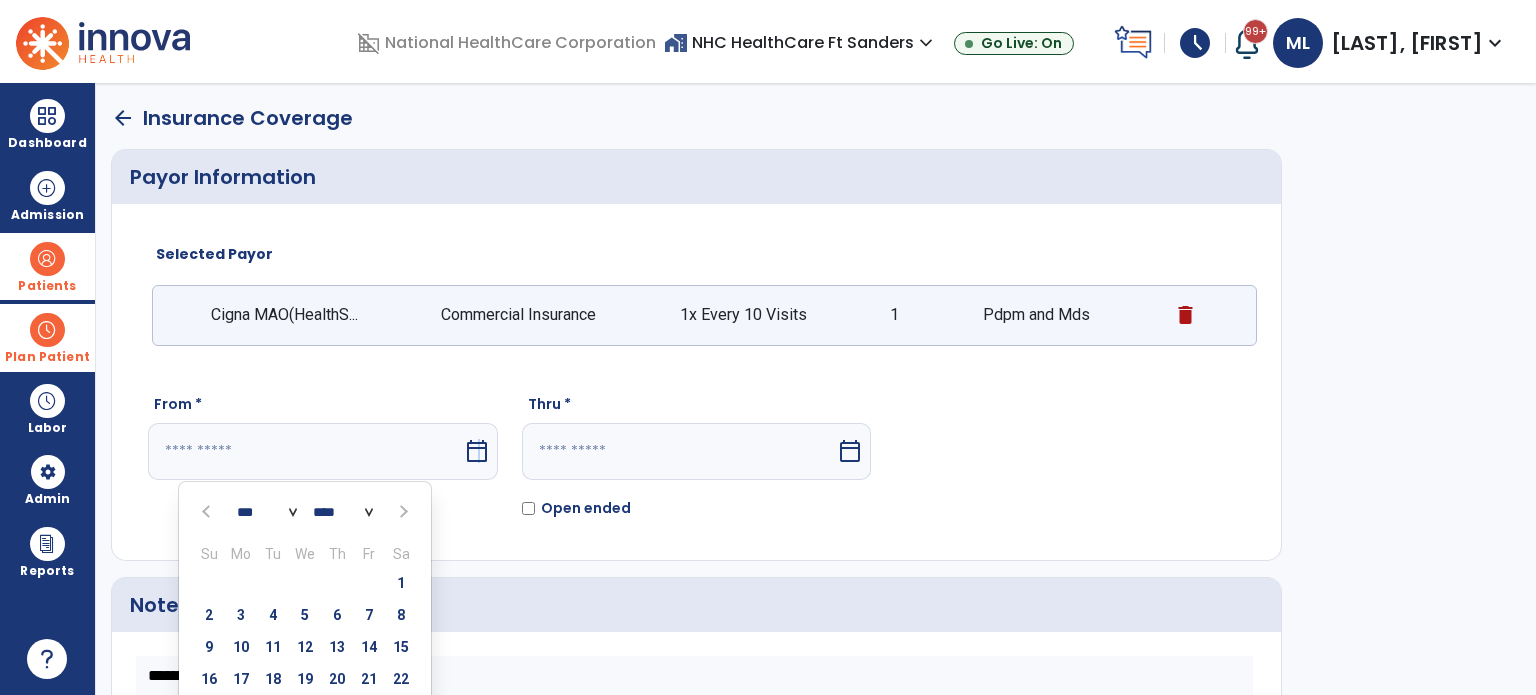 click at bounding box center (208, 512) 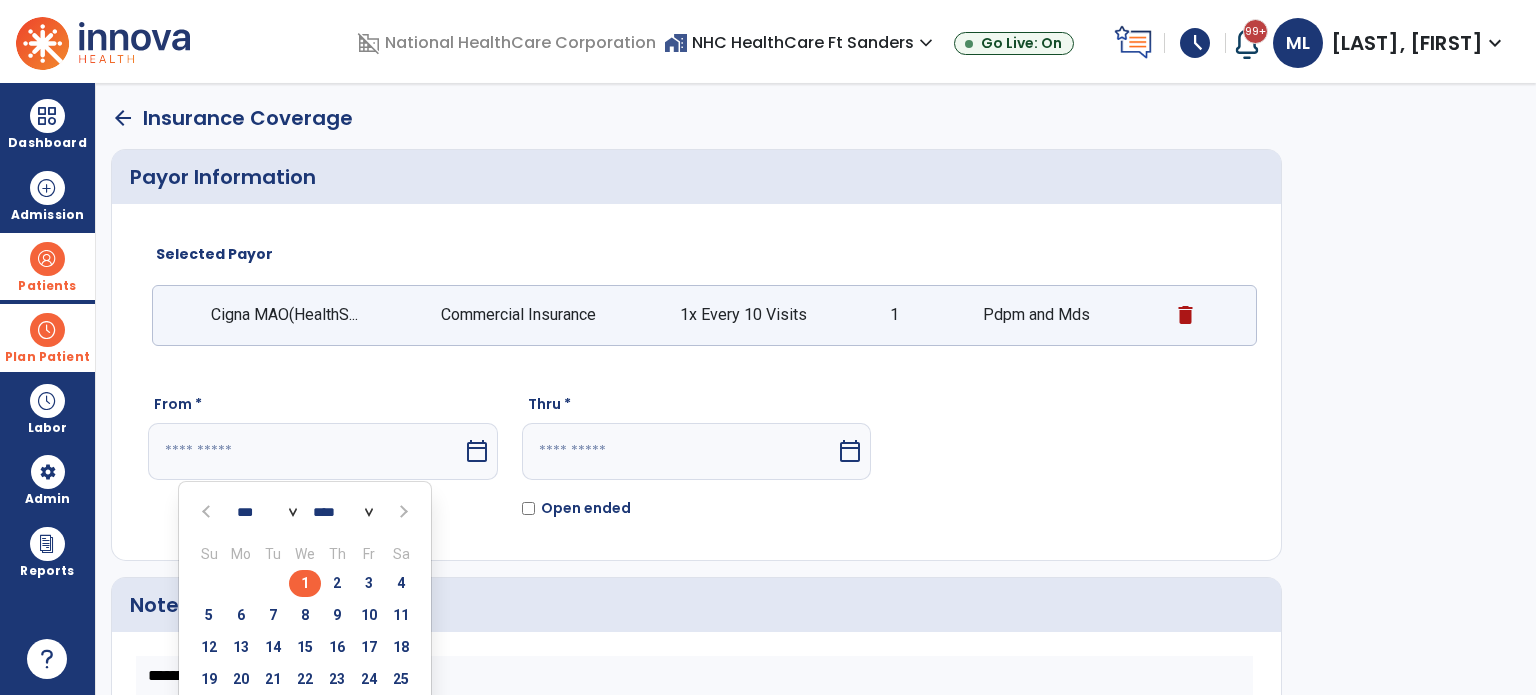 click on "1" at bounding box center (305, 583) 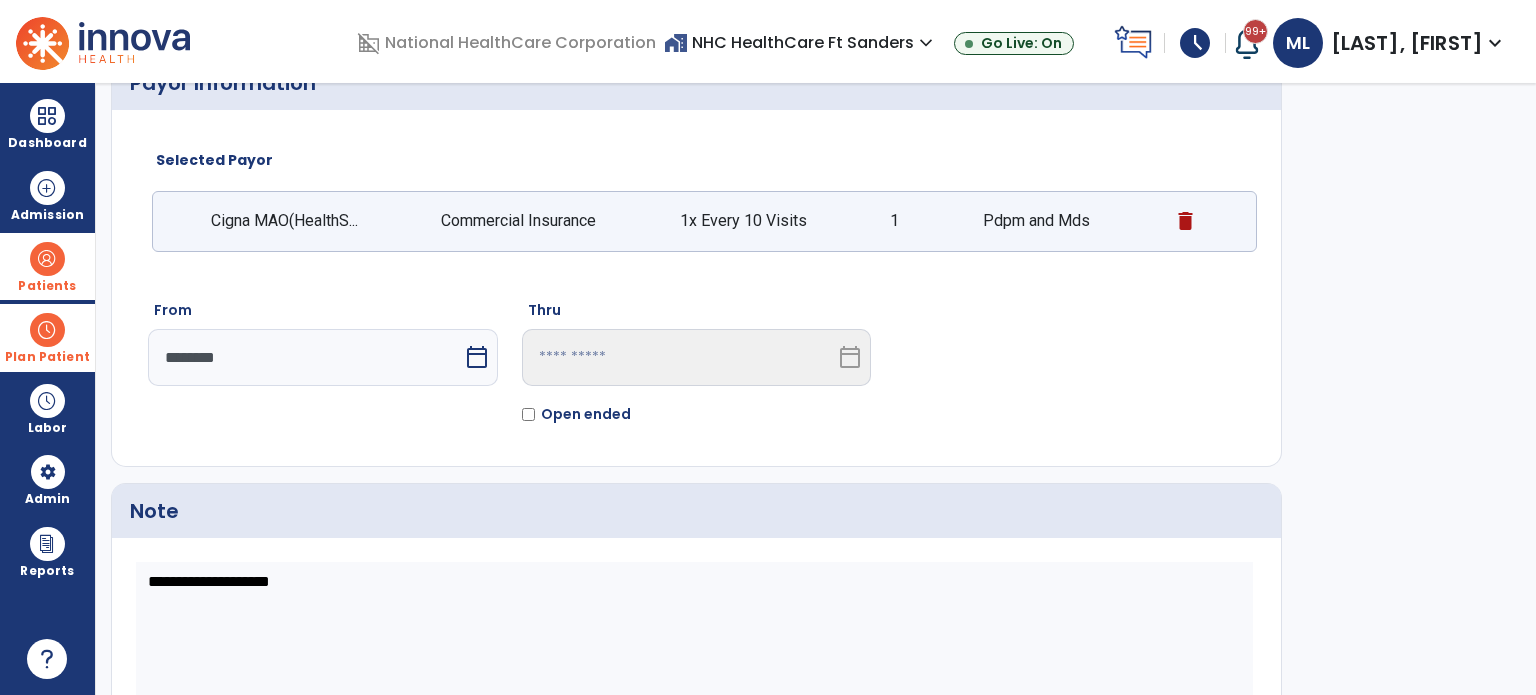 scroll, scrollTop: 210, scrollLeft: 0, axis: vertical 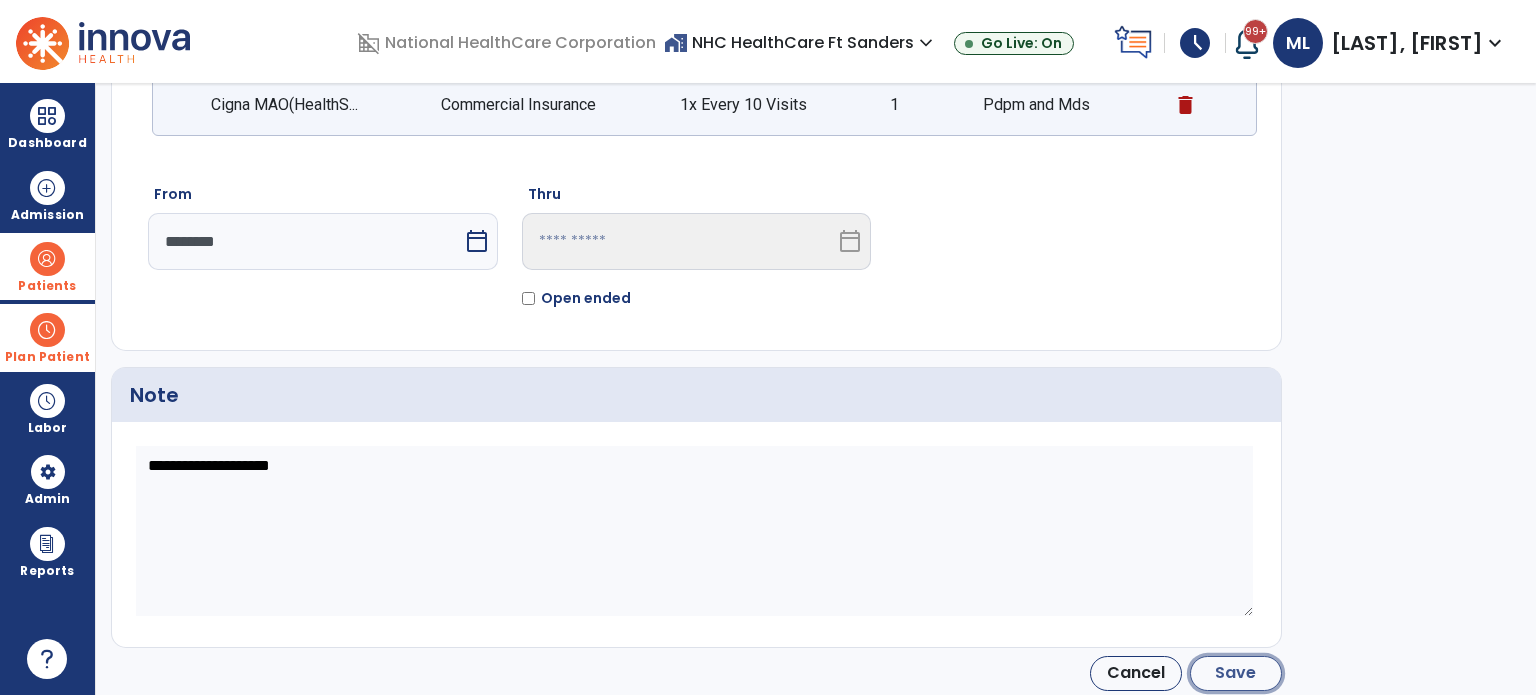 click on "Save" 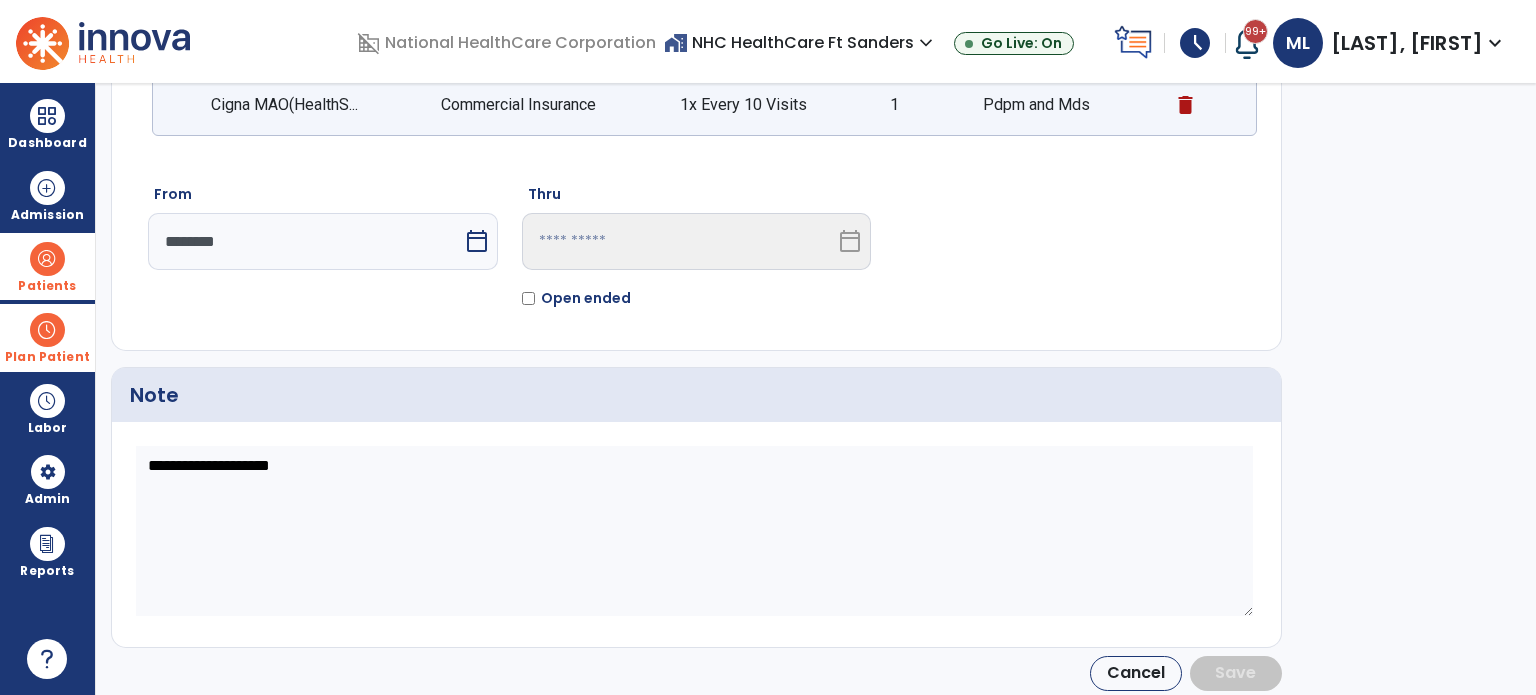 type on "********" 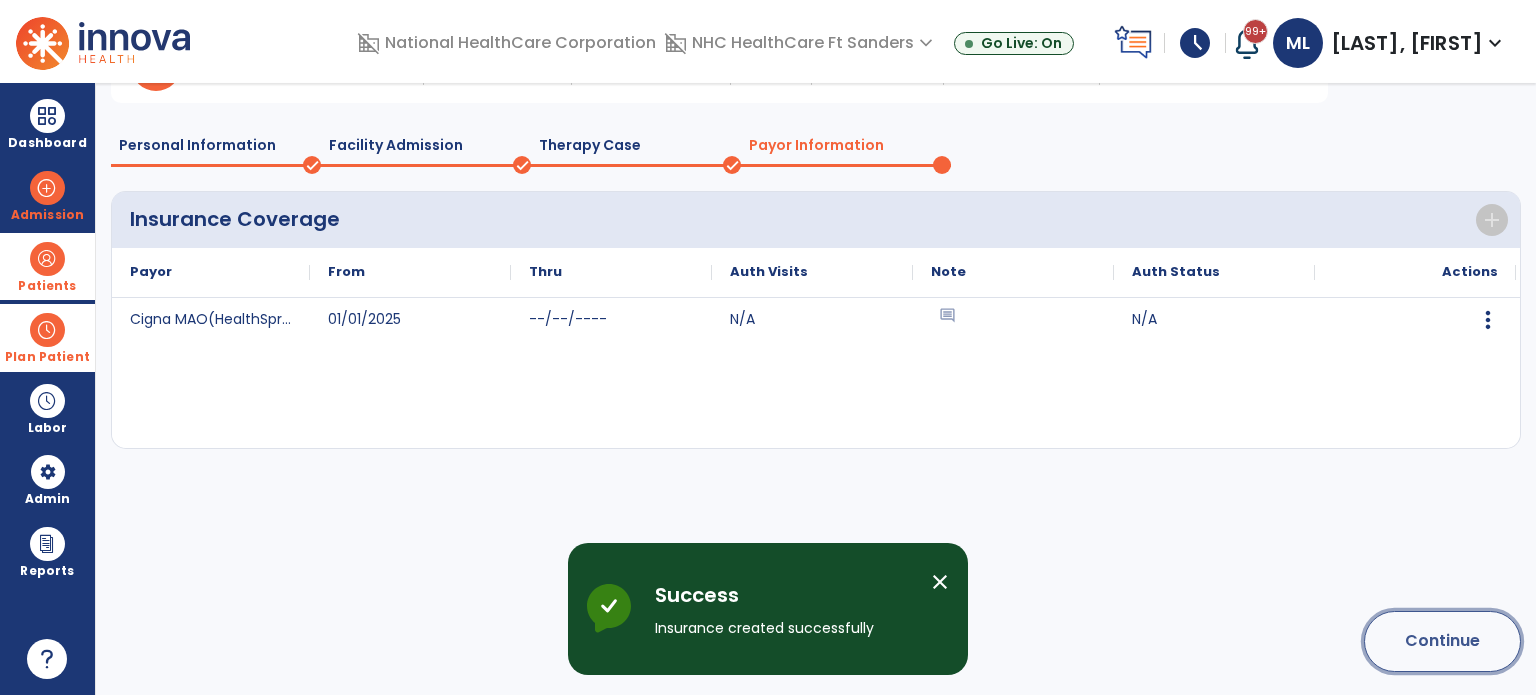 click on "Continue" 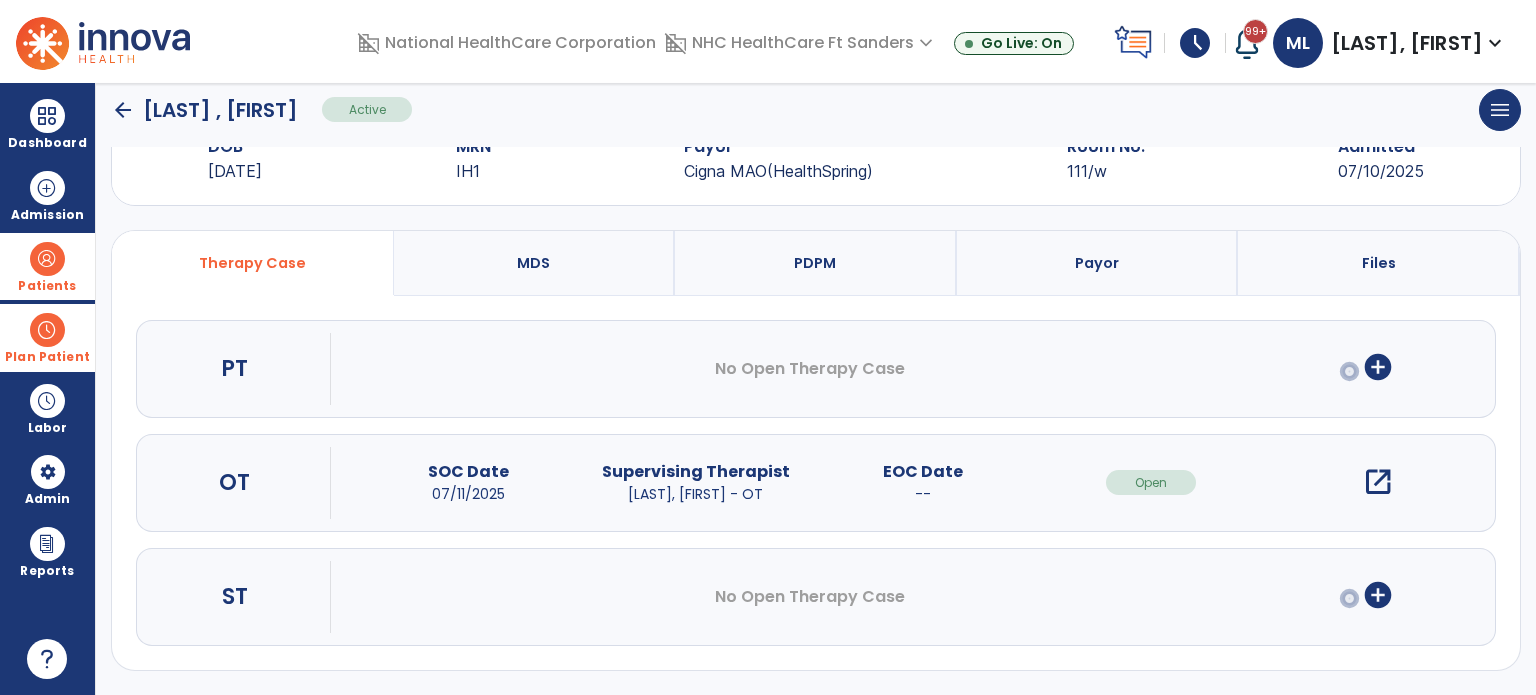 scroll, scrollTop: 62, scrollLeft: 0, axis: vertical 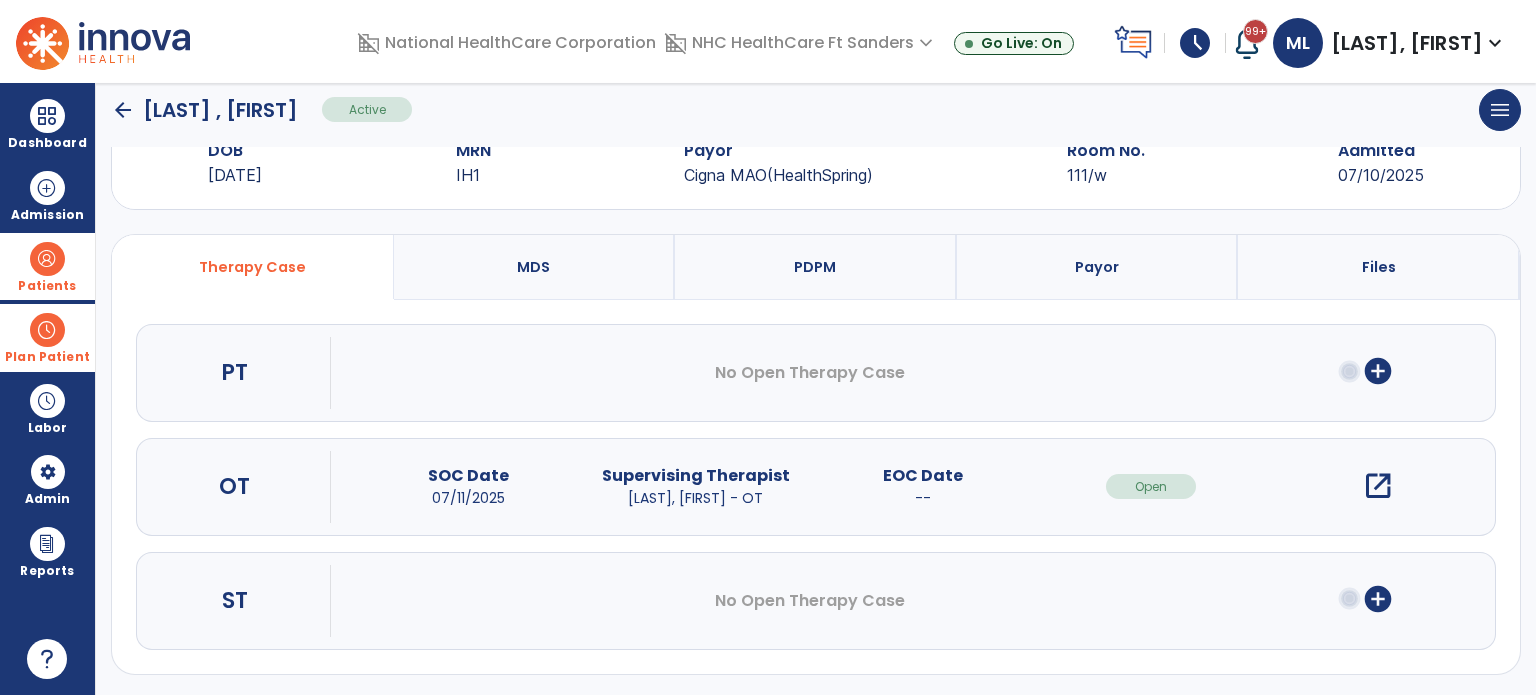 click at bounding box center [47, 259] 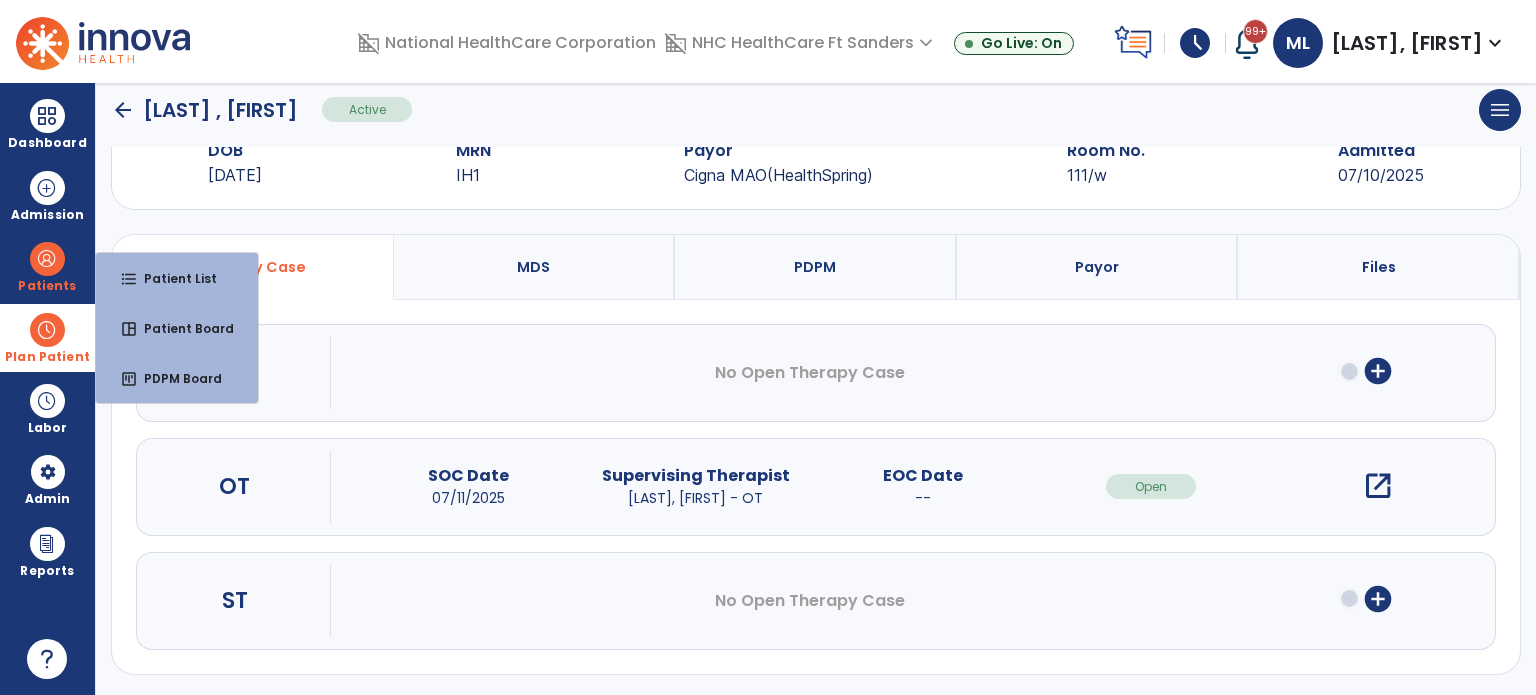 click on "Plan Patient" at bounding box center (47, 266) 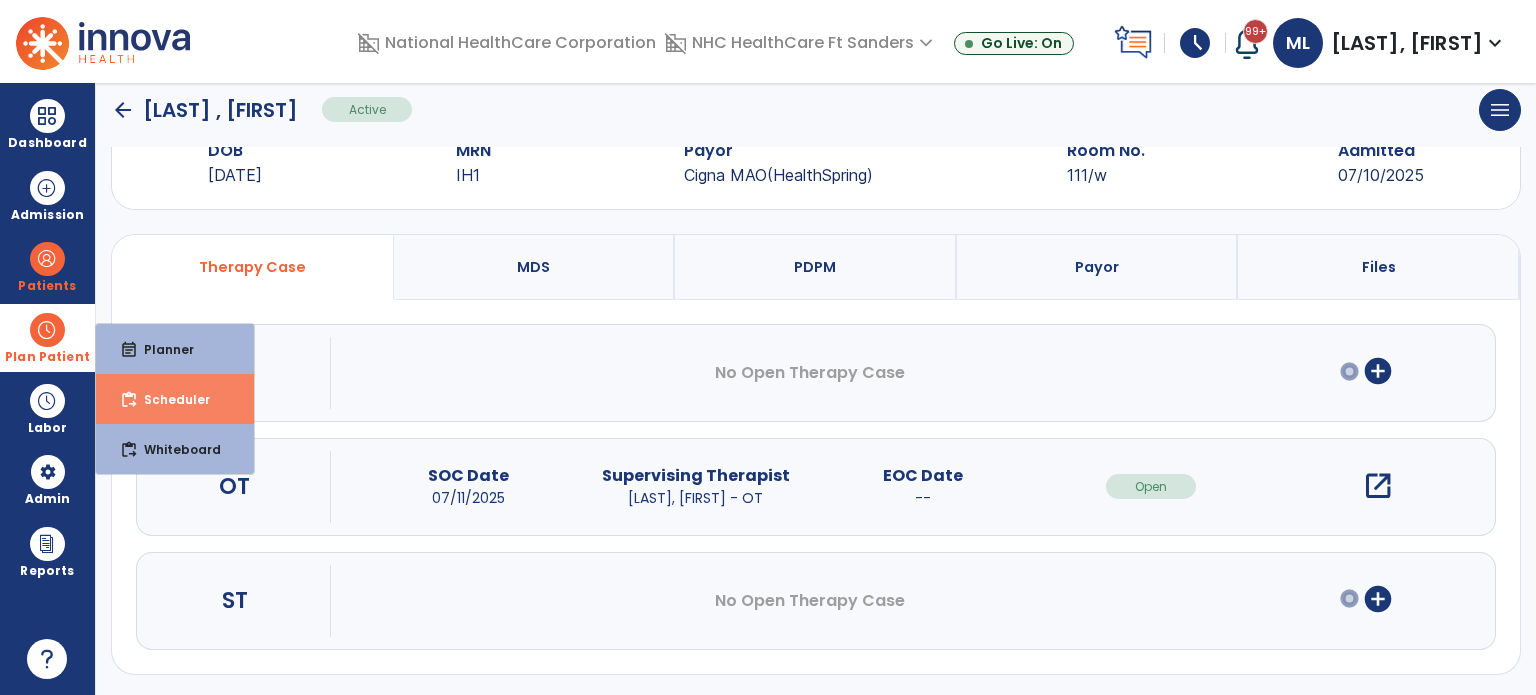 click on "Scheduler" at bounding box center (169, 399) 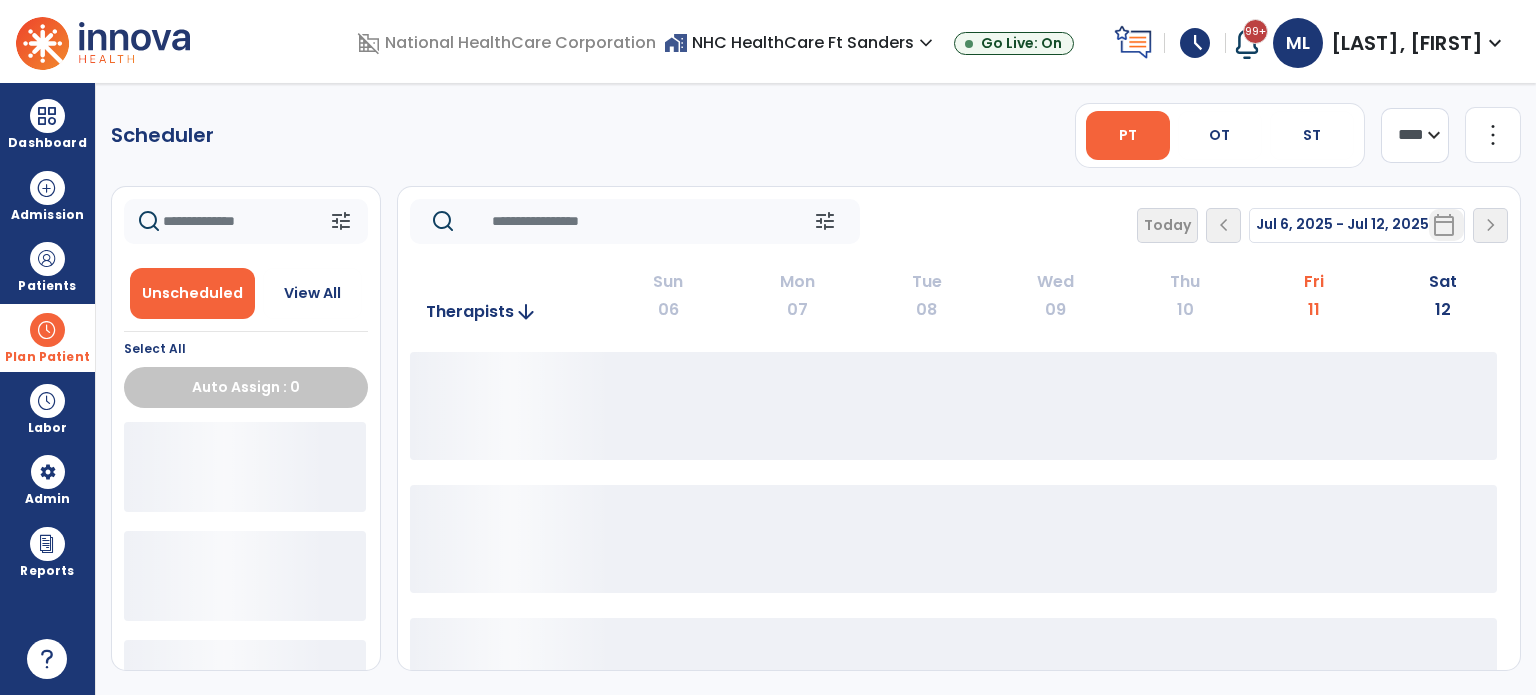 scroll, scrollTop: 0, scrollLeft: 0, axis: both 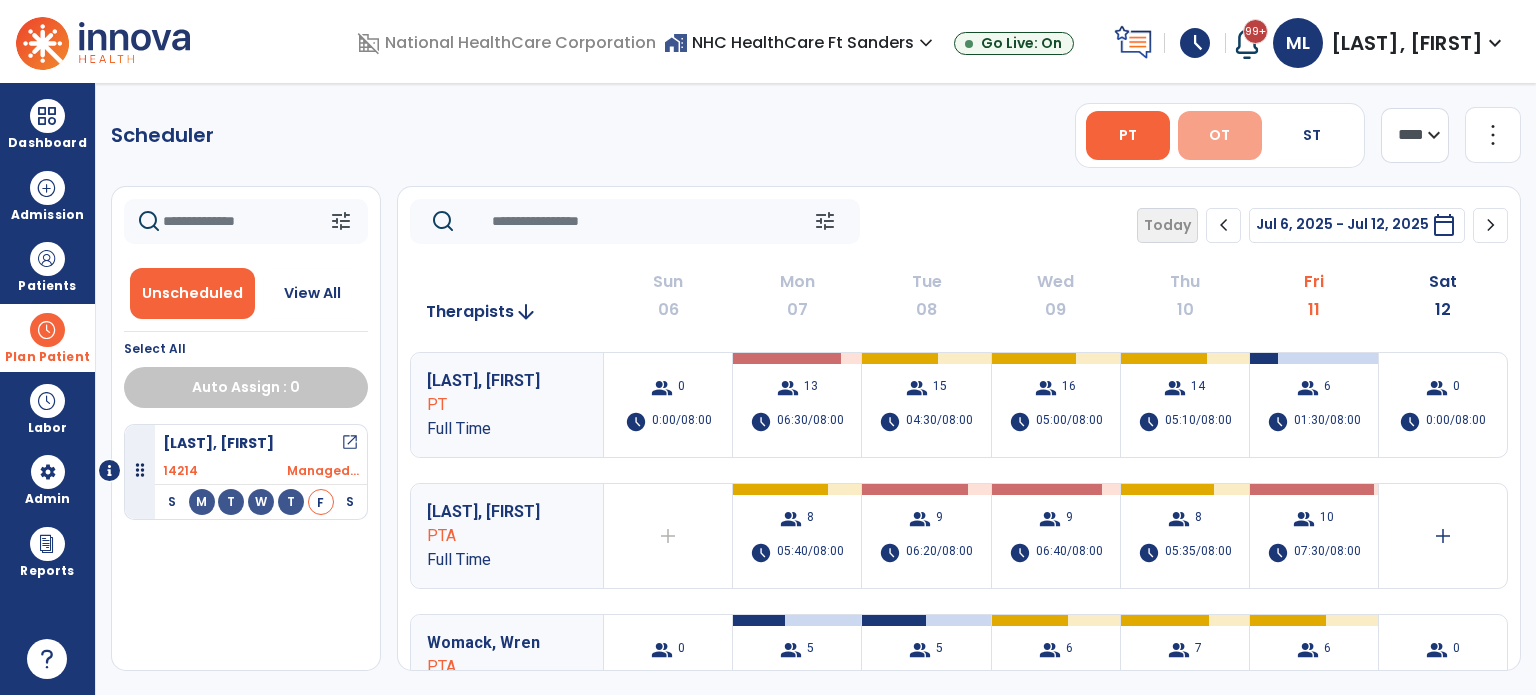 click on "OT" at bounding box center [1219, 135] 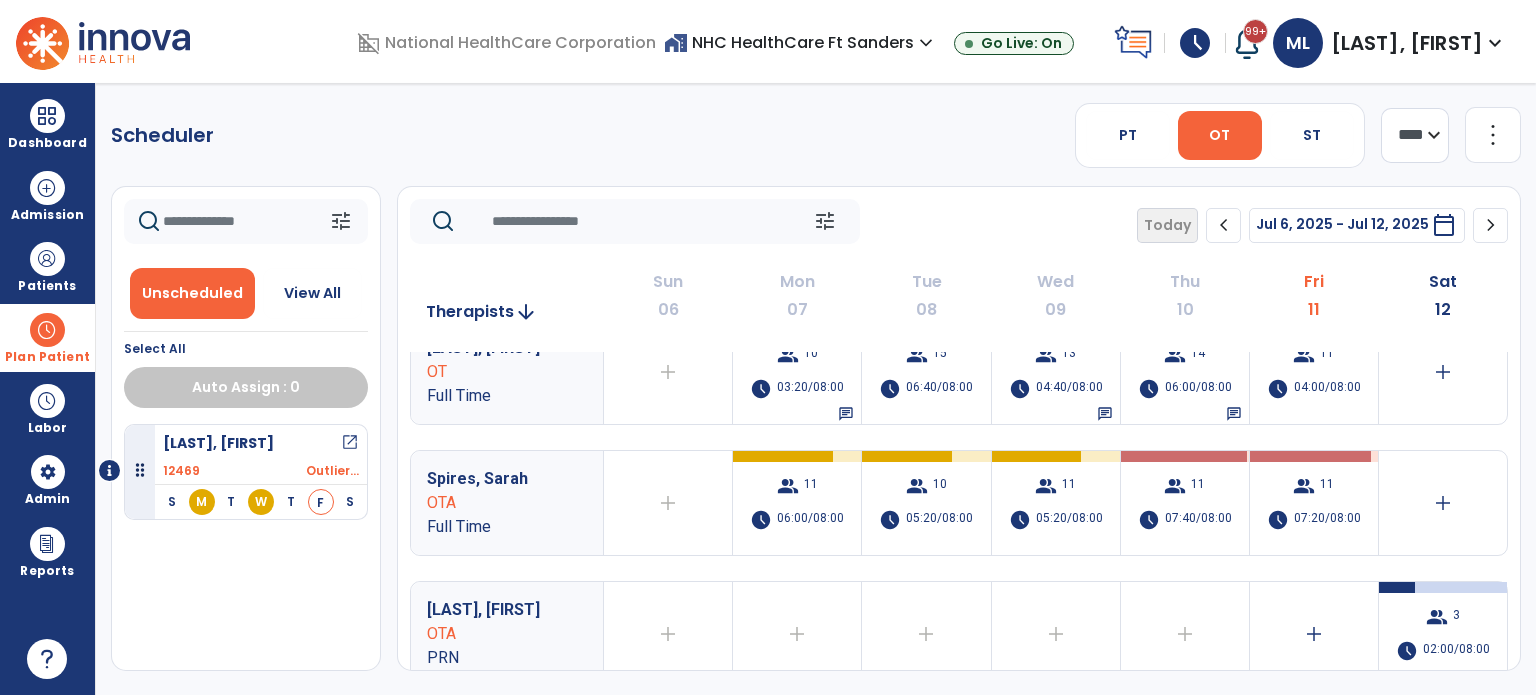 scroll, scrollTop: 0, scrollLeft: 0, axis: both 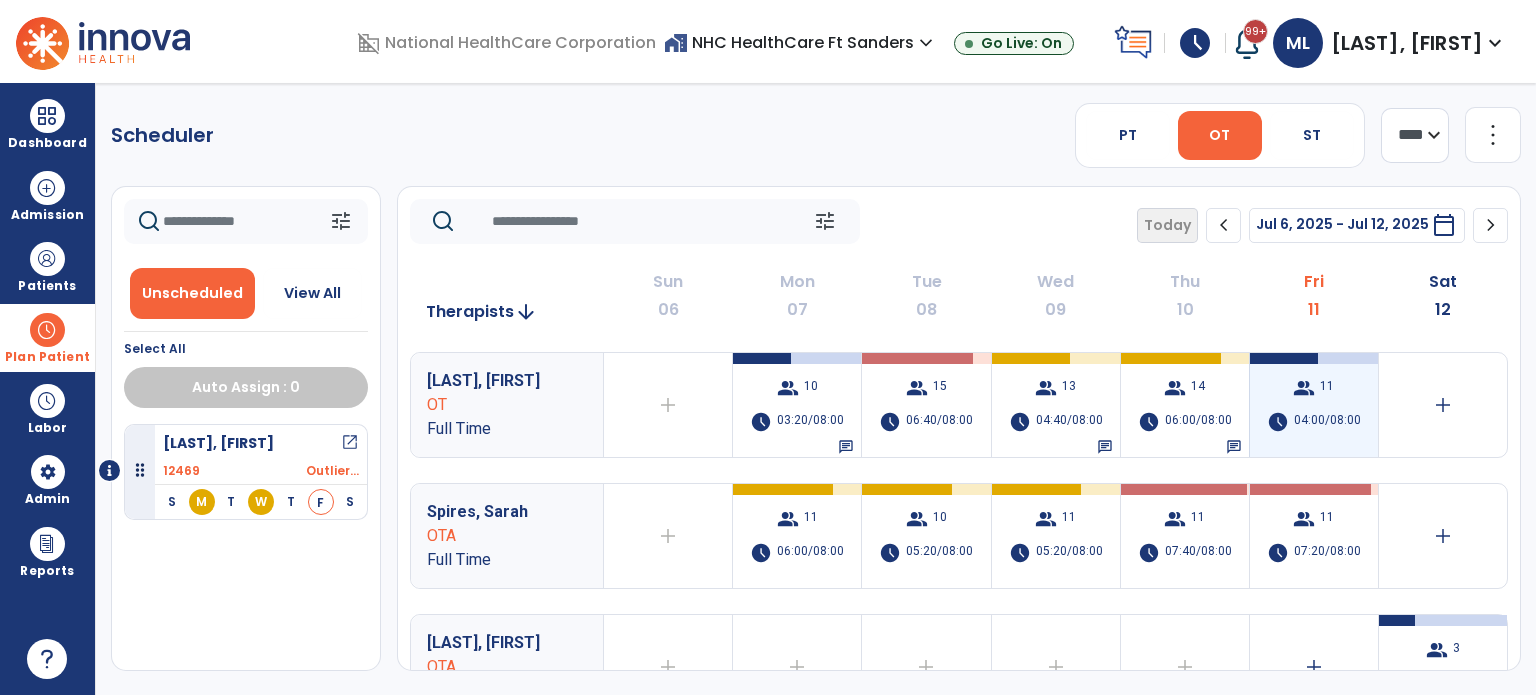 click on "04:00/08:00" at bounding box center (1327, 422) 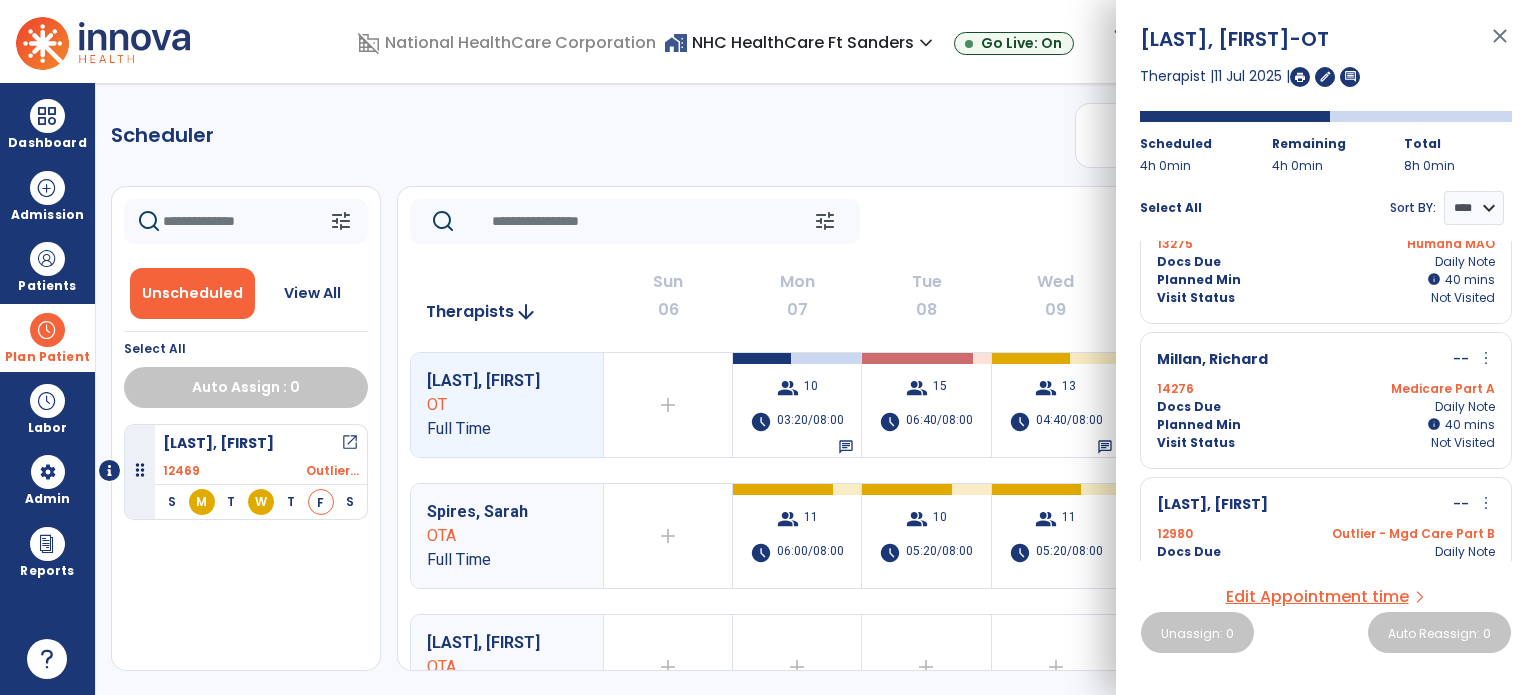 scroll, scrollTop: 0, scrollLeft: 0, axis: both 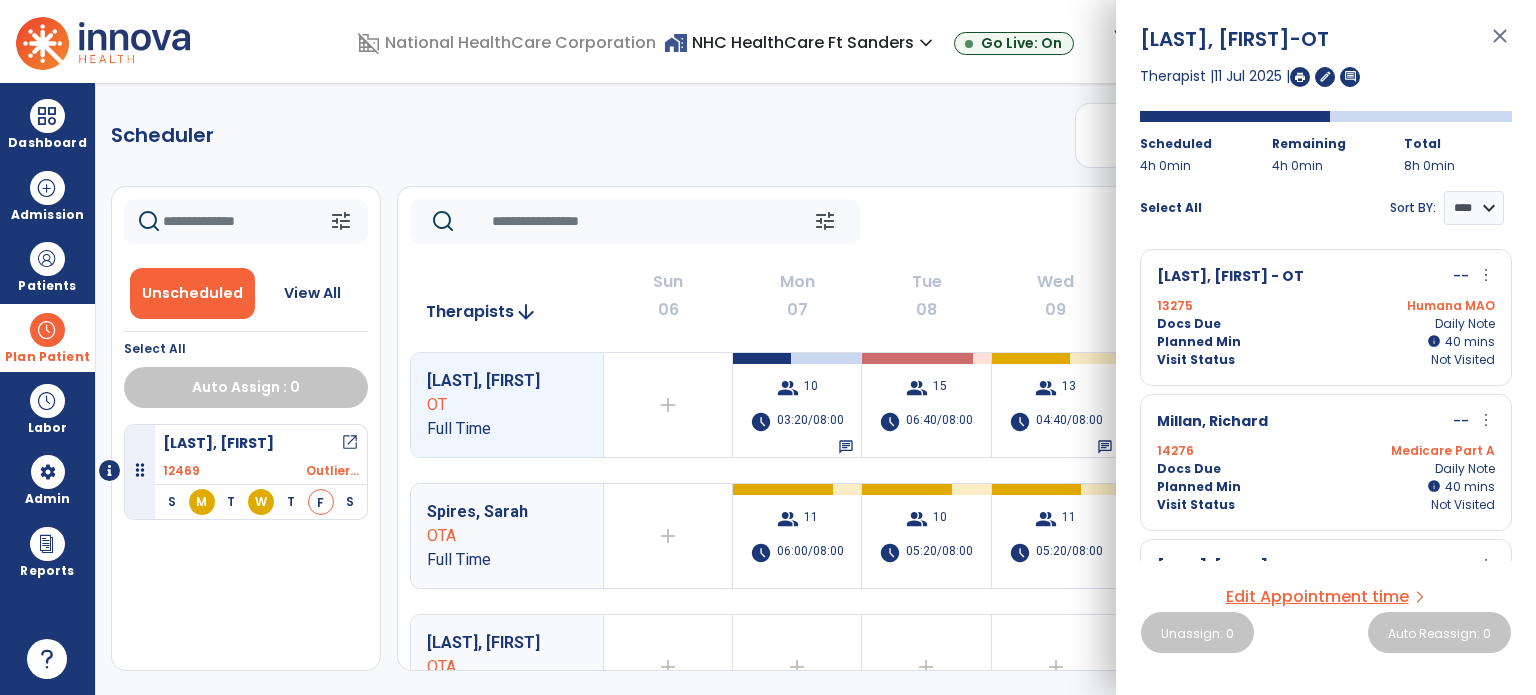 click on "Scheduler   PT   OT   ST  **** *** more_vert  Manage Labor   View All Therapists   Print" 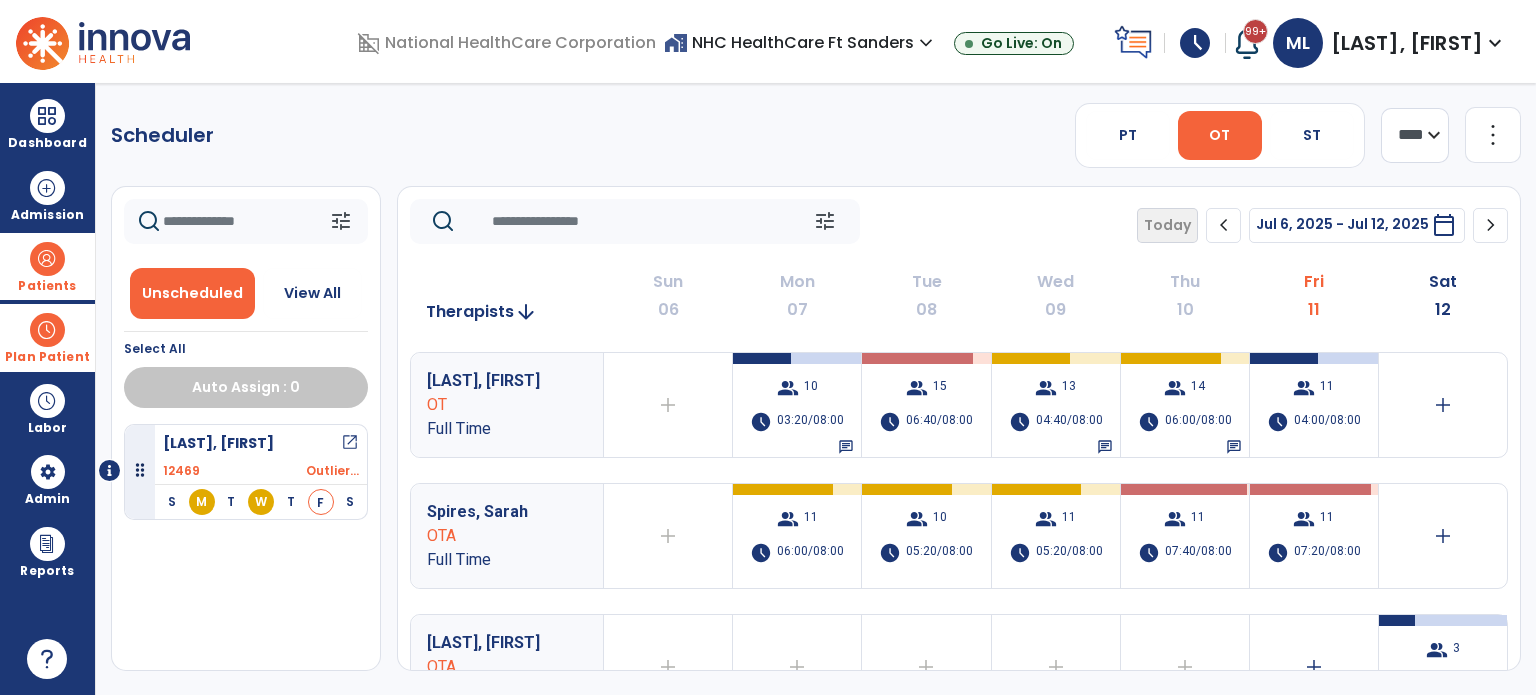 drag, startPoint x: 33, startPoint y: 247, endPoint x: 66, endPoint y: 255, distance: 33.955853 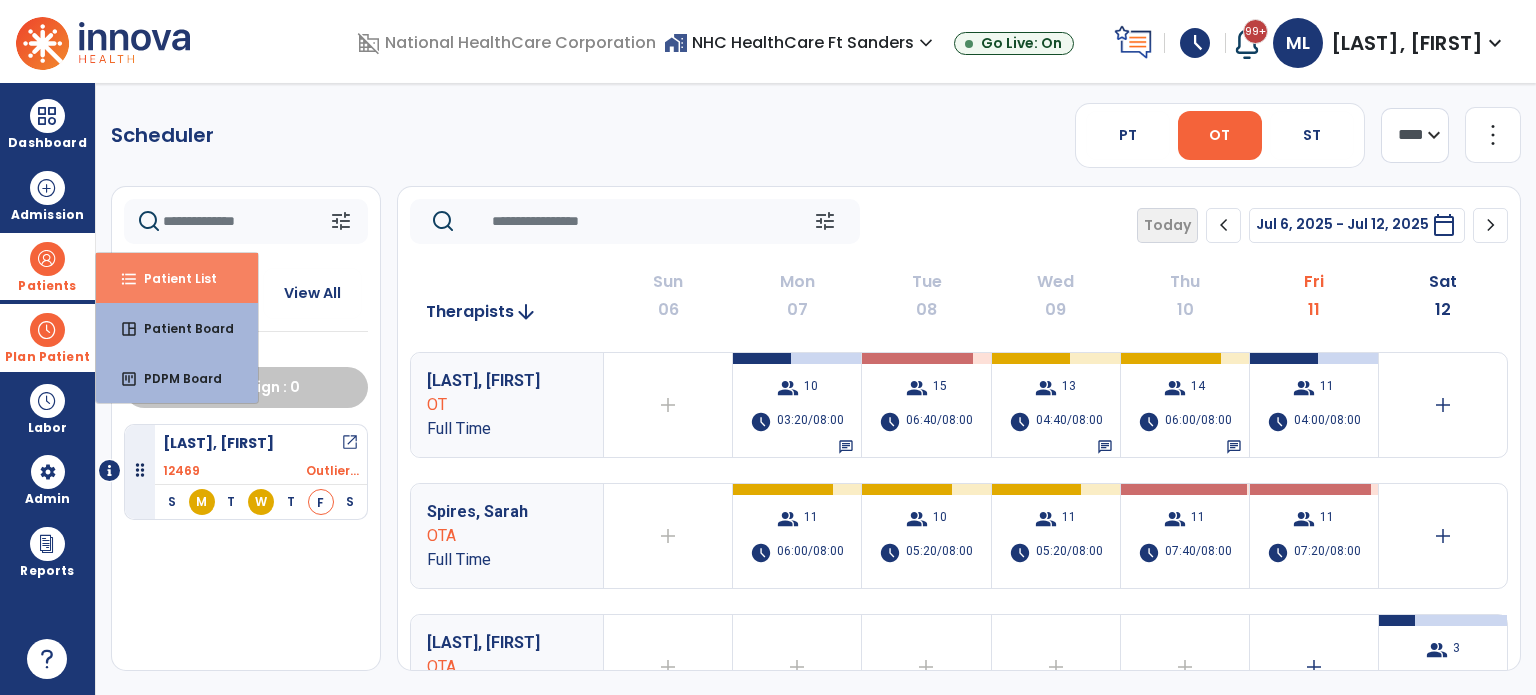click on "format_list_bulleted  Patient List" at bounding box center (177, 278) 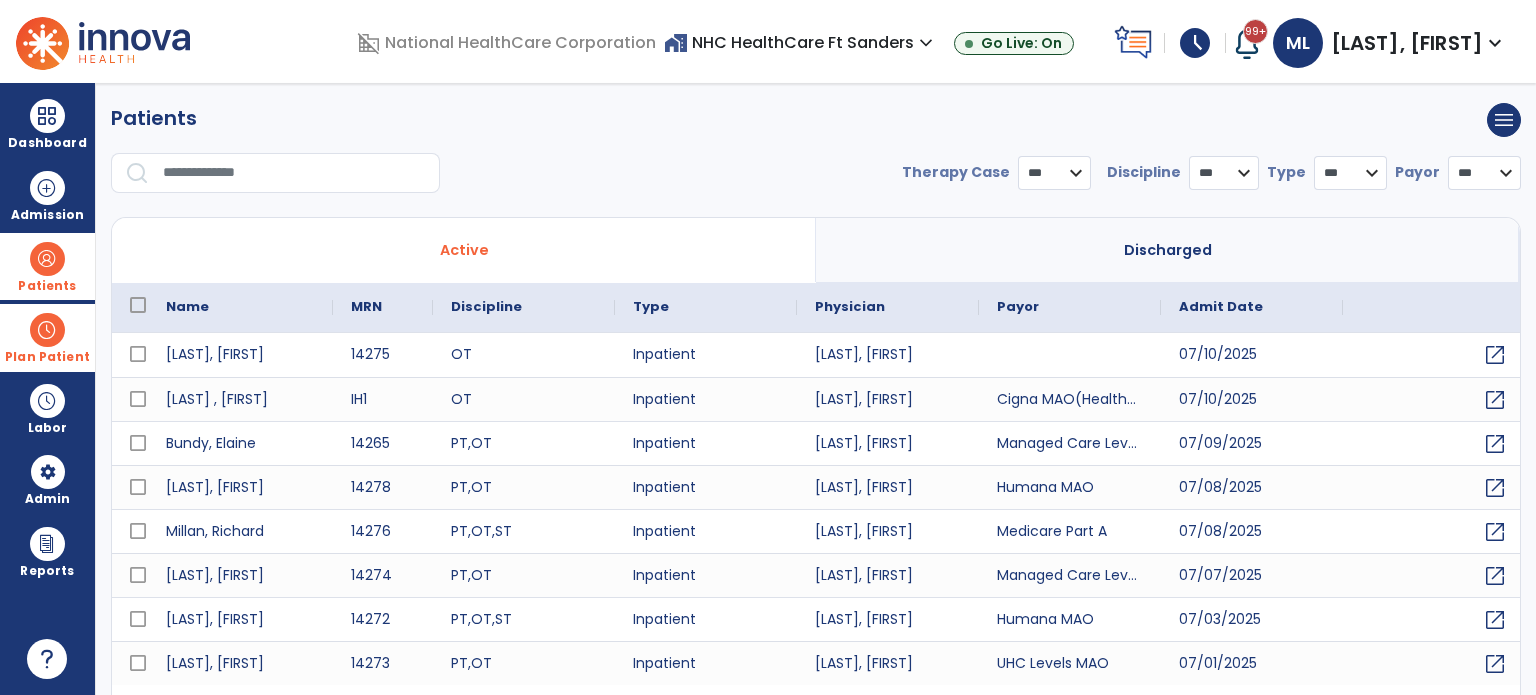 select on "***" 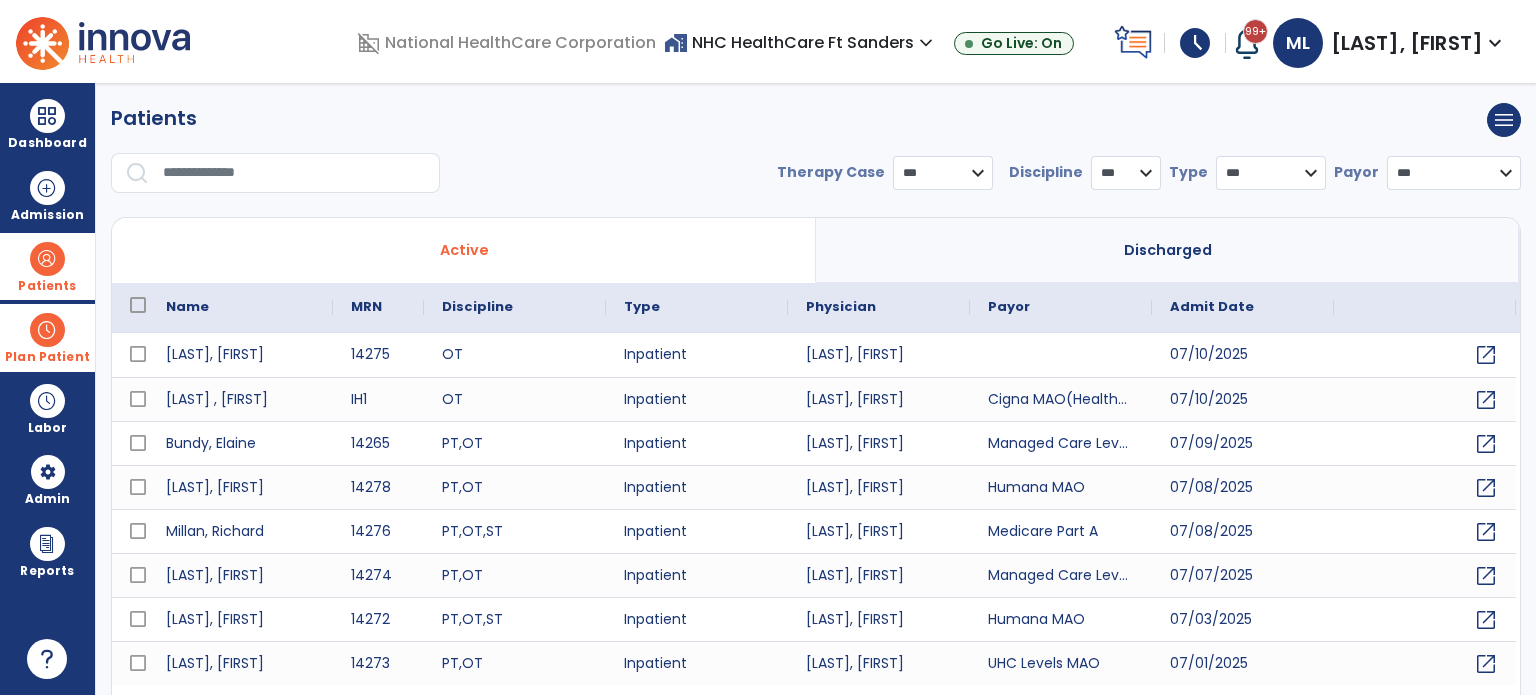 click on "MRN" at bounding box center [366, 307] 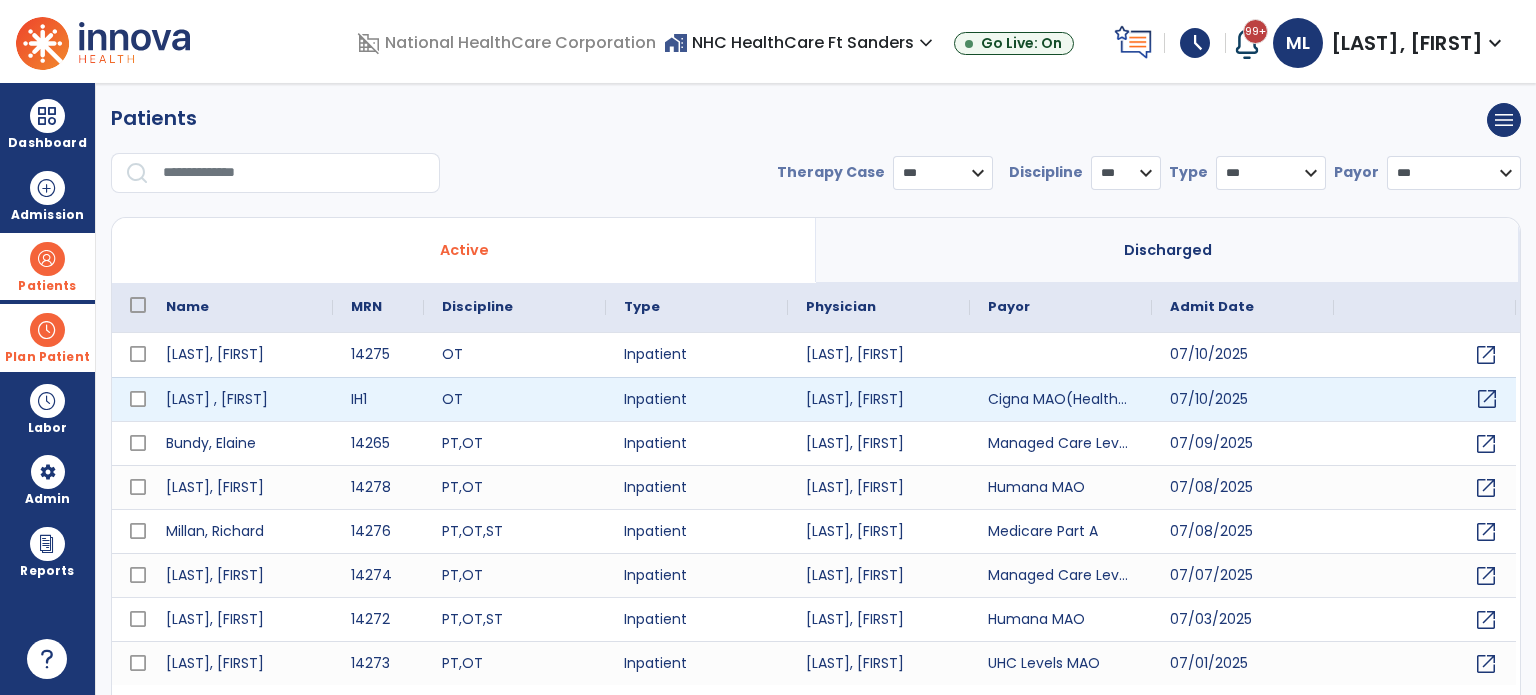 click on "open_in_new" at bounding box center (1487, 399) 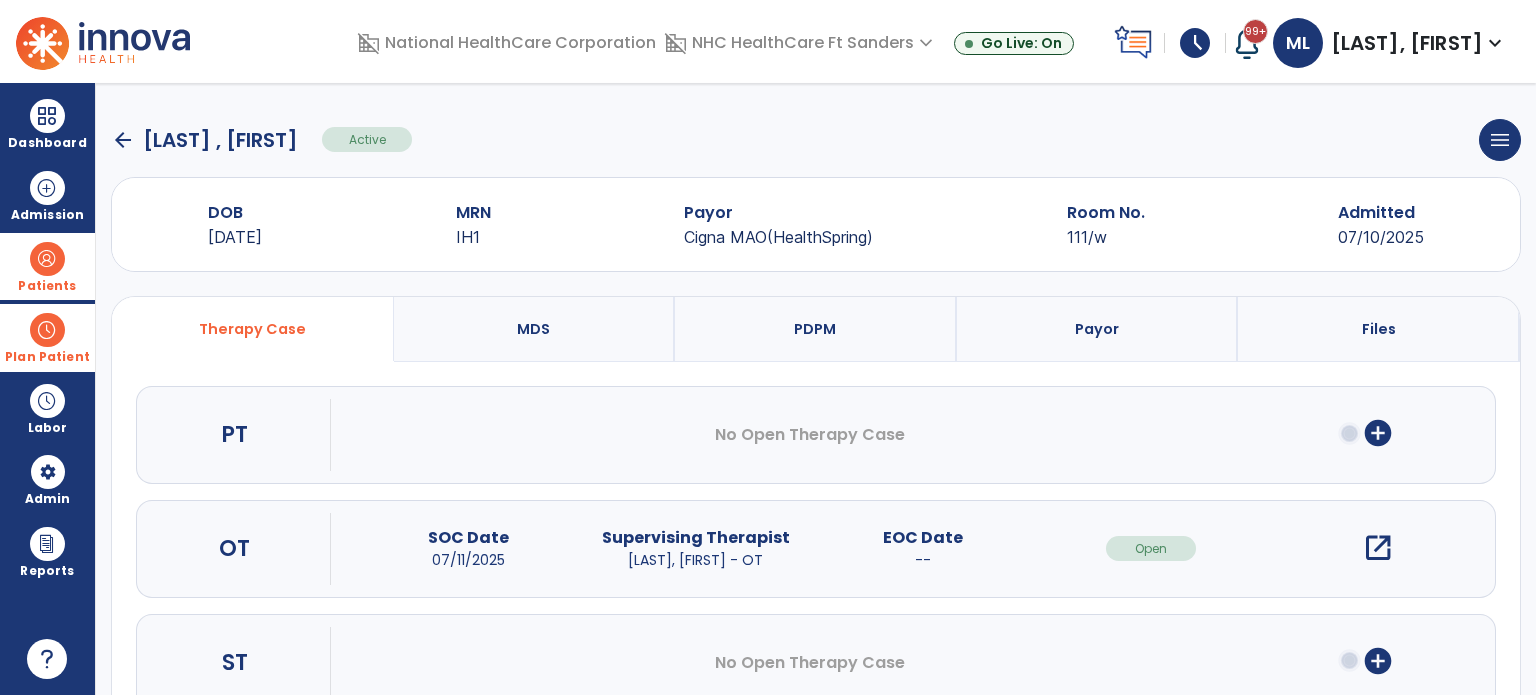 click on "MRN" at bounding box center (473, 213) 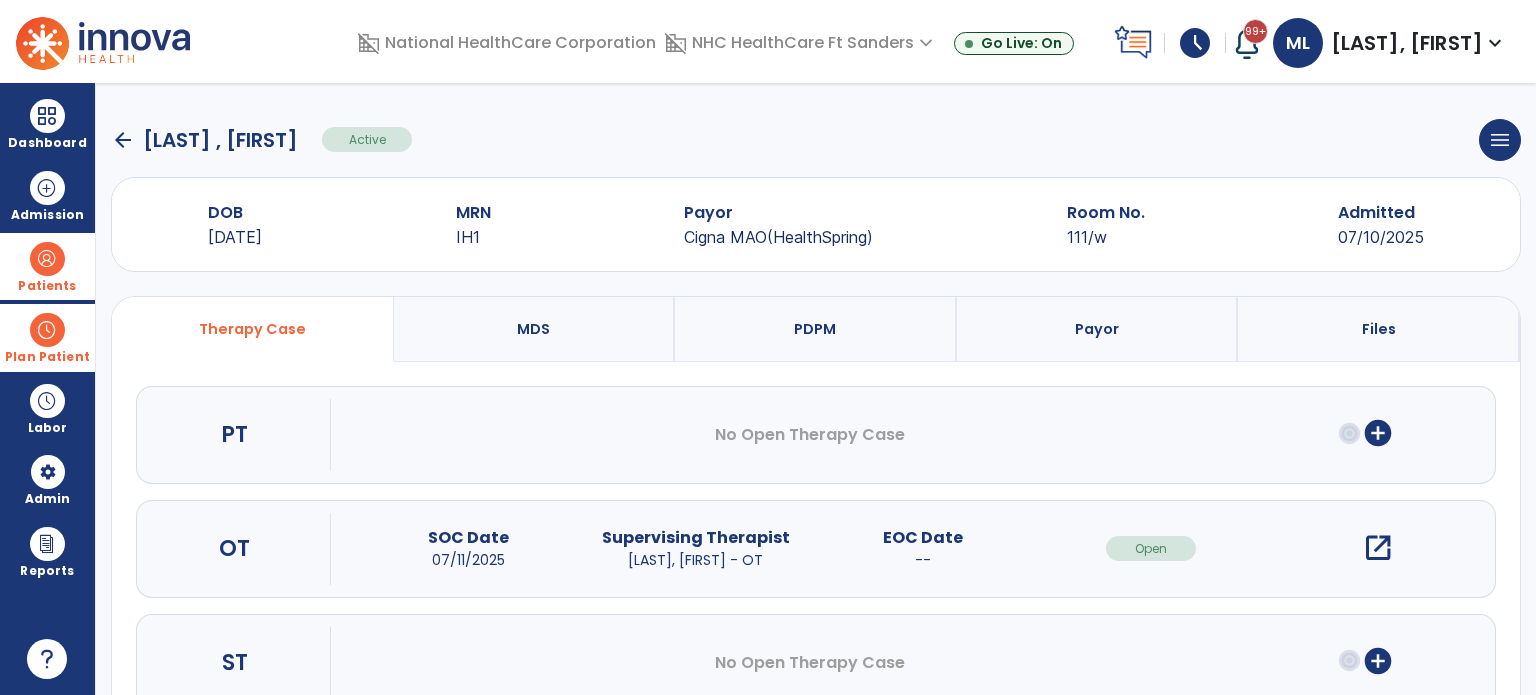click on "MDS" at bounding box center (533, 329) 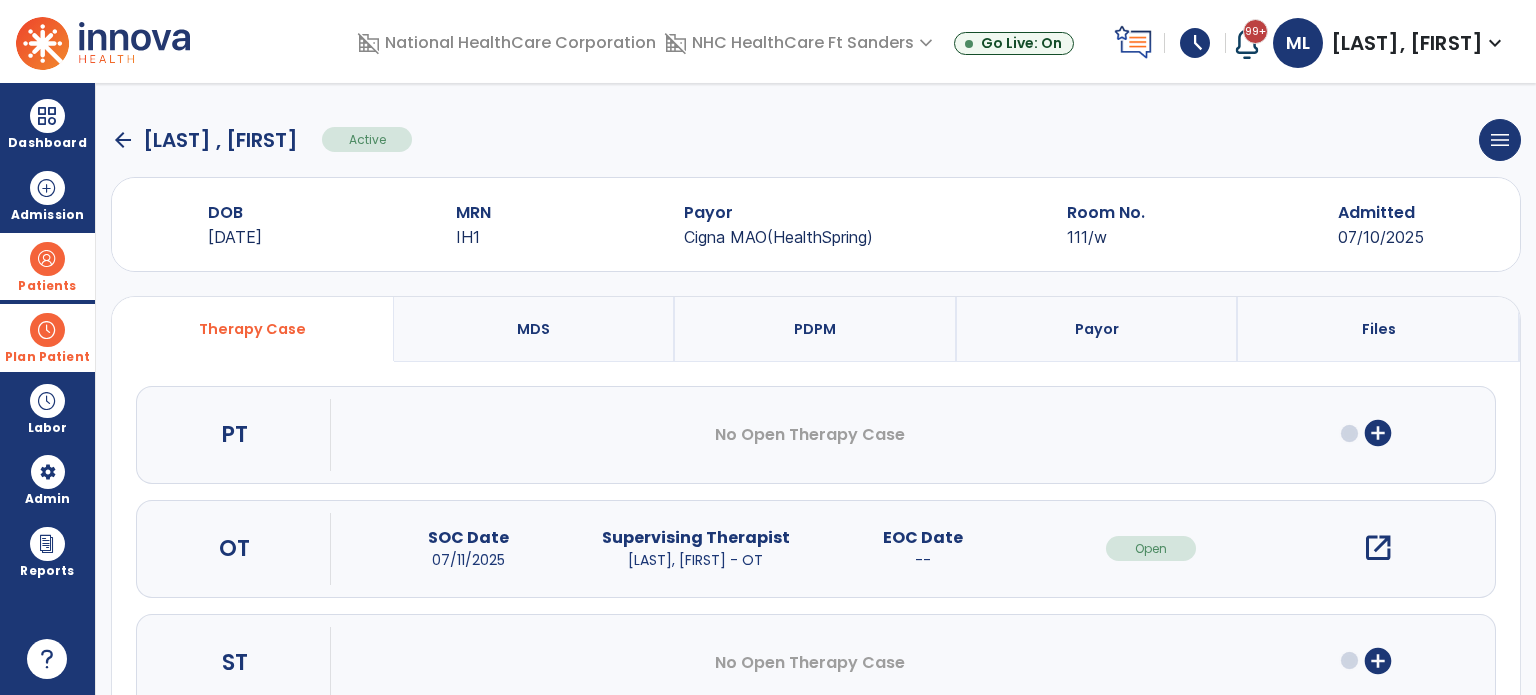 select on "*********" 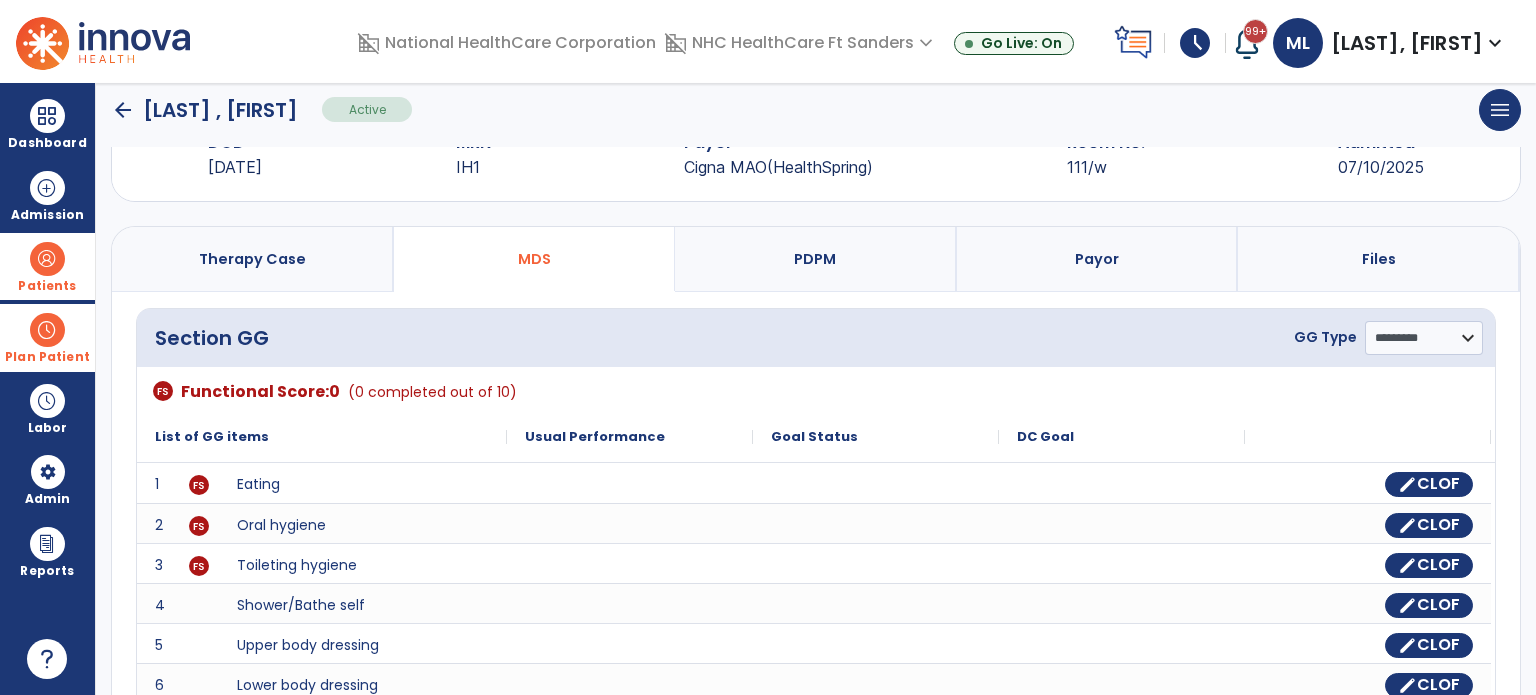 scroll, scrollTop: 100, scrollLeft: 0, axis: vertical 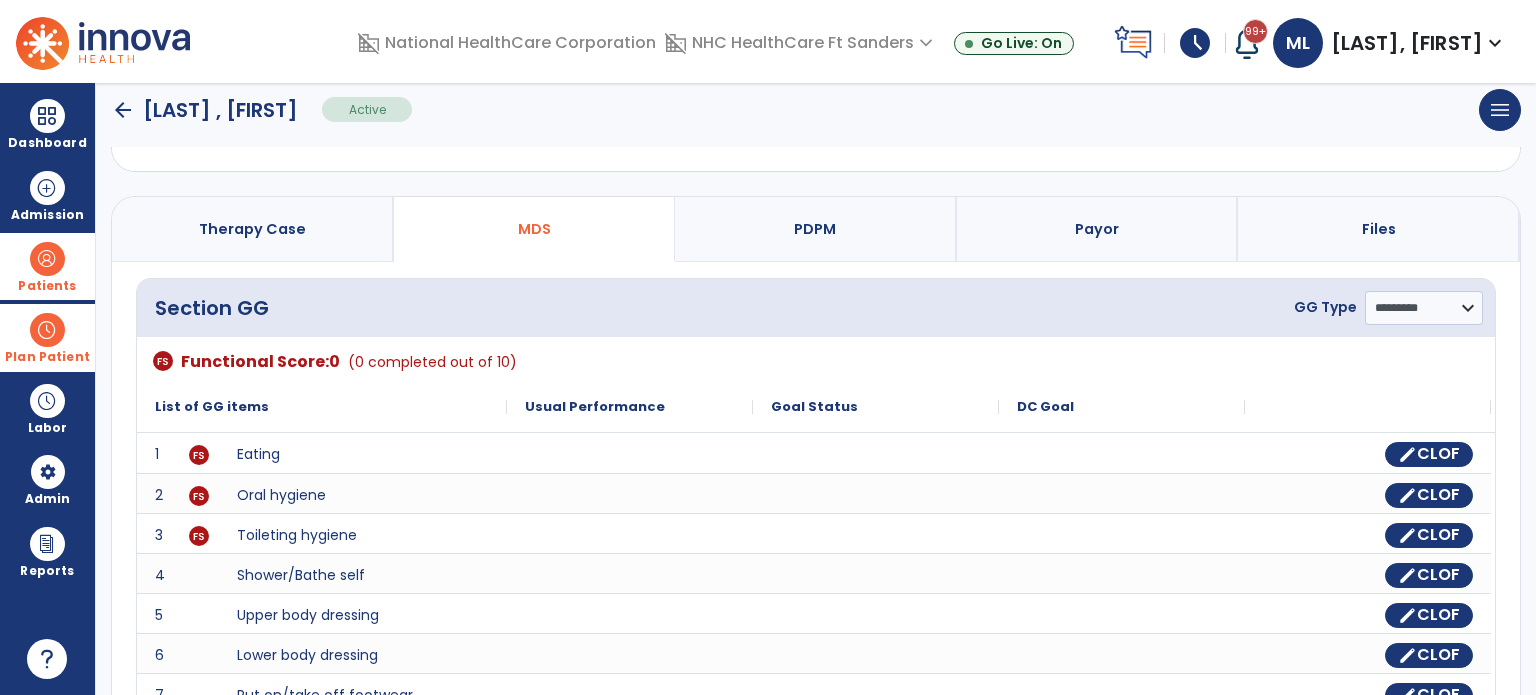click on "PDPM" at bounding box center (815, 229) 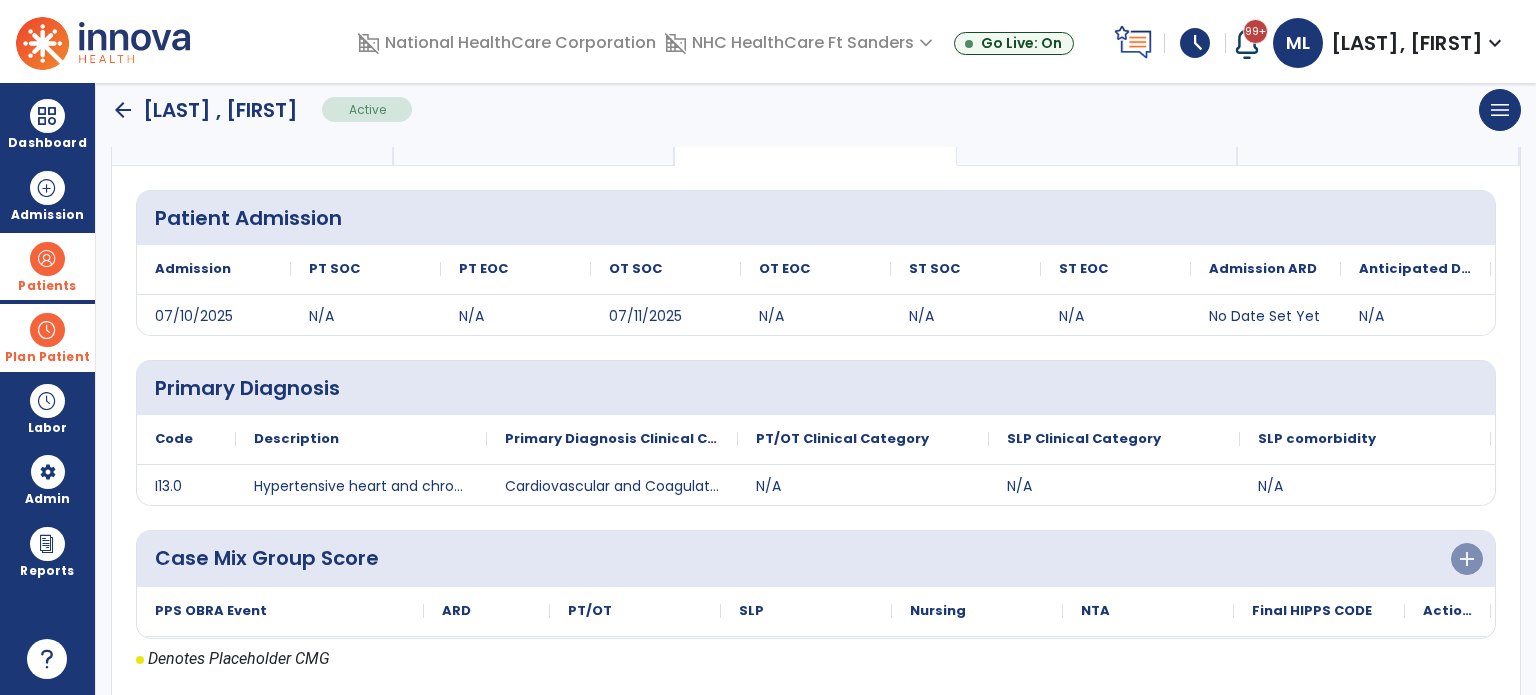 scroll, scrollTop: 144, scrollLeft: 0, axis: vertical 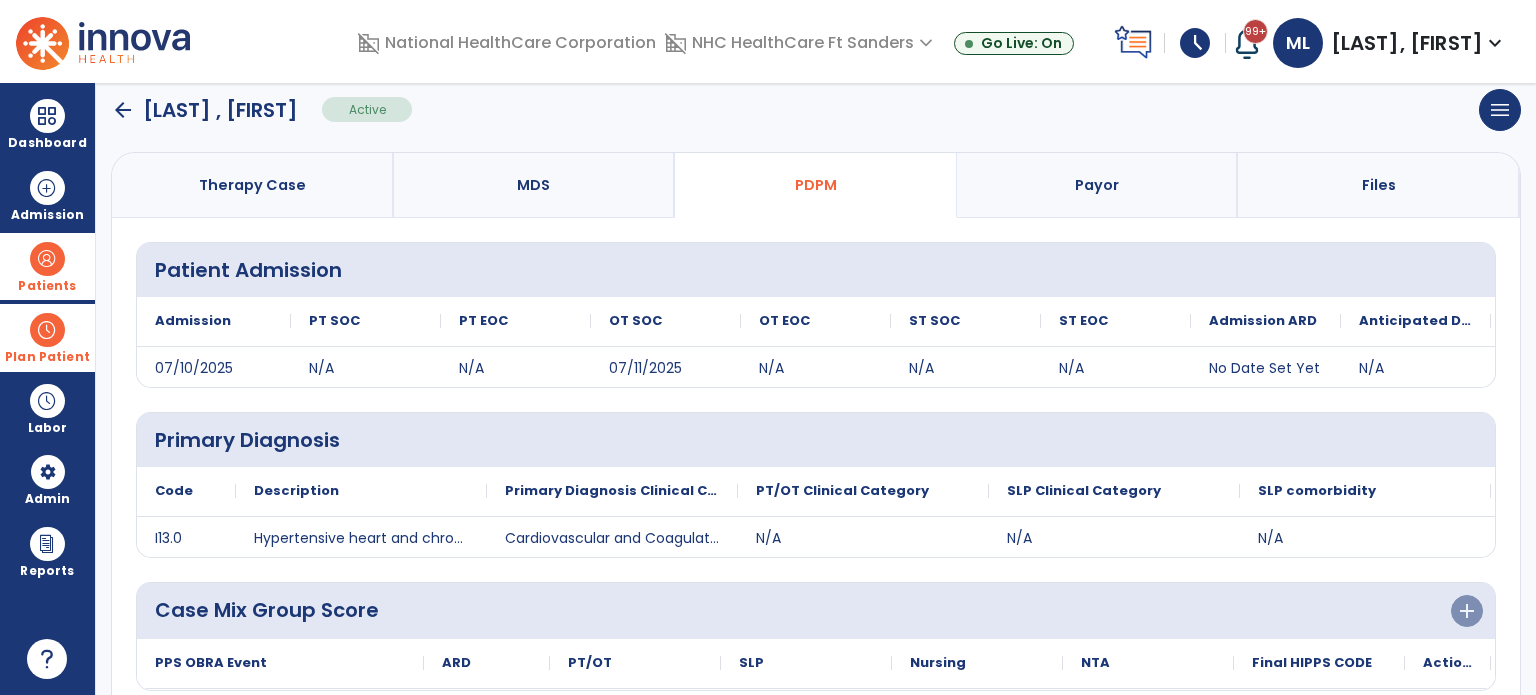 click on "Payor" at bounding box center [1098, 185] 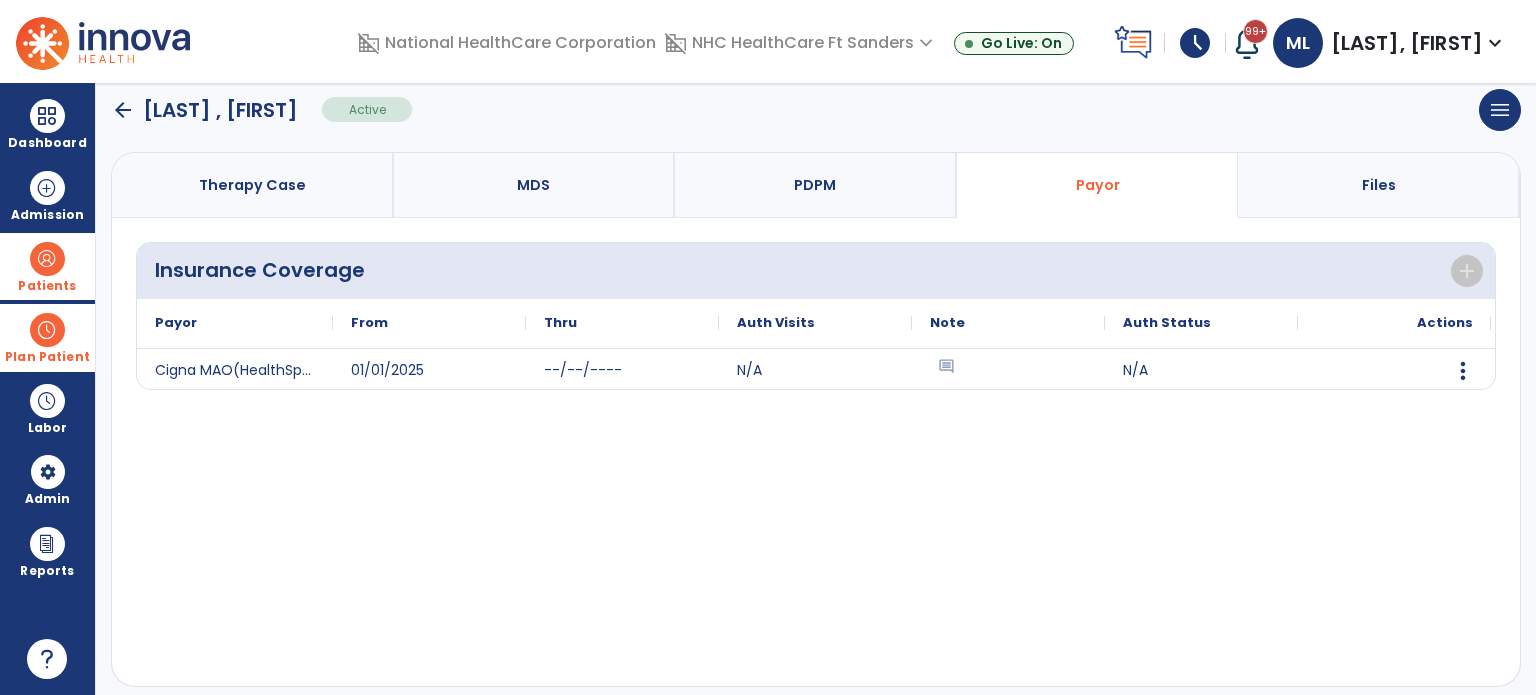 click on "Files" at bounding box center [1379, 185] 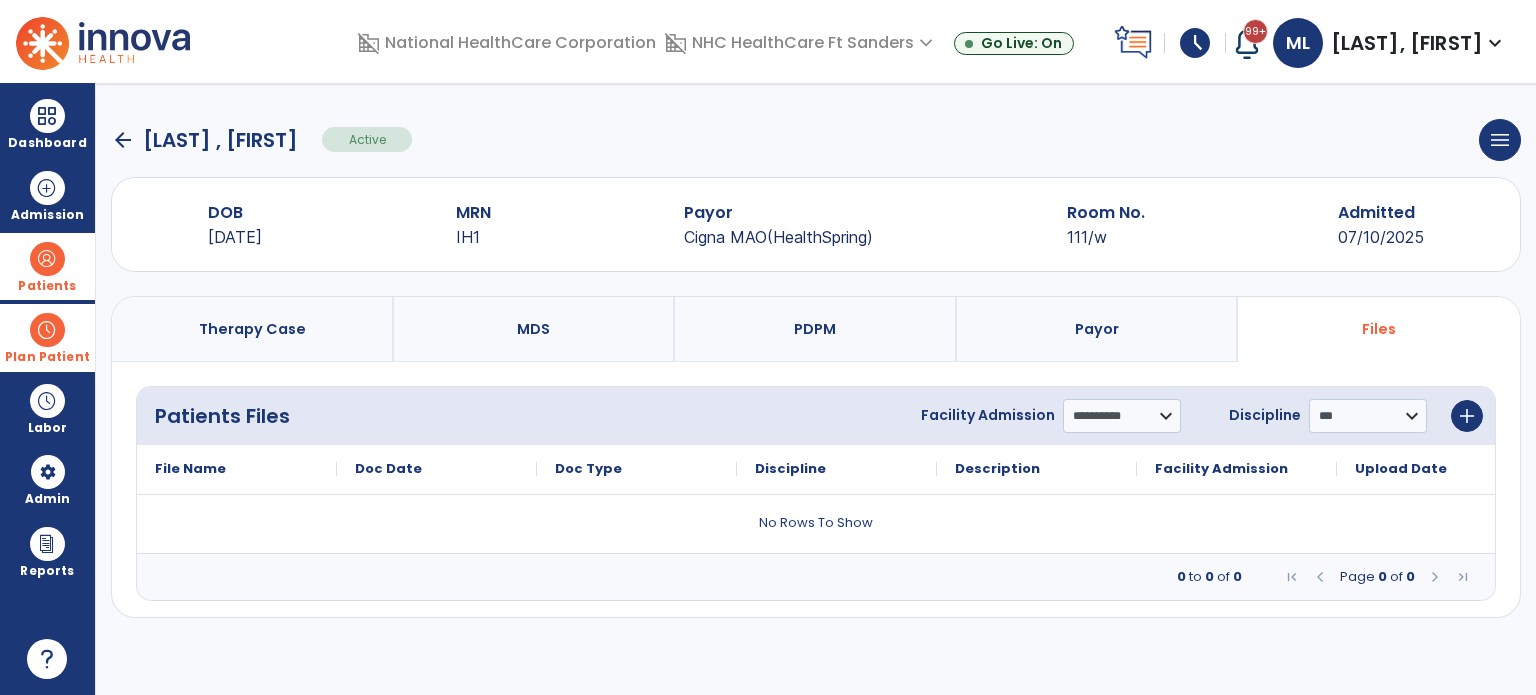 scroll, scrollTop: 0, scrollLeft: 0, axis: both 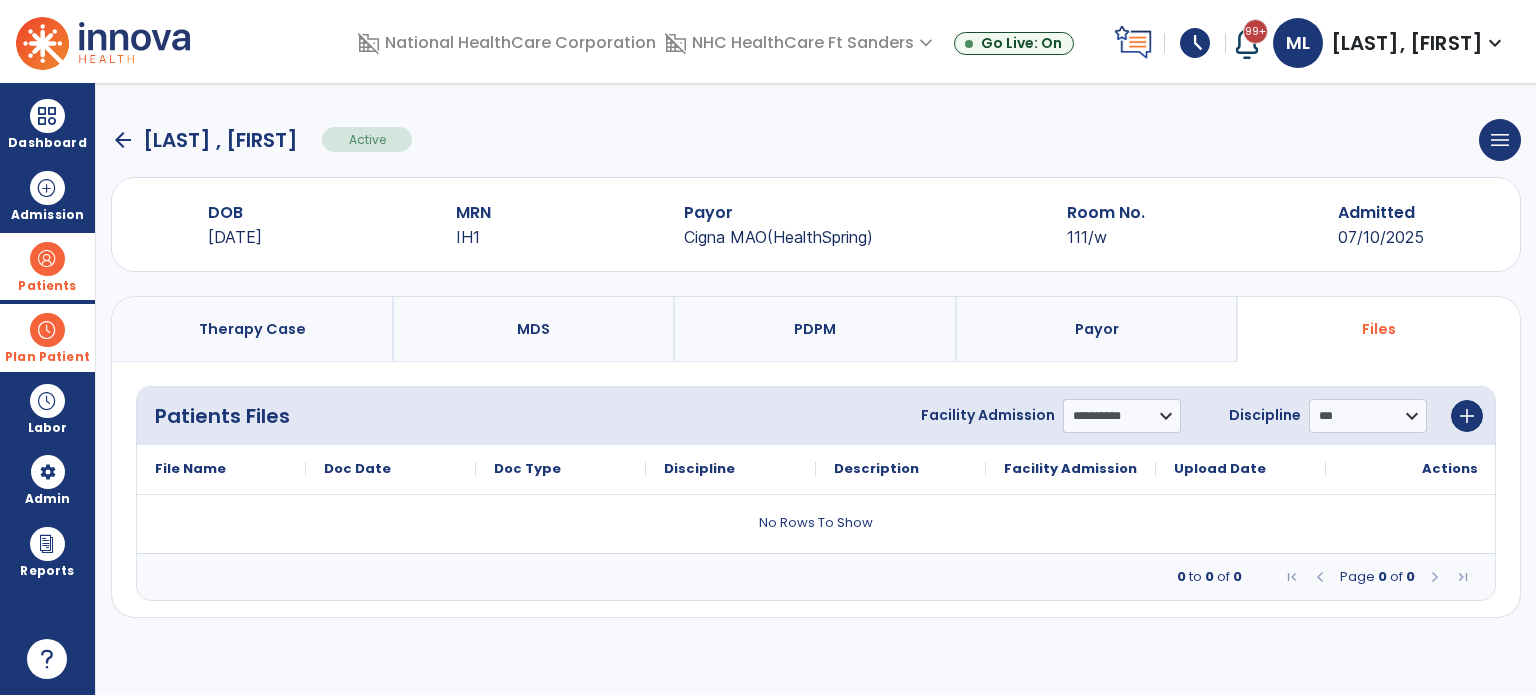 click on "Therapy Case" at bounding box center (253, 329) 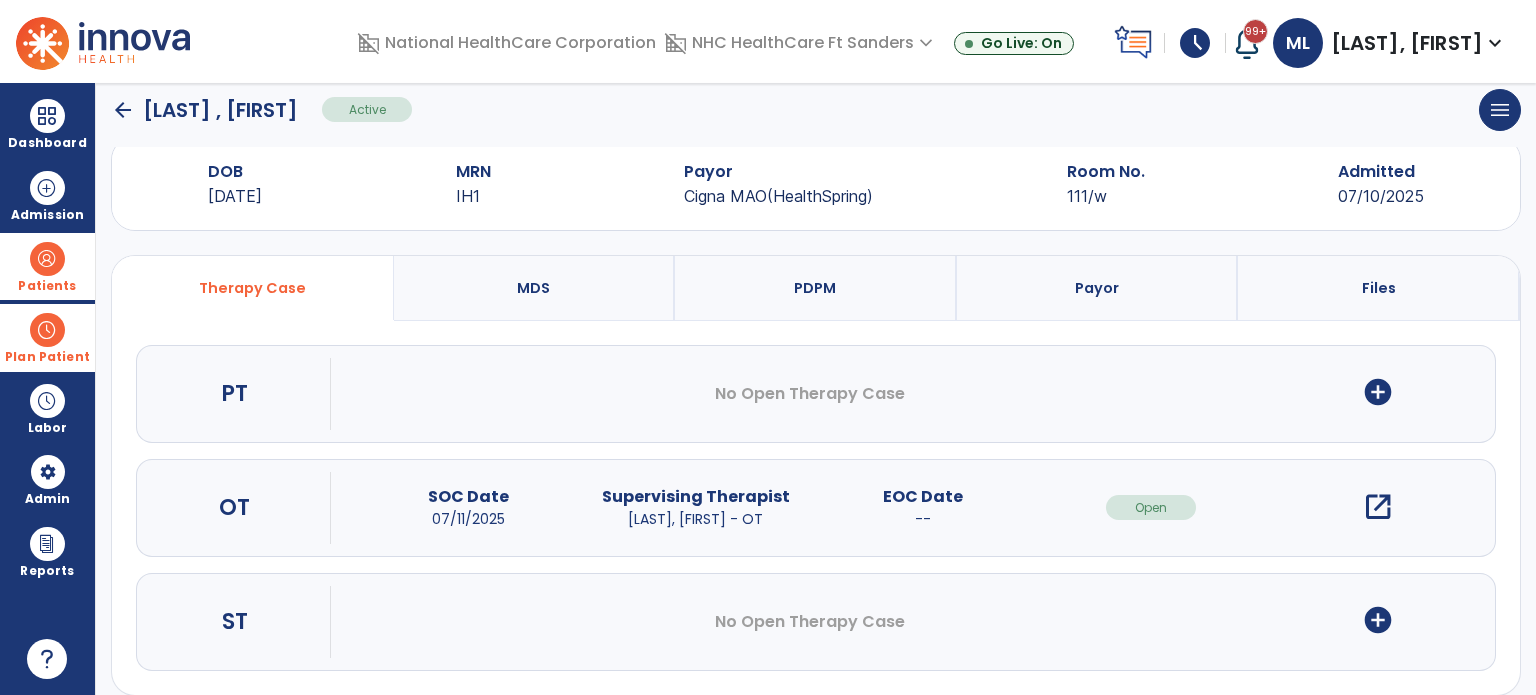 scroll, scrollTop: 62, scrollLeft: 0, axis: vertical 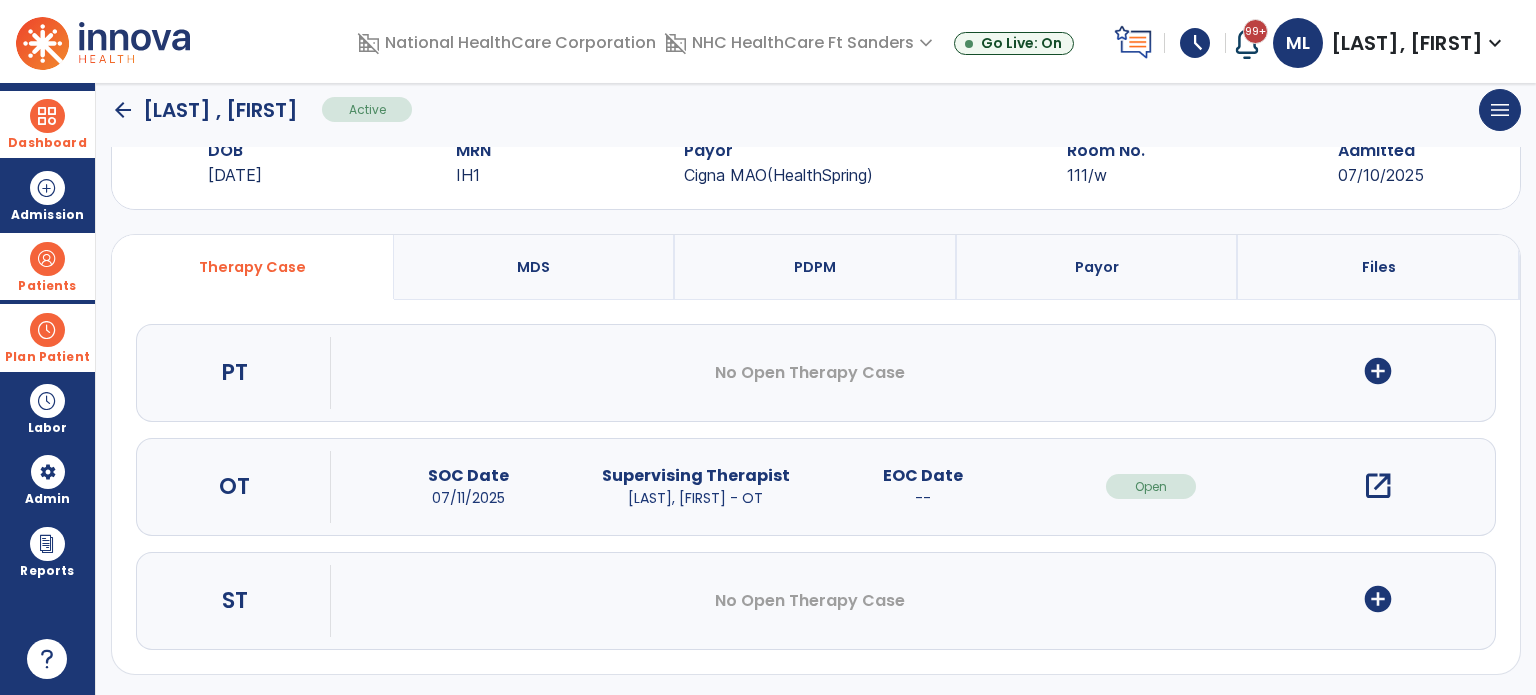 click at bounding box center (47, 116) 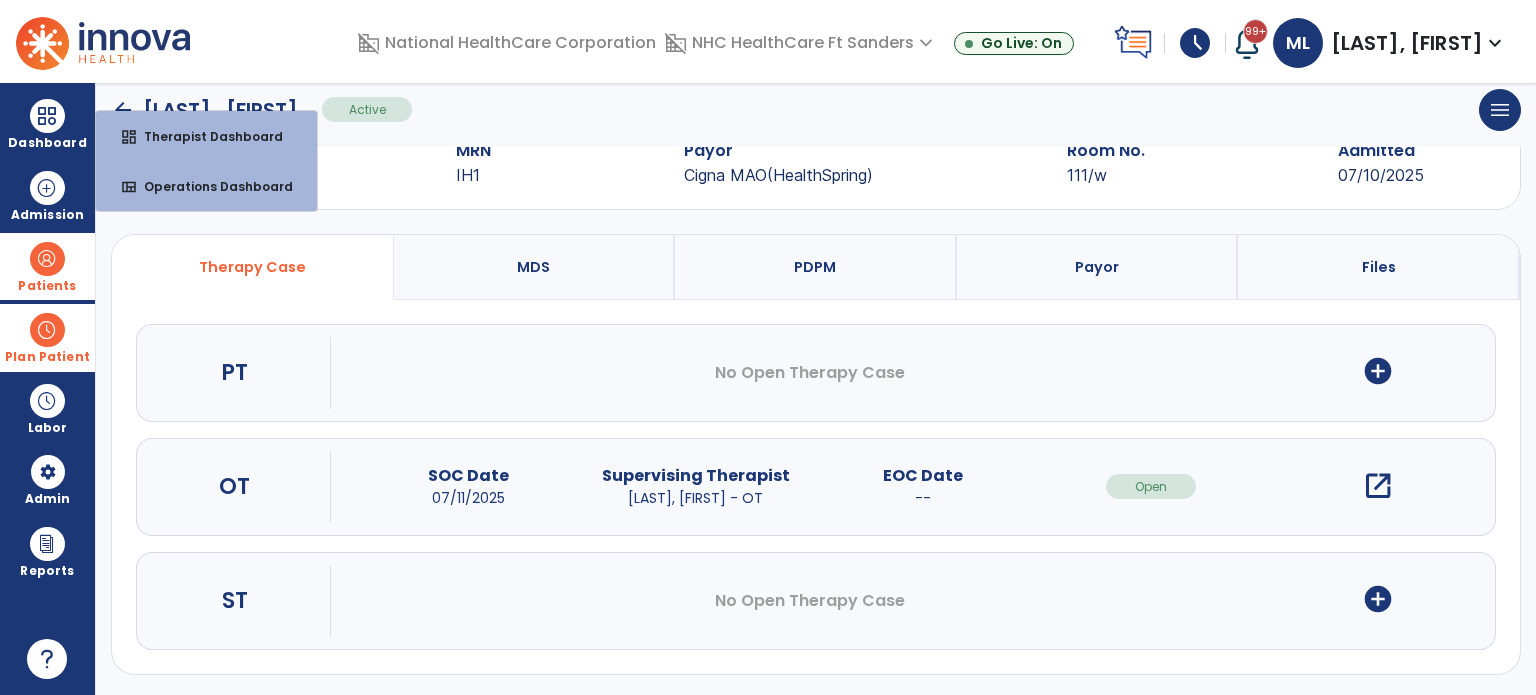 click on "Plan Patient" at bounding box center (47, 266) 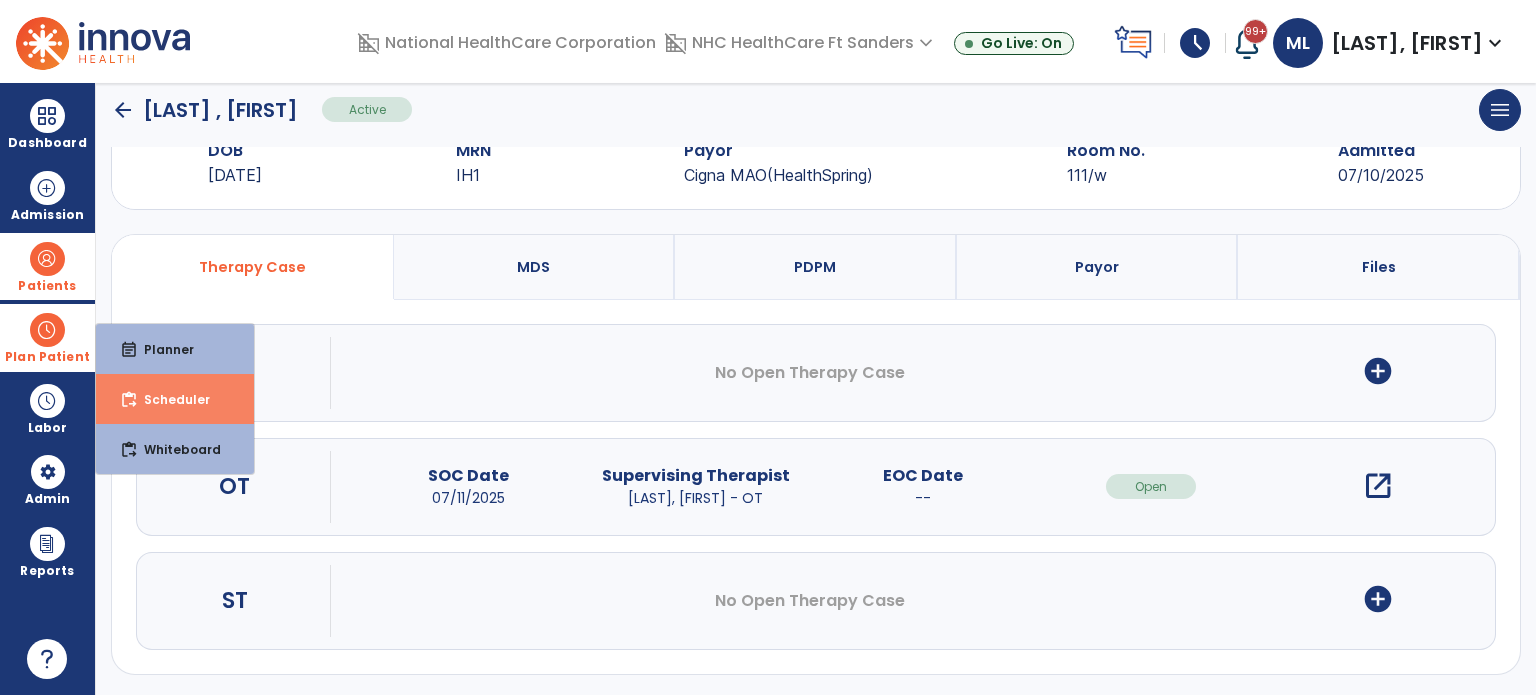 click on "content_paste_go  Scheduler" at bounding box center (175, 399) 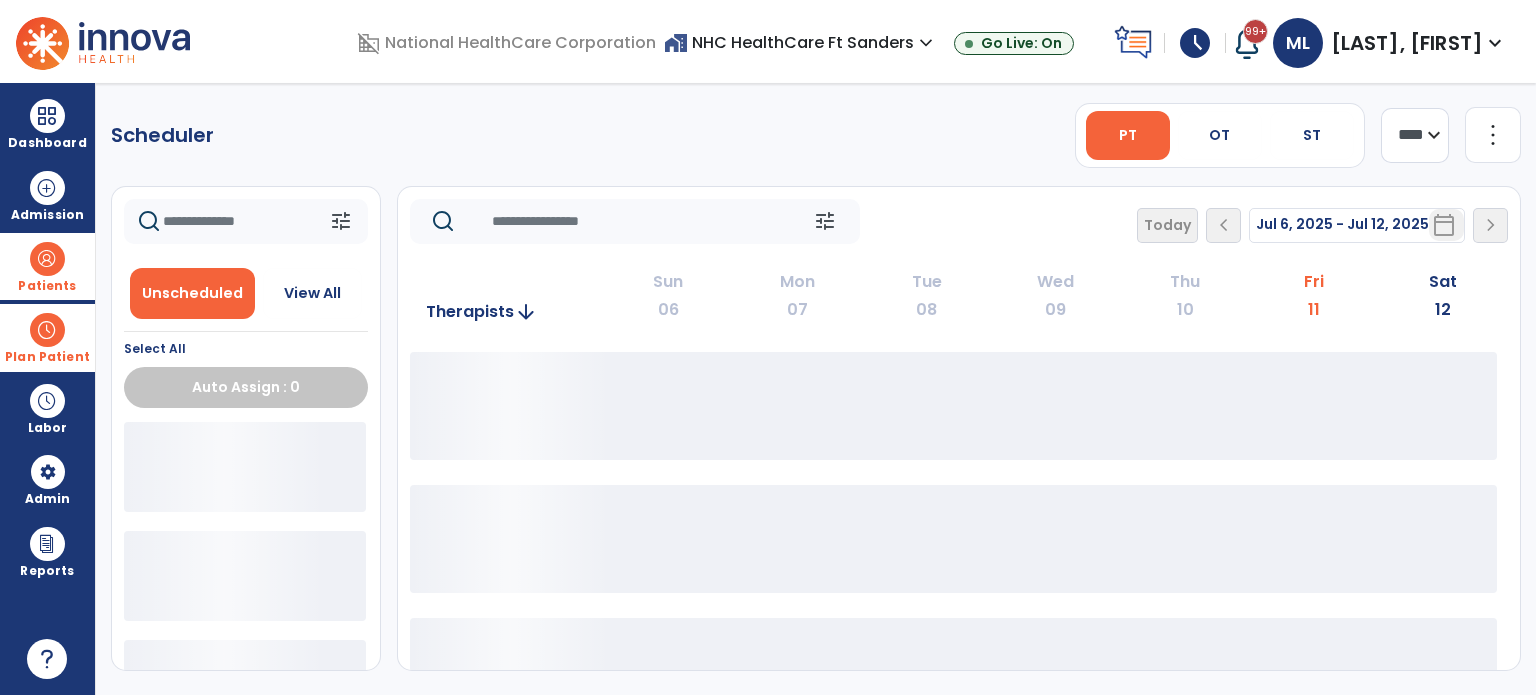 scroll, scrollTop: 0, scrollLeft: 0, axis: both 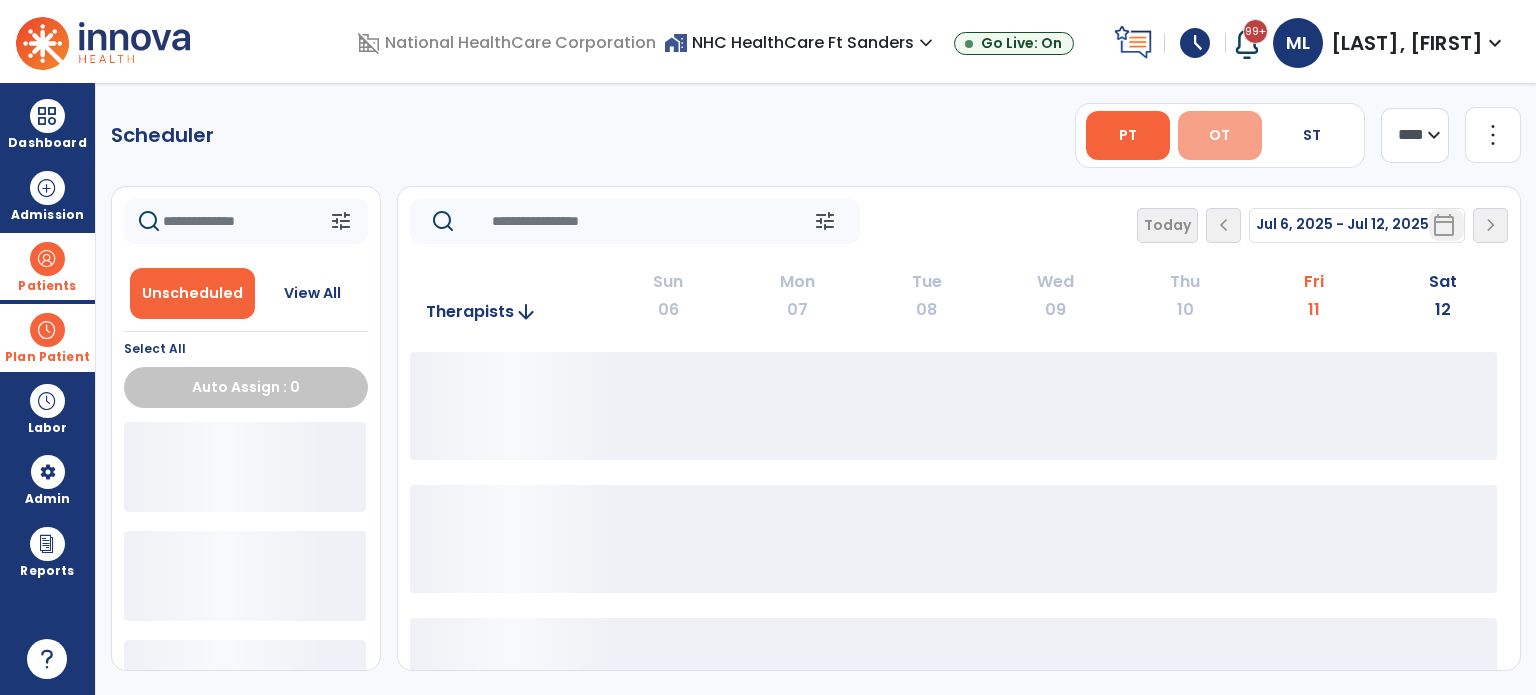 click on "OT" at bounding box center (1220, 135) 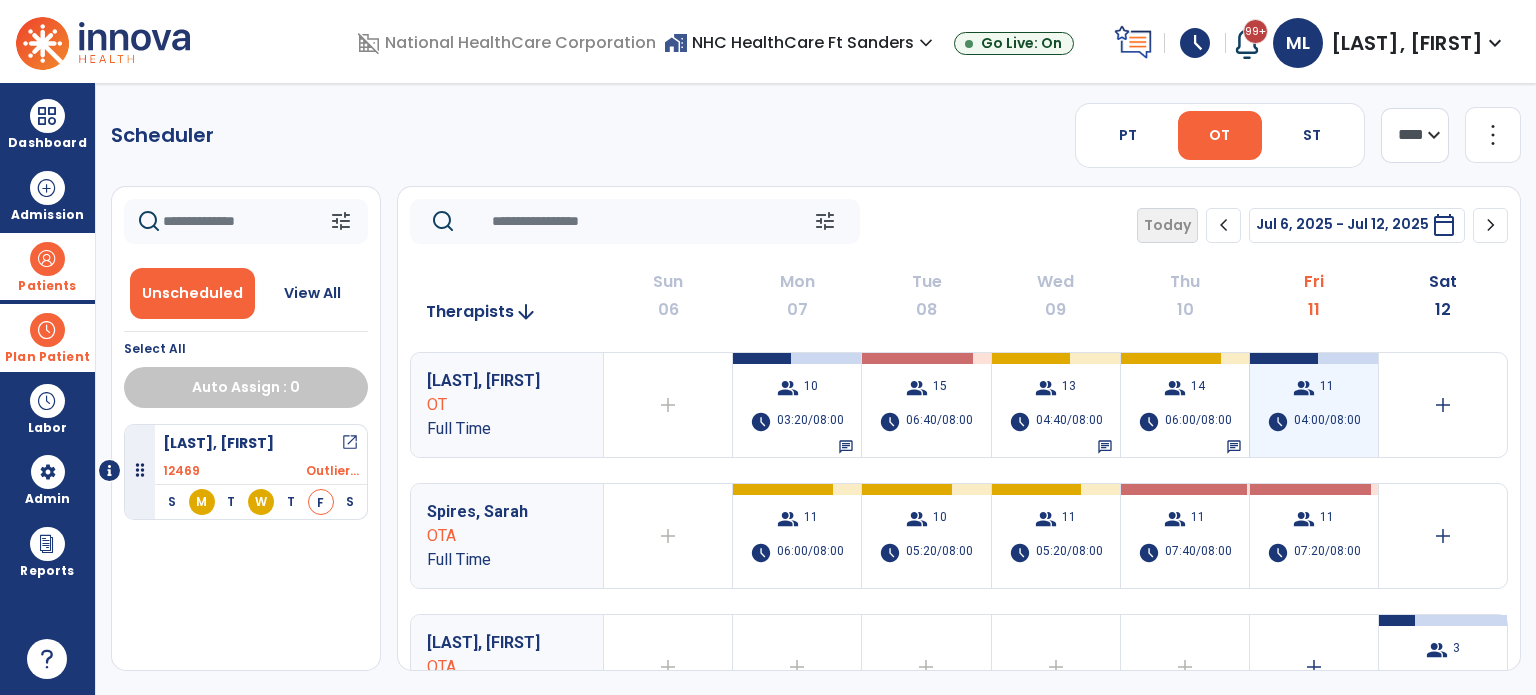 click on "group" at bounding box center [1304, 388] 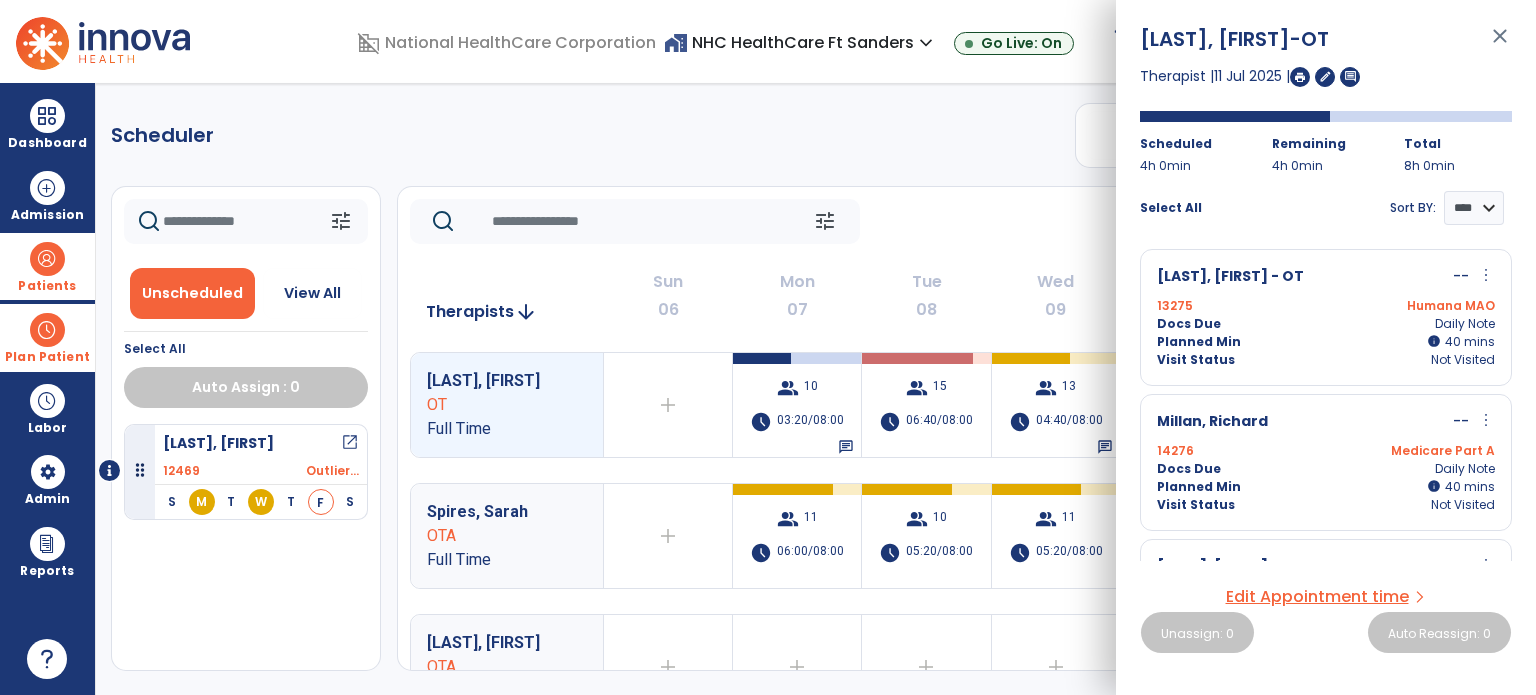 click at bounding box center [1300, 77] 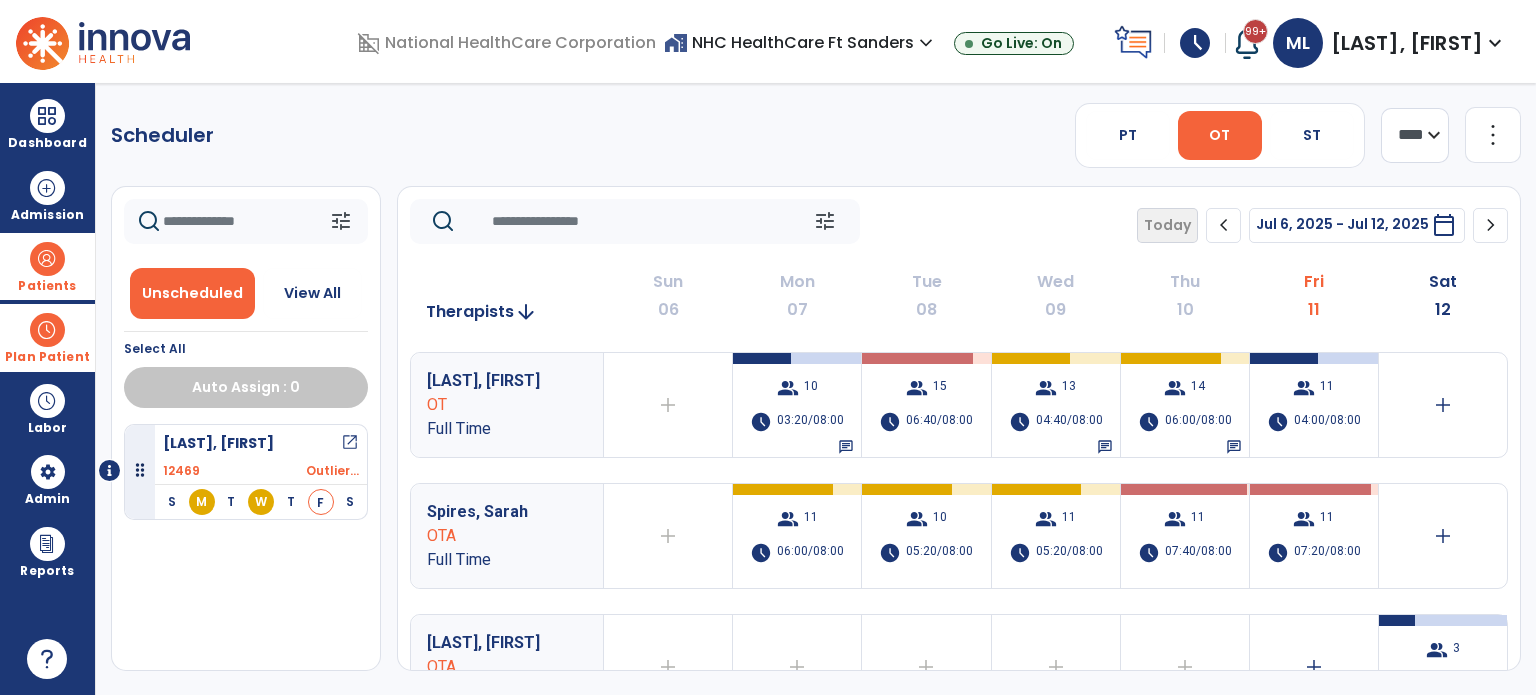 click on "Patients" at bounding box center [47, 286] 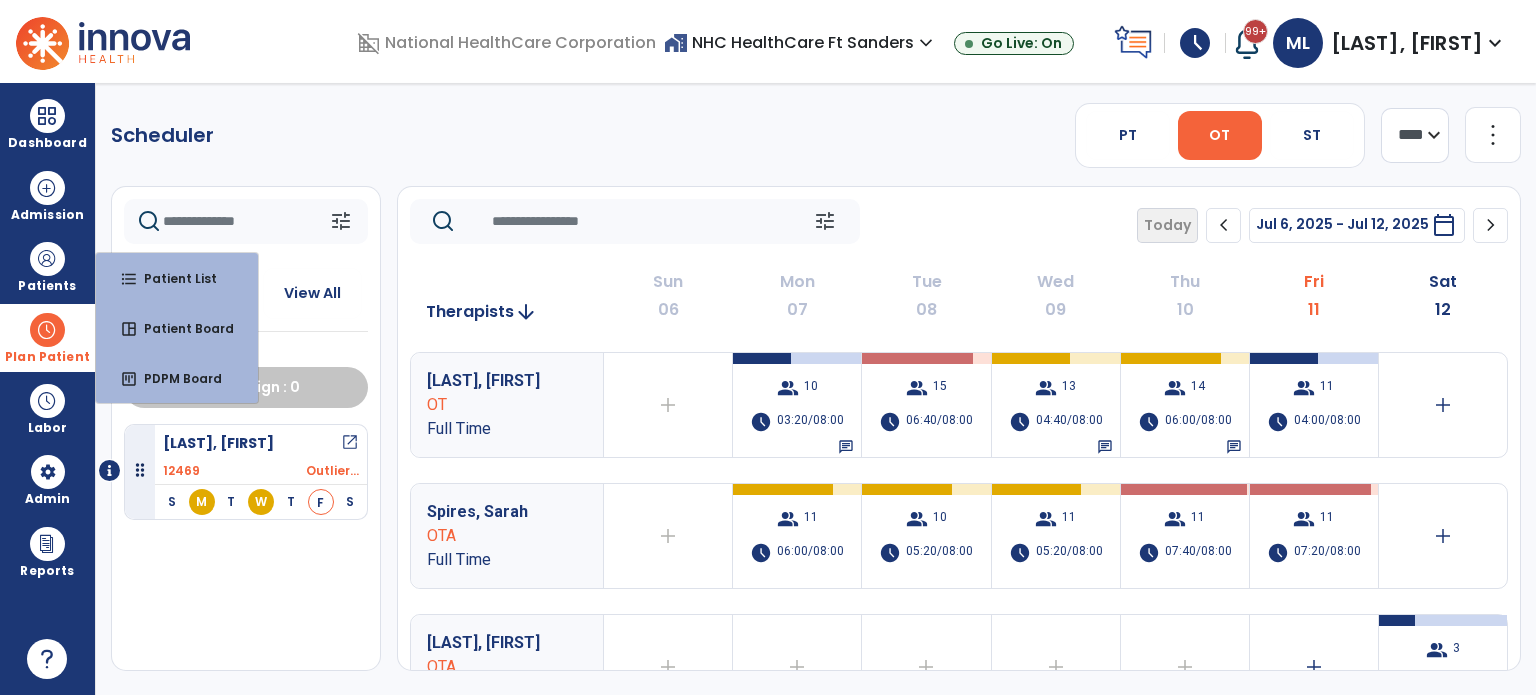 click on "Plan Patient" at bounding box center (47, 357) 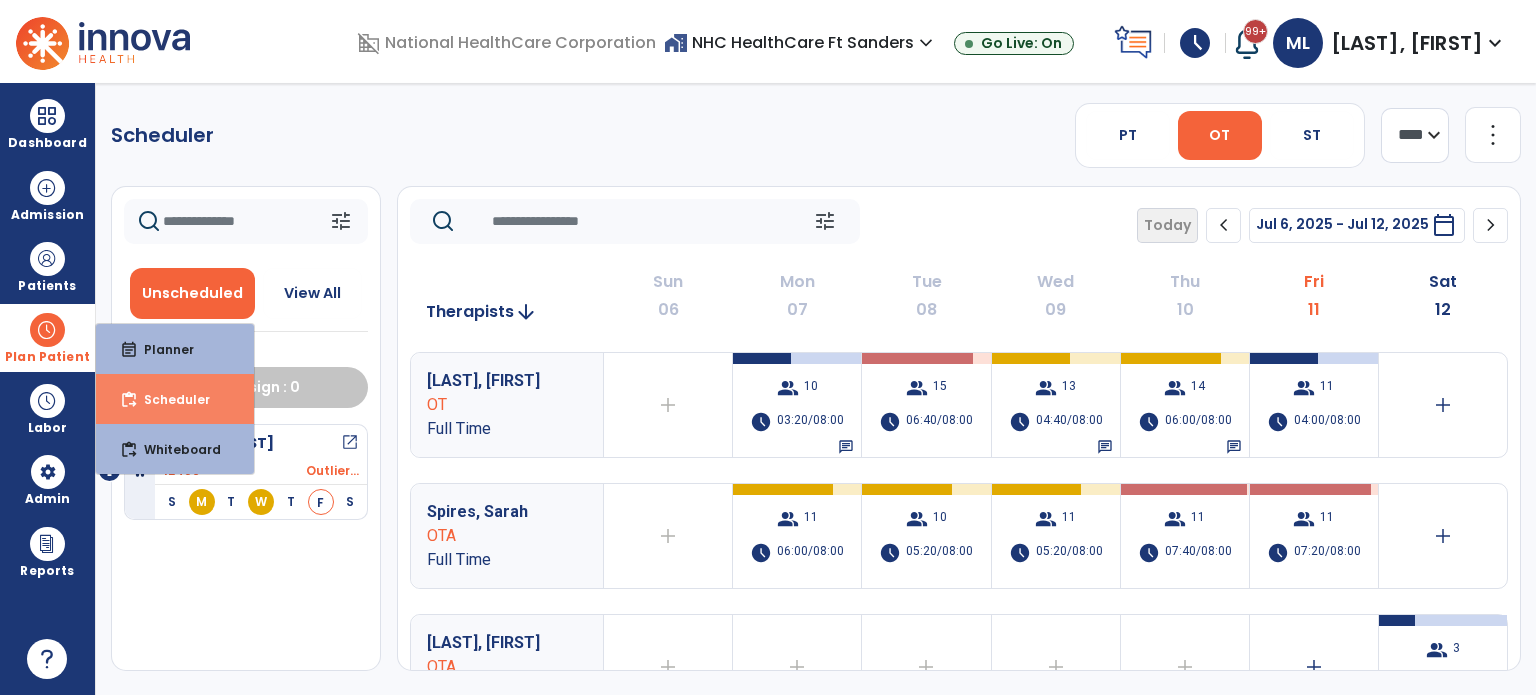 click on "content_paste_go  Scheduler" at bounding box center [175, 399] 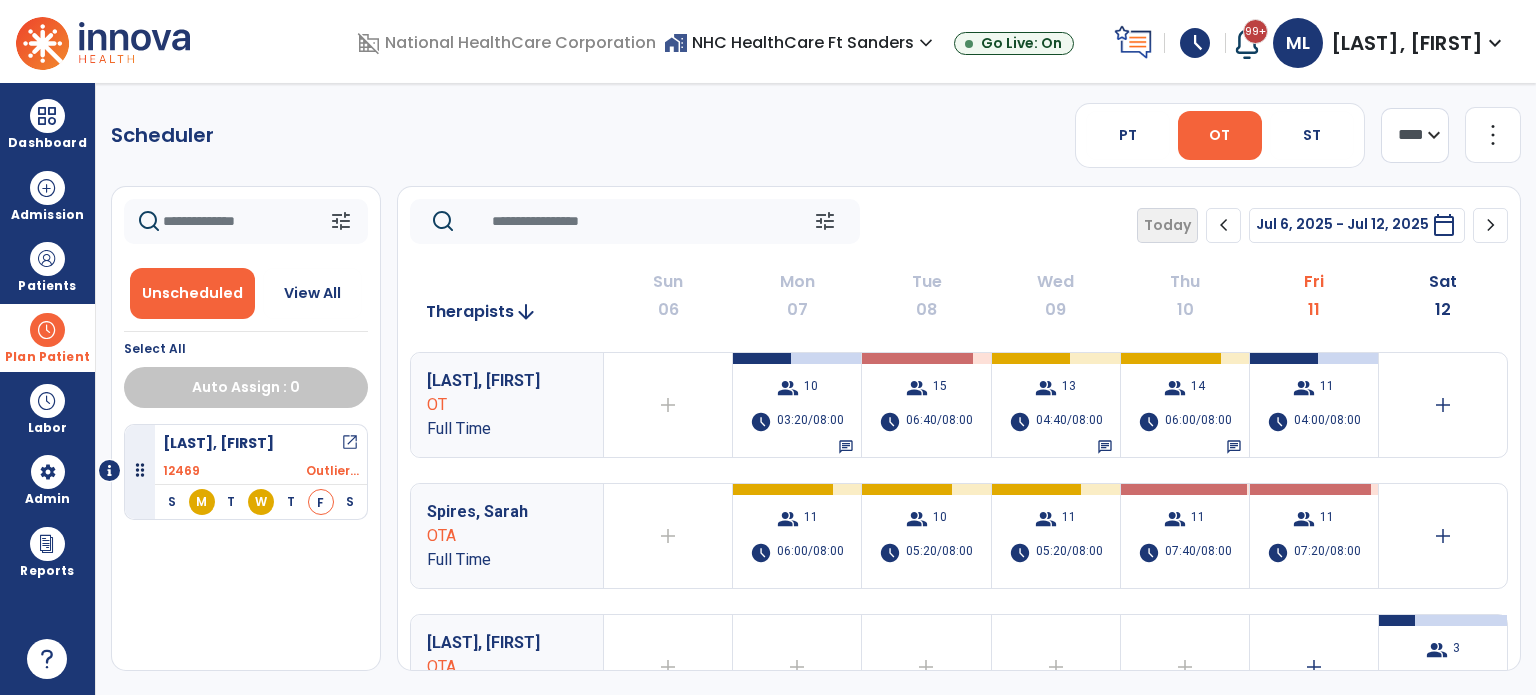 click on "Plan Patient" at bounding box center (47, 357) 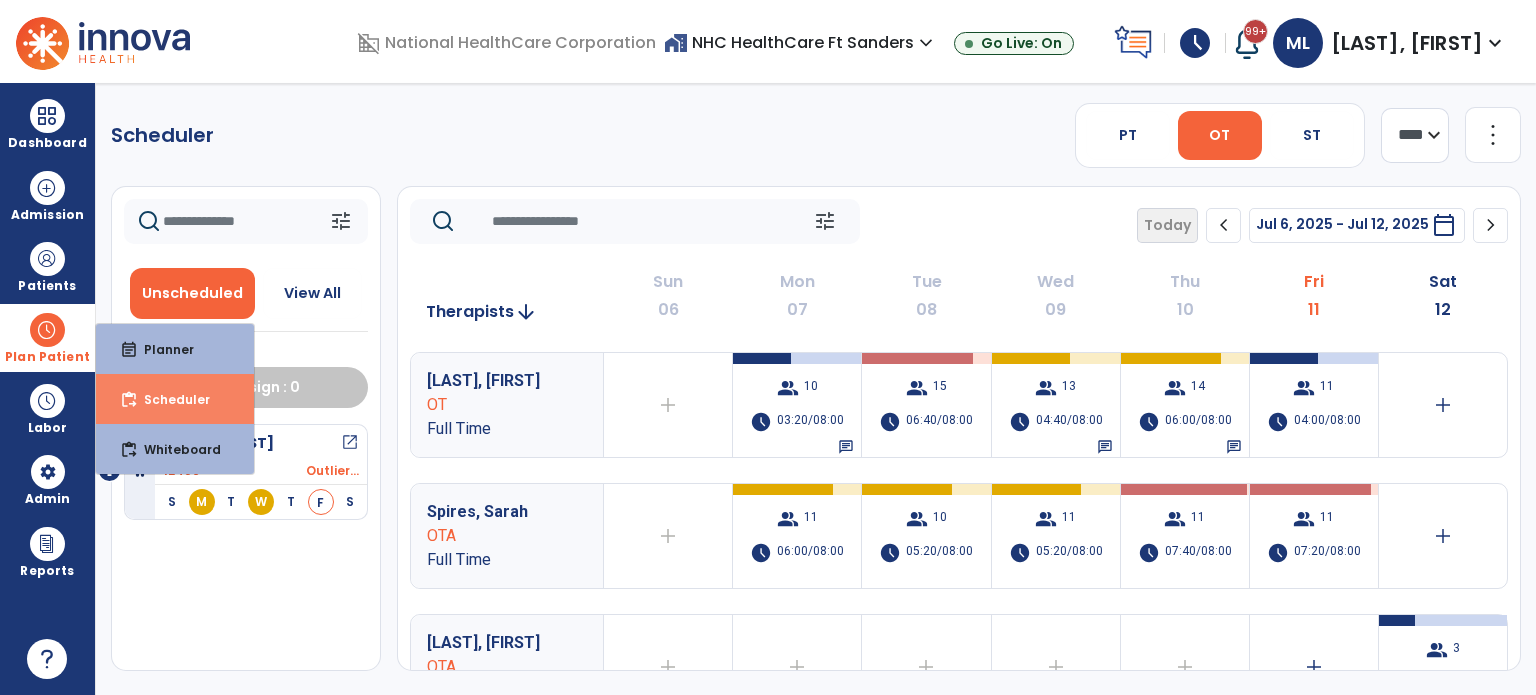 click on "content_paste_go  Scheduler" at bounding box center [175, 399] 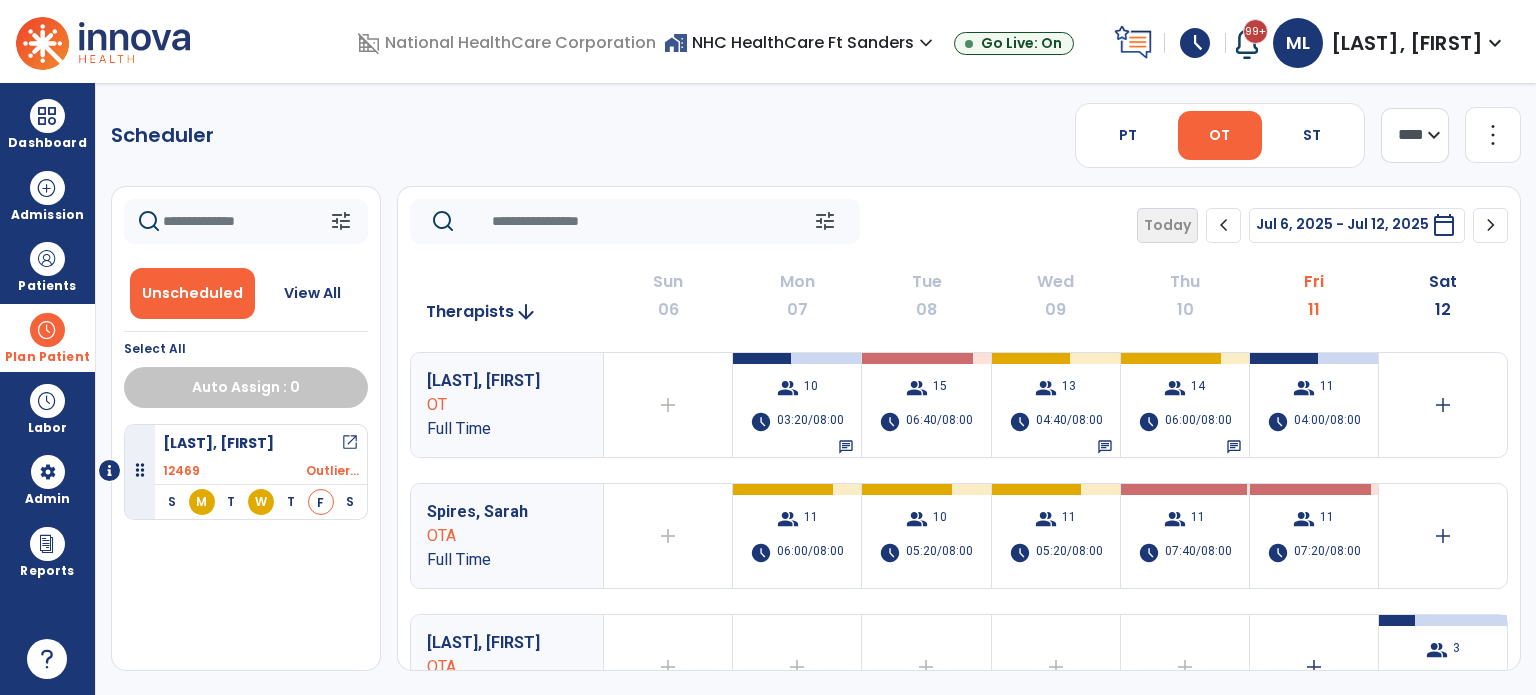 click on "Plan Patient" at bounding box center (47, 337) 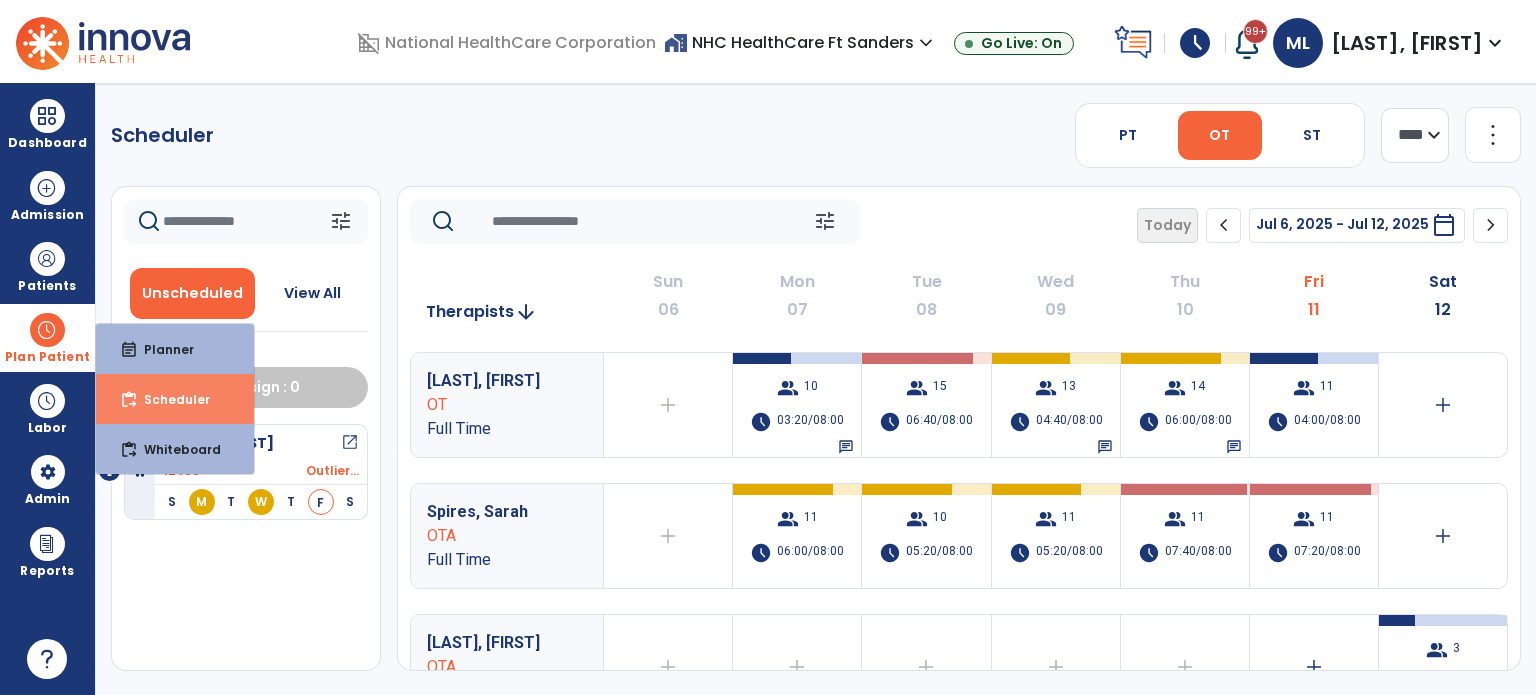 click on "Scheduler" at bounding box center (169, 399) 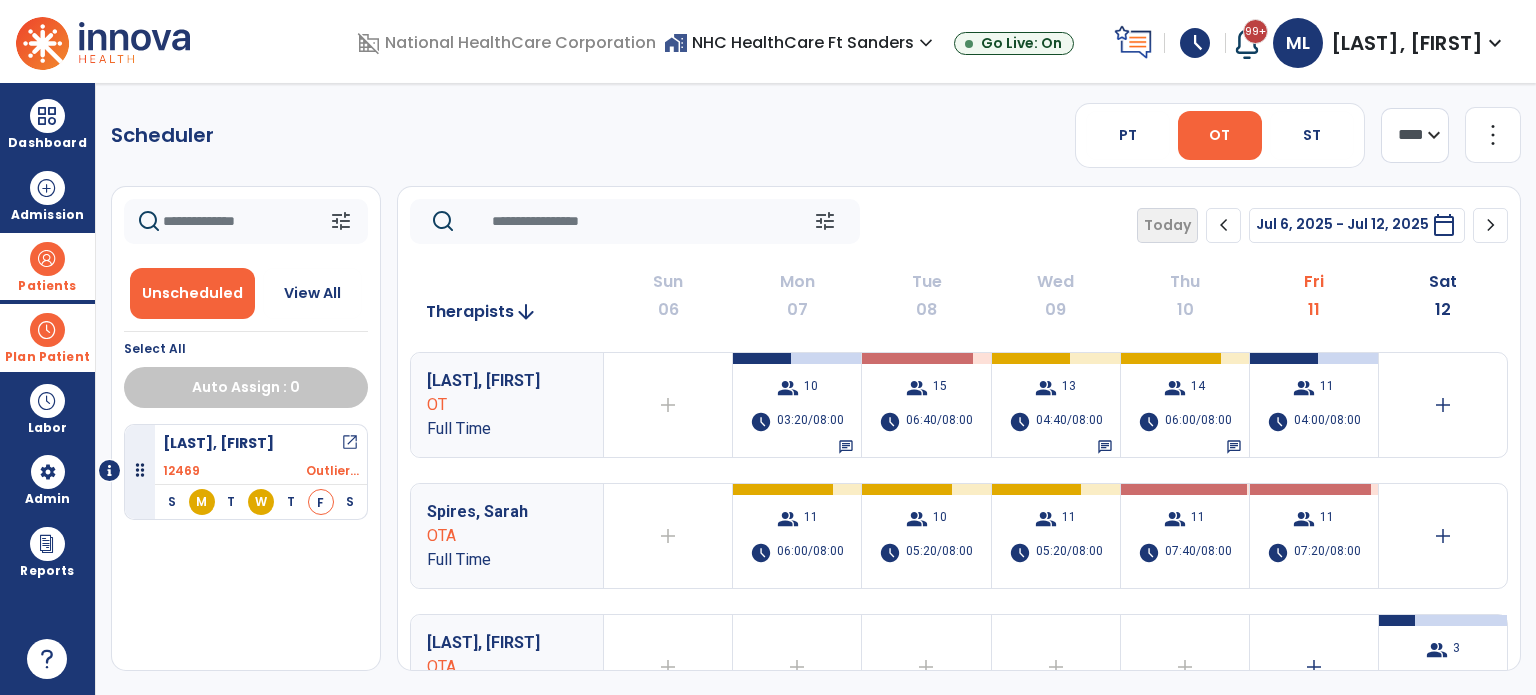click at bounding box center [47, 259] 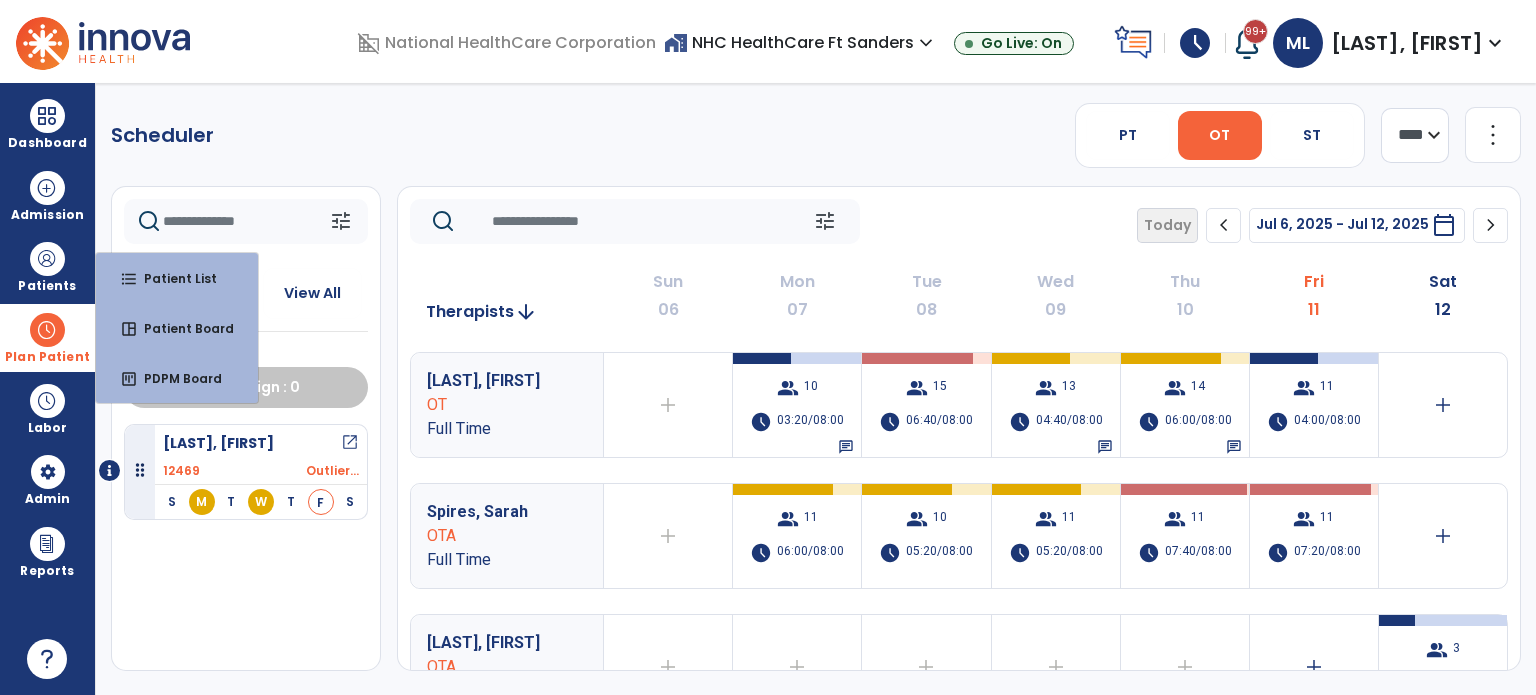 click on "Plan Patient" at bounding box center (47, 337) 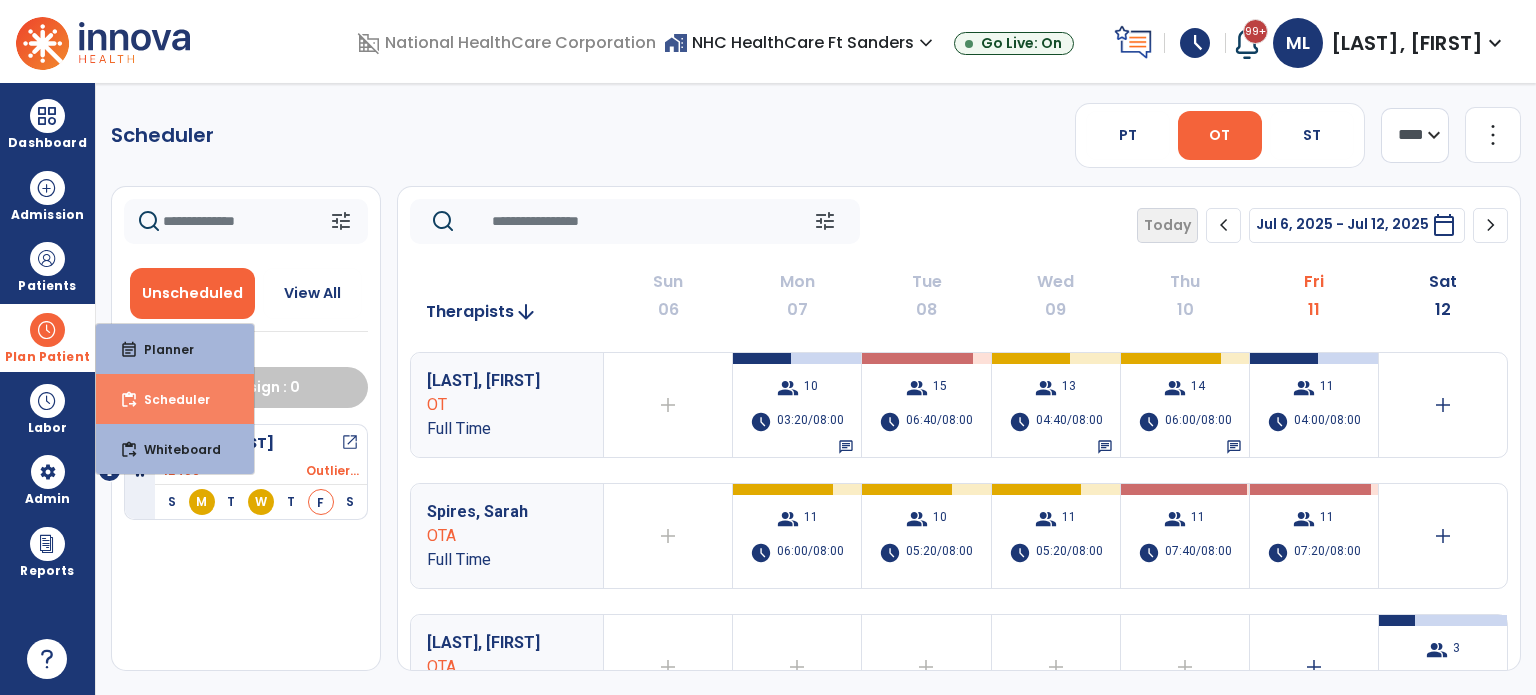 click on "content_paste_go  Scheduler" at bounding box center (175, 399) 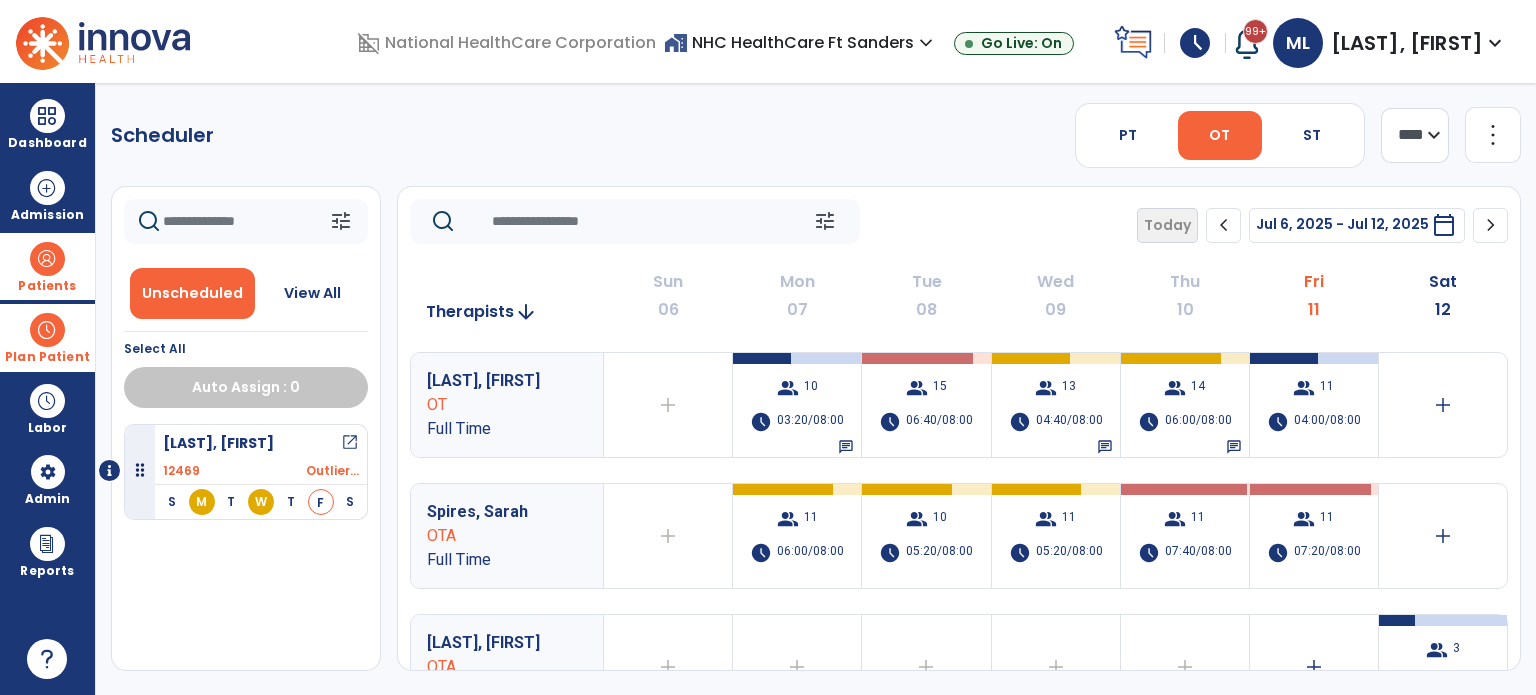 click on "Patients" at bounding box center (47, 266) 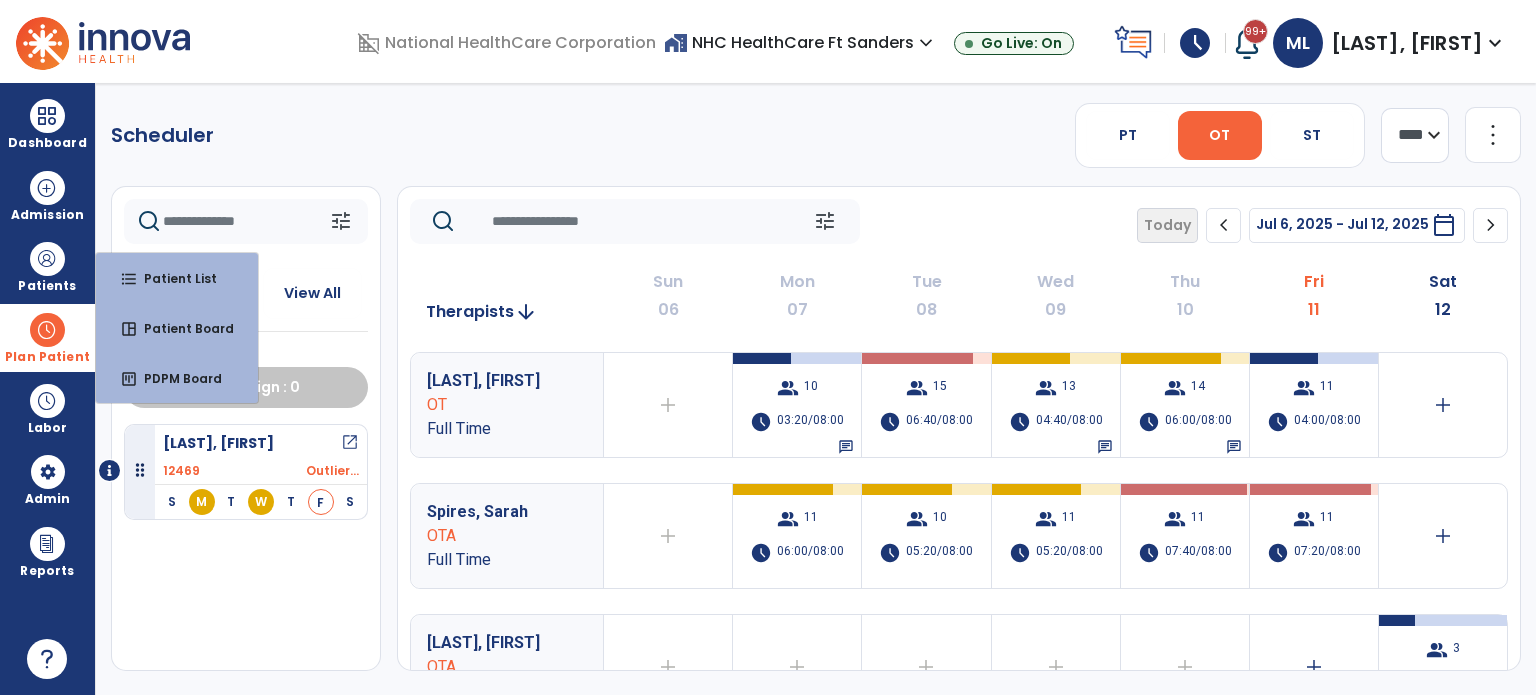 click on "Plan Patient" at bounding box center [47, 337] 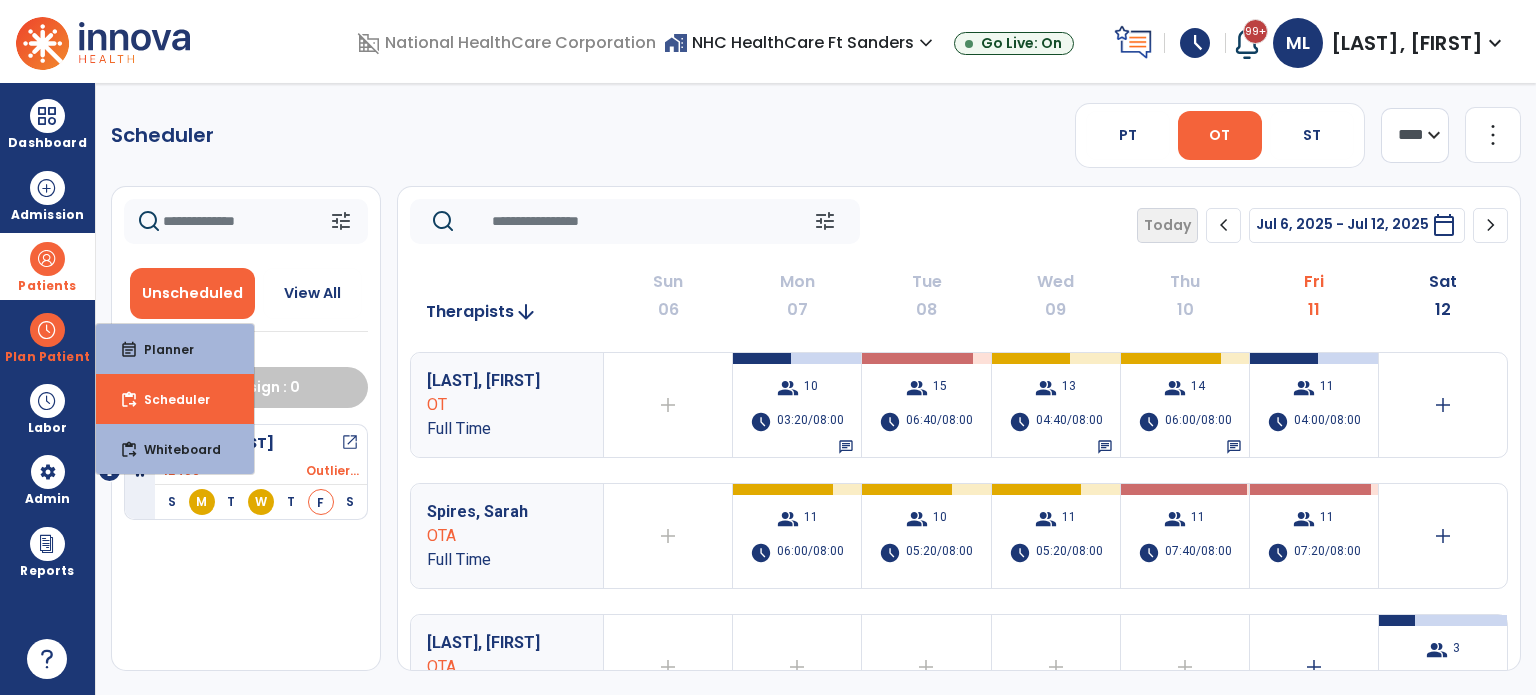 click on "Patients" at bounding box center [47, 286] 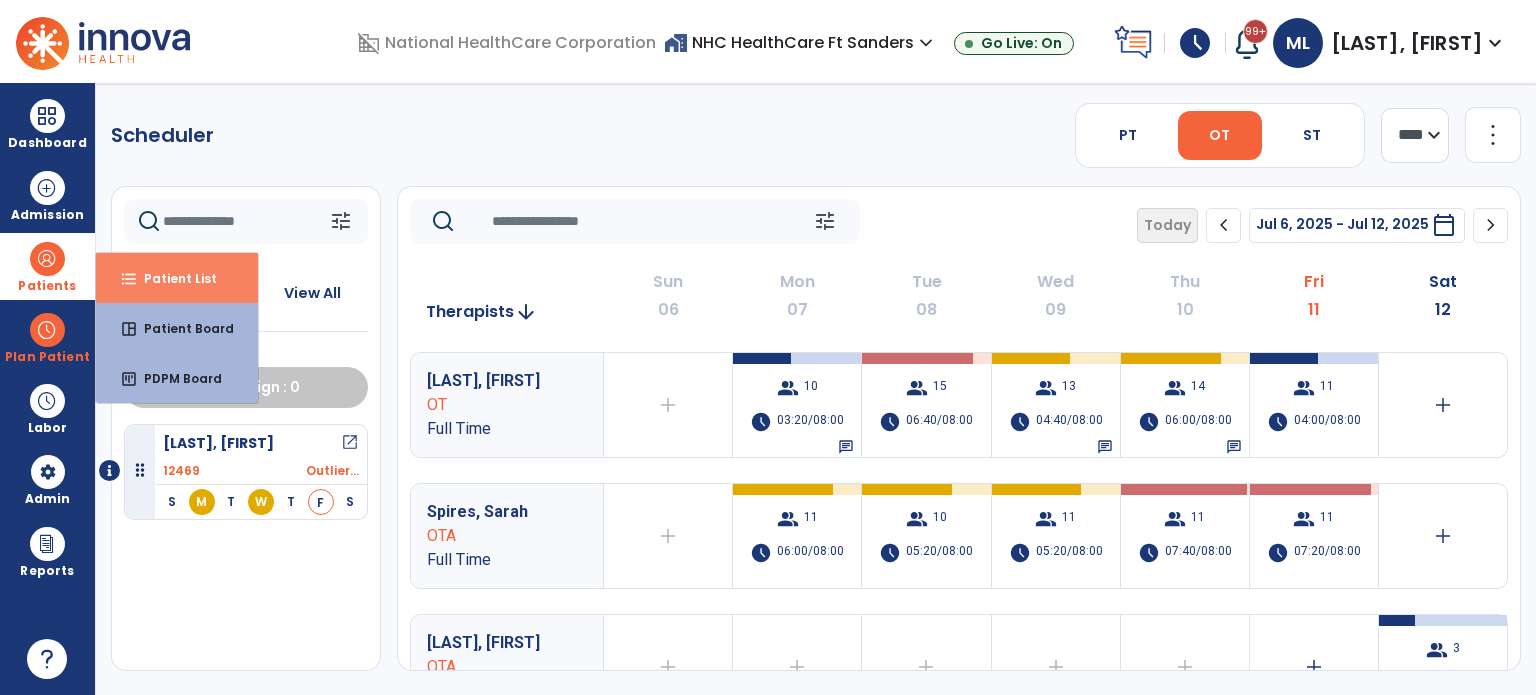 click on "format_list_bulleted  Patient List" at bounding box center [177, 278] 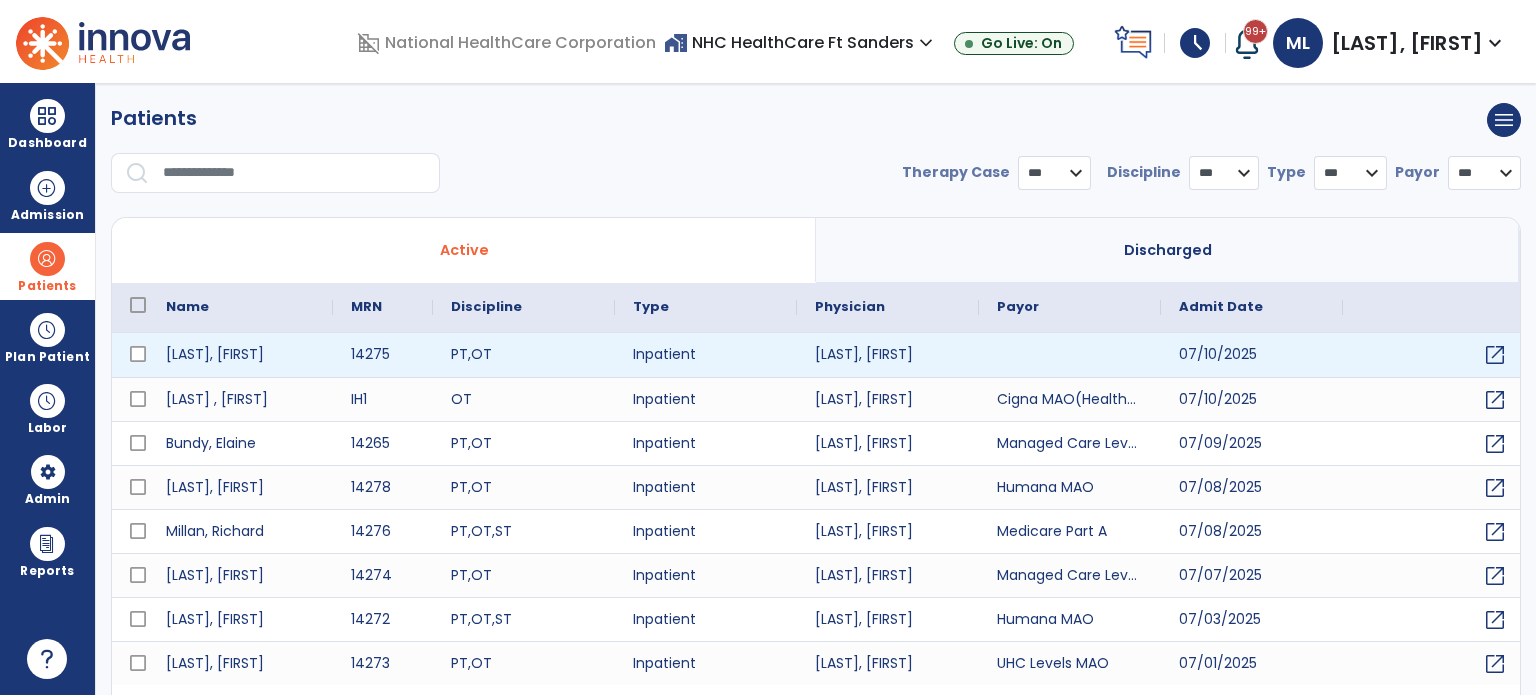 select on "***" 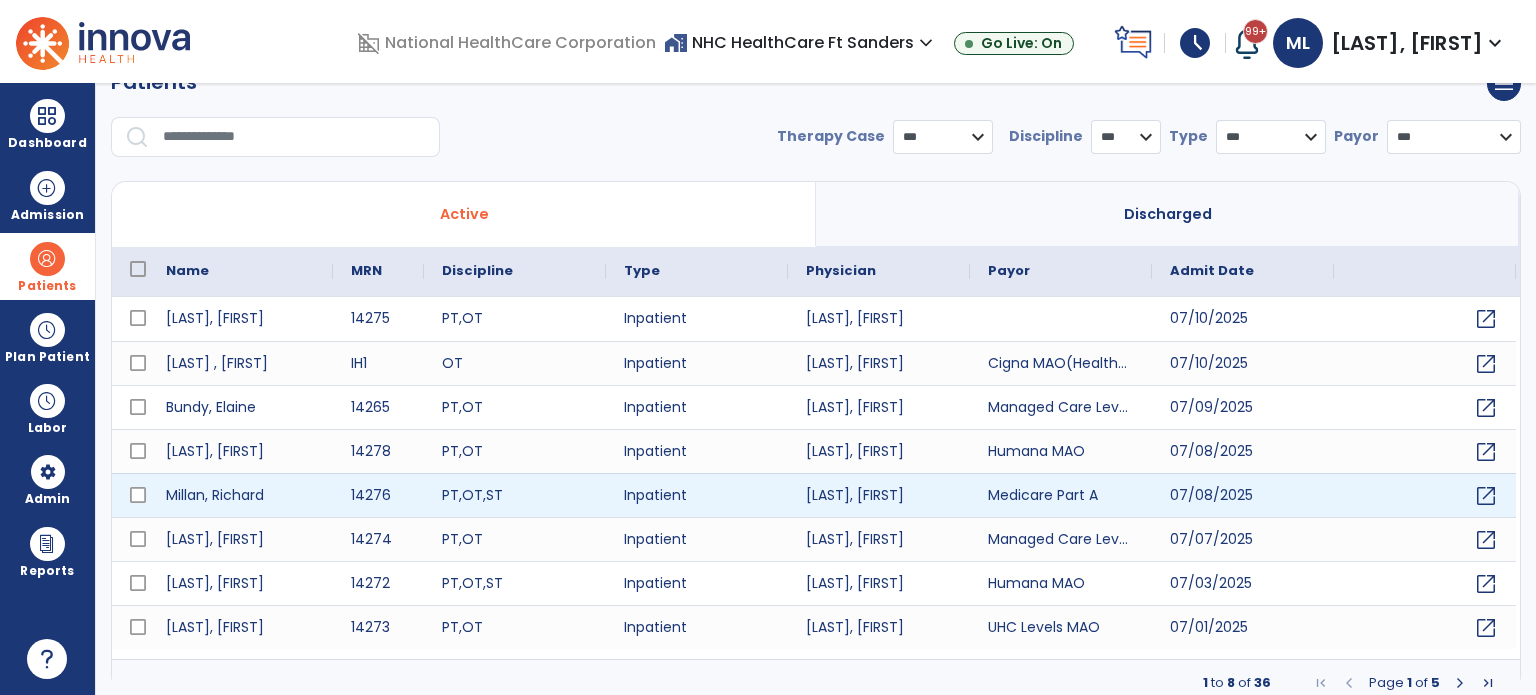 scroll, scrollTop: 46, scrollLeft: 0, axis: vertical 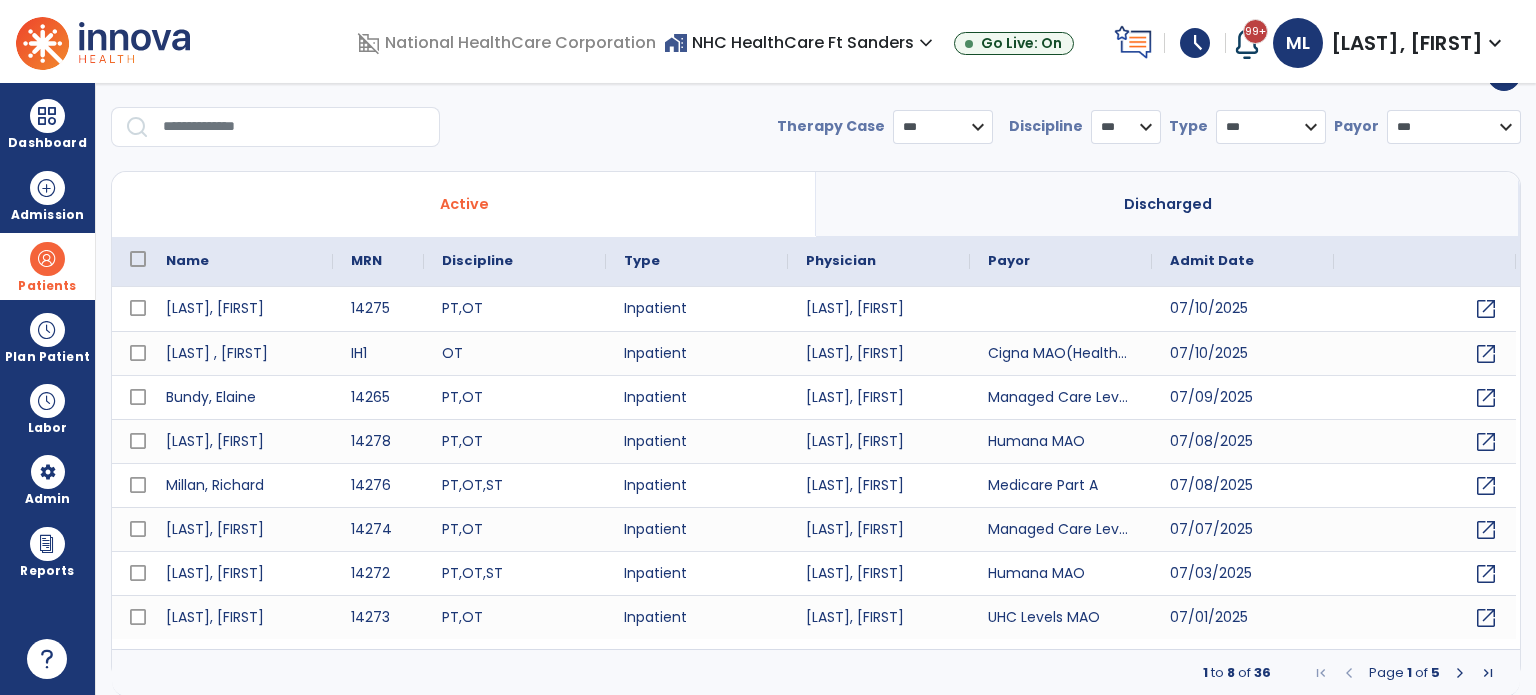 click at bounding box center [1460, 673] 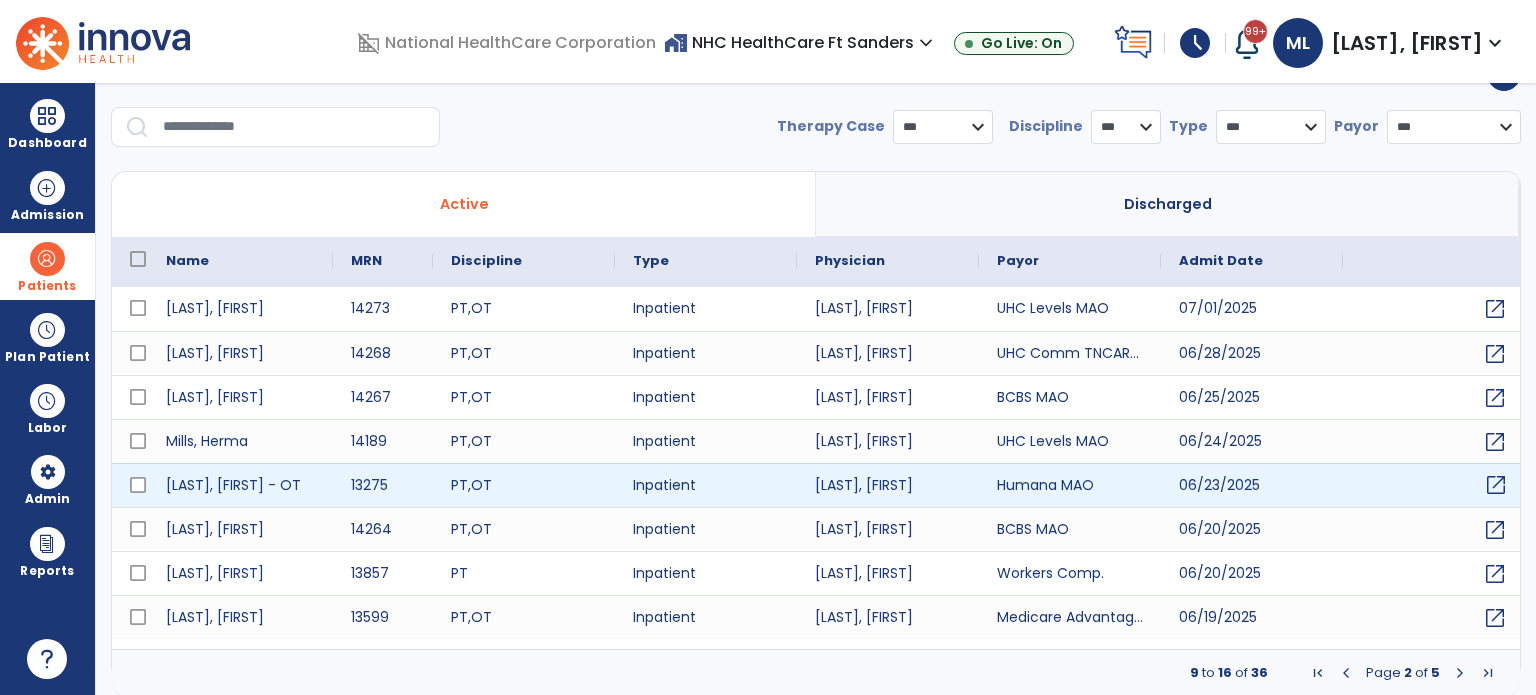 click on "open_in_new" at bounding box center [1496, 485] 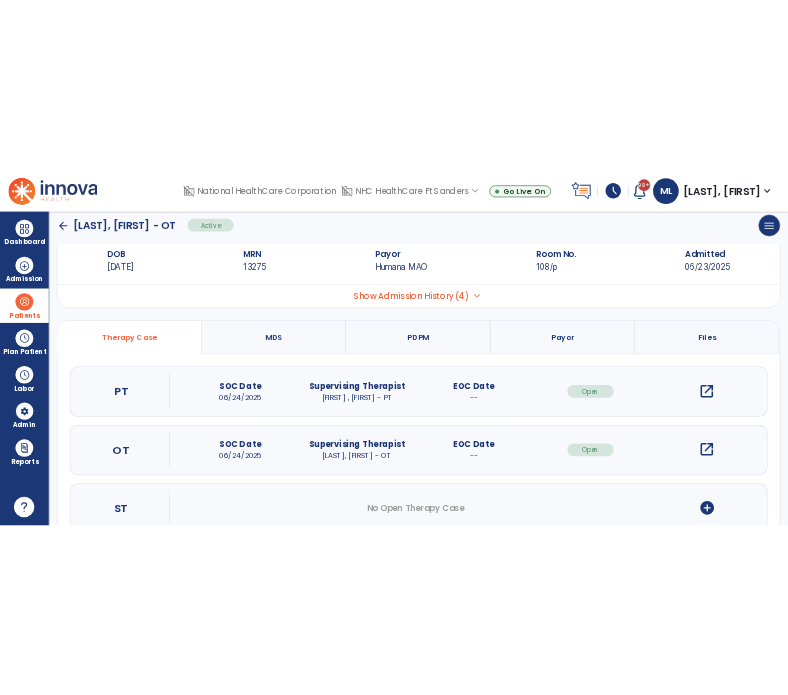 scroll, scrollTop: 0, scrollLeft: 0, axis: both 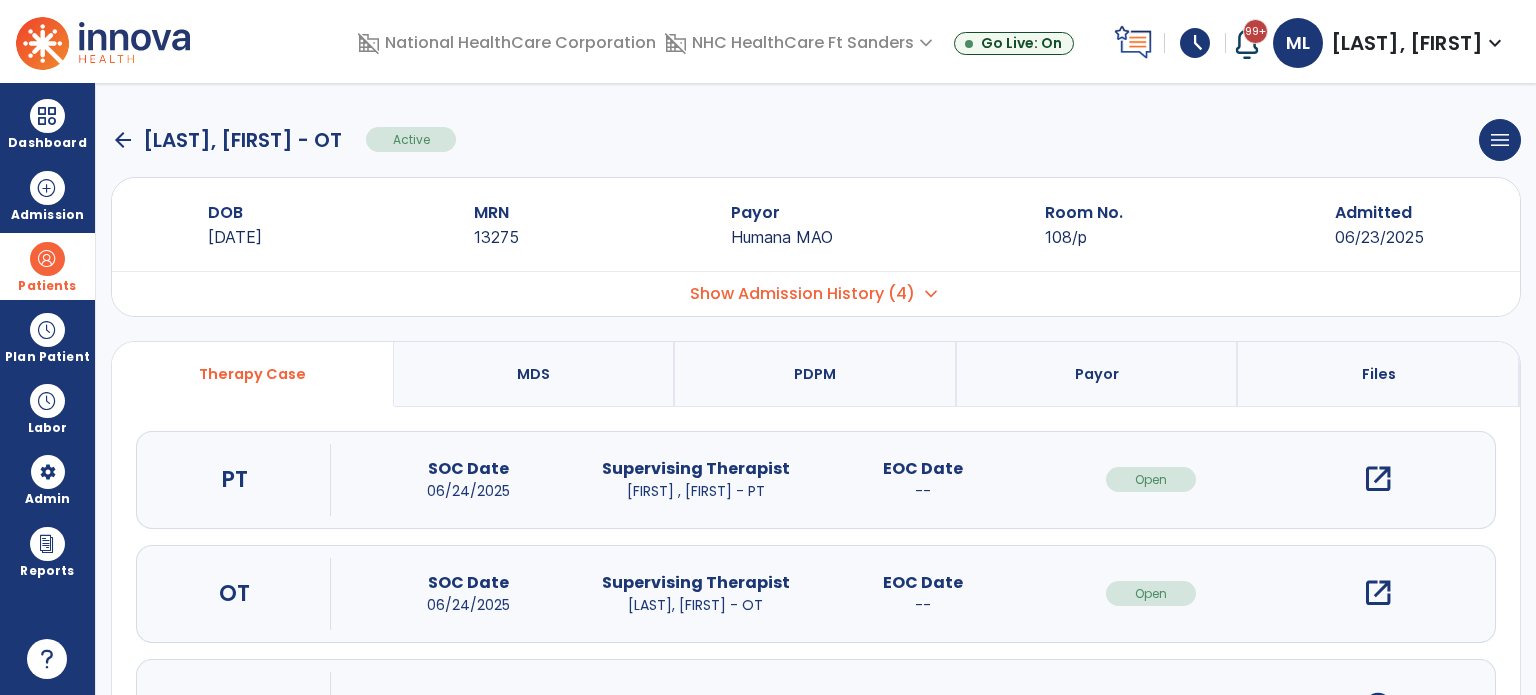 click on "open_in_new" at bounding box center (1378, 593) 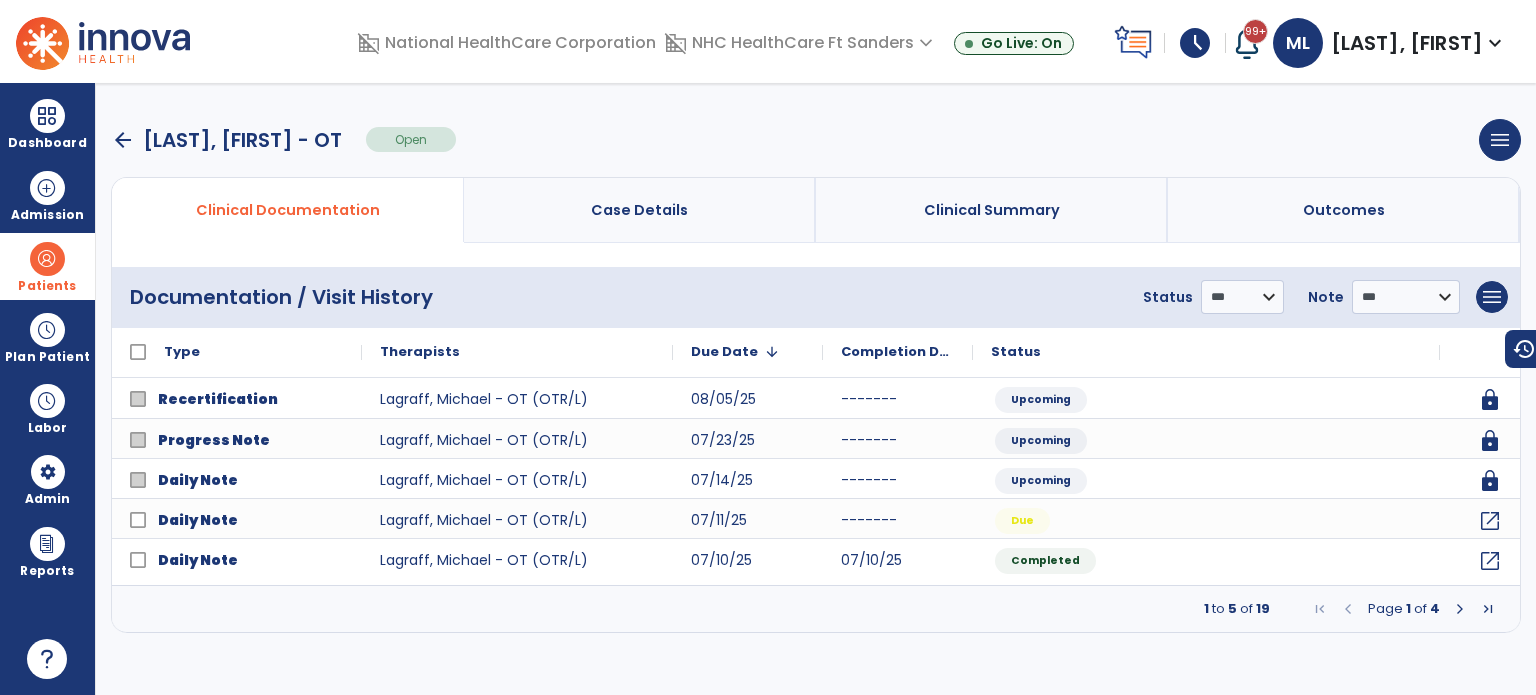 click on "menu   Add New Document   Print Documents   Print Edit History   Delete Document" at bounding box center (1492, 297) 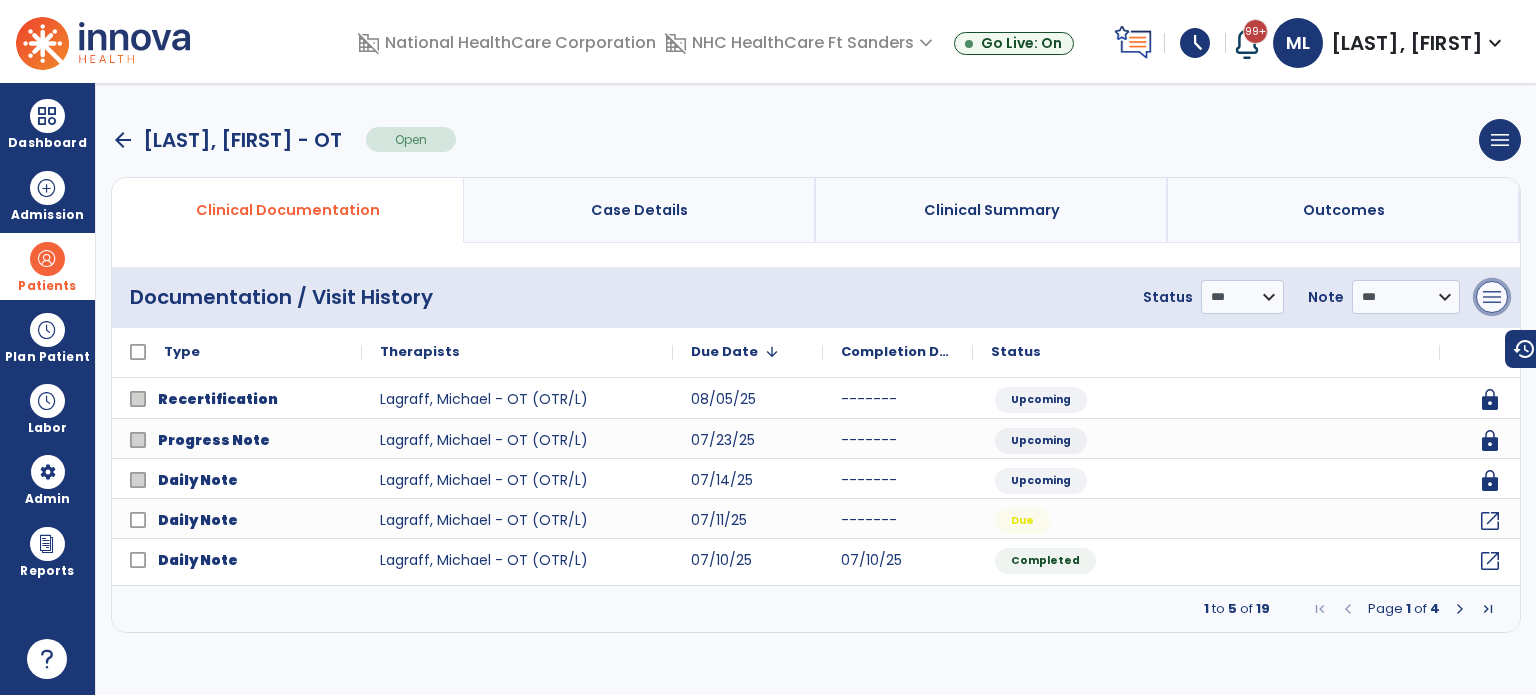 click on "menu" at bounding box center [1492, 297] 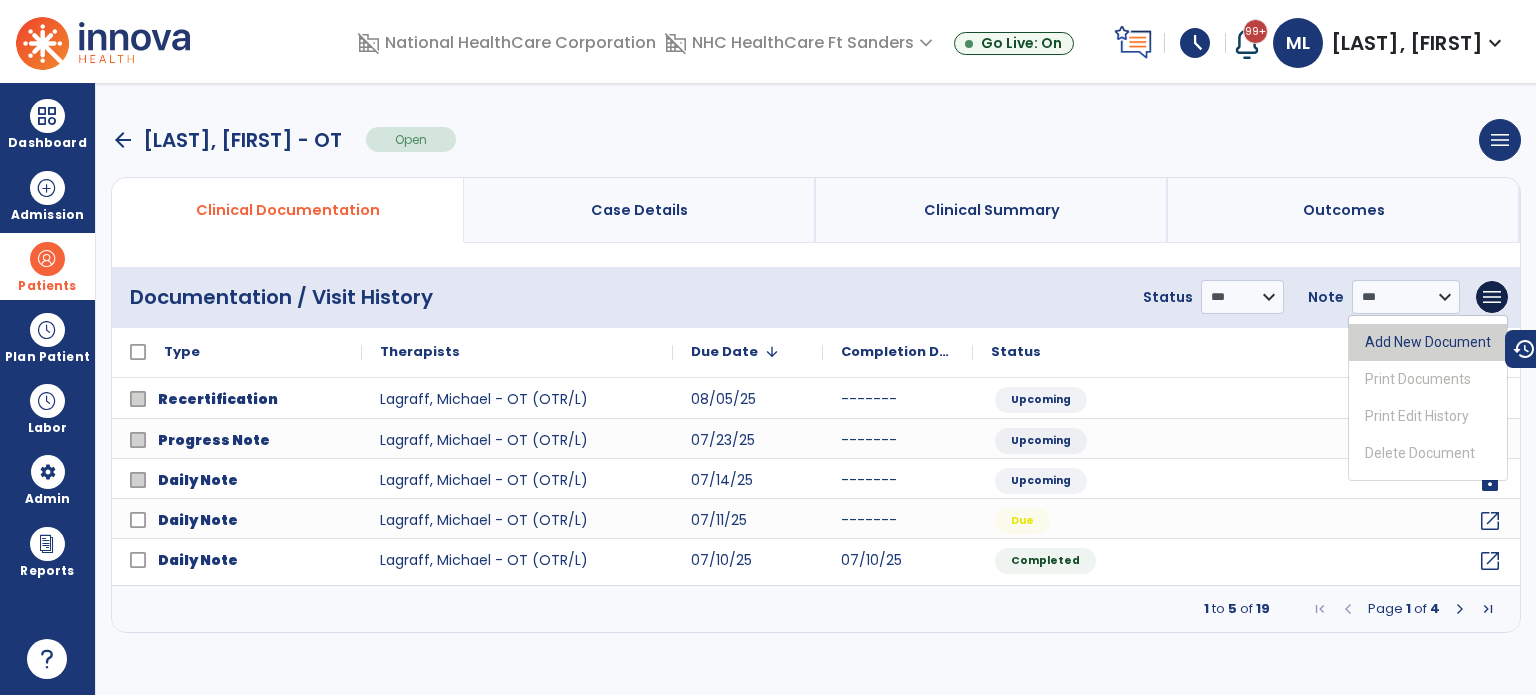 click on "Add New Document" at bounding box center [1428, 342] 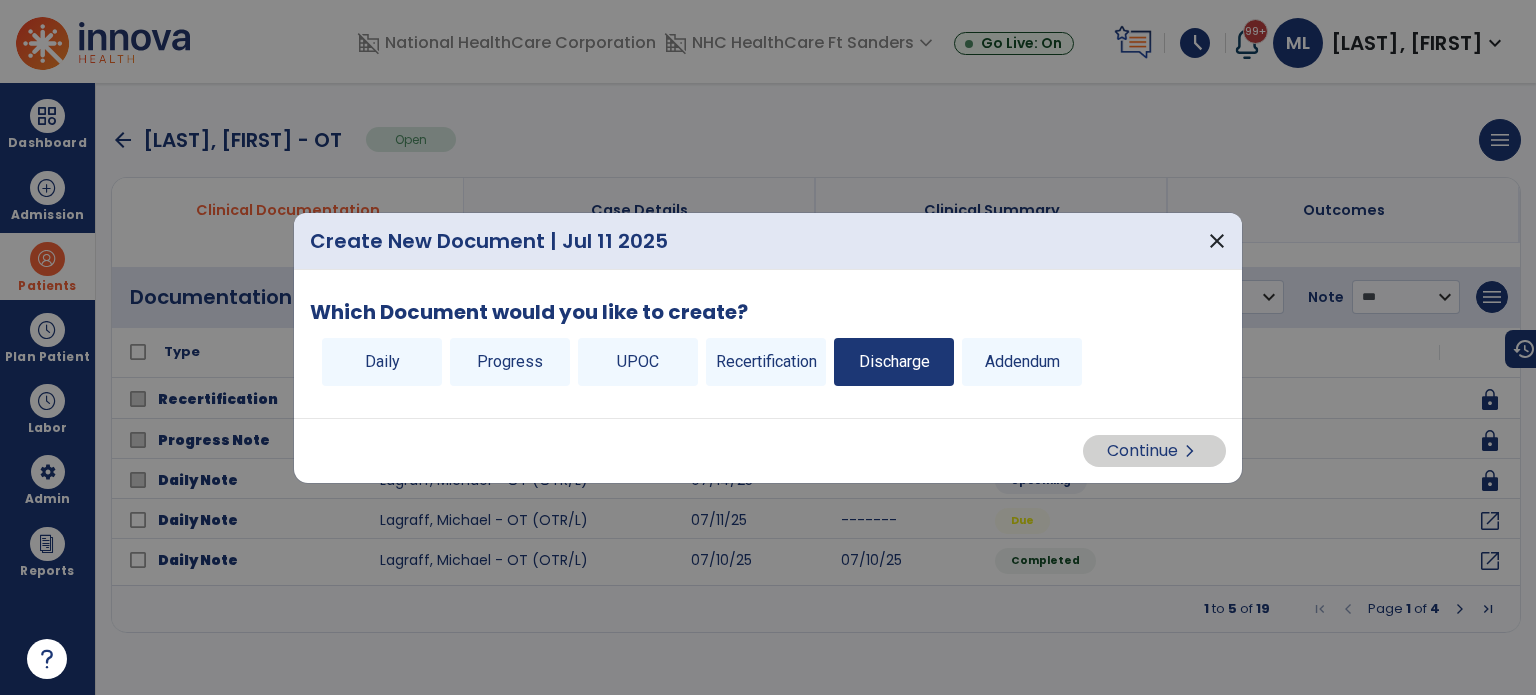 click on "Discharge" at bounding box center [894, 362] 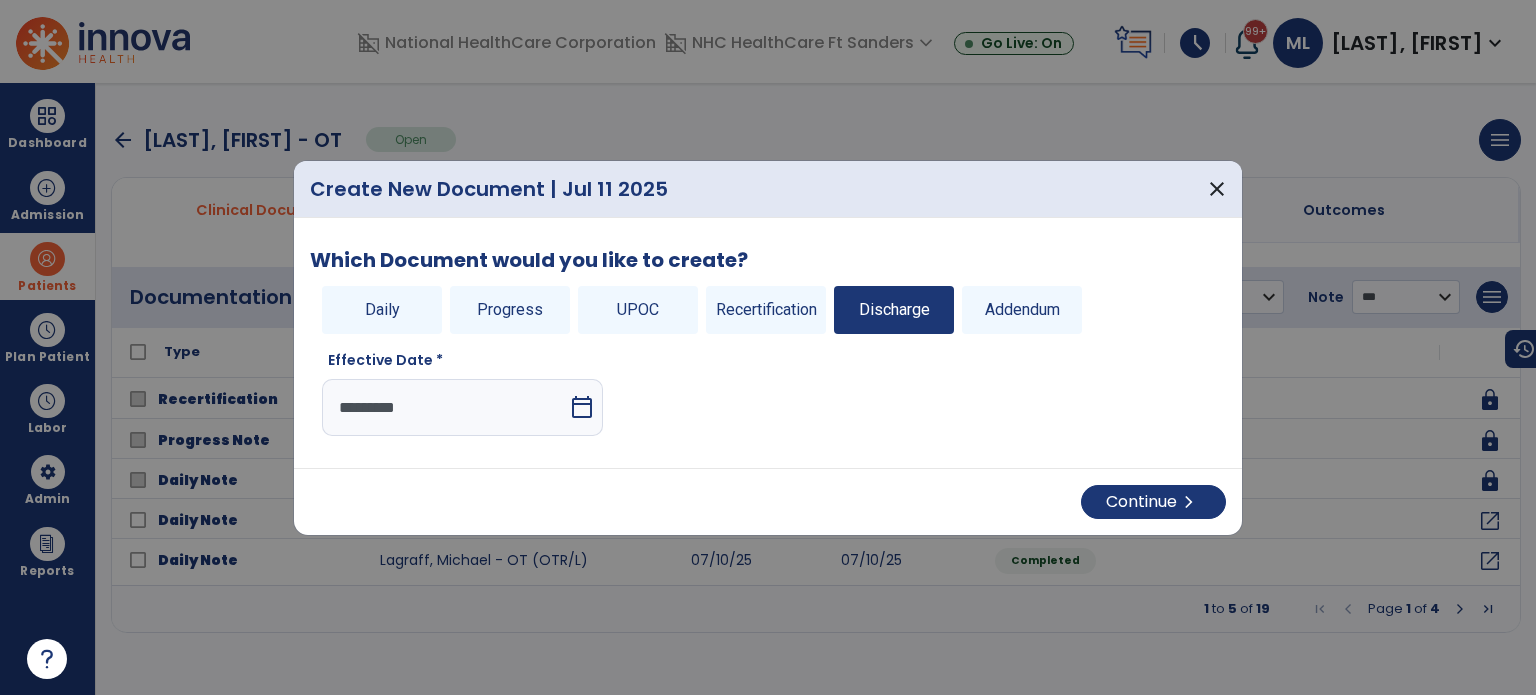 click on "Continue   chevron_right" at bounding box center [768, 501] 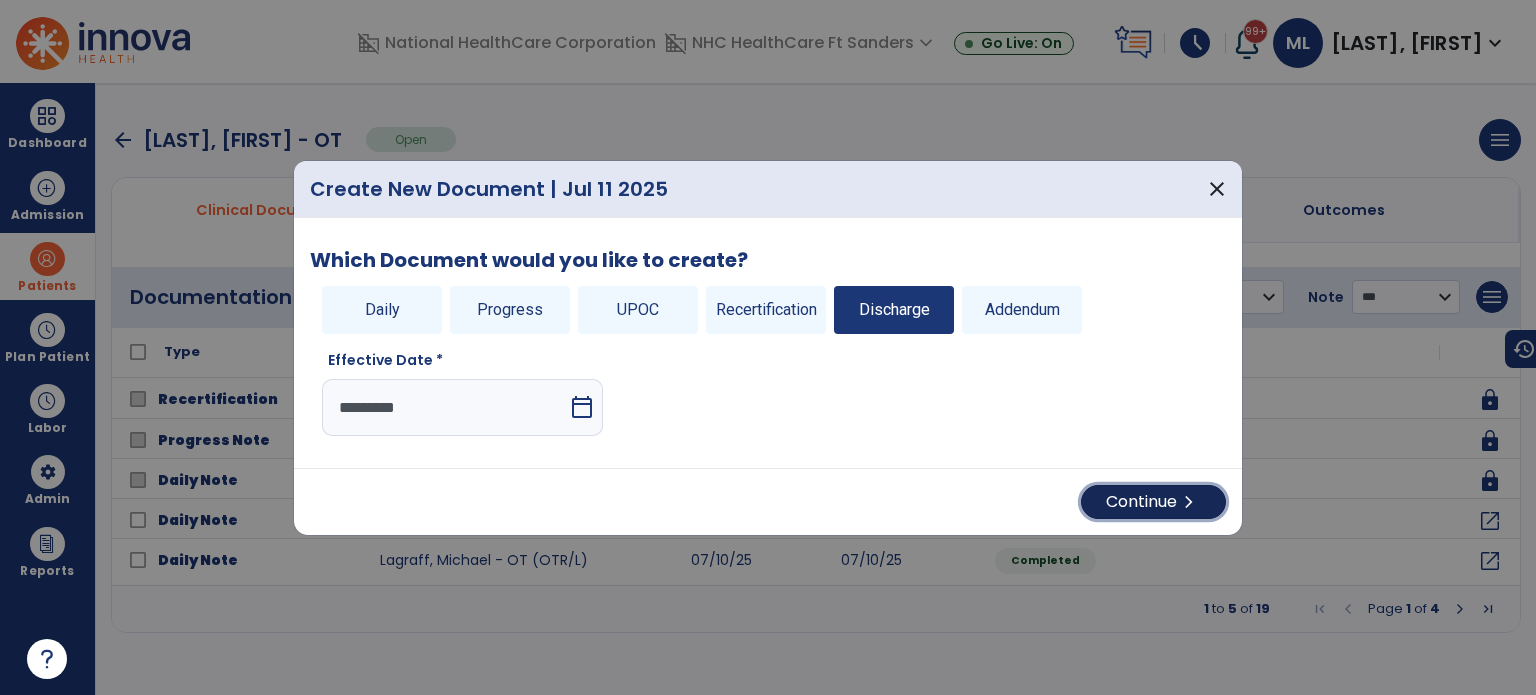 click on "Continue   chevron_right" at bounding box center [1153, 502] 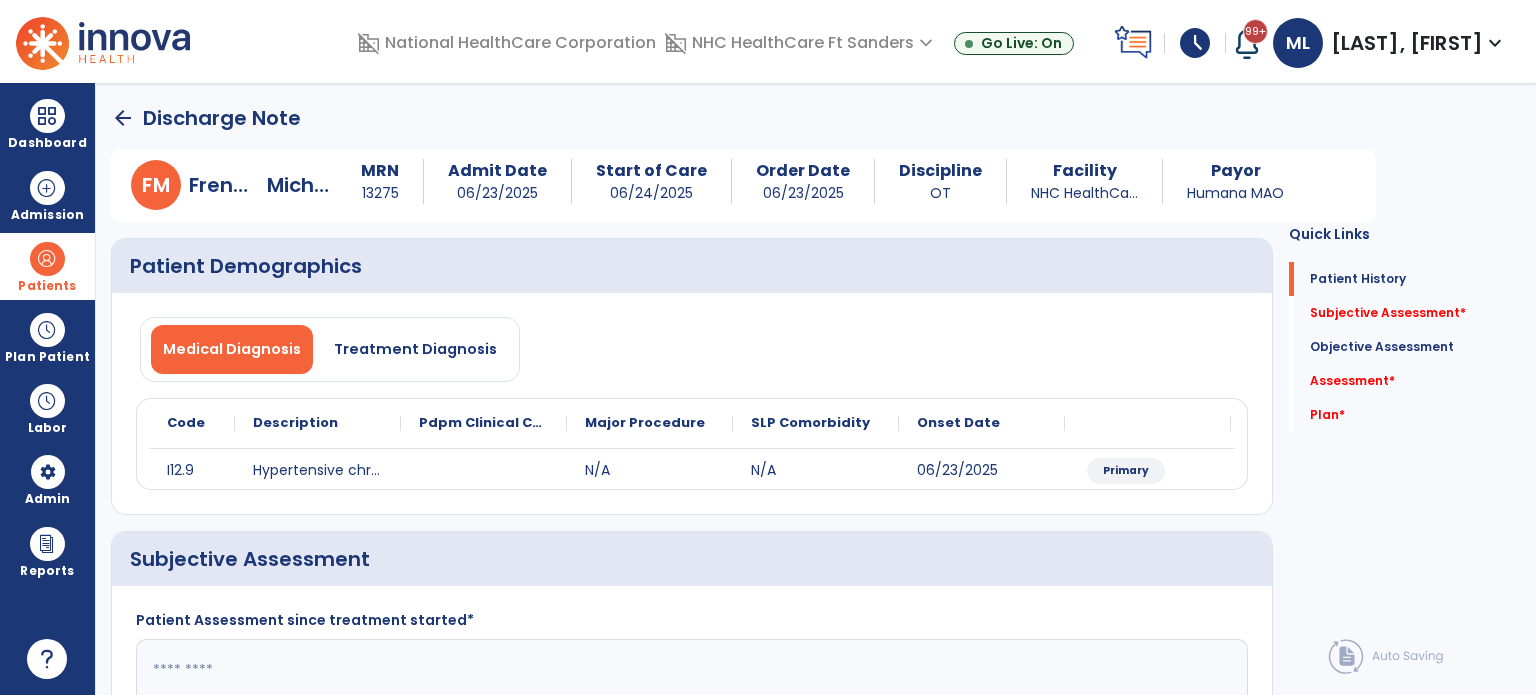 click on "Medical Diagnosis   Treatment Diagnosis" 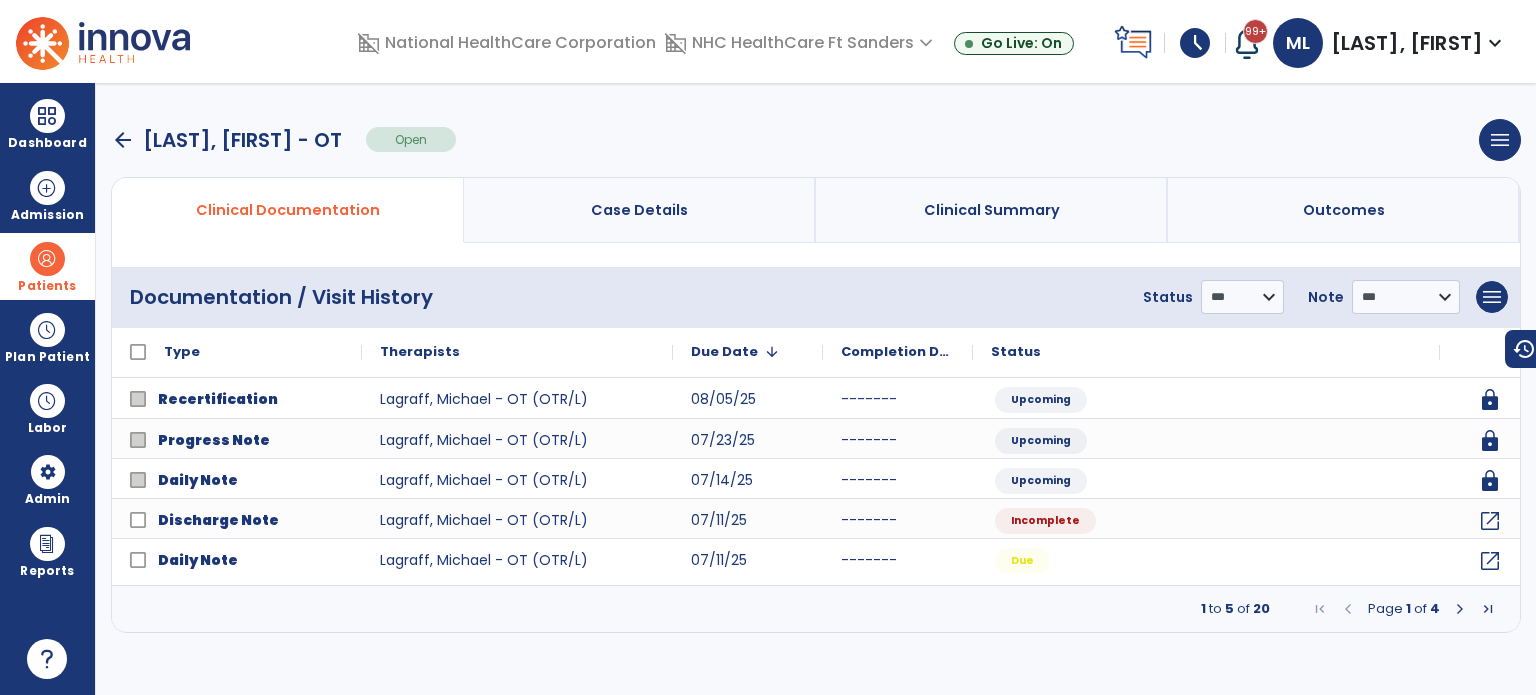 click on "arrow_back" at bounding box center [123, 140] 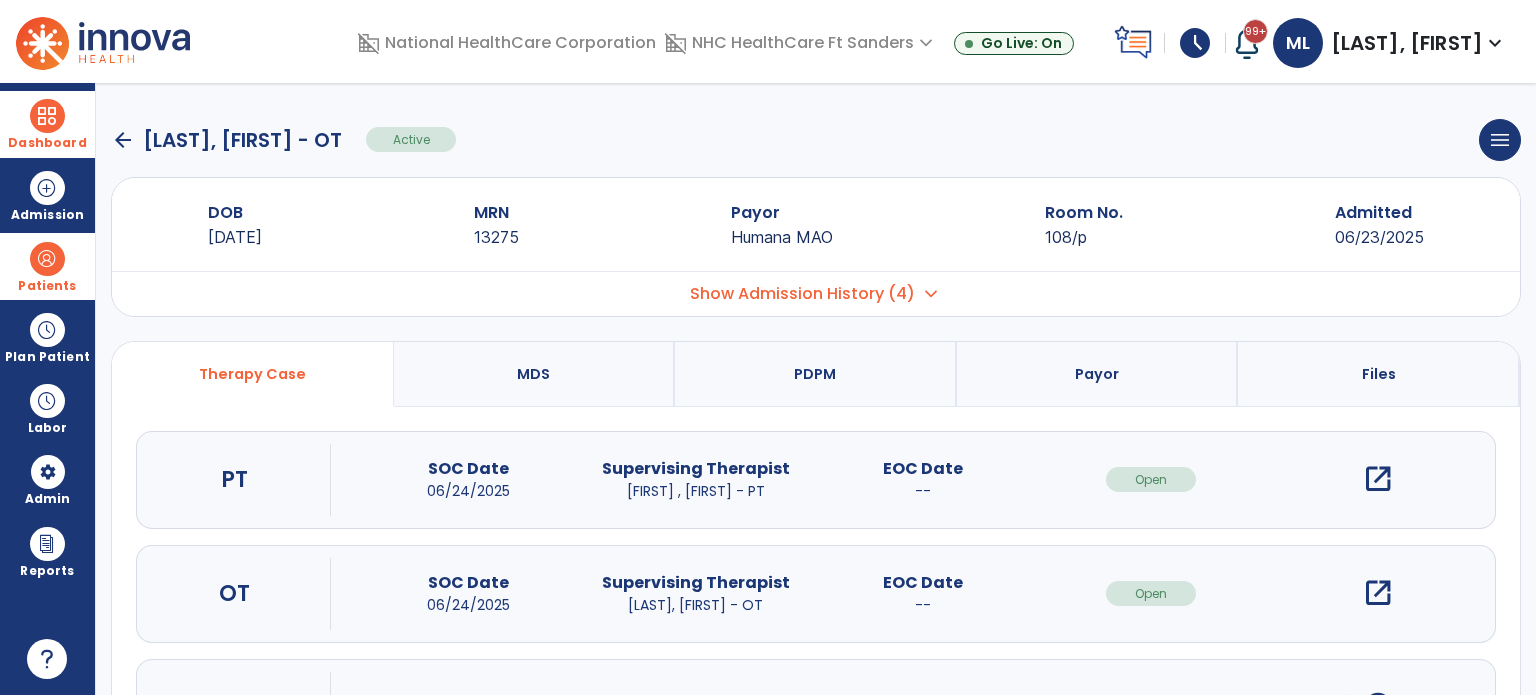 click on "Dashboard" at bounding box center (47, 124) 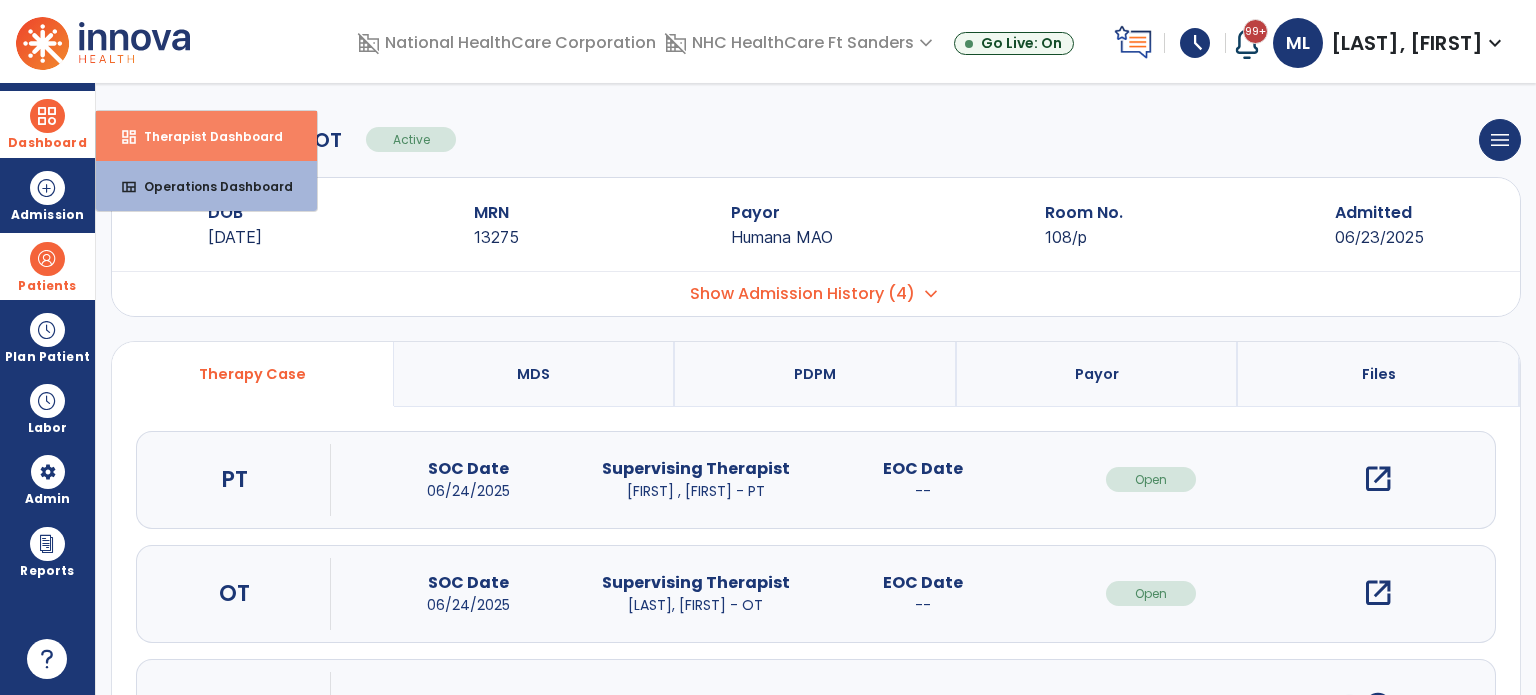 click on "dashboard" at bounding box center [129, 137] 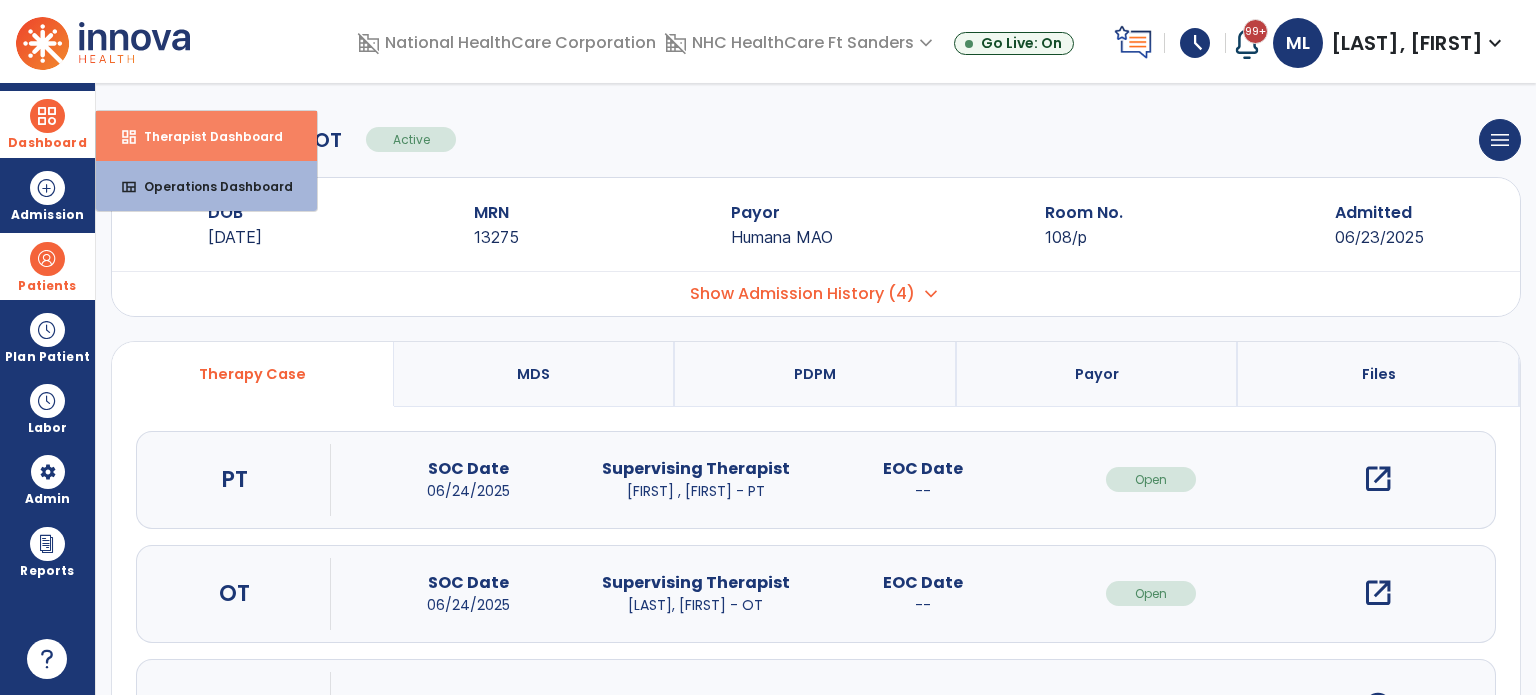 select on "****" 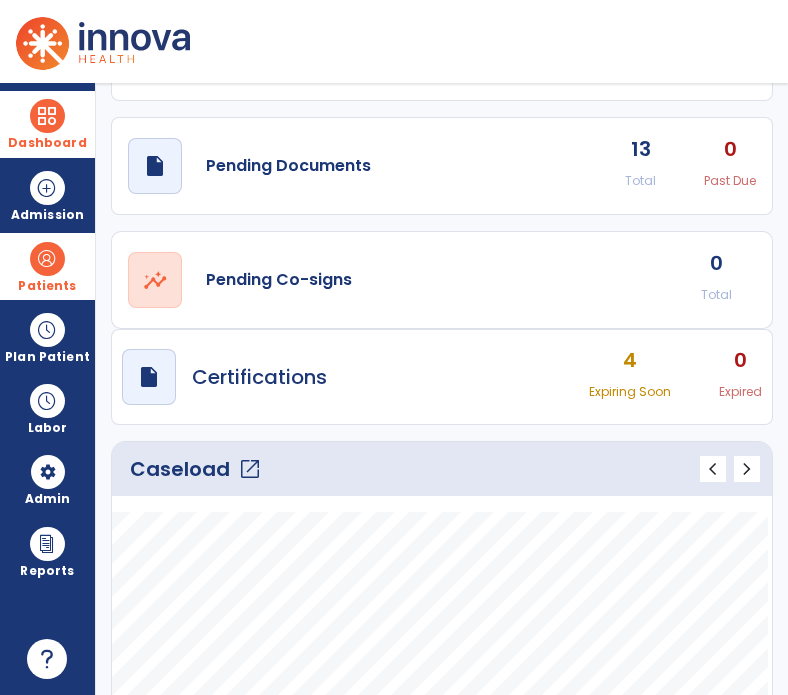 scroll, scrollTop: 300, scrollLeft: 0, axis: vertical 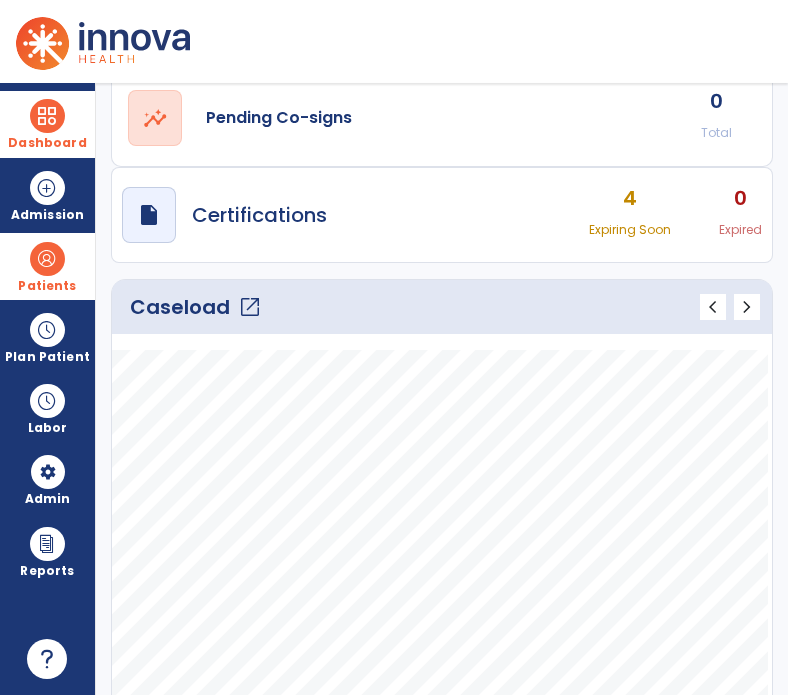 click on "Patients" at bounding box center [47, 286] 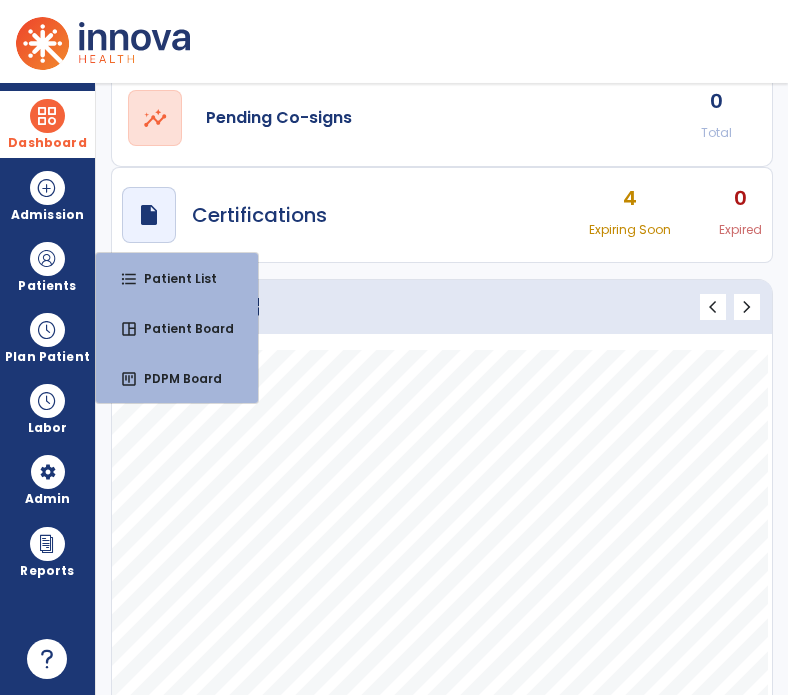 click at bounding box center [47, 116] 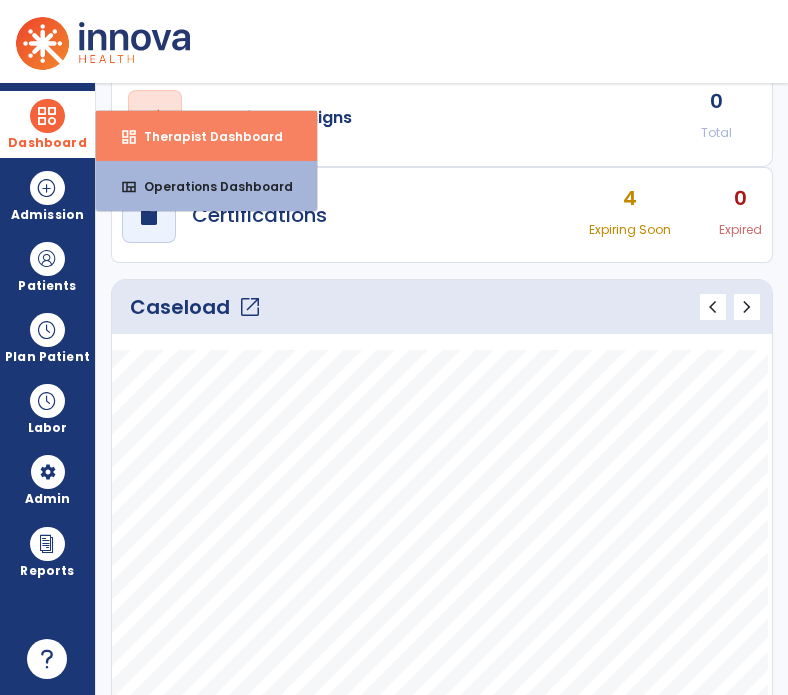 click on "Therapist Dashboard" at bounding box center (205, 136) 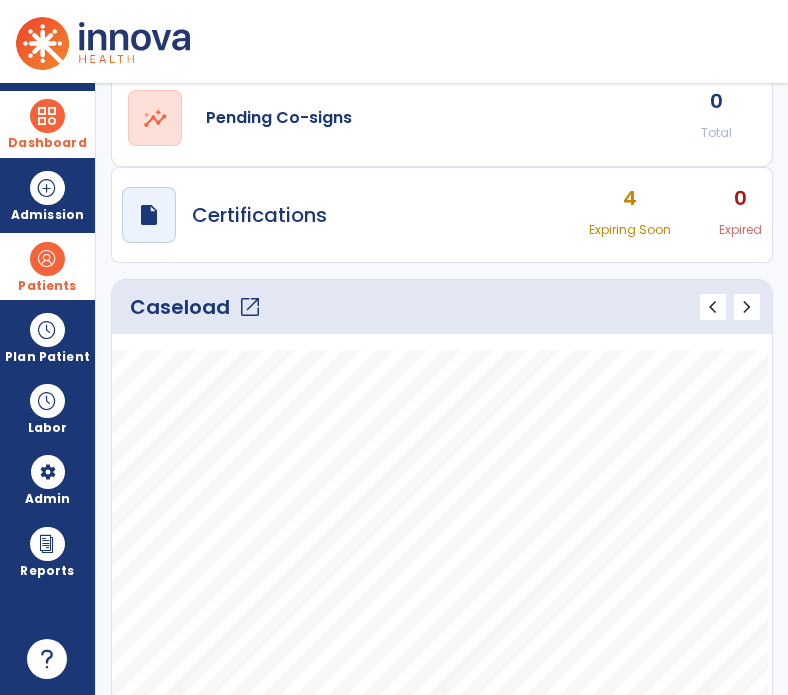 click at bounding box center [47, 259] 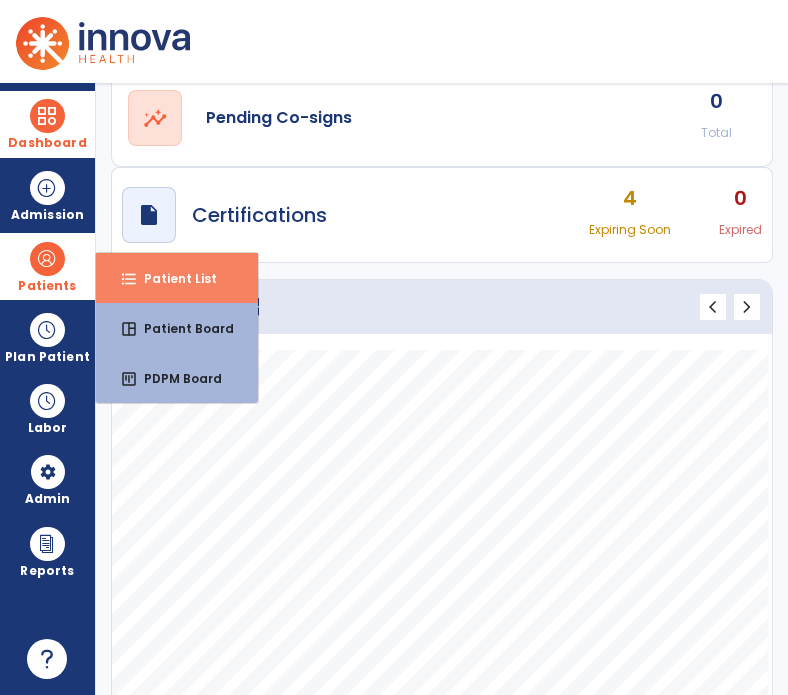 click on "Patient List" at bounding box center [172, 278] 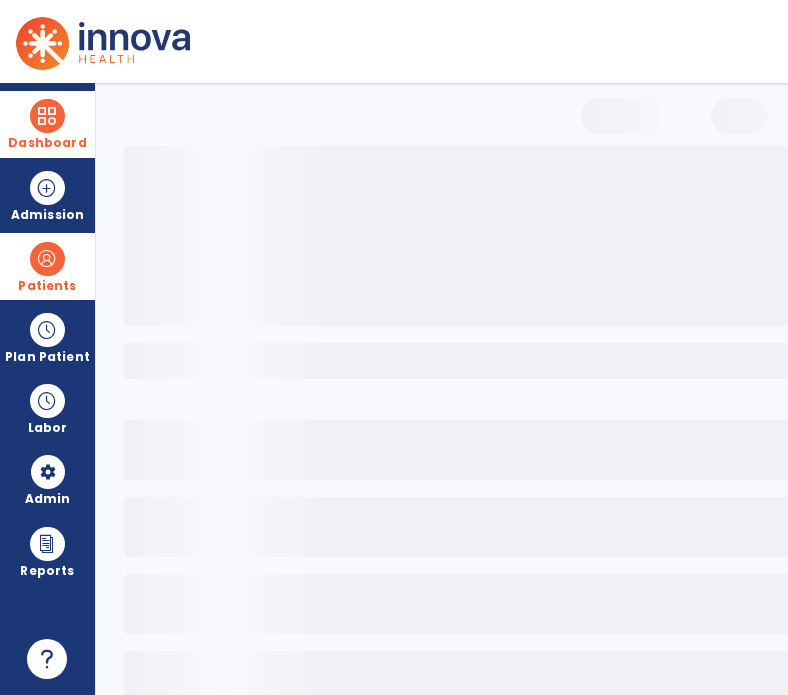 scroll, scrollTop: 46, scrollLeft: 0, axis: vertical 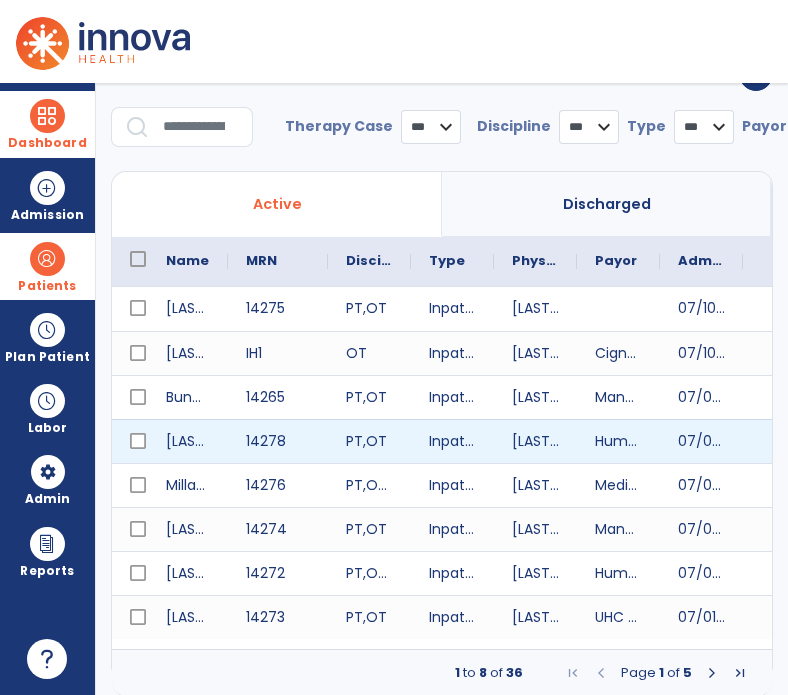 select on "***" 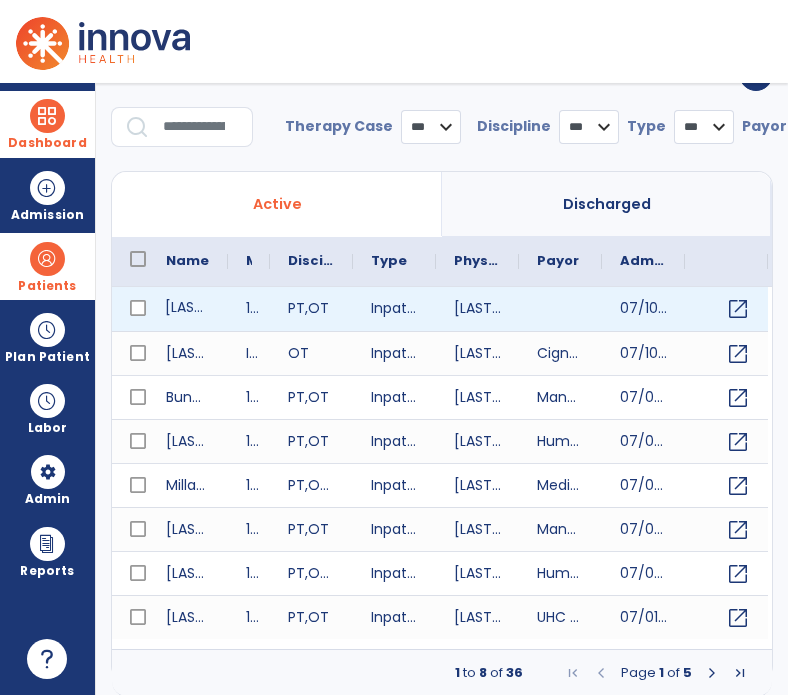 click on "[LAST], [FIRST]" at bounding box center [188, 309] 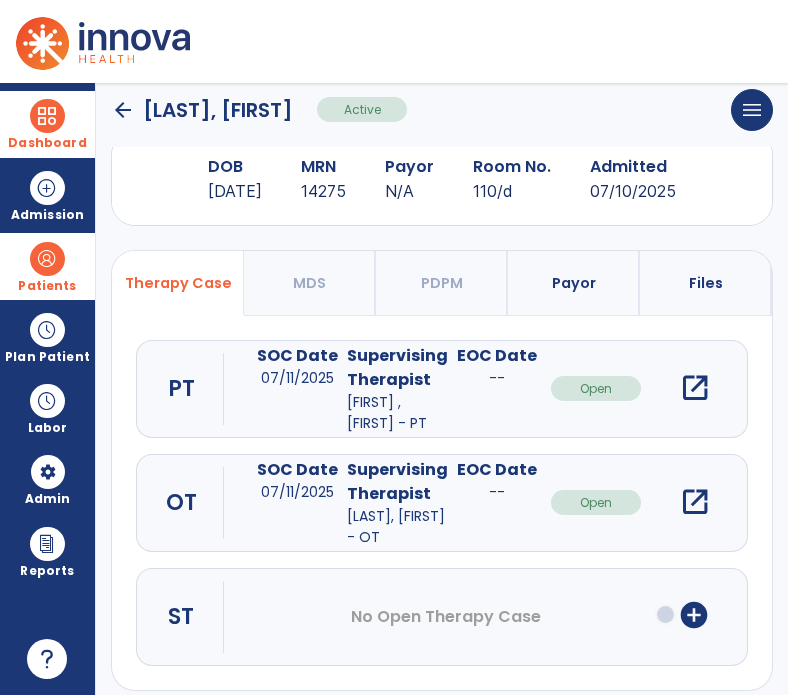 click on "open_in_new" at bounding box center [695, 502] 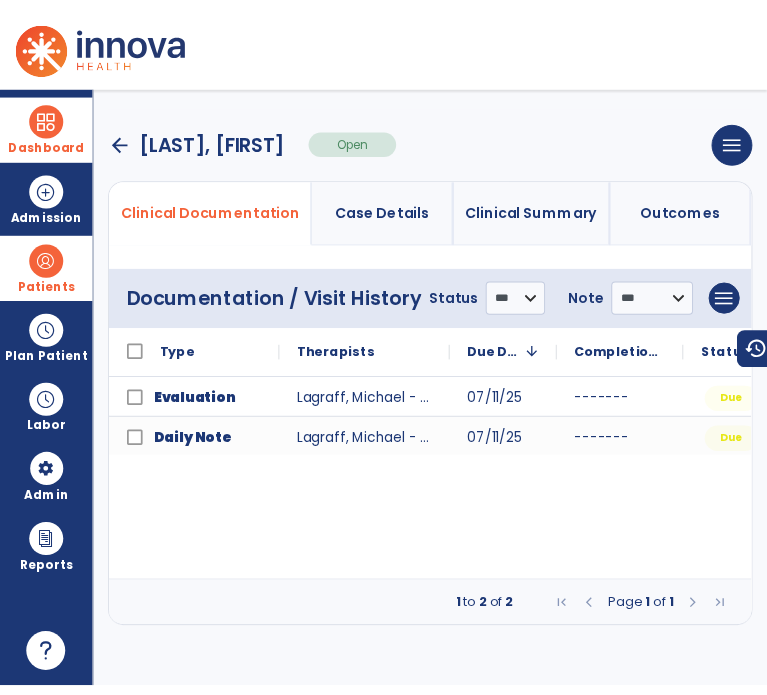scroll, scrollTop: 0, scrollLeft: 0, axis: both 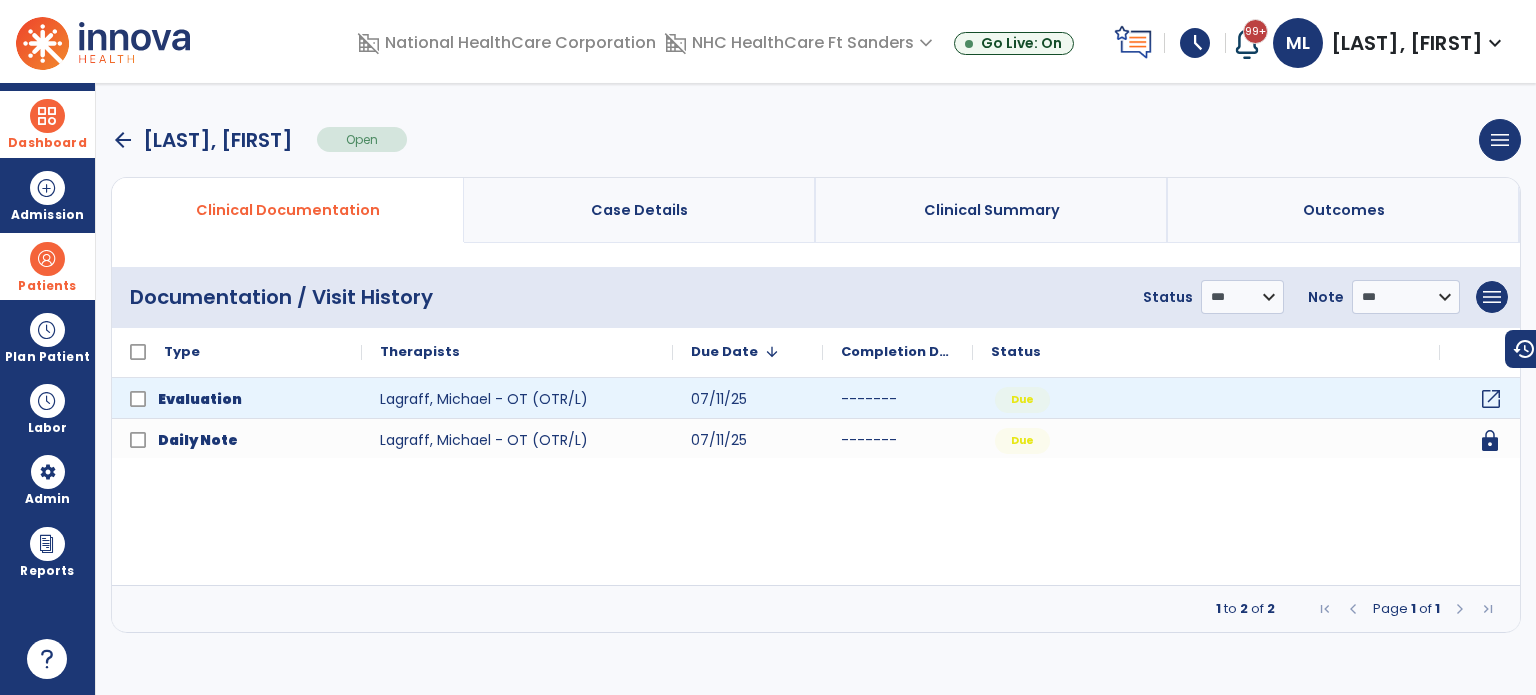 click on "open_in_new" 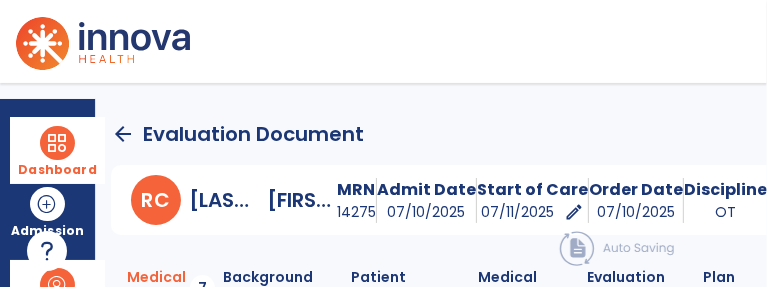 click on "domain_disabled   National HealthCare Corporation   domain_disabled   NHC HealthCare Ft Sanders    expand_more   NHC HealthCare Ft Sanders    NHC HealthCare Knoxville   NHC Holston Health and Rehab  Go Live: On schedule My Time:   Friday, Jul 11    ***** stop  Stop   Open your timecard  arrow_right 99+ Notifications Mark as read Census Alert - A01 Yesterday at 9:28 PM | NHC HealthCare Knoxville Census Alert - A01 Yesterday at 7:18 PM | NHC Holston Health and Rehab Co-Treatment Conflict: Bullen, Derek Yesterday at 4:11 PM | NHC HealthCare Ft Sanders  Census Alert - A01 Yesterday at 4:03 PM | NHC HealthCare Ft Sanders  Census Alert - A02 Yesterday at 3:58 PM | NHC HealthCare Knoxville See all Notifications  ML   Lagraff, Michael   expand_more   home   Home   person   Profile   manage_accounts   Admin   help   Help   logout   Log out" at bounding box center (383, 41) 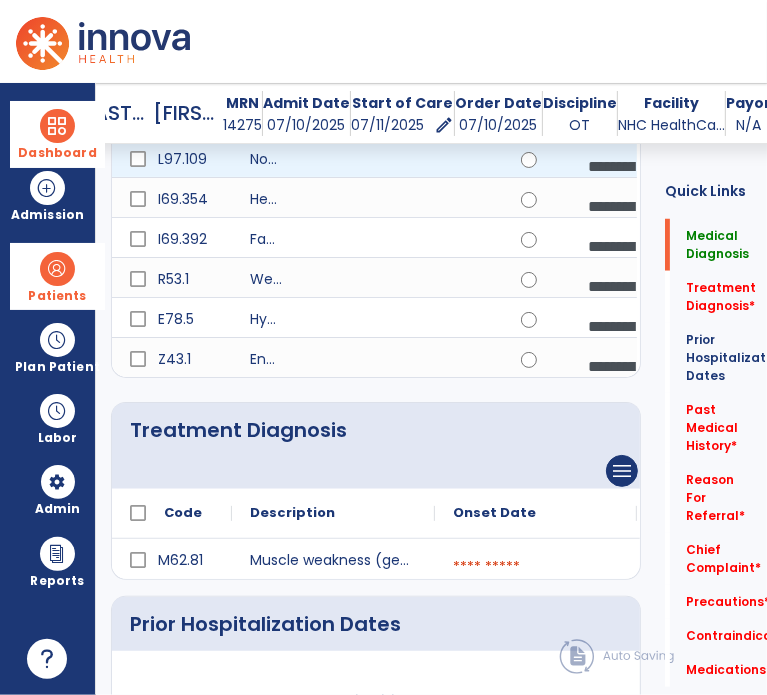 scroll, scrollTop: 1000, scrollLeft: 0, axis: vertical 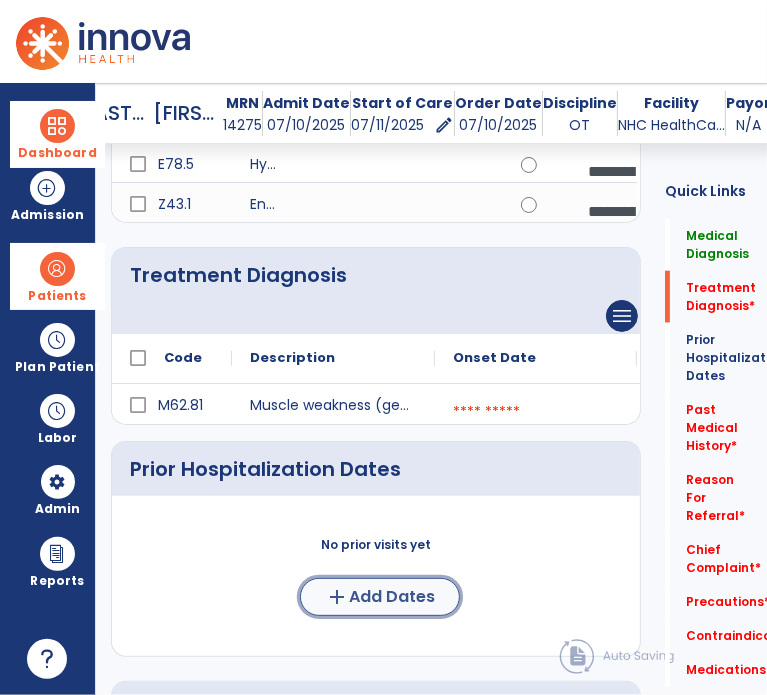 click on "Add Dates" 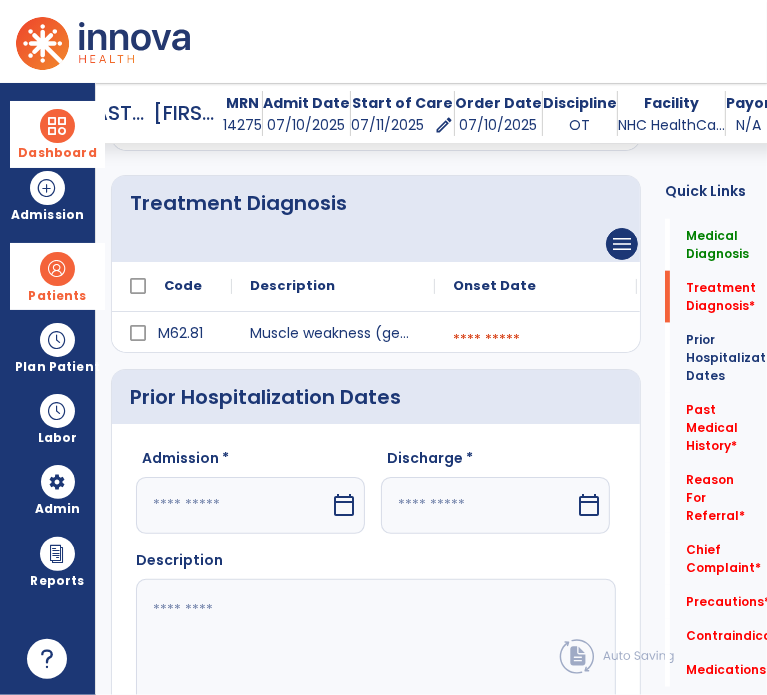 scroll, scrollTop: 1100, scrollLeft: 0, axis: vertical 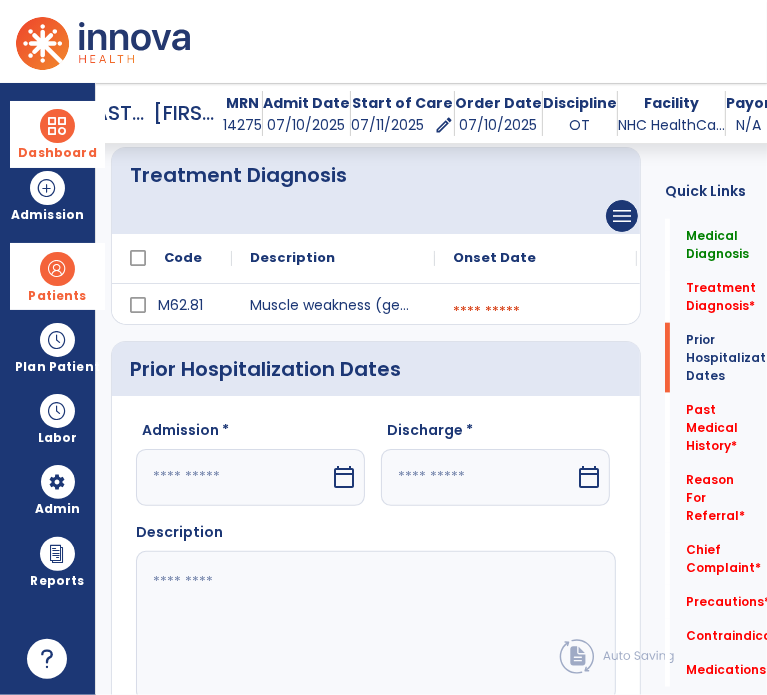 click at bounding box center [233, 477] 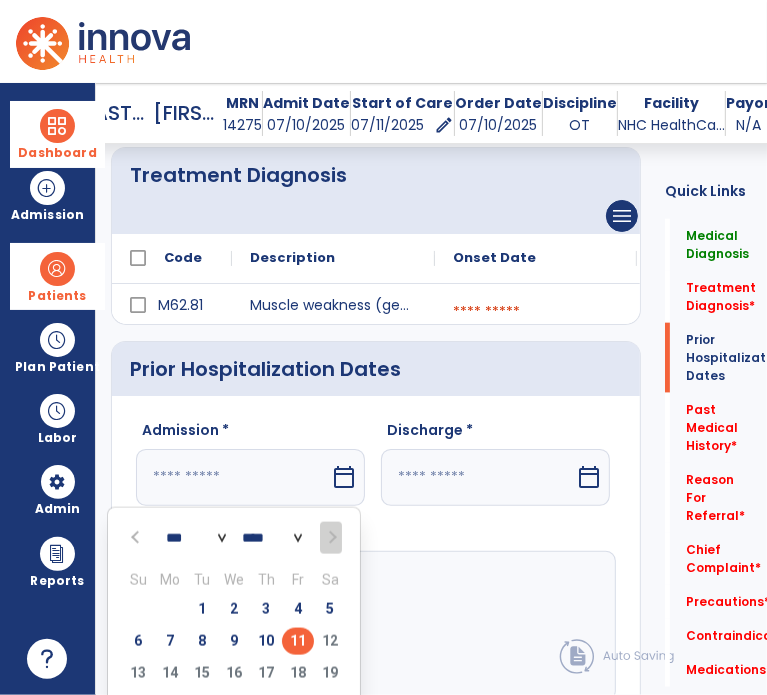 click at bounding box center (137, 538) 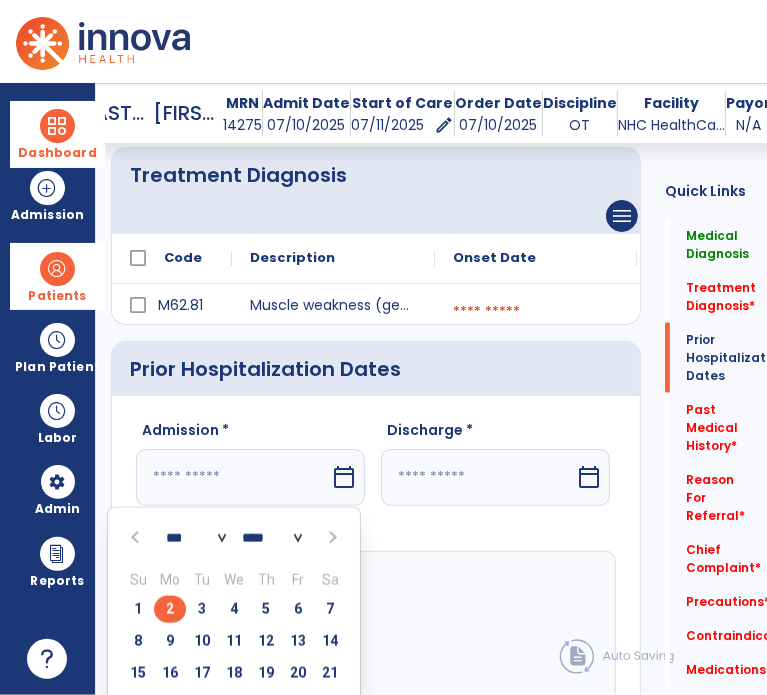 click on "2" at bounding box center [170, 609] 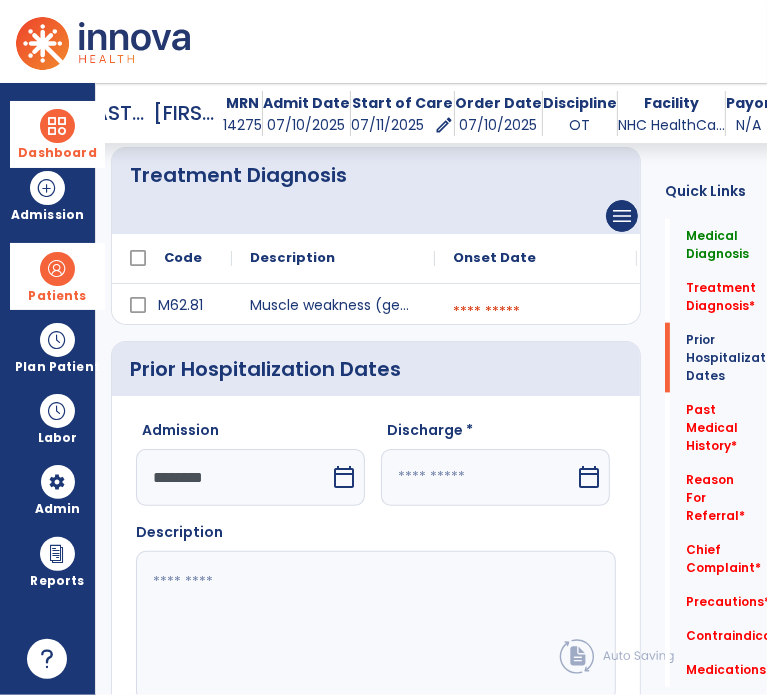 click at bounding box center [478, 477] 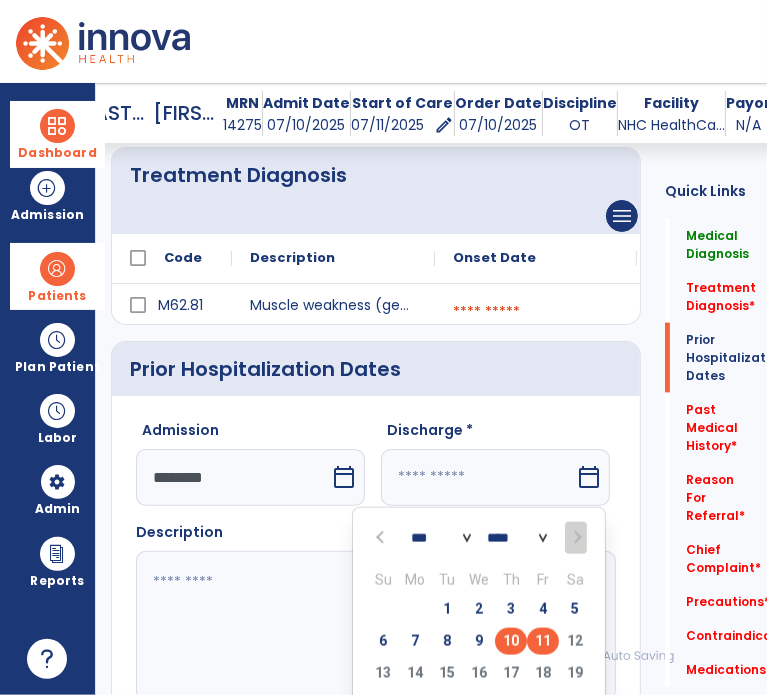 click on "10" at bounding box center [511, 641] 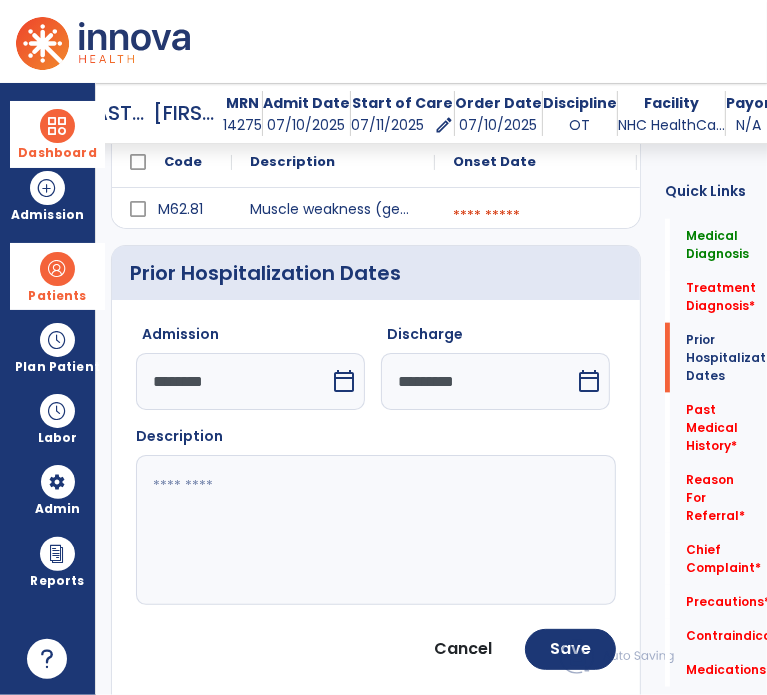scroll, scrollTop: 1200, scrollLeft: 0, axis: vertical 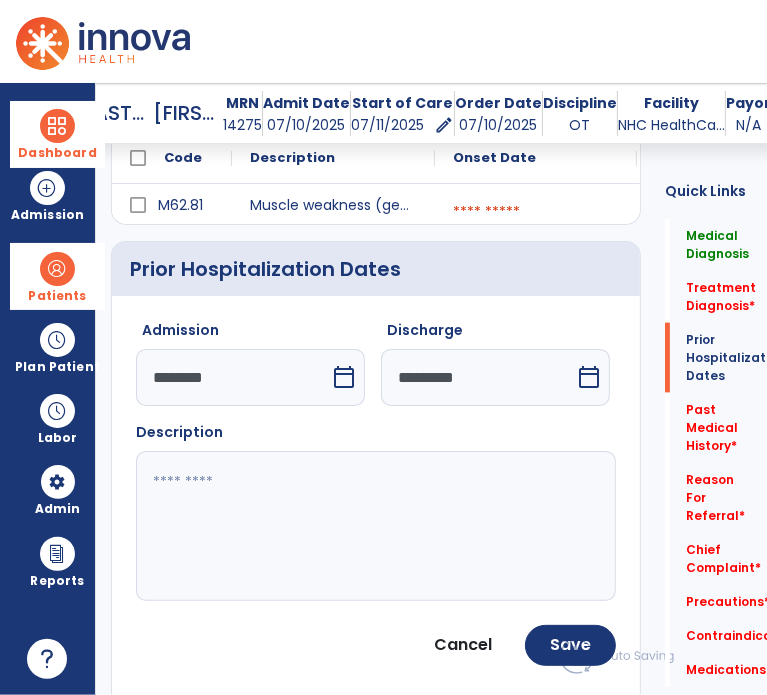 click 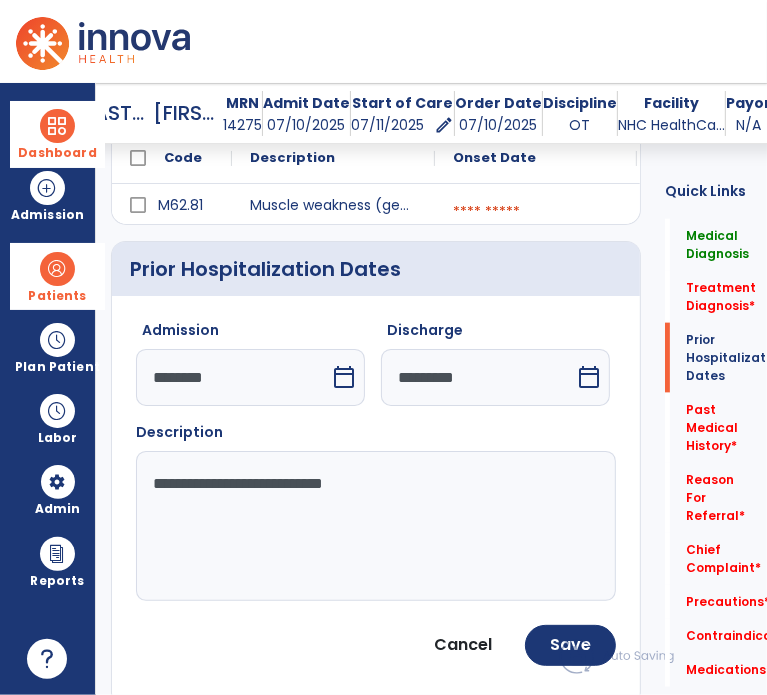 type on "**********" 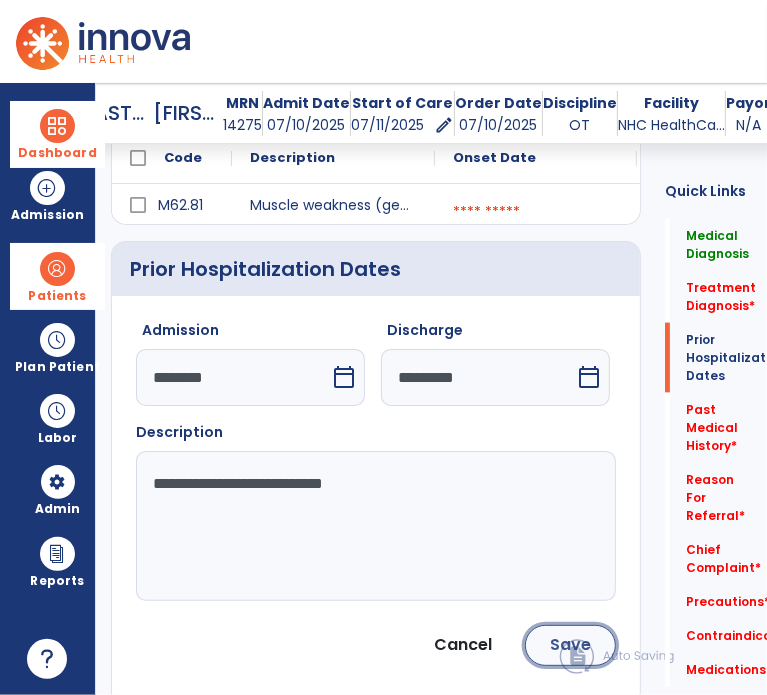 click on "Save" 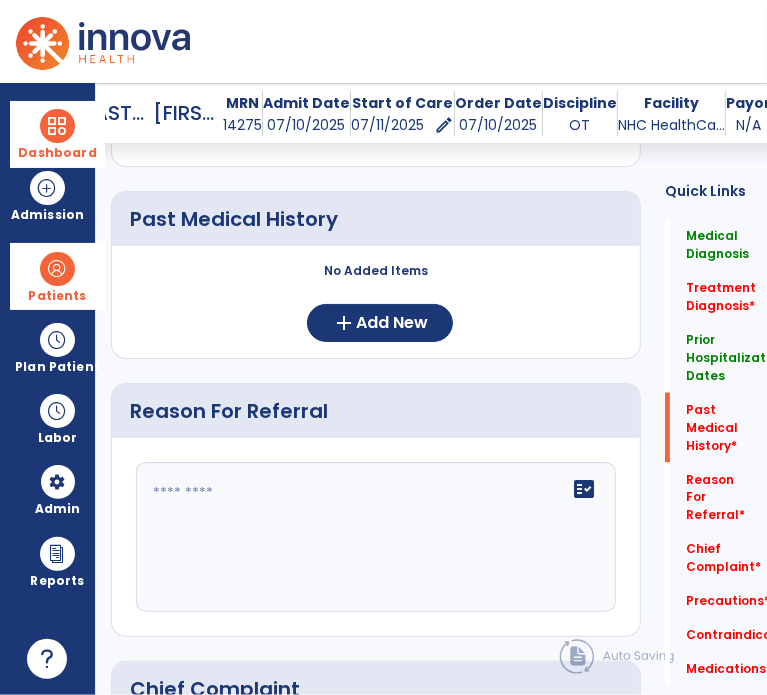 scroll, scrollTop: 1400, scrollLeft: 0, axis: vertical 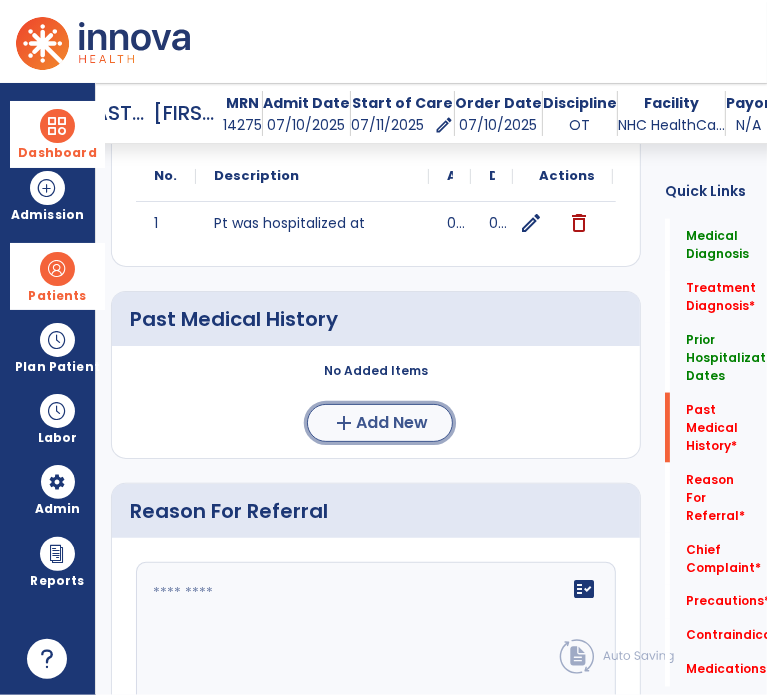 click on "Add New" 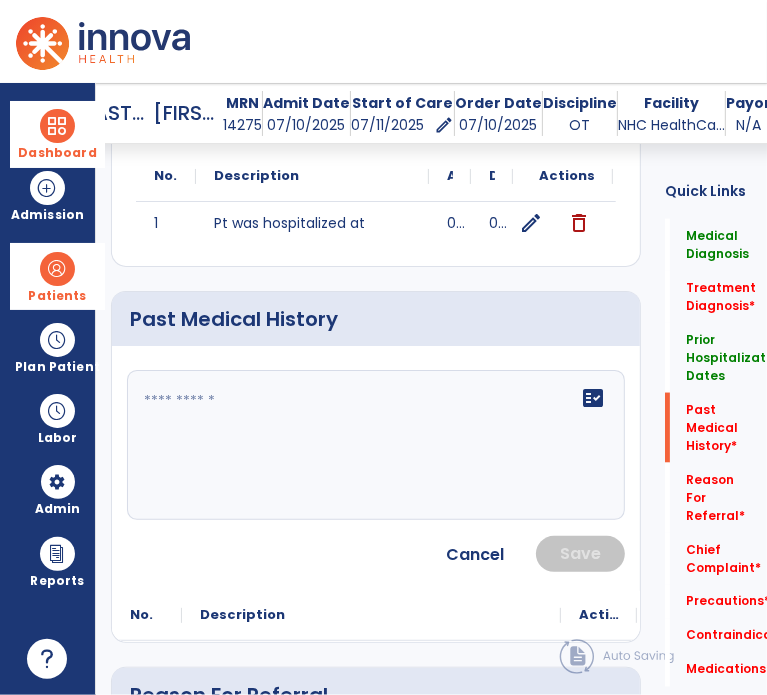 click on "fact_check" 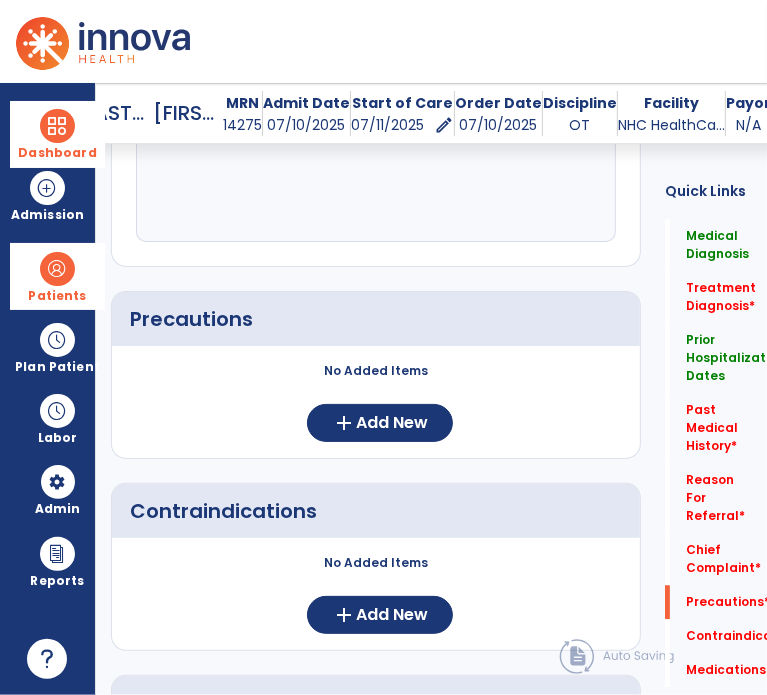 scroll, scrollTop: 2400, scrollLeft: 0, axis: vertical 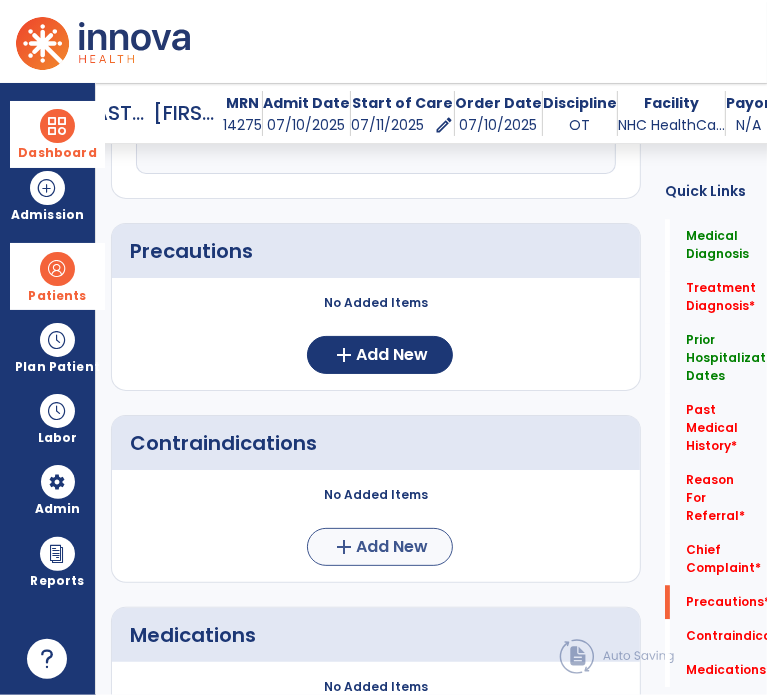 type on "**********" 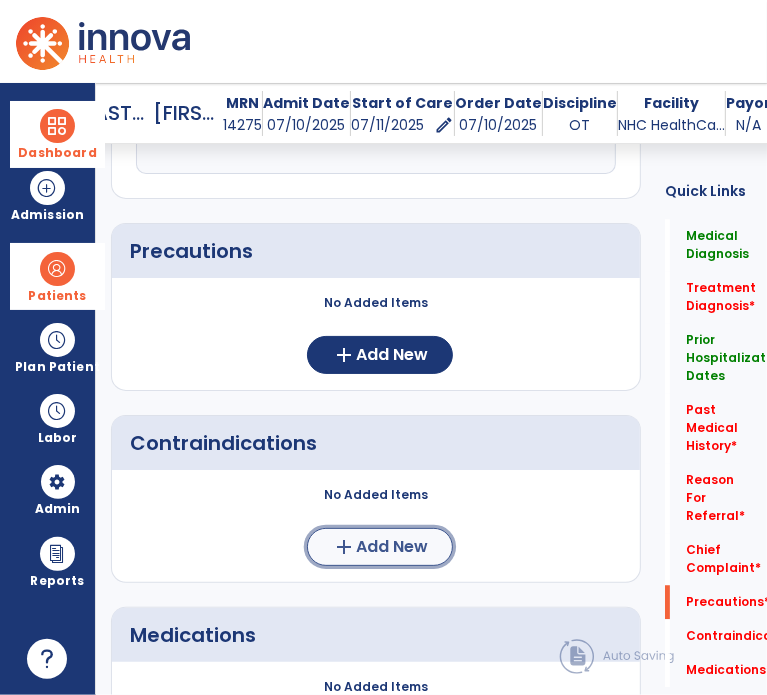 click on "add  Add New" 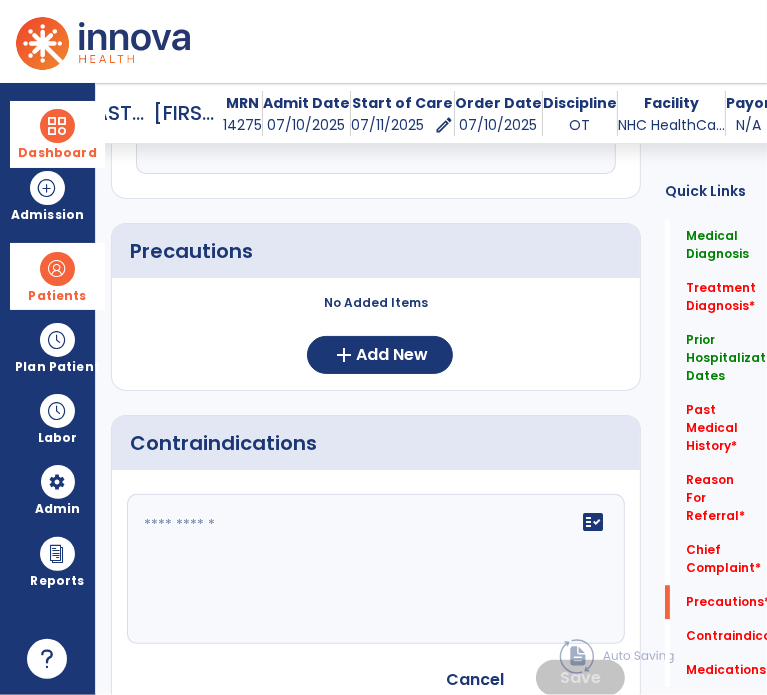 click 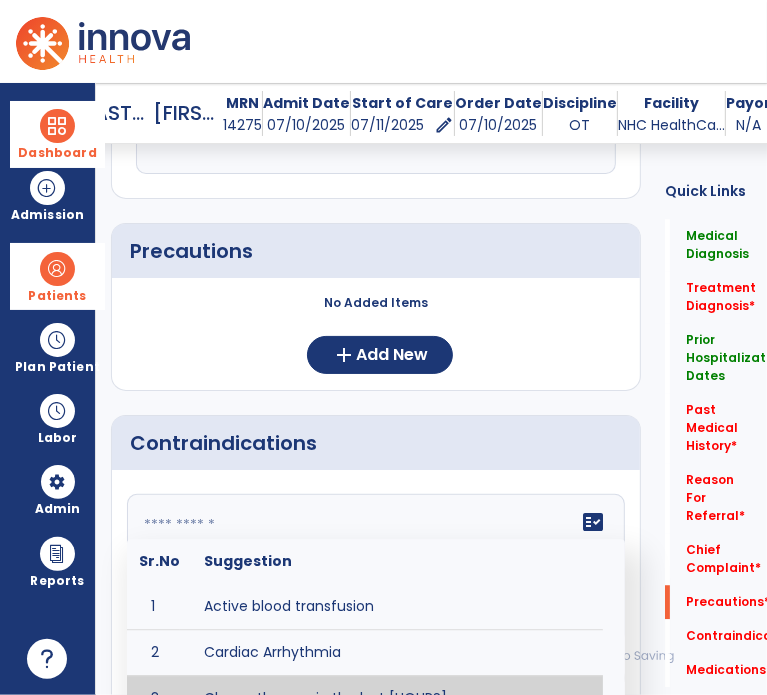 scroll, scrollTop: 2421, scrollLeft: 0, axis: vertical 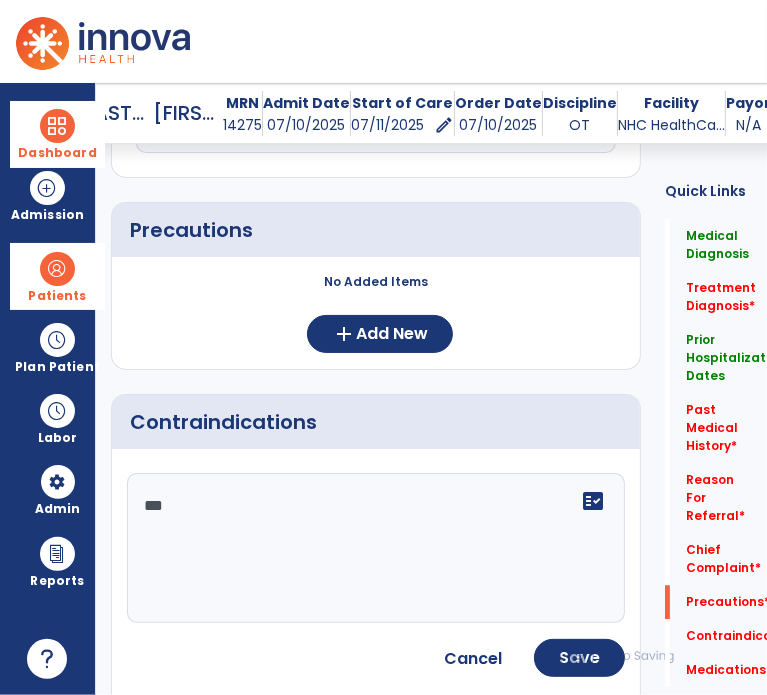 type on "***" 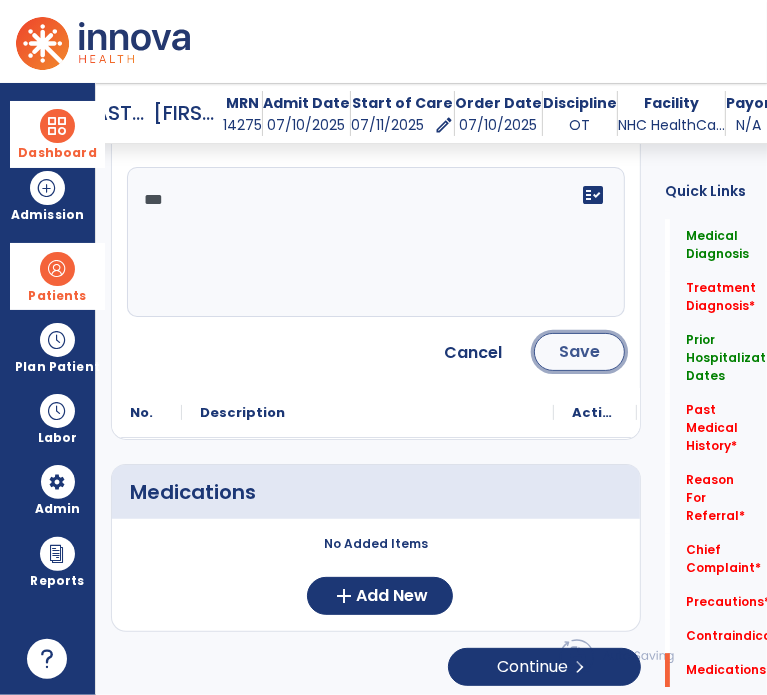 click on "Save" 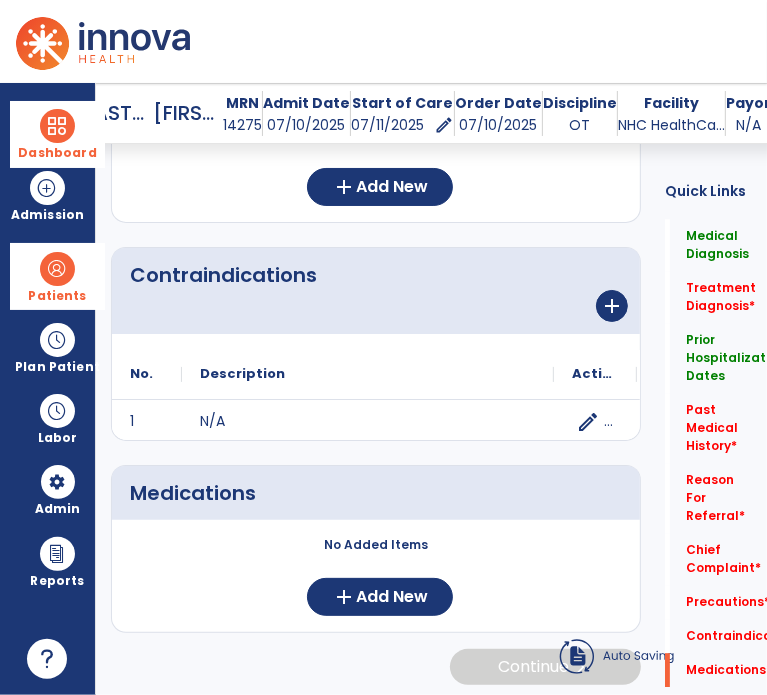 scroll, scrollTop: 2569, scrollLeft: 0, axis: vertical 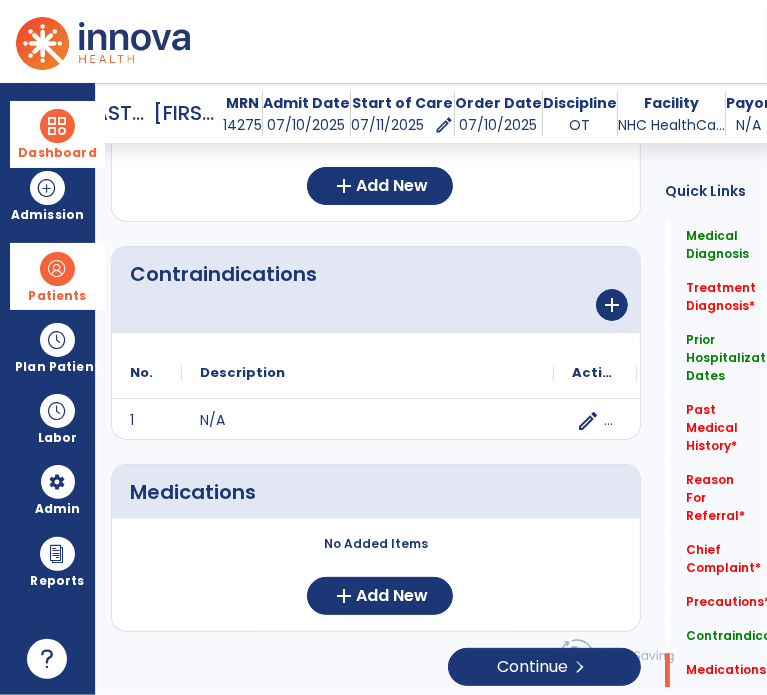 click on "domain_disabled   National HealthCare Corporation   domain_disabled   NHC HealthCare Ft Sanders    expand_more   NHC HealthCare Ft Sanders    NHC HealthCare Knoxville   NHC Holston Health and Rehab  Go Live: On schedule My Time:   Friday, Jul 11    ***** stop  Stop   Open your timecard  arrow_right 99+ Notifications Mark as read Census Alert - A01 Yesterday at 9:28 PM | NHC HealthCare Knoxville Census Alert - A01 Yesterday at 7:18 PM | NHC Holston Health and Rehab Co-Treatment Conflict: Bullen, Derek Yesterday at 4:11 PM | NHC HealthCare Ft Sanders  Census Alert - A01 Yesterday at 4:03 PM | NHC HealthCare Ft Sanders  Census Alert - A02 Yesterday at 3:58 PM | NHC HealthCare Knoxville See all Notifications  ML   Lagraff, Michael   expand_more   home   Home   person   Profile   manage_accounts   Admin   help   Help   logout   Log out" at bounding box center [383, 41] 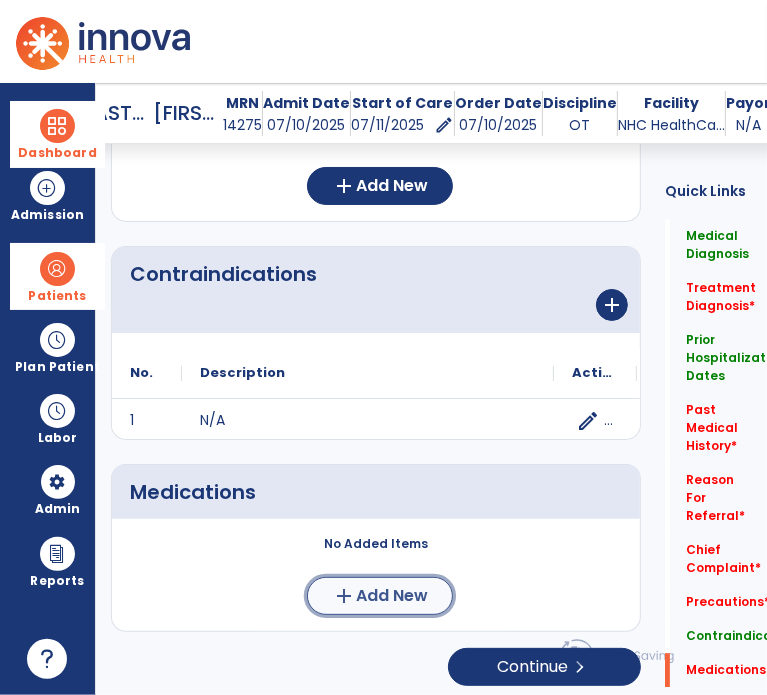 click on "Add New" 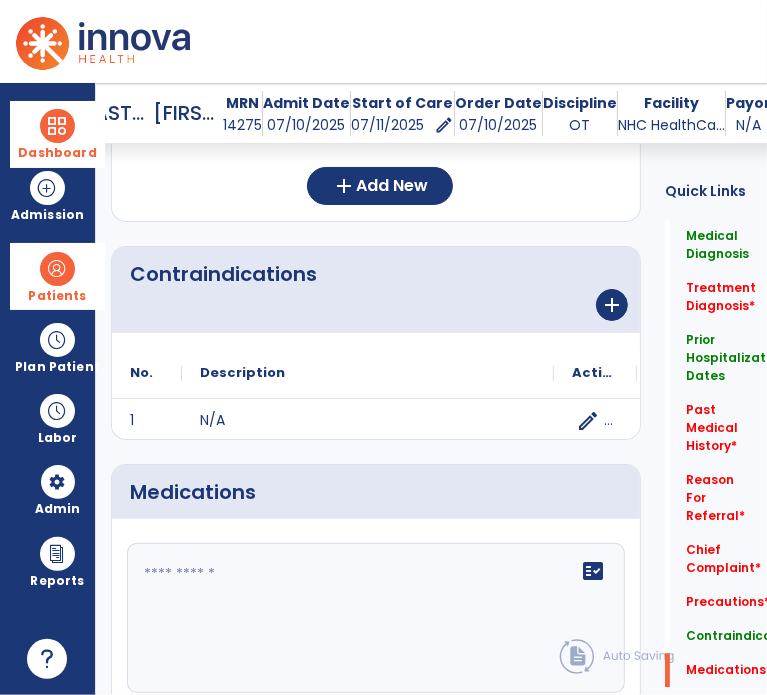 click 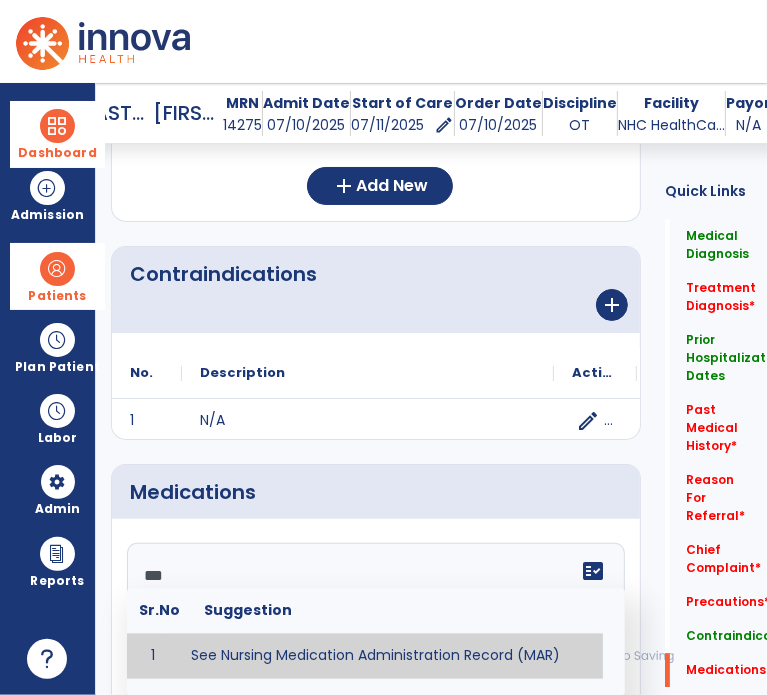 type on "**********" 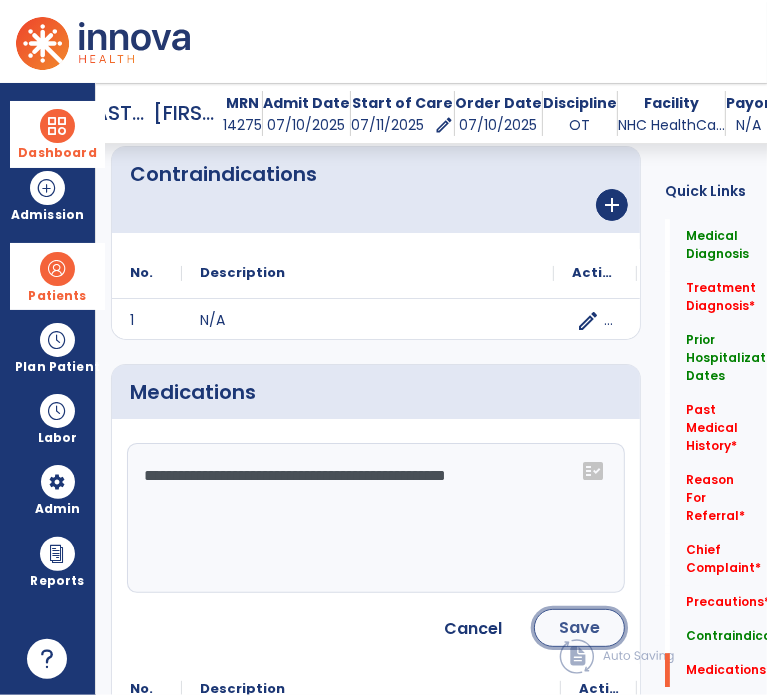 click on "Save" 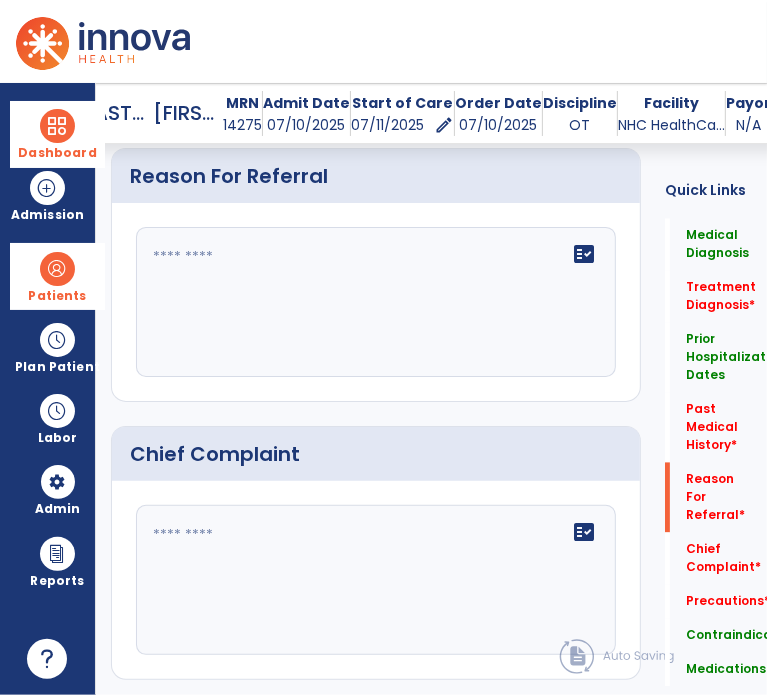 scroll, scrollTop: 1836, scrollLeft: 0, axis: vertical 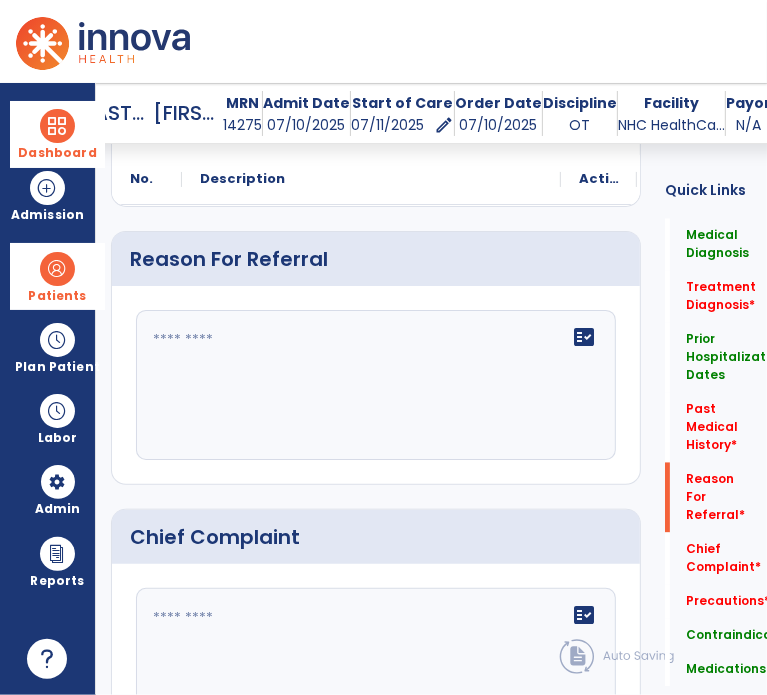 click on "fact_check" 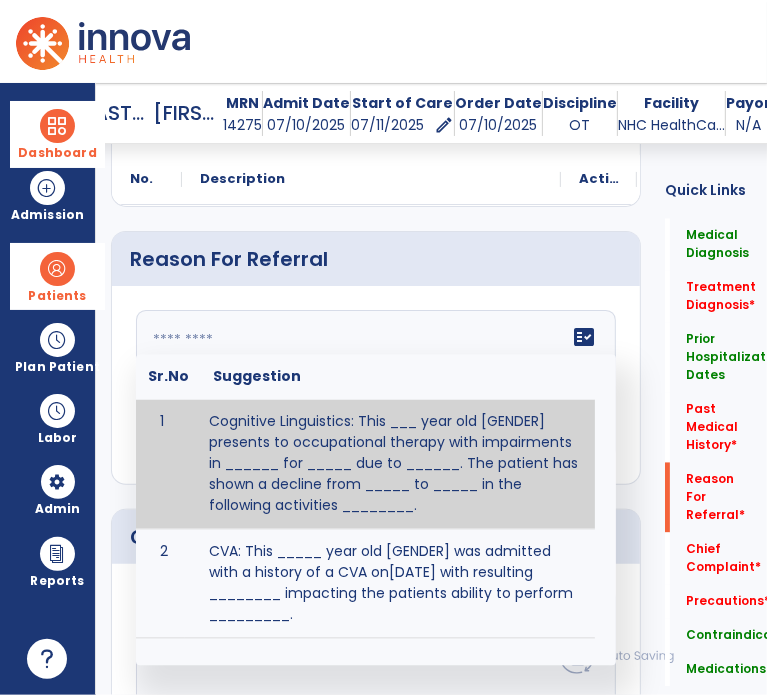 paste on "**********" 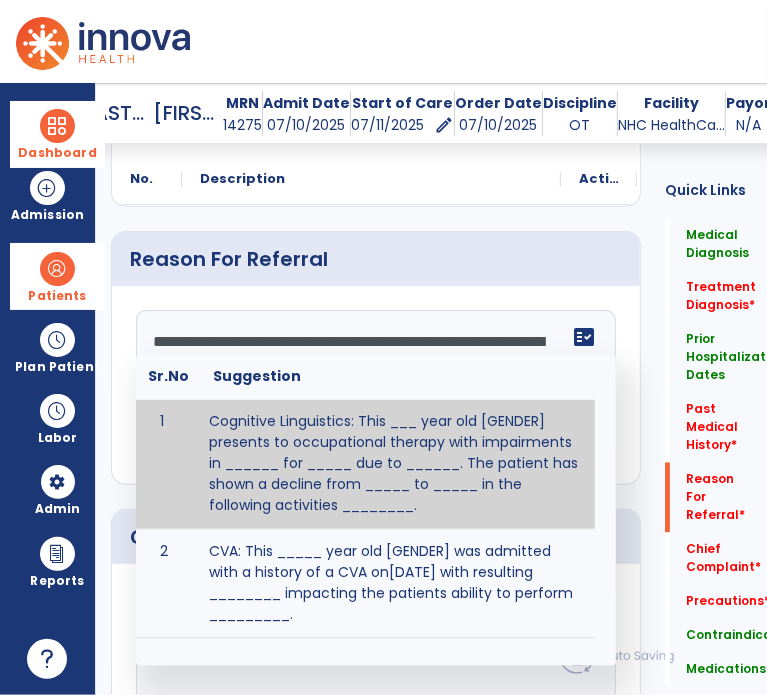 scroll, scrollTop: 15, scrollLeft: 0, axis: vertical 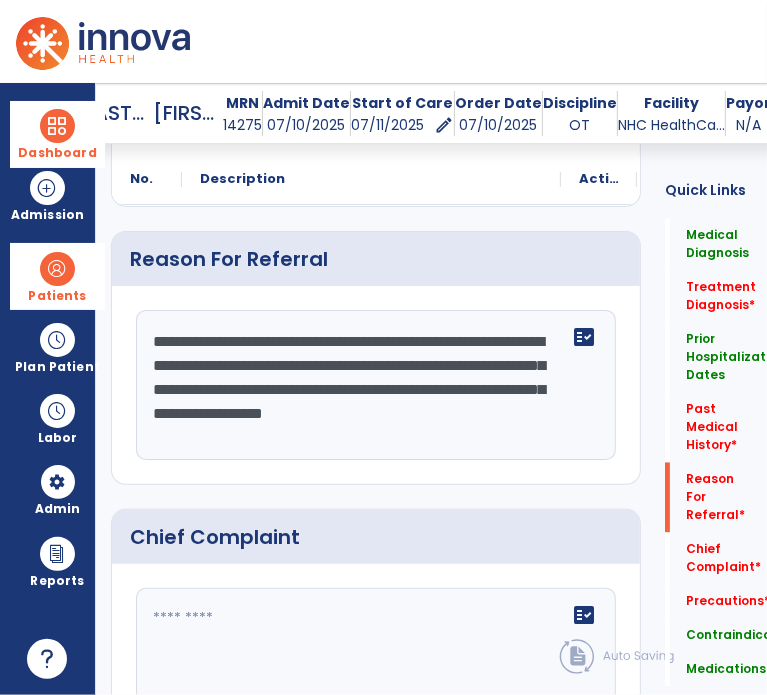 click on "**********" 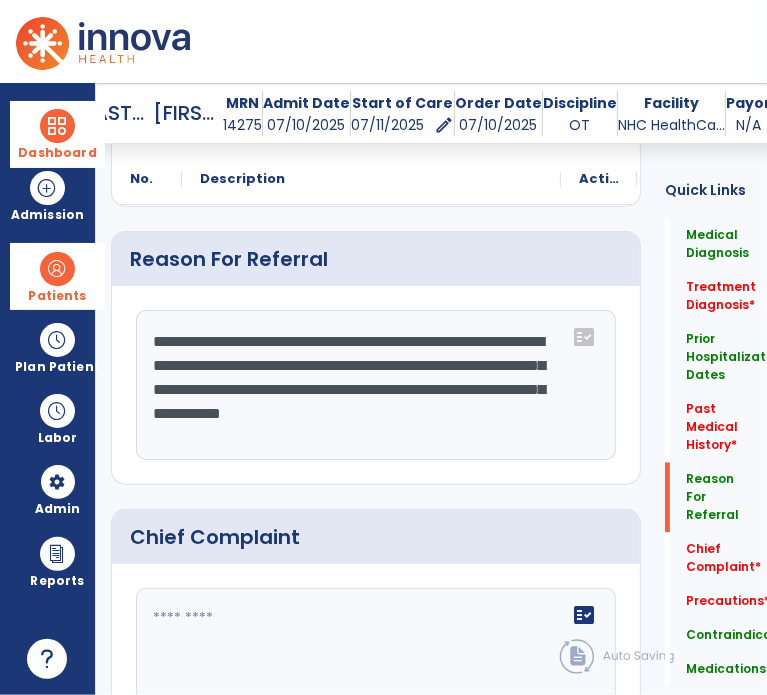 click on "**********" 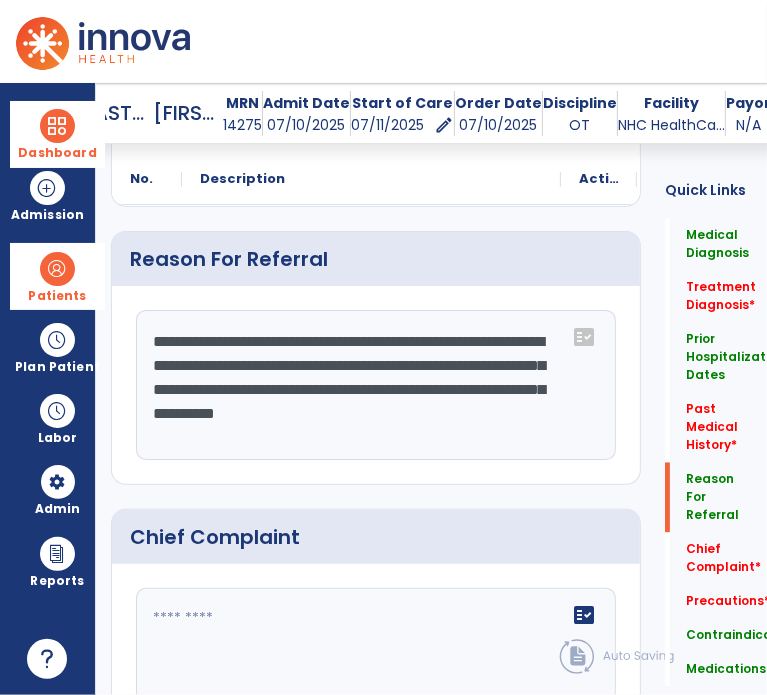 click on "**********" 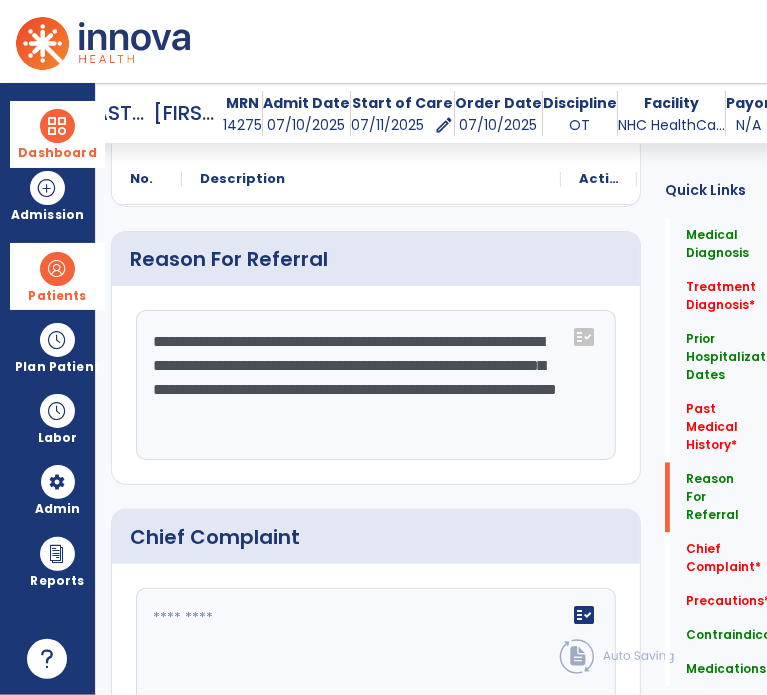 scroll, scrollTop: 0, scrollLeft: 0, axis: both 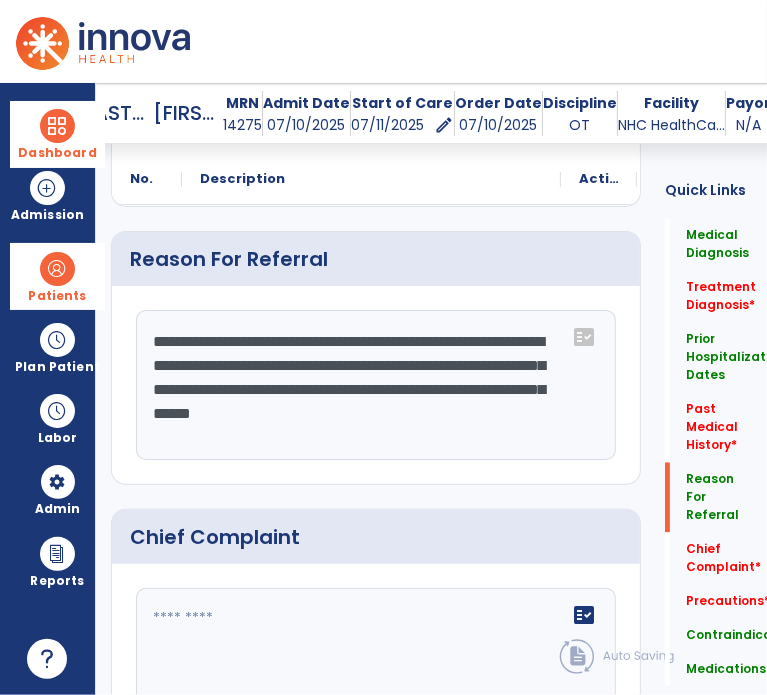 click on "**********" 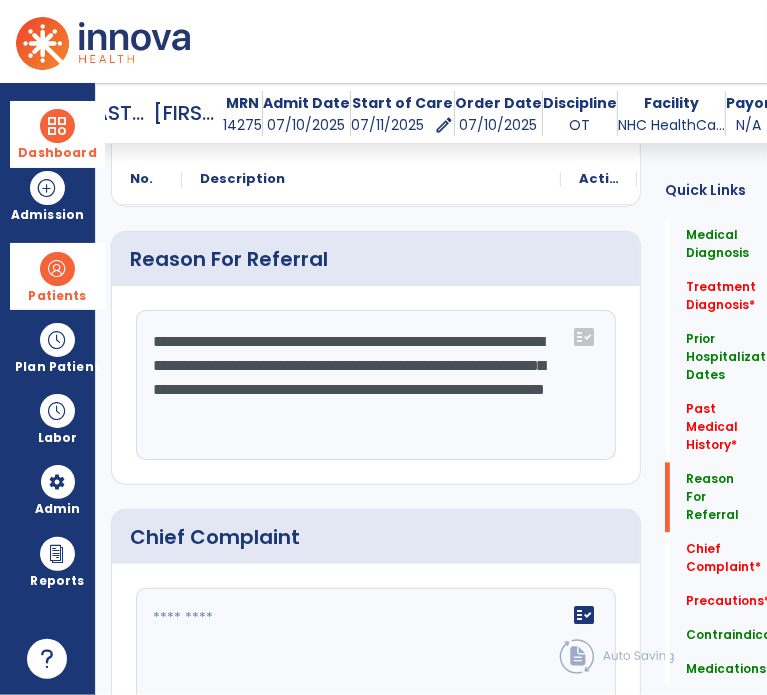 click on "**********" 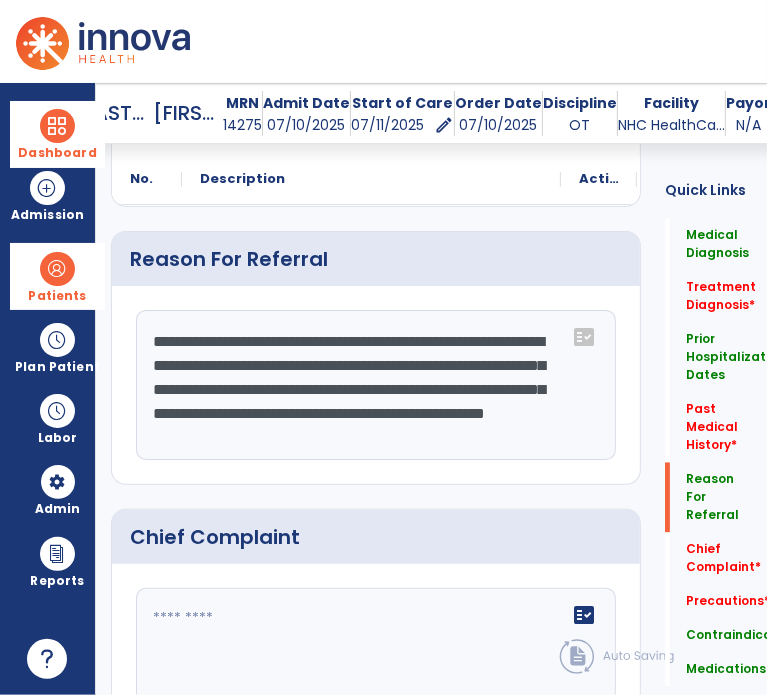 type on "**********" 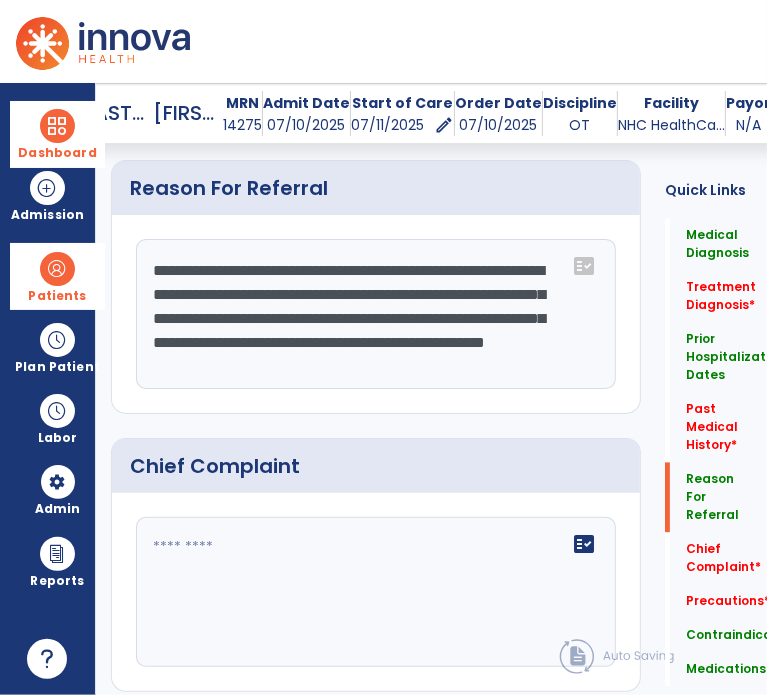 scroll, scrollTop: 2002, scrollLeft: 0, axis: vertical 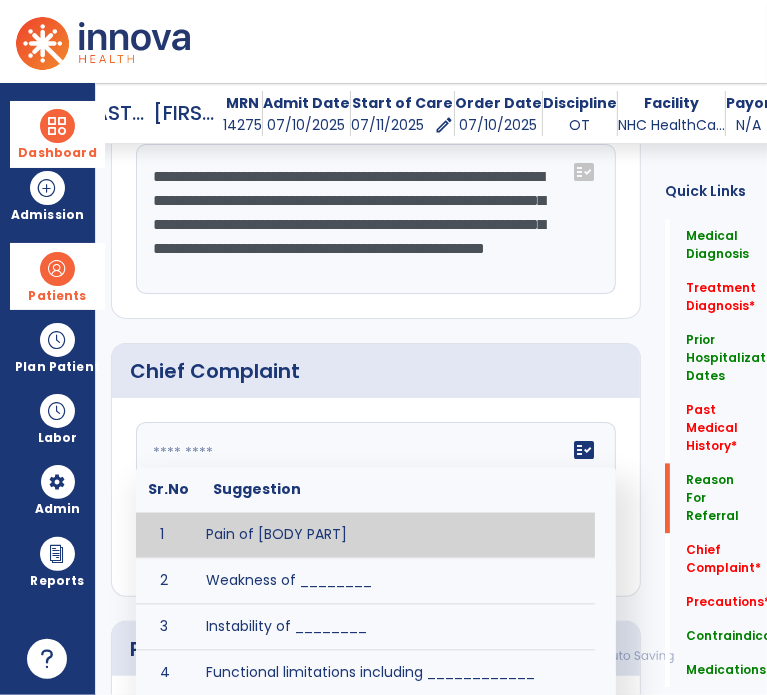 click on "fact_check  Sr.No Suggestion 1 Pain of [BODY PART] 2 Weakness of ________ 3 Instability of ________ 4 Functional limitations including ____________ 5 ADL's including ___________. 6 Inability to perform work related duties such as _________ 7 Inability to perform house hold duties such as __________. 8 Loss of balance. 9 Problems with gait including _________." 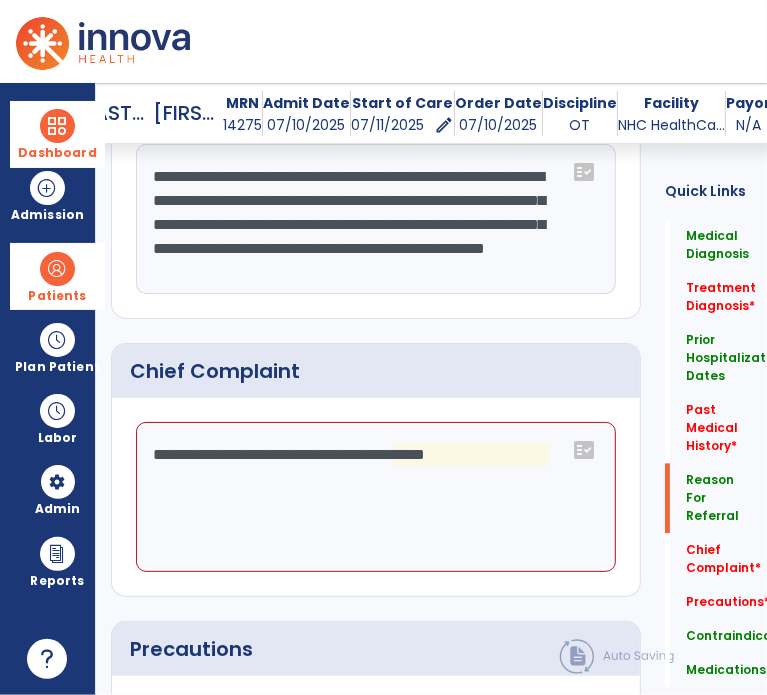 click on "**********" 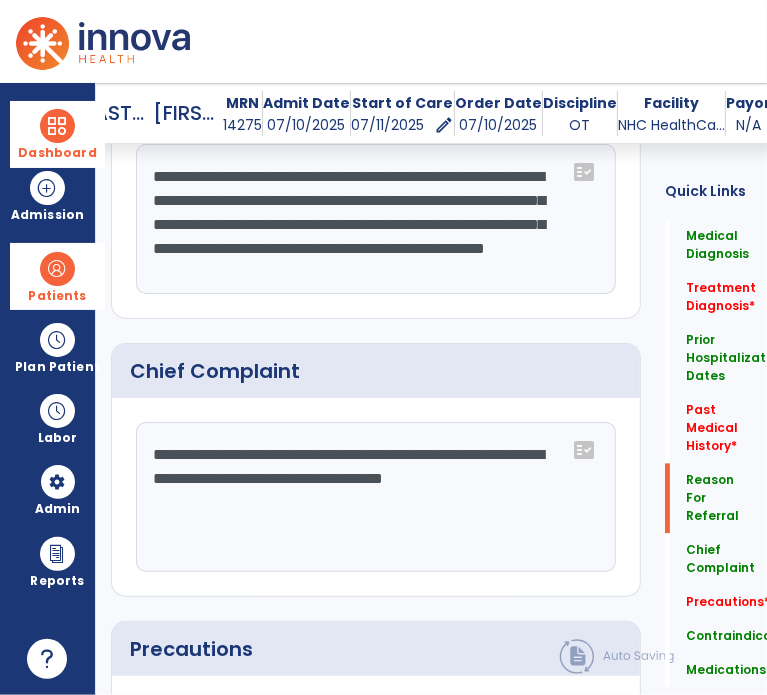 type on "**********" 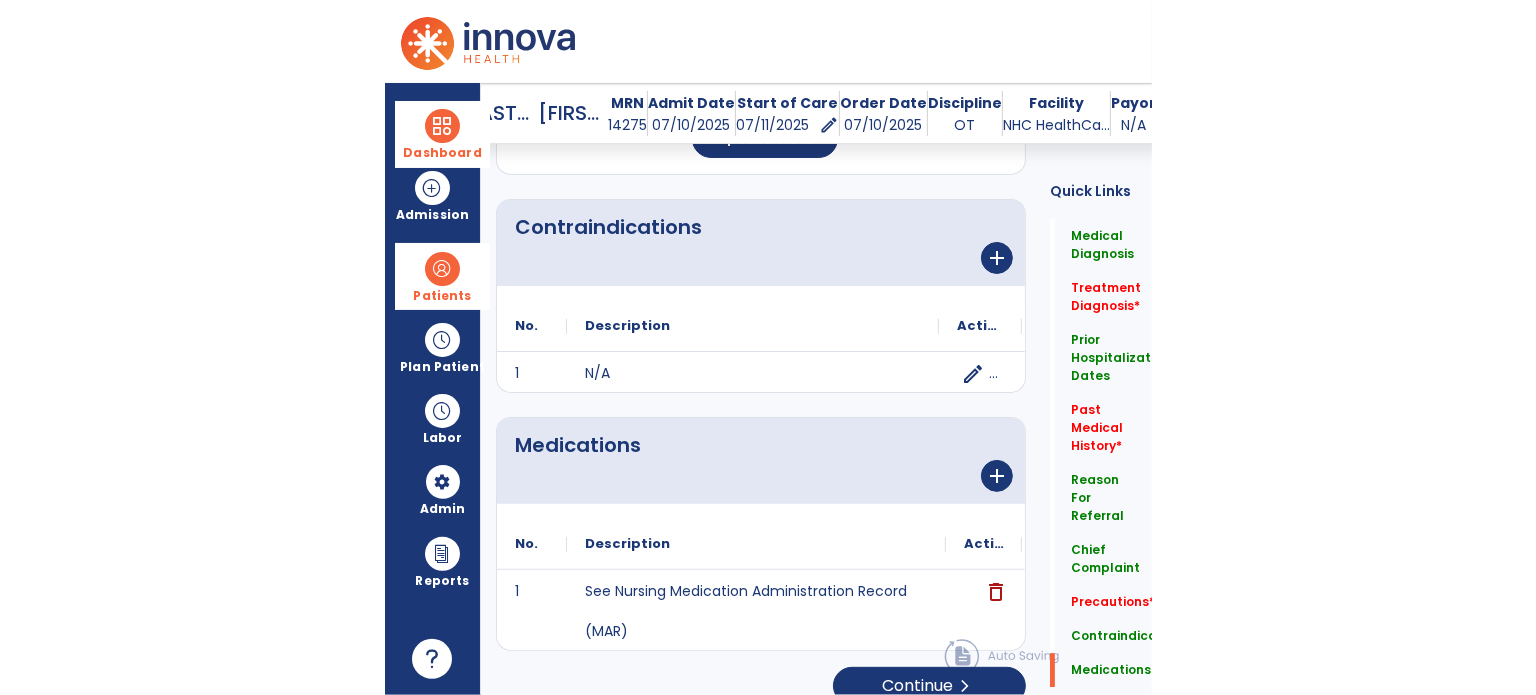 scroll, scrollTop: 2636, scrollLeft: 0, axis: vertical 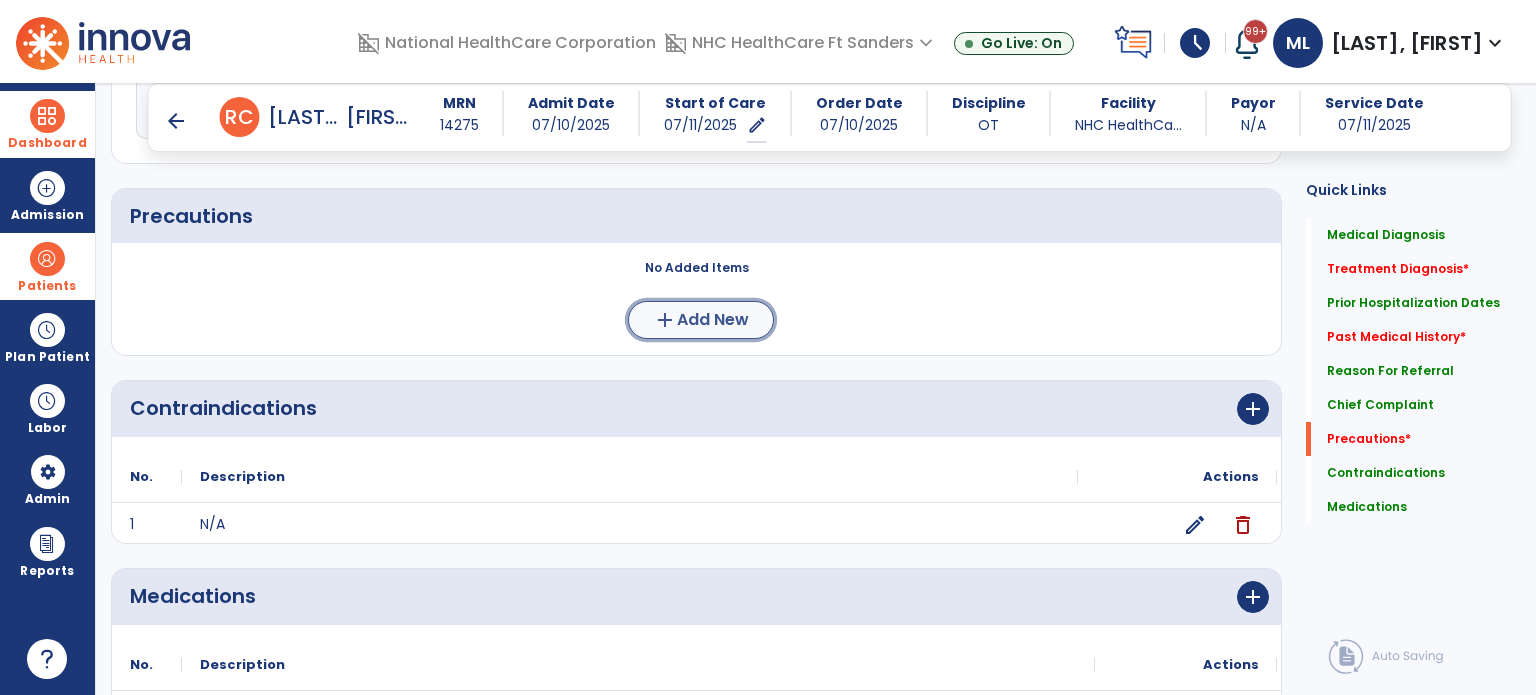 click on "Add New" 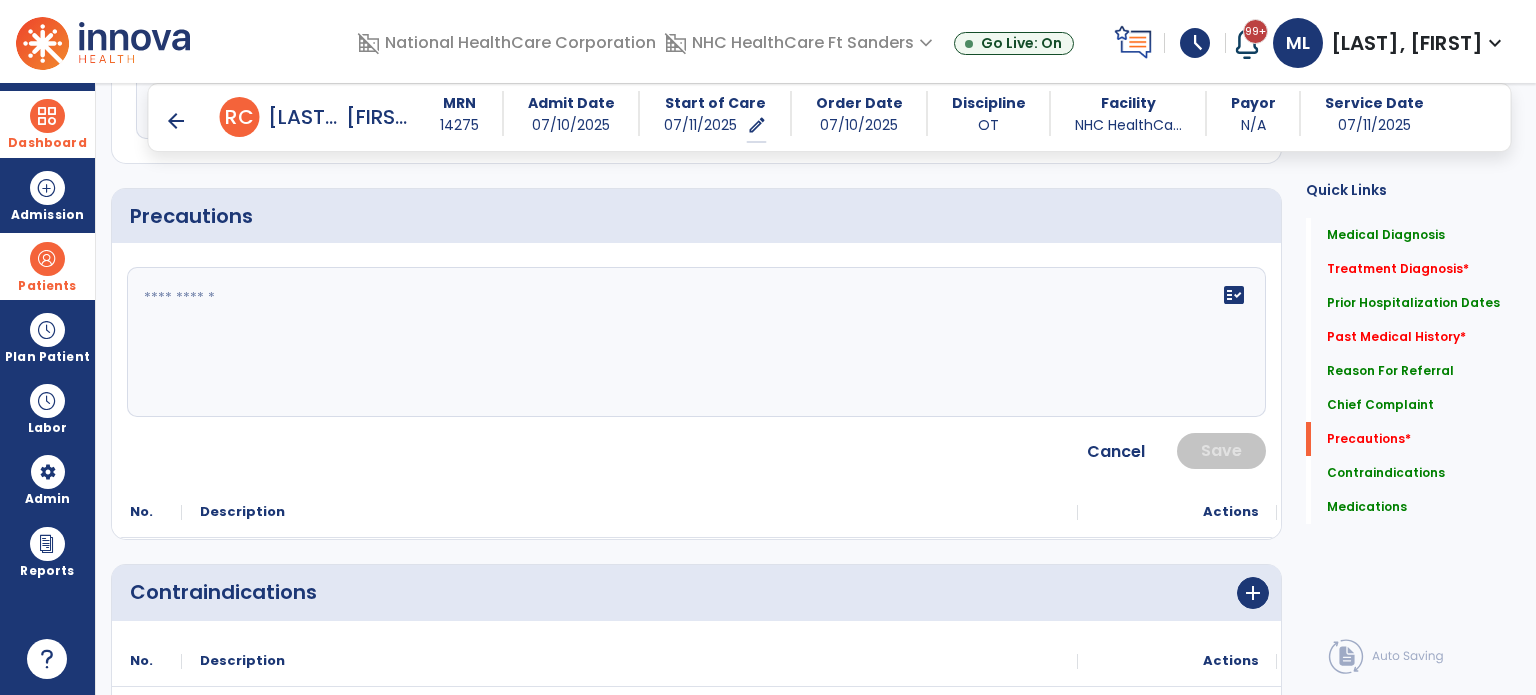 click 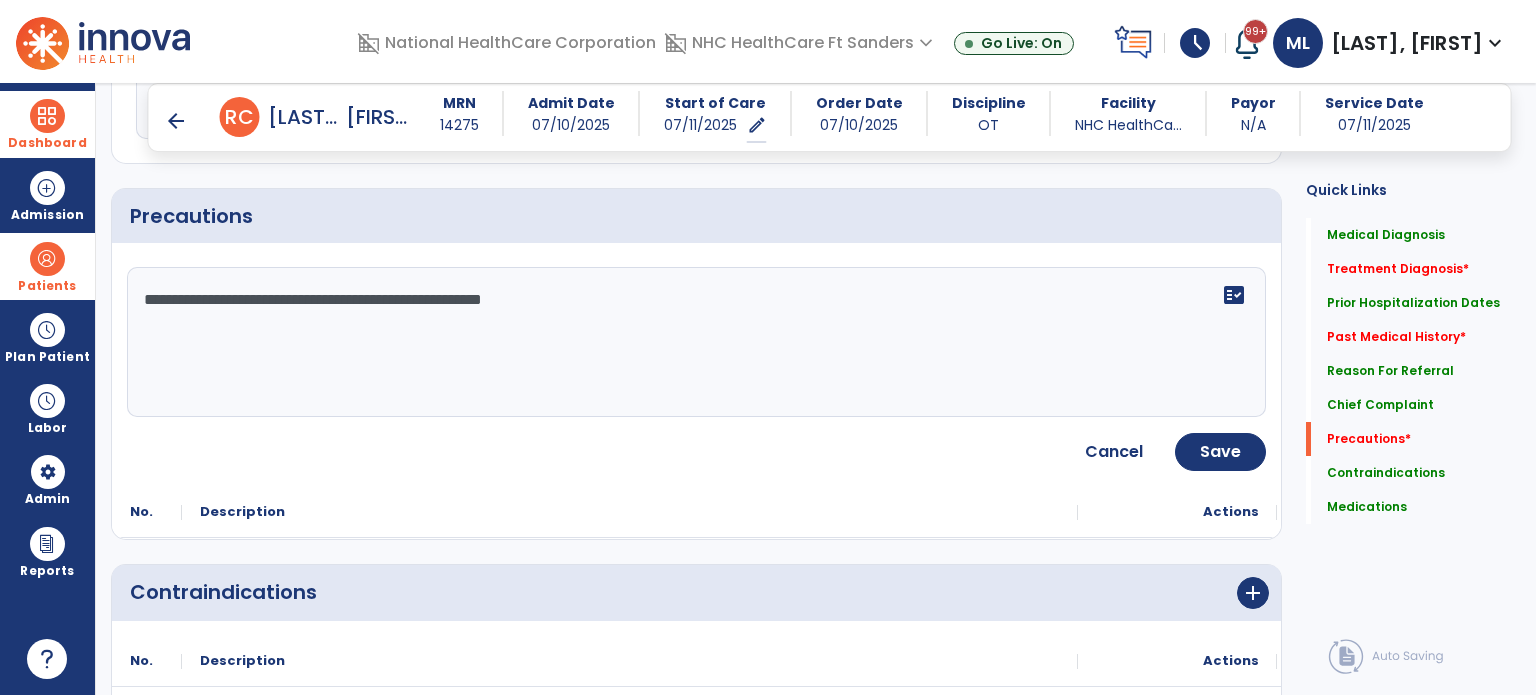 paste on "**********" 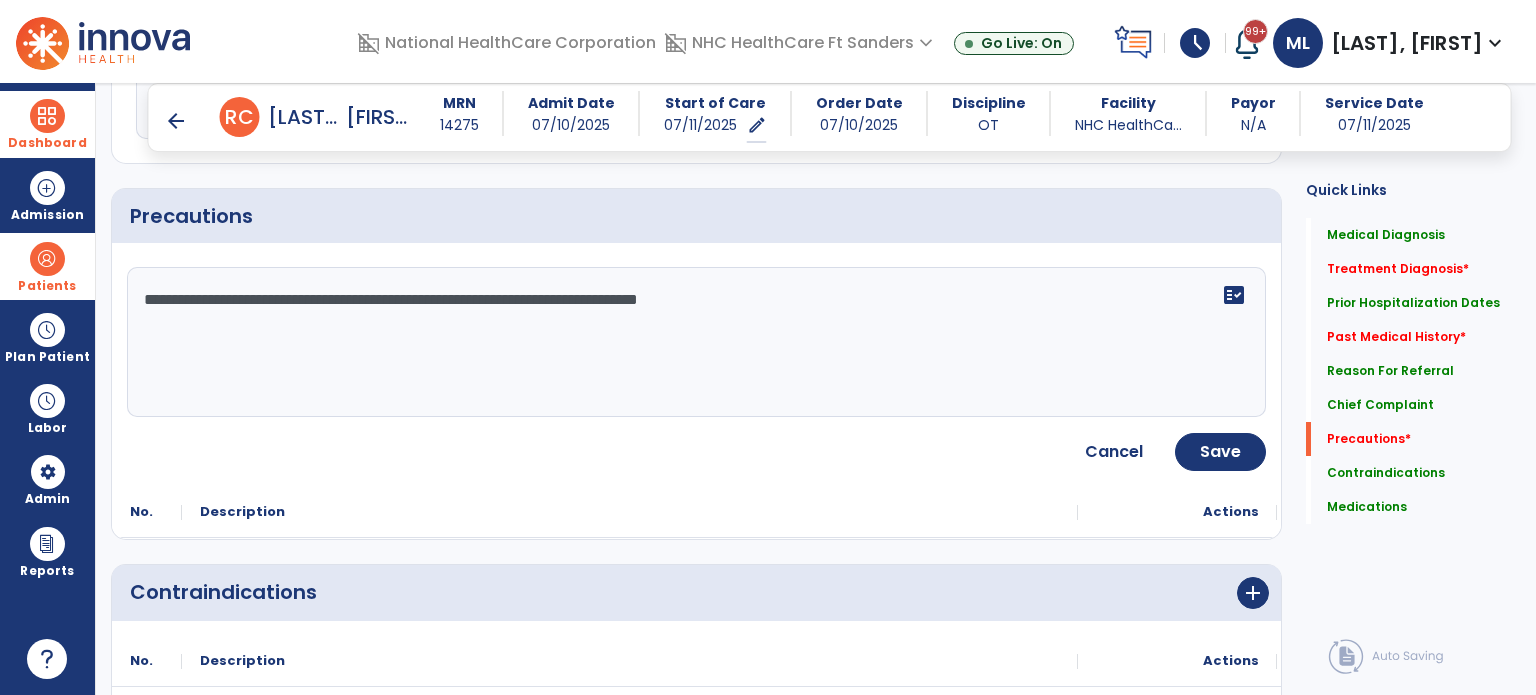 click on "**********" 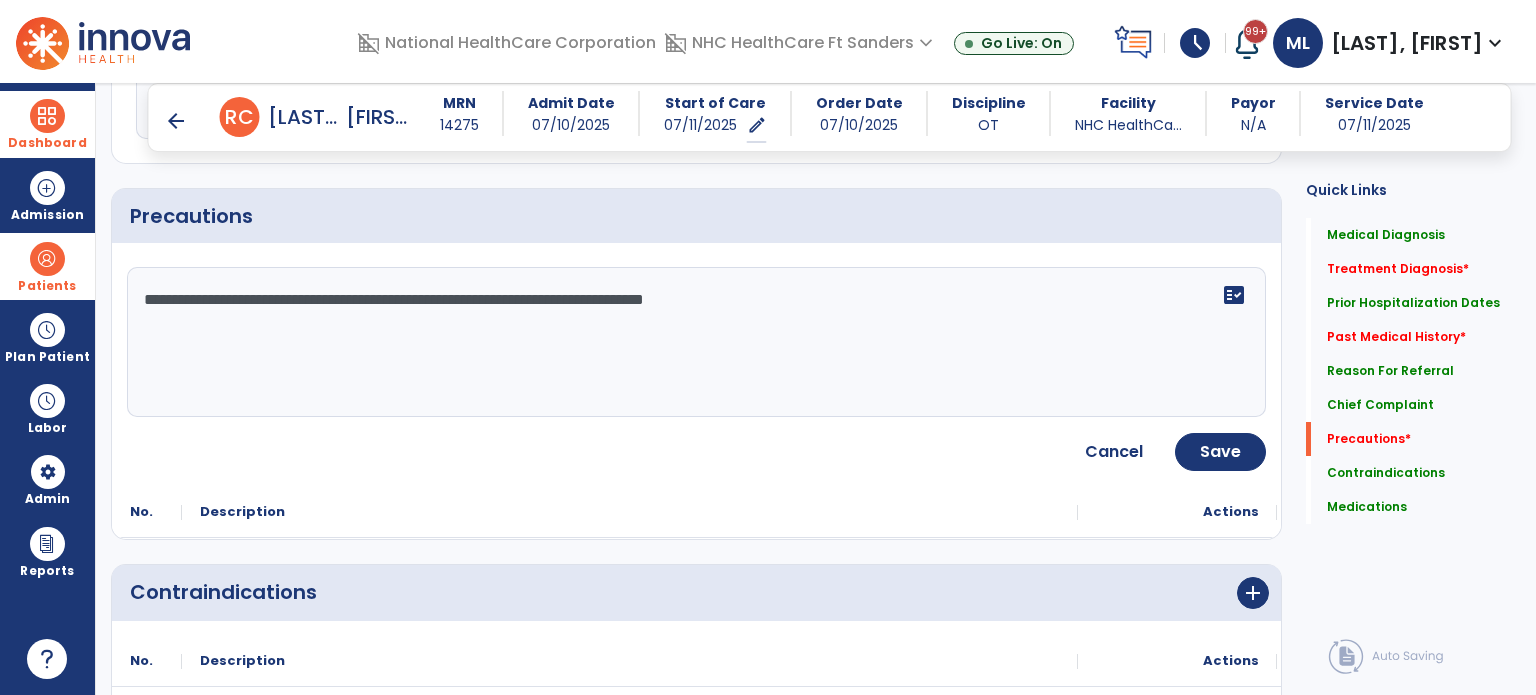 click on "**********" 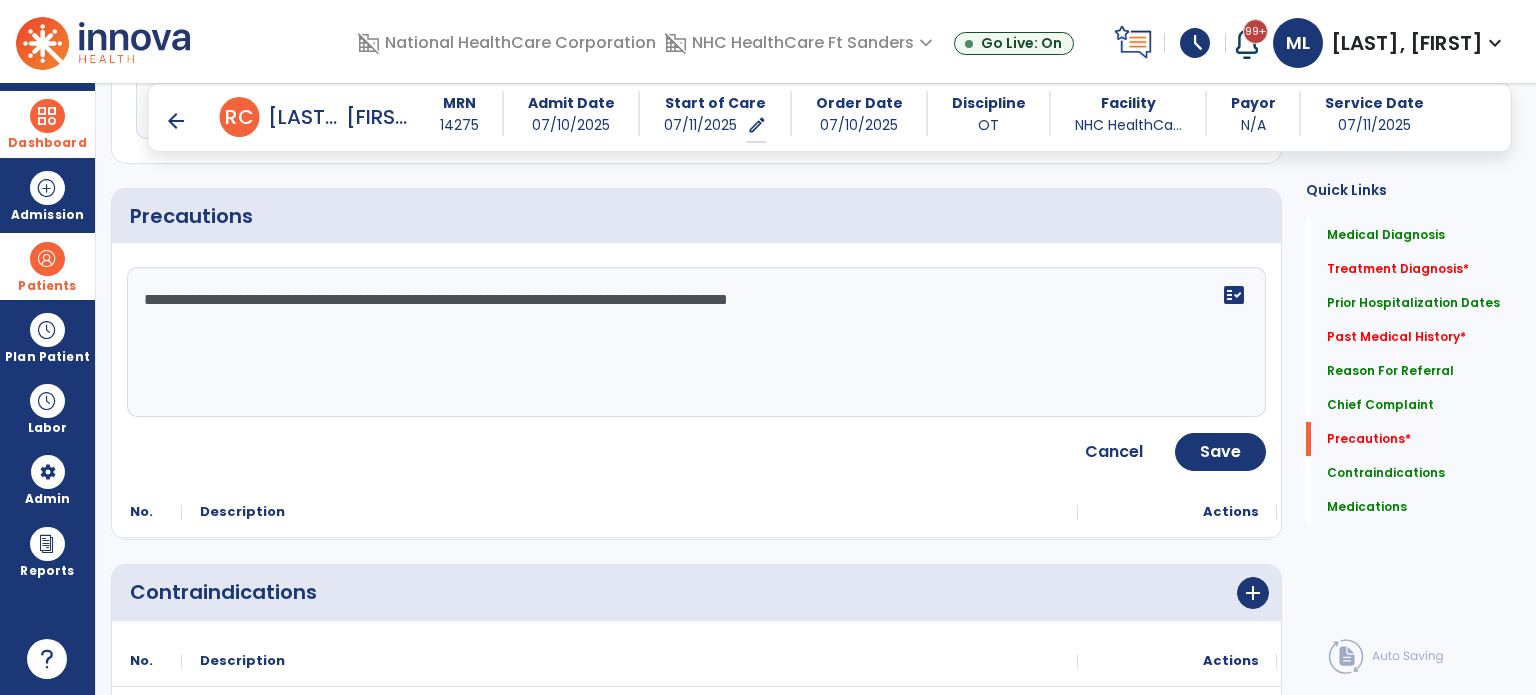 click on "**********" 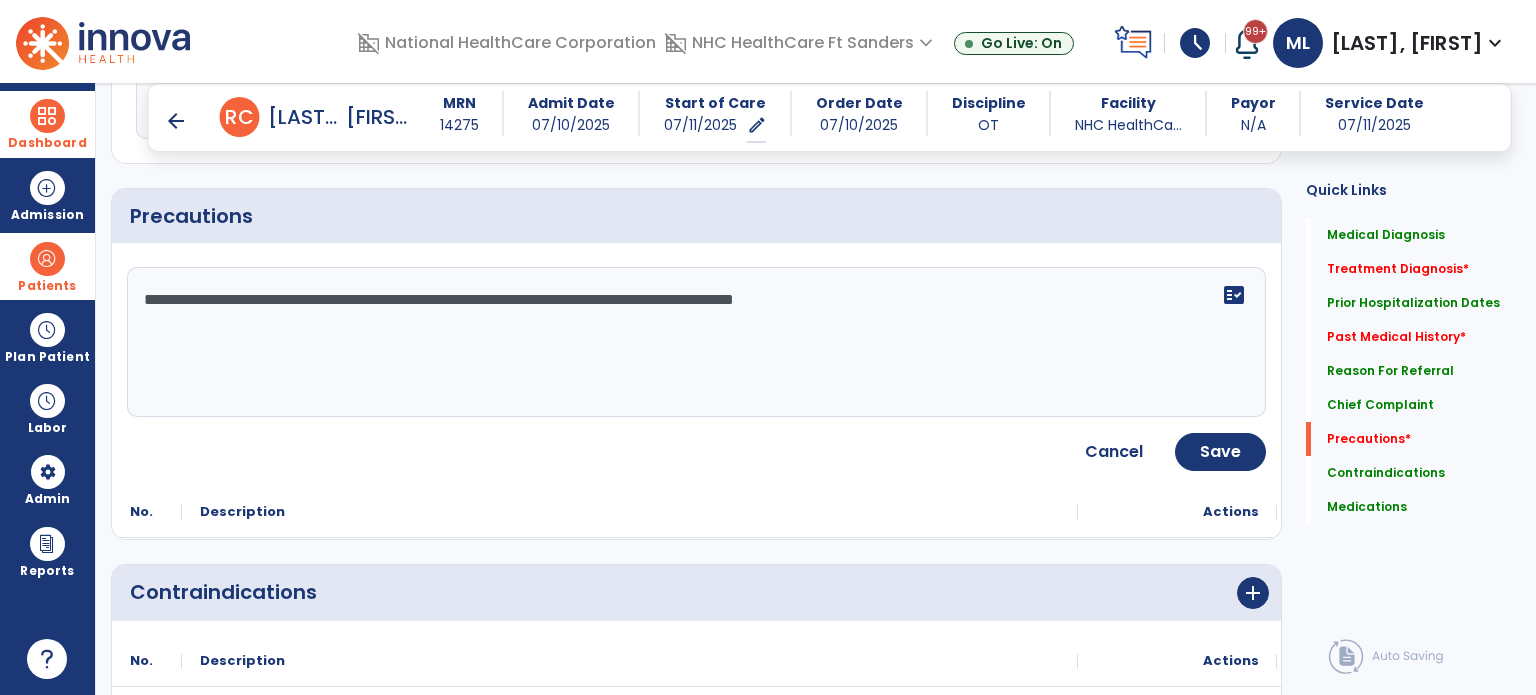 click on "**********" 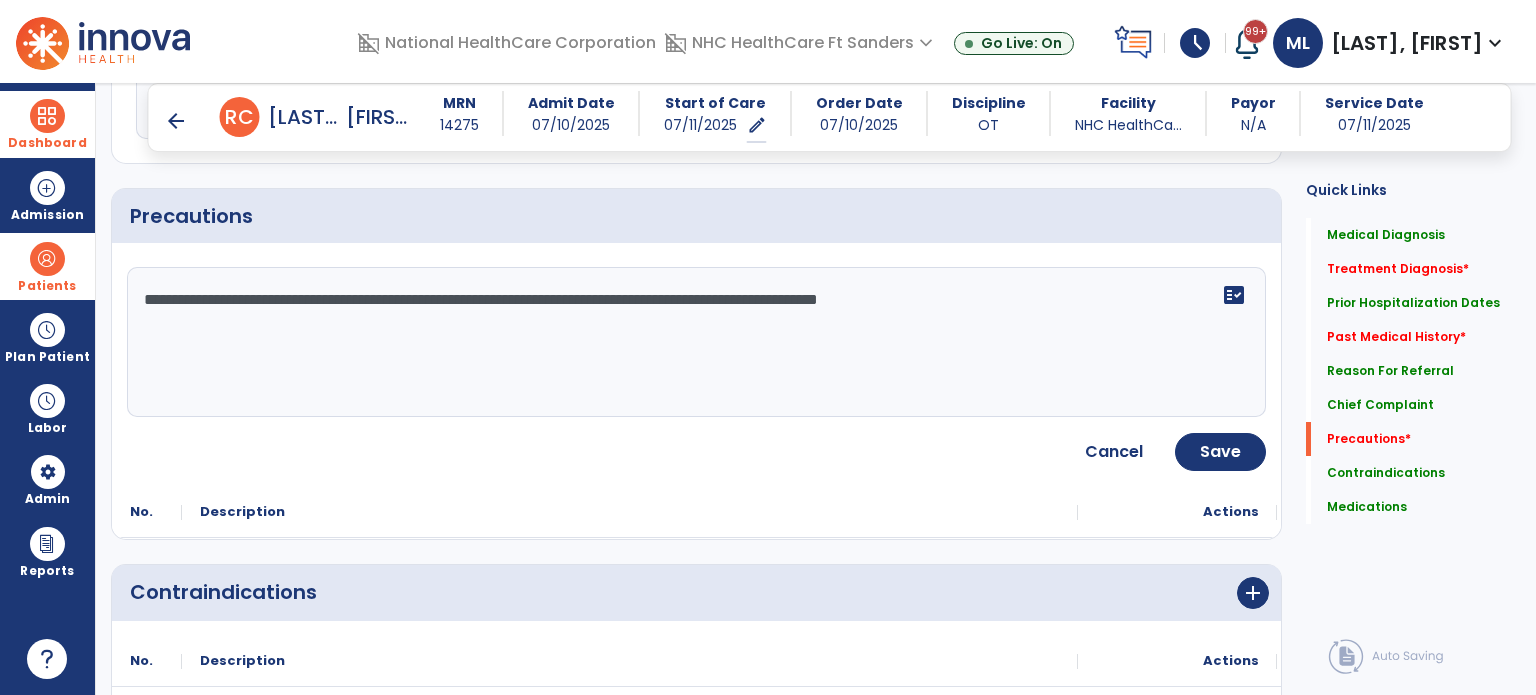 type on "**********" 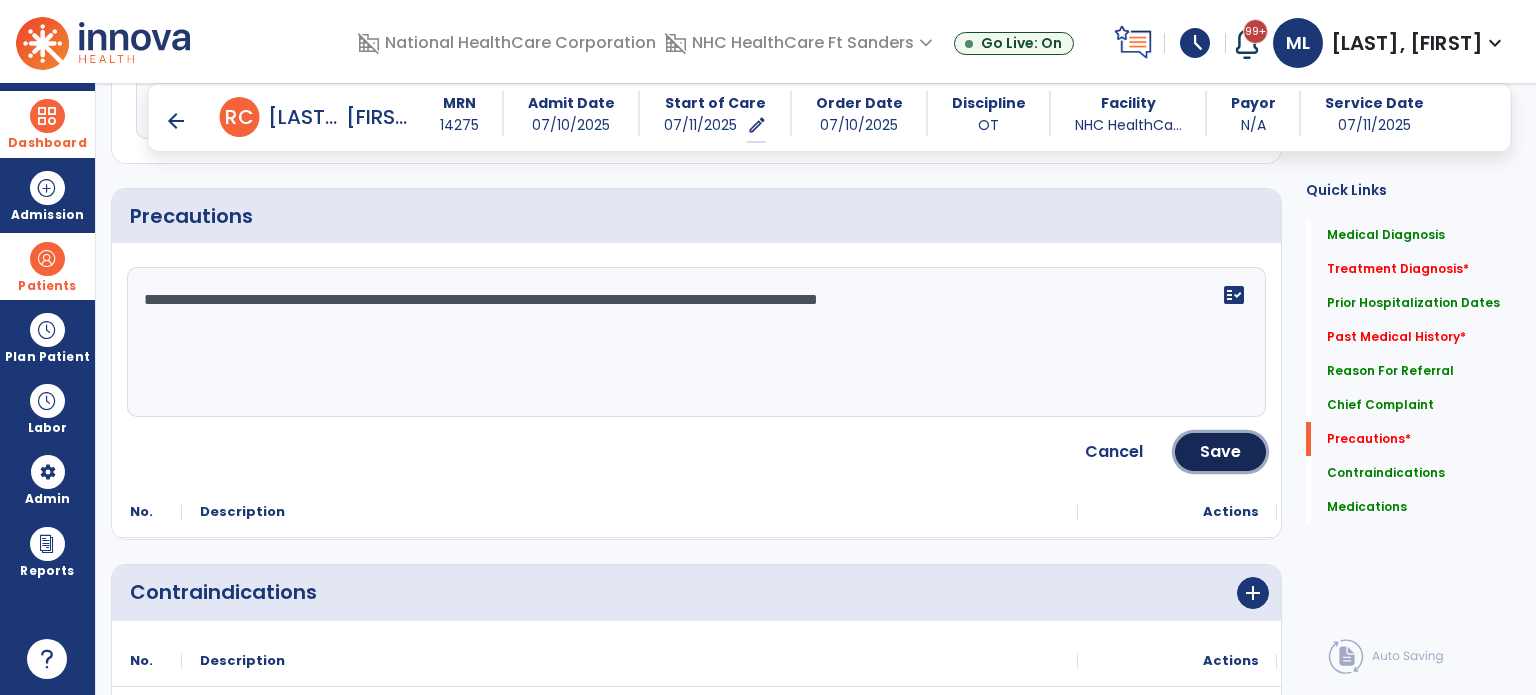 click on "Save" 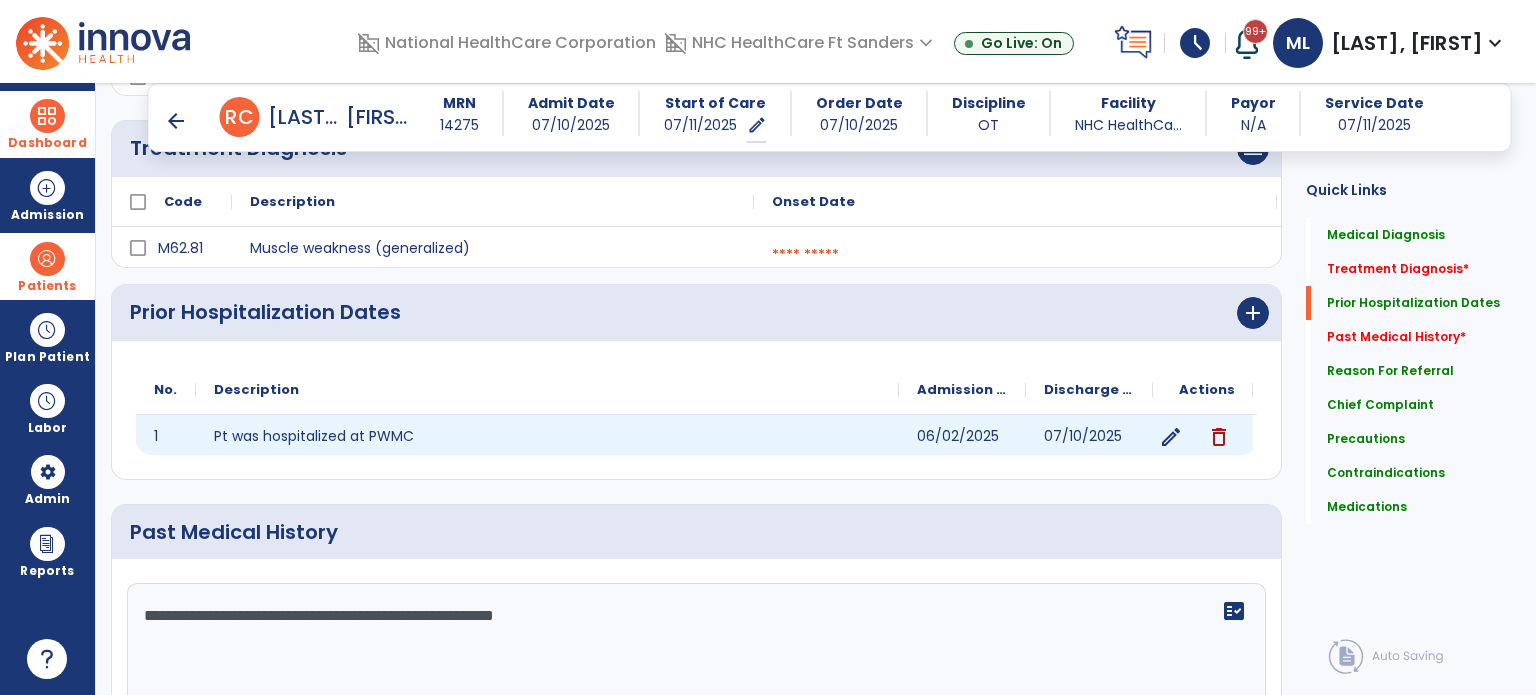 scroll, scrollTop: 1009, scrollLeft: 0, axis: vertical 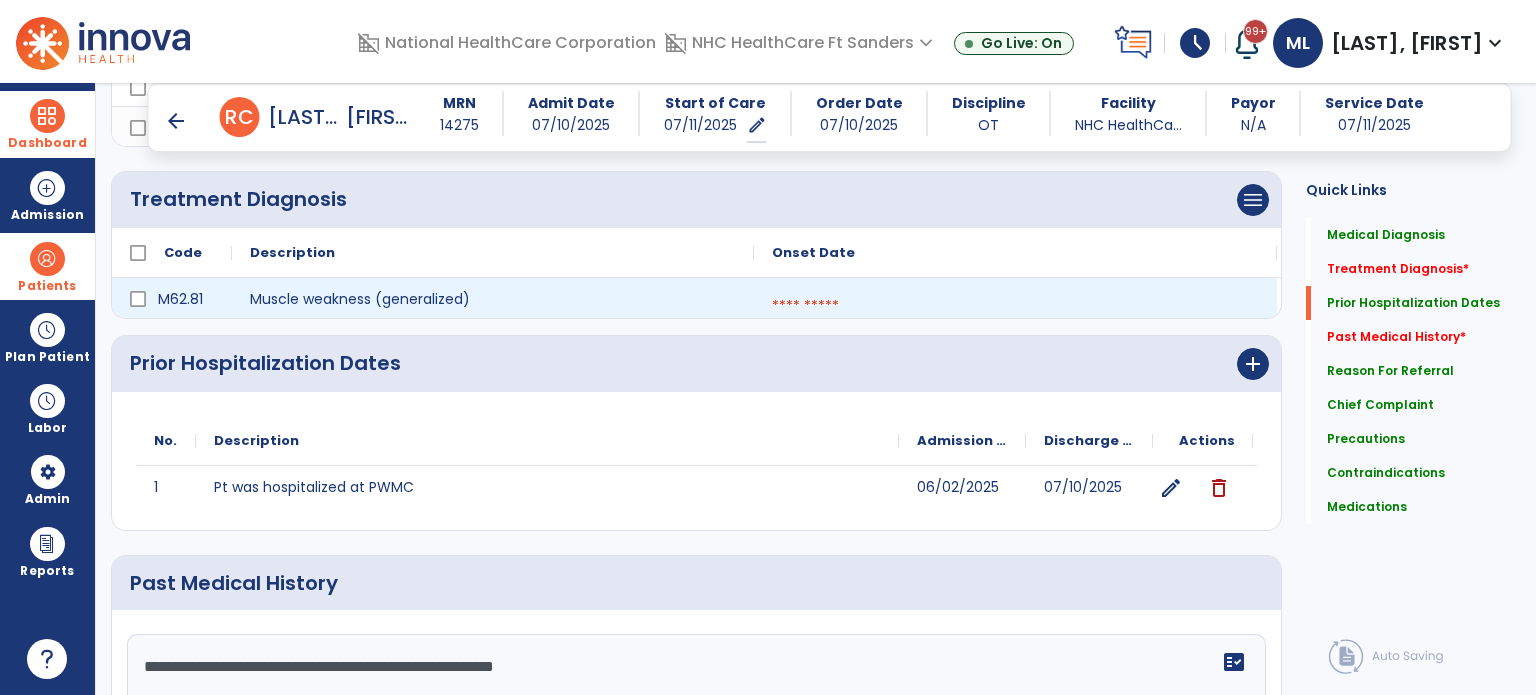 click at bounding box center [1015, 306] 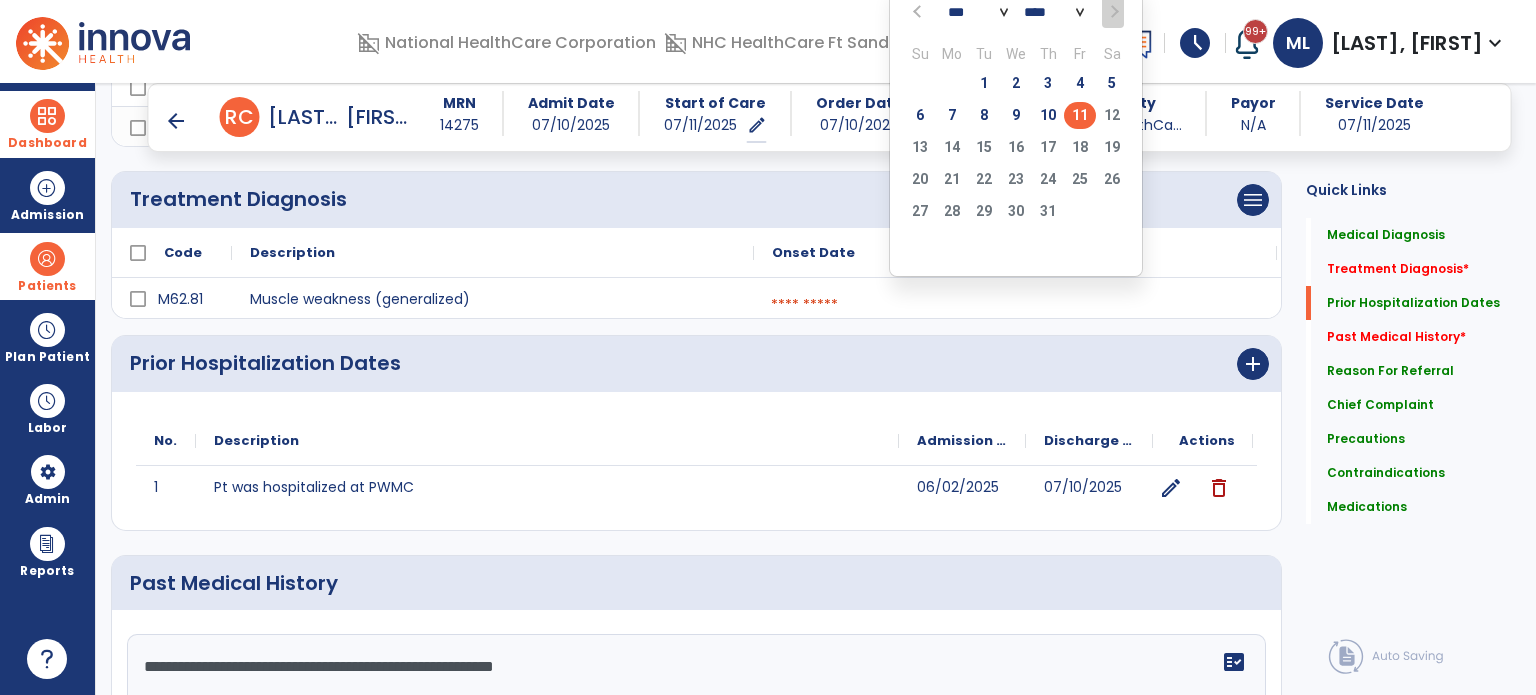 click on "11" 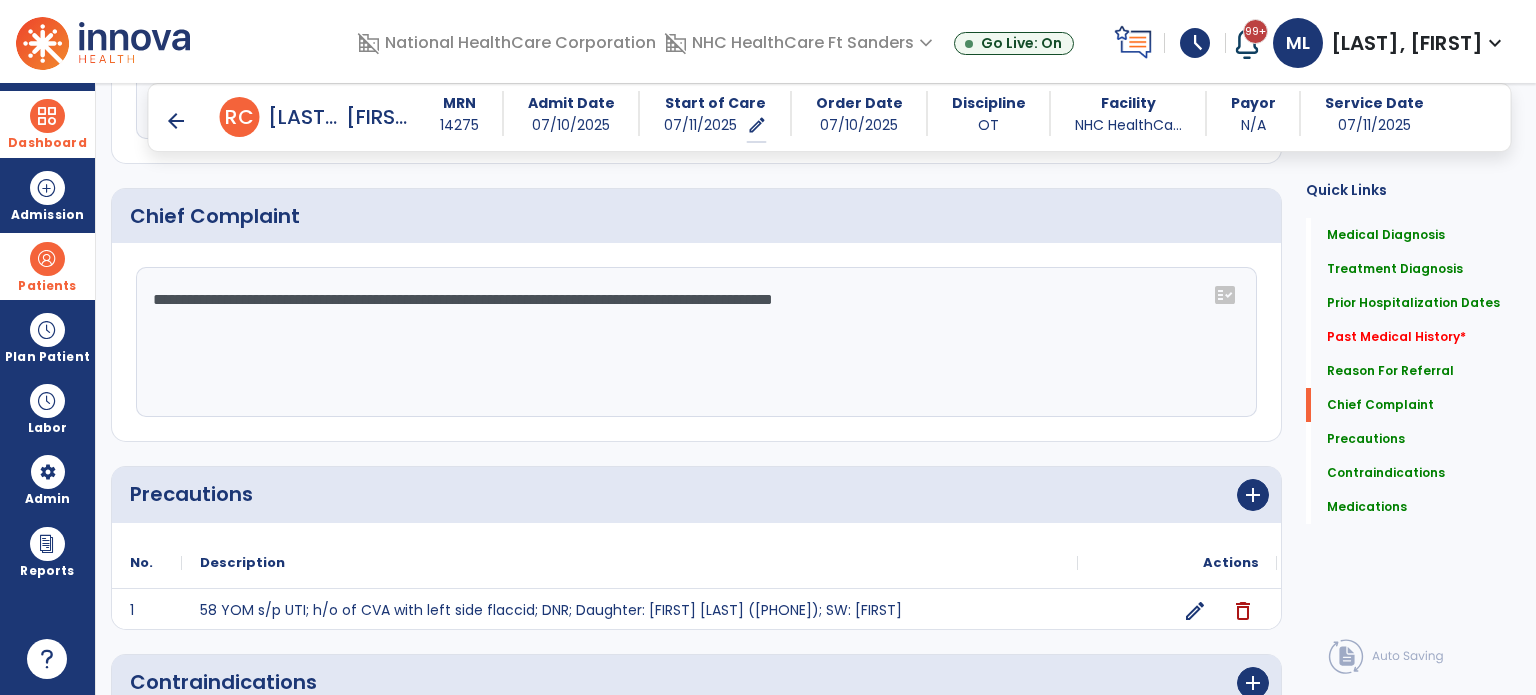 scroll, scrollTop: 2109, scrollLeft: 0, axis: vertical 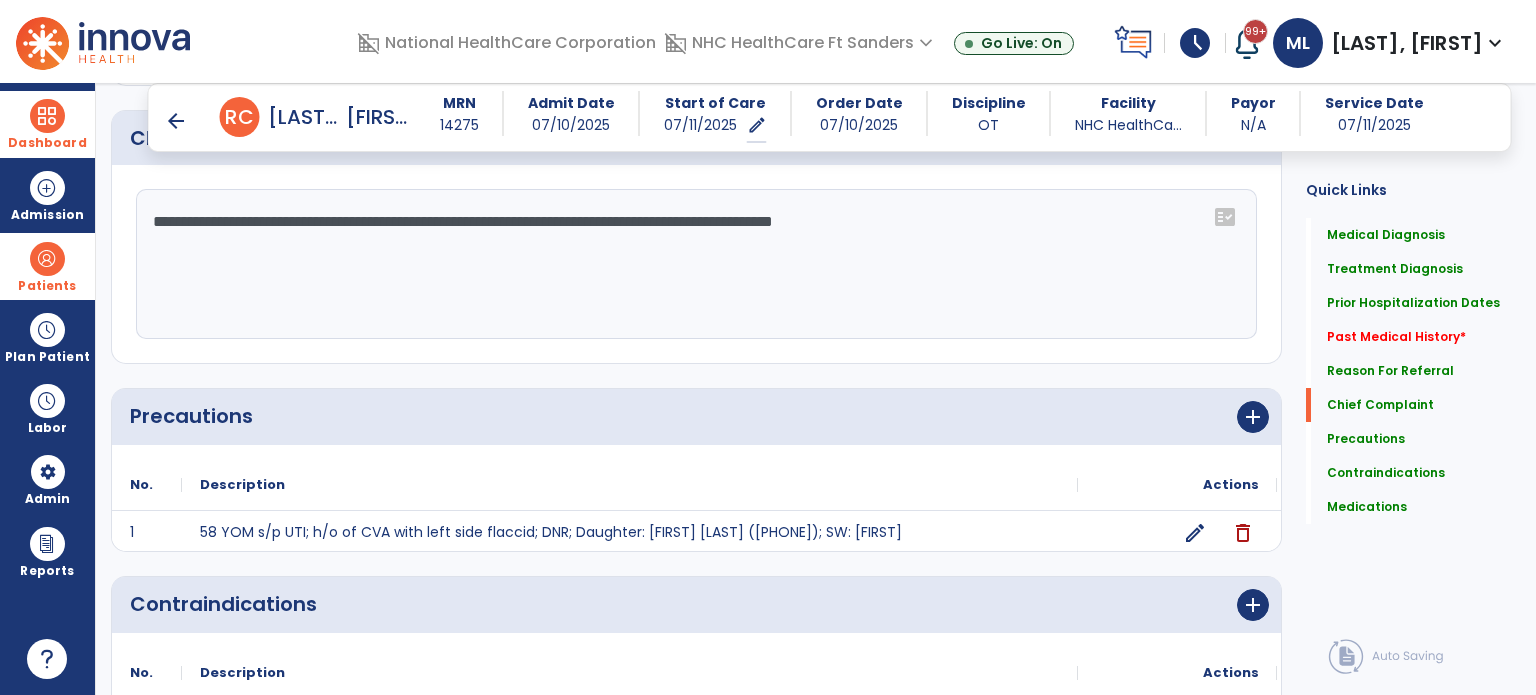 click on "Precautions      add" 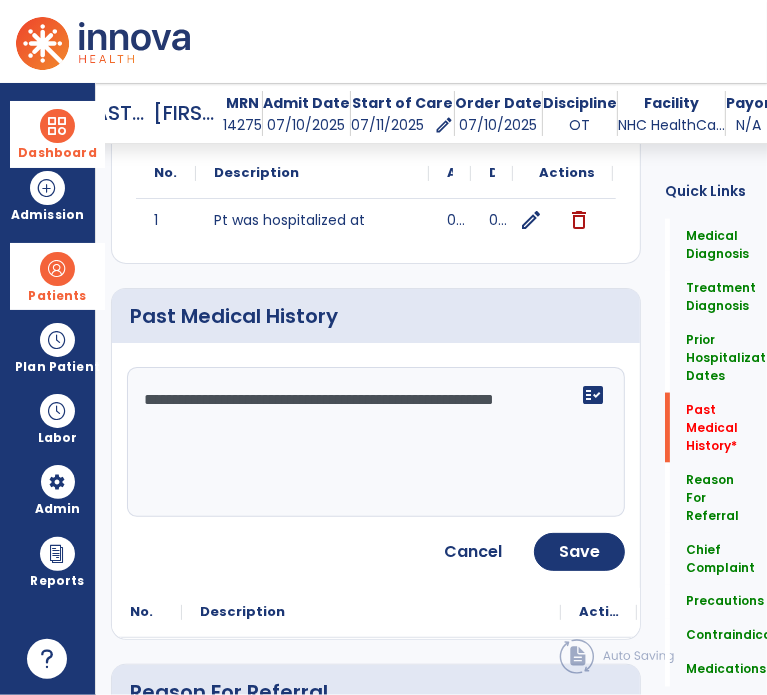 scroll, scrollTop: 1432, scrollLeft: 0, axis: vertical 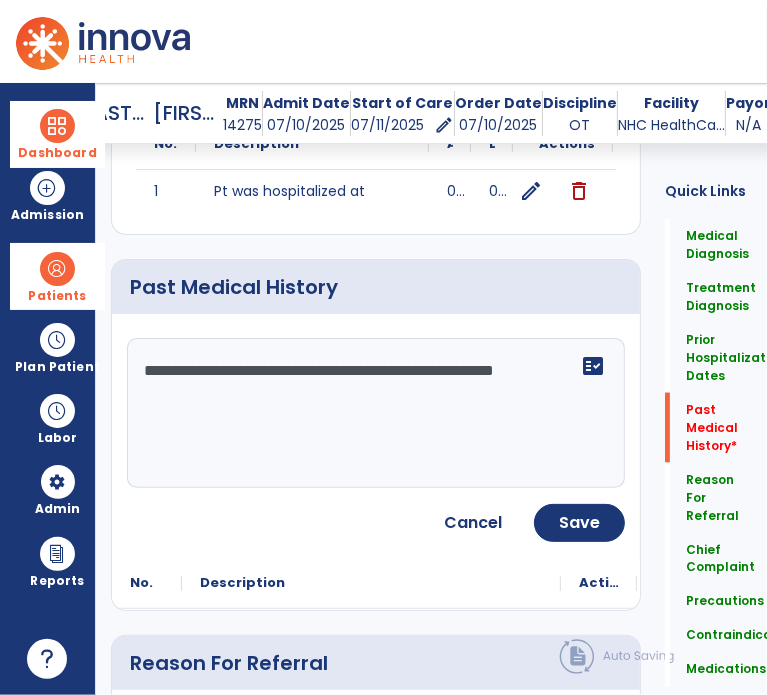 click on "**********" 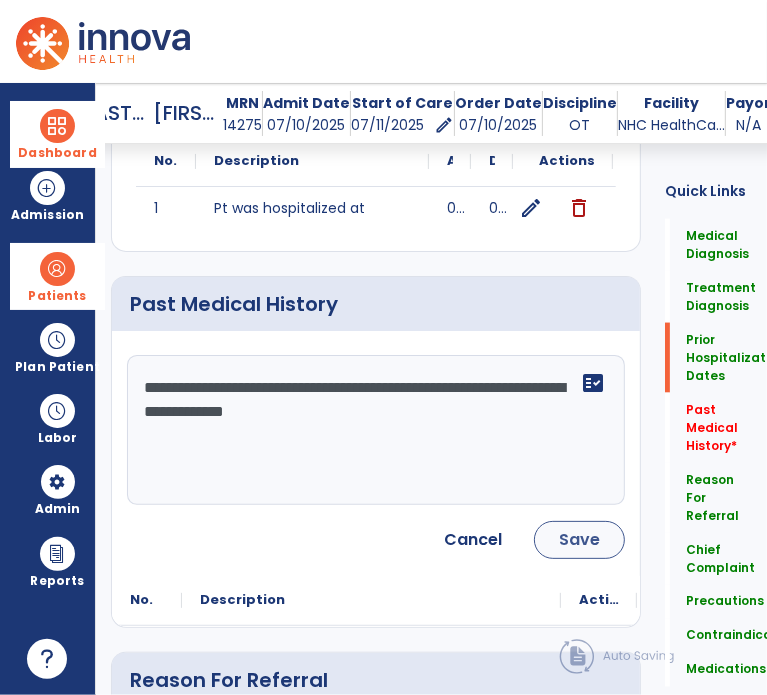 scroll, scrollTop: 1432, scrollLeft: 0, axis: vertical 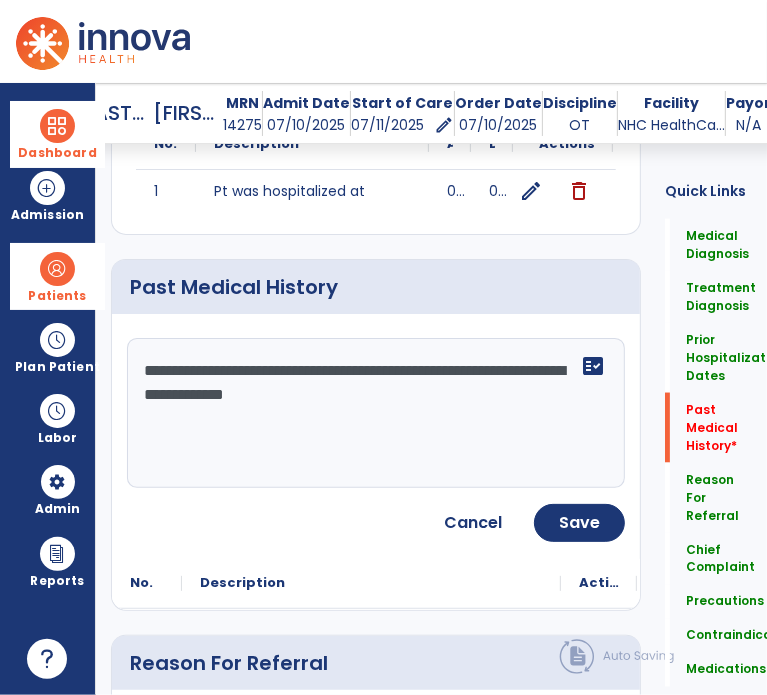 click on "**********" 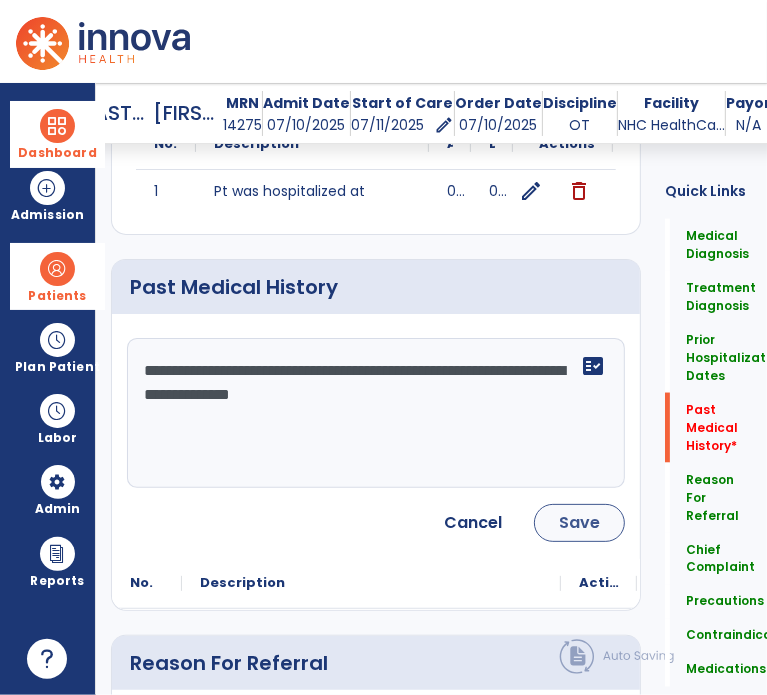 type on "**********" 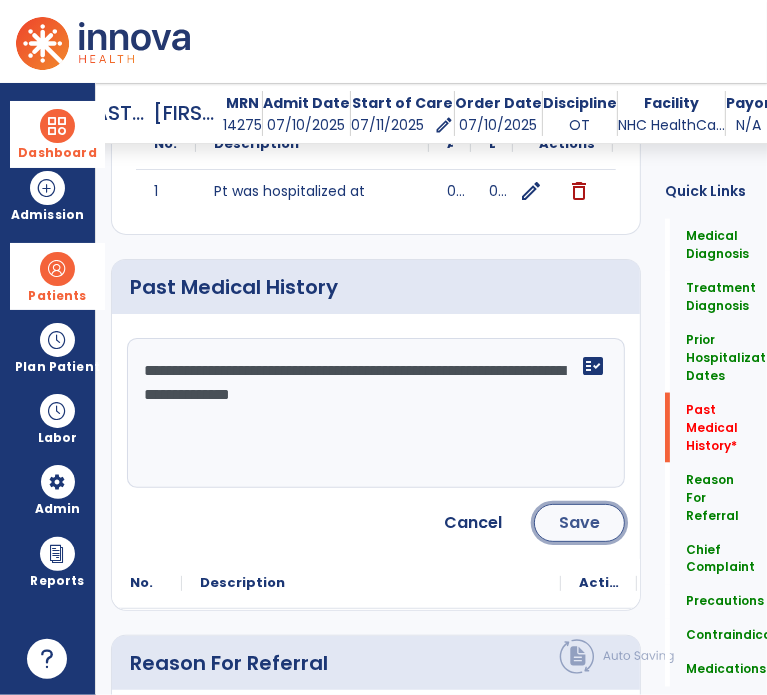 click on "Save" 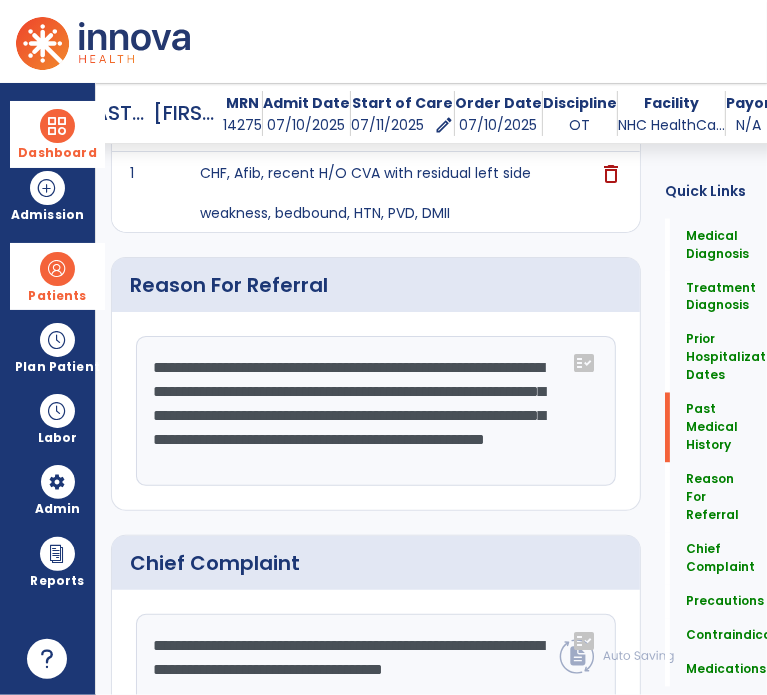 scroll, scrollTop: 1732, scrollLeft: 0, axis: vertical 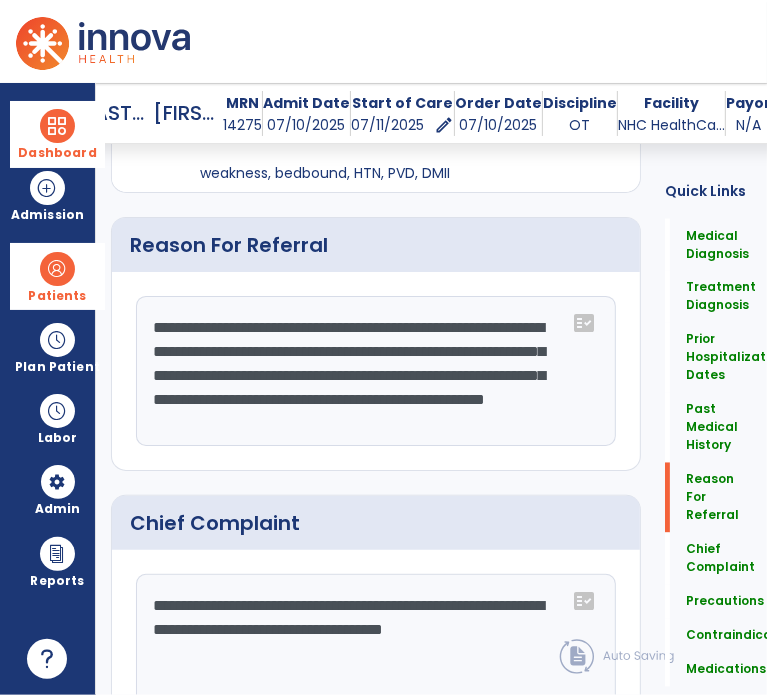 click on "**********" 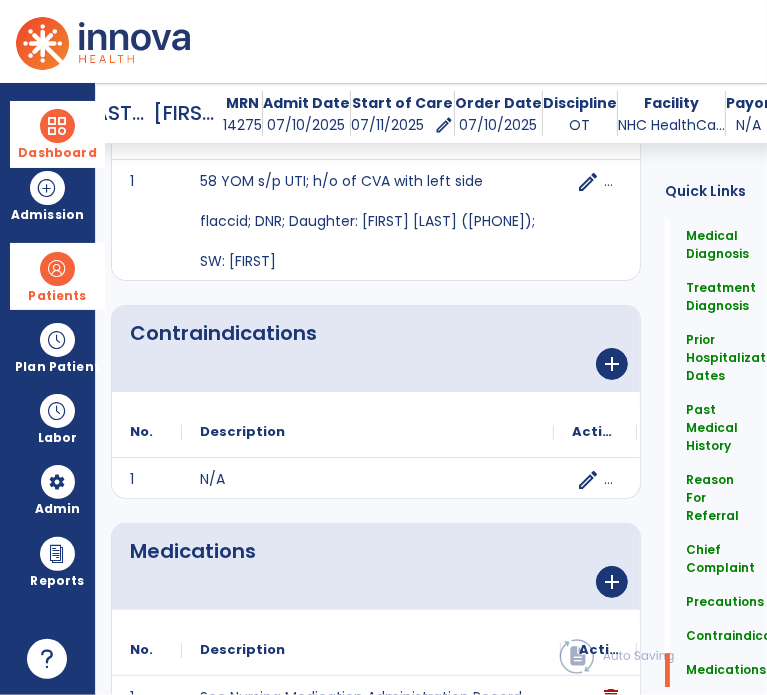 scroll, scrollTop: 2324, scrollLeft: 0, axis: vertical 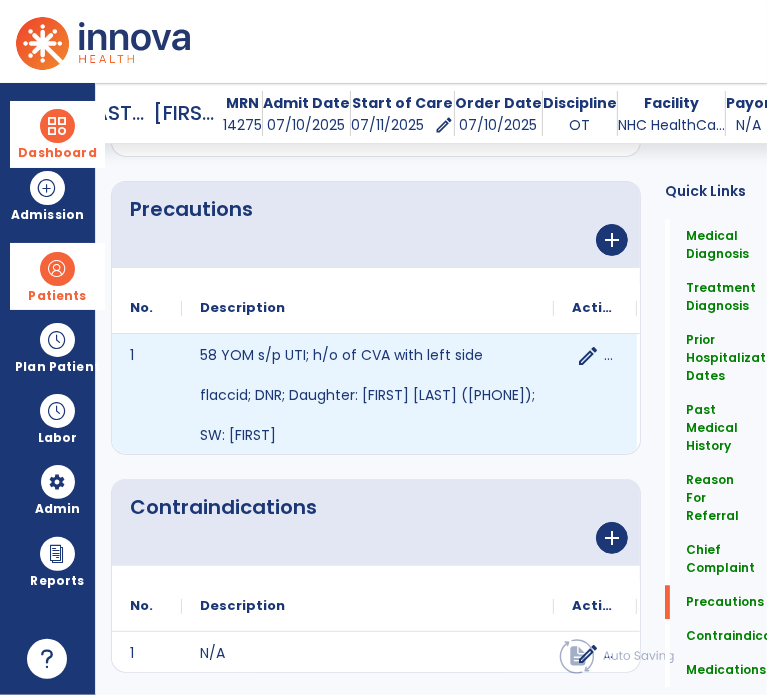 type on "**********" 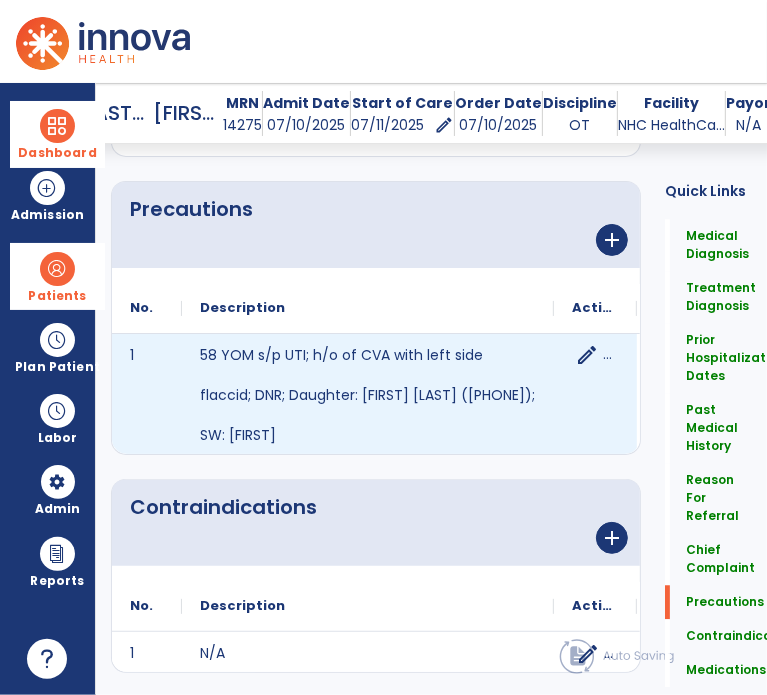 click on "edit" 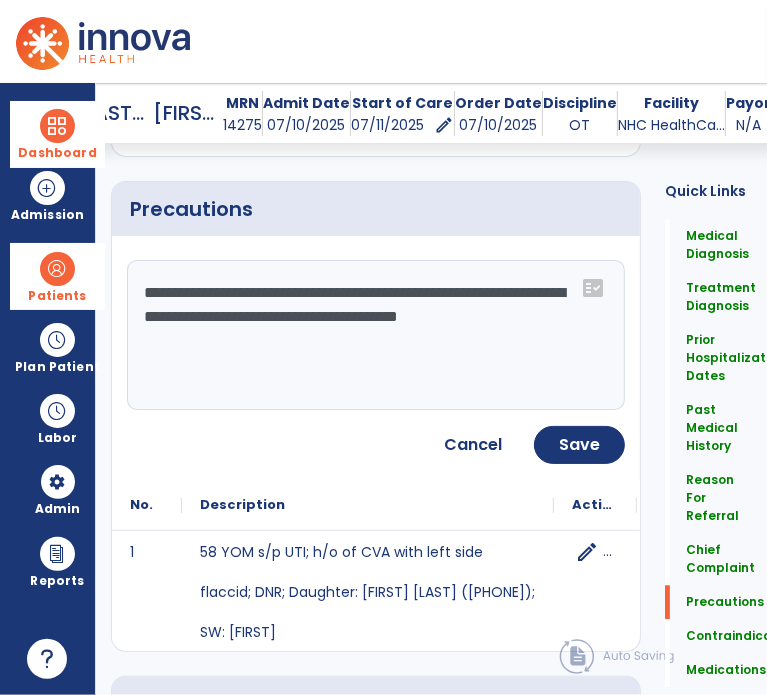 click on "**********" 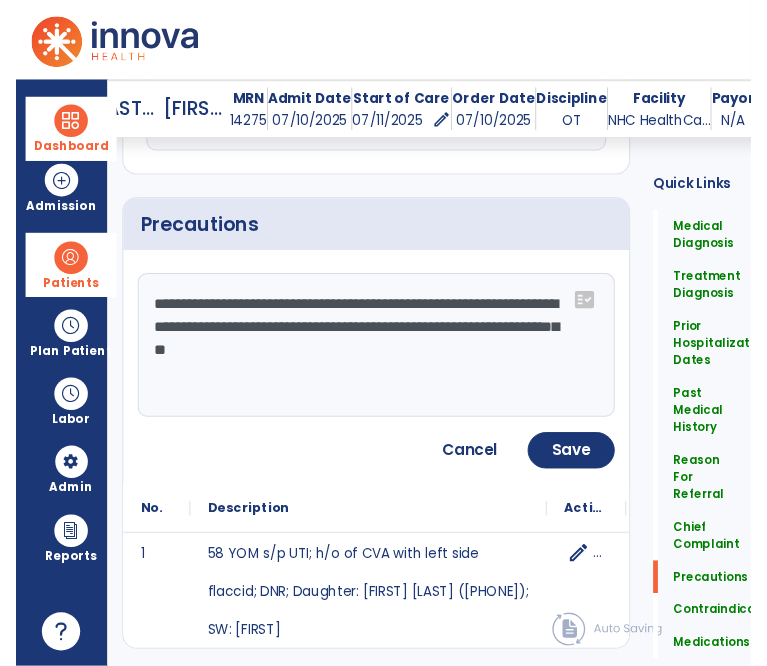 scroll, scrollTop: 2324, scrollLeft: 0, axis: vertical 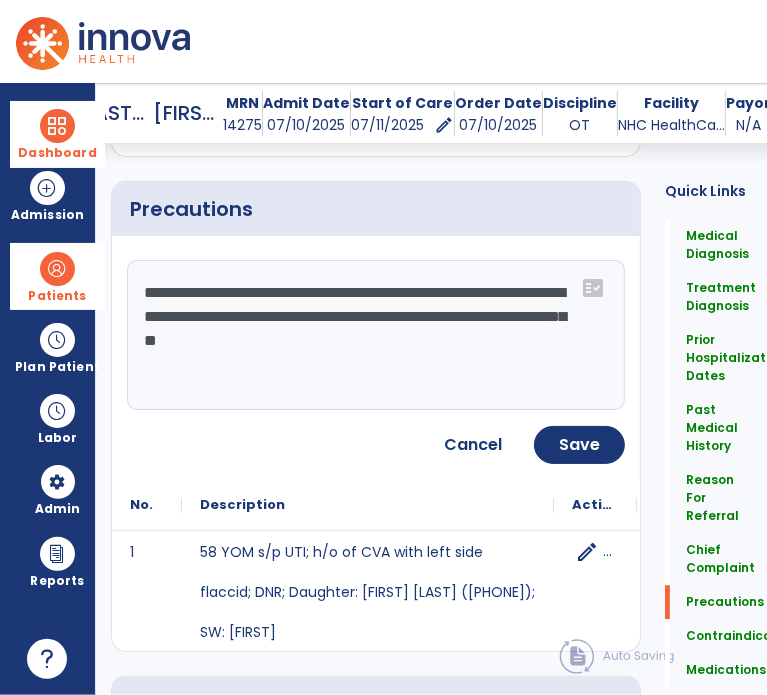 type on "**********" 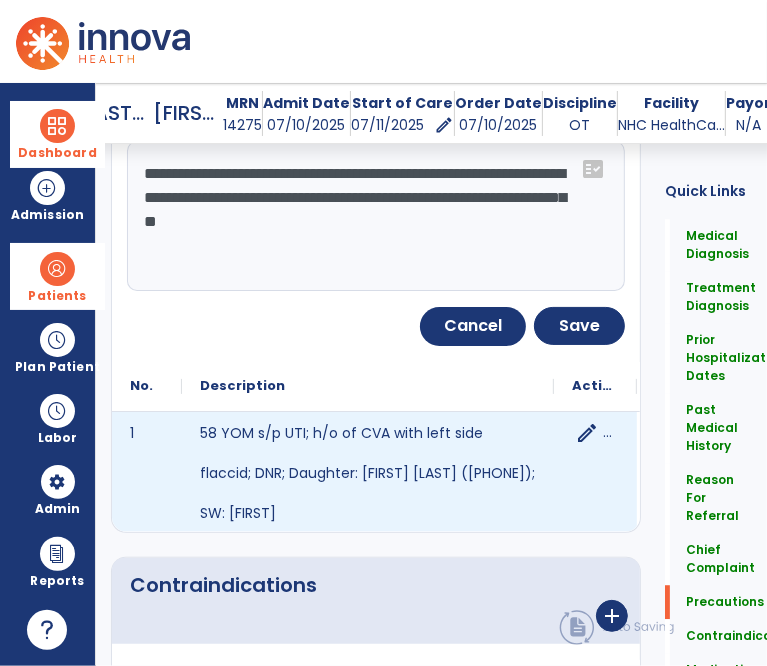 scroll, scrollTop: 2424, scrollLeft: 0, axis: vertical 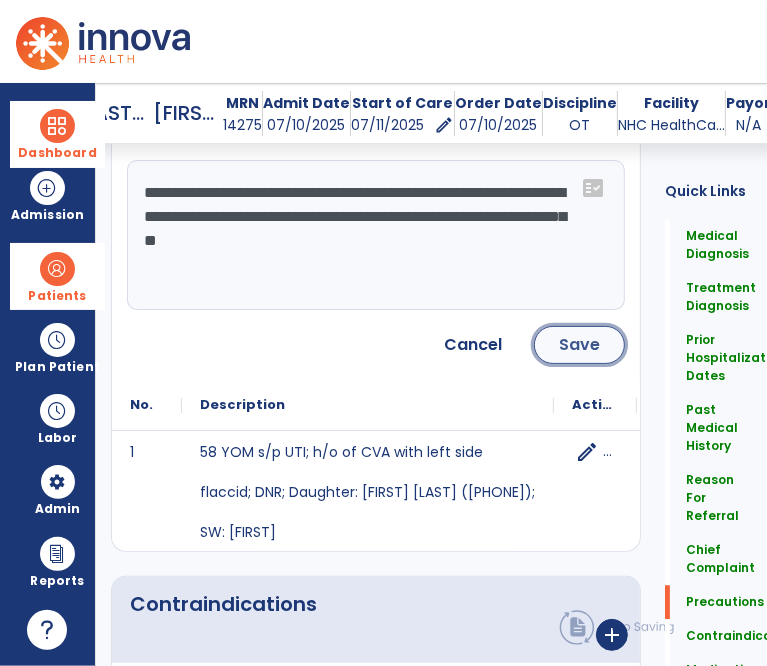 click on "Save" 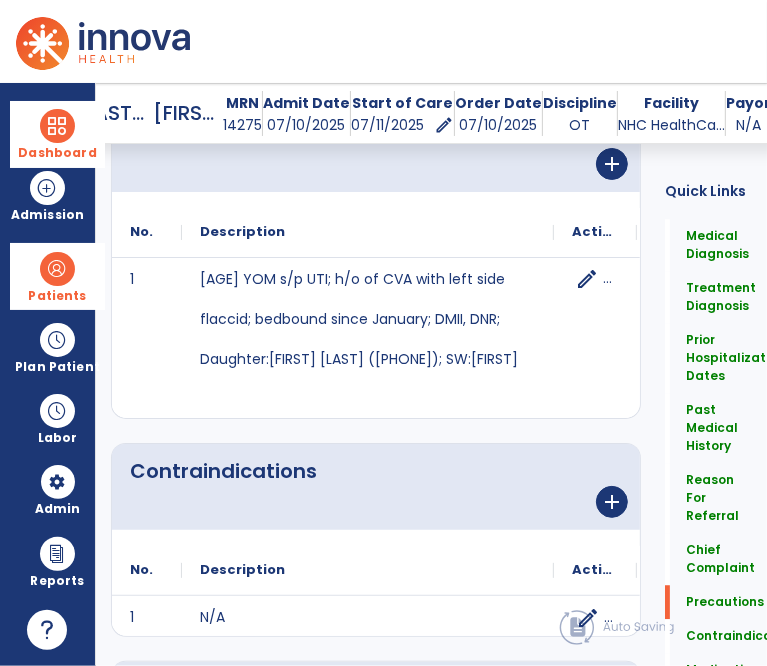 scroll, scrollTop: 2693, scrollLeft: 0, axis: vertical 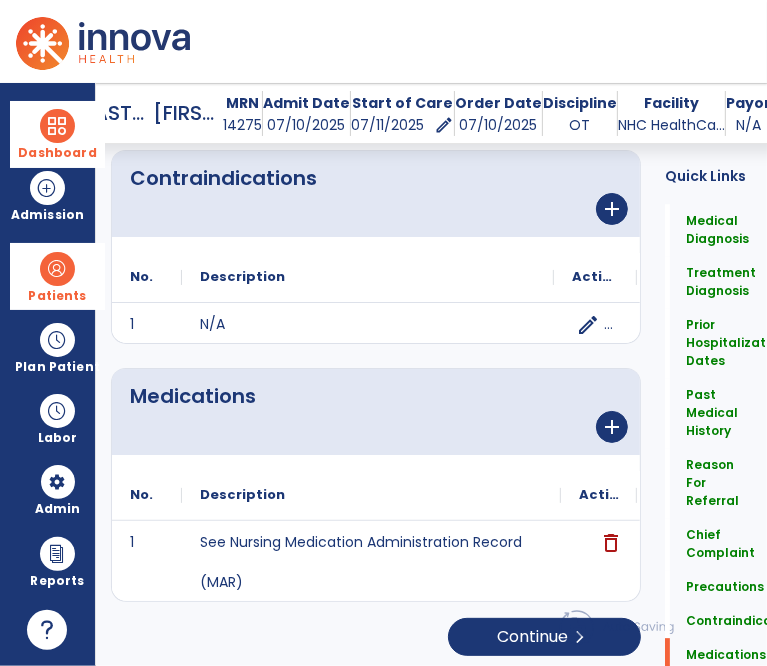click 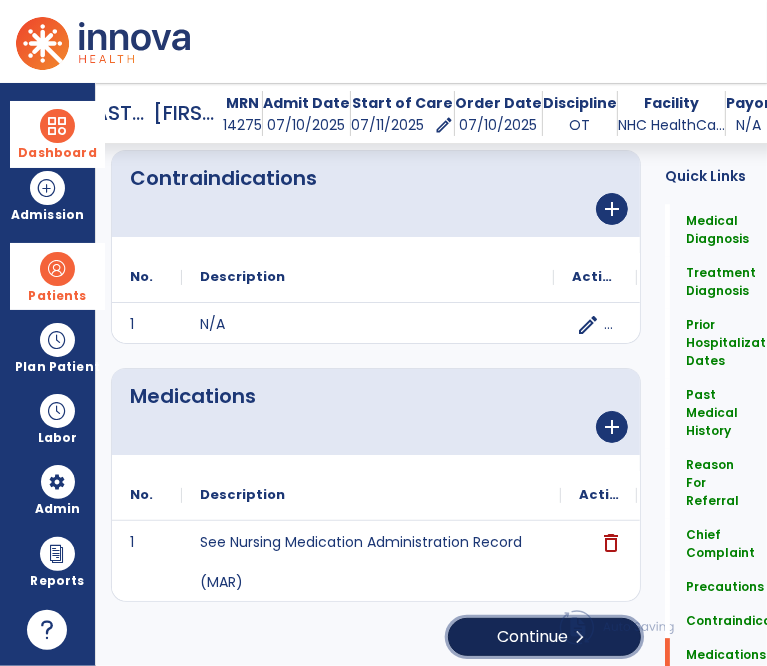 click on "Continue  chevron_right" 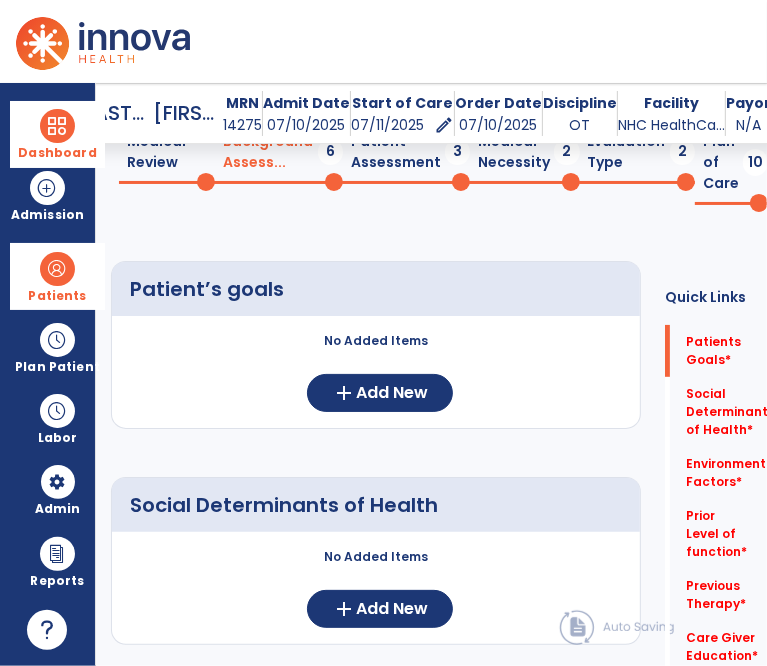 scroll, scrollTop: 404, scrollLeft: 0, axis: vertical 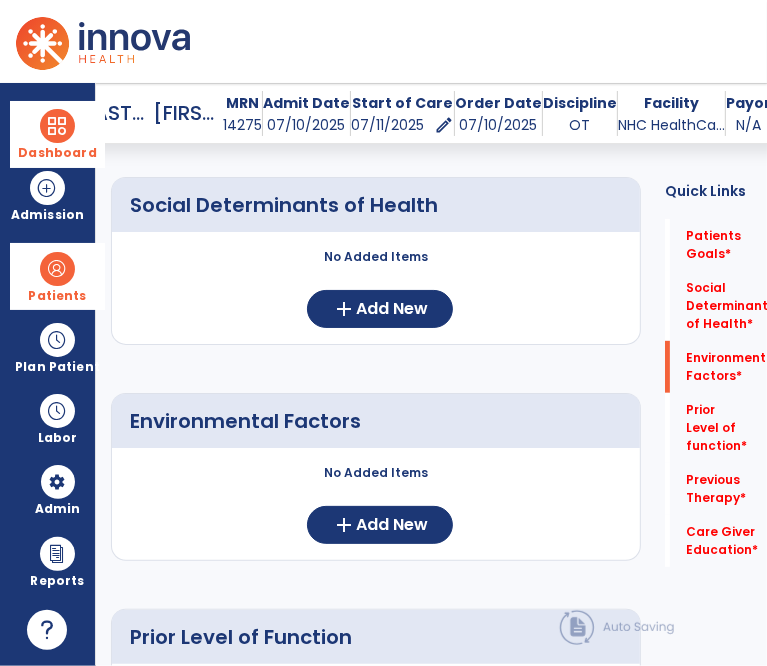 click on "No Added Items  add  Add New" 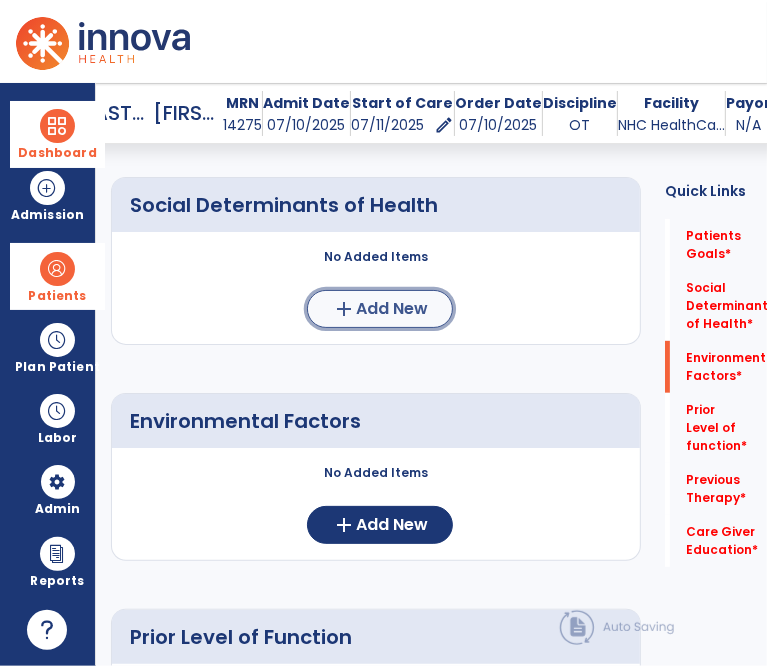 click on "Add New" 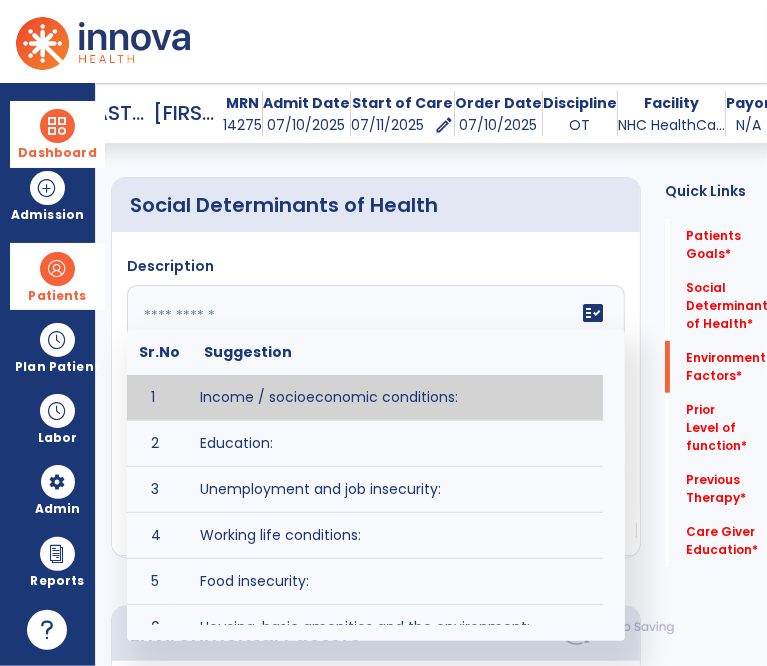 click 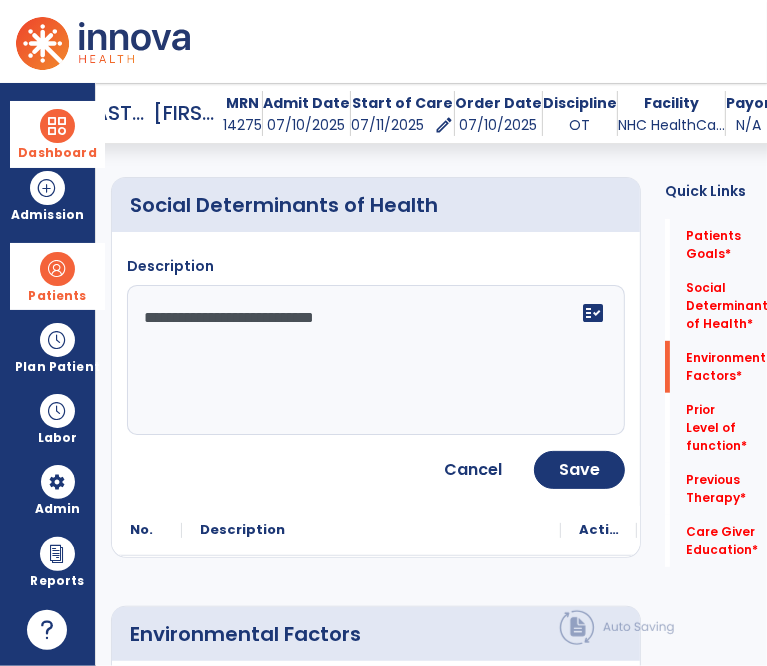 click on "**********" 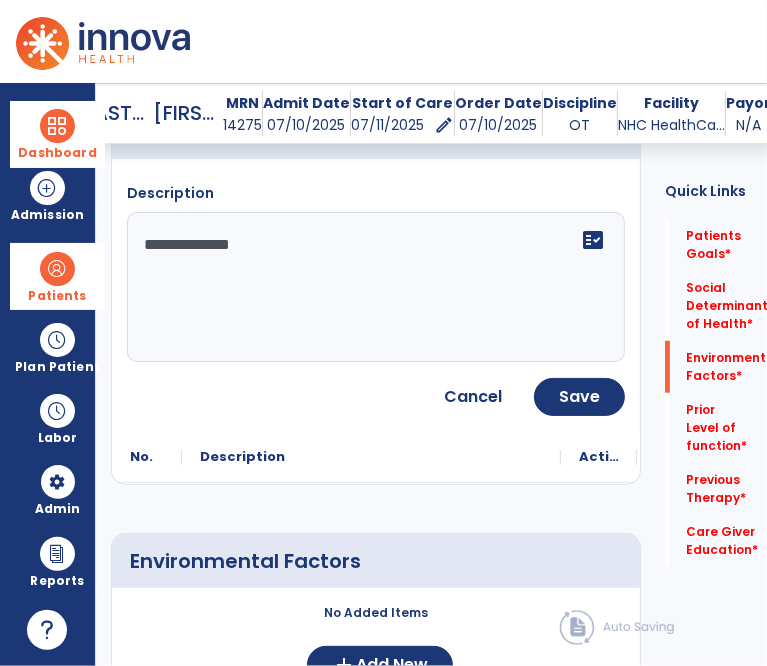 scroll, scrollTop: 604, scrollLeft: 0, axis: vertical 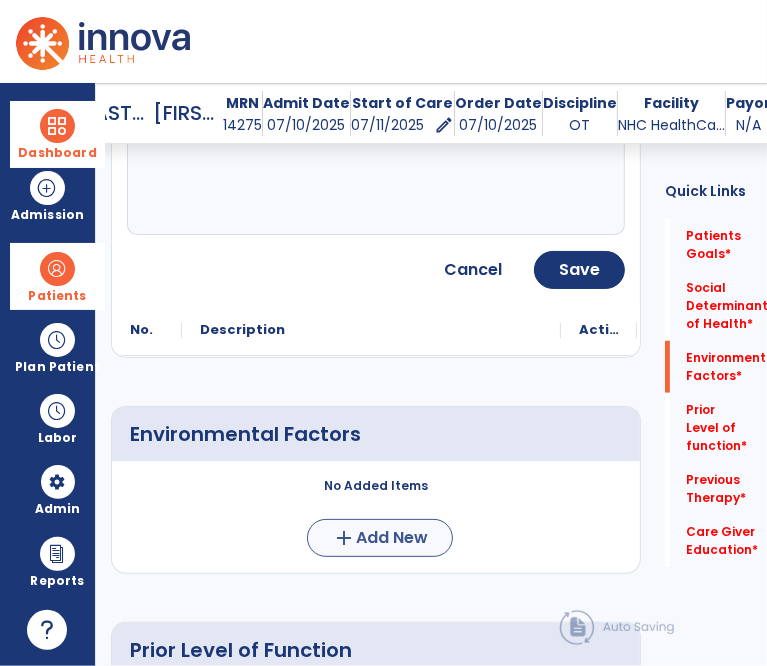 type on "**********" 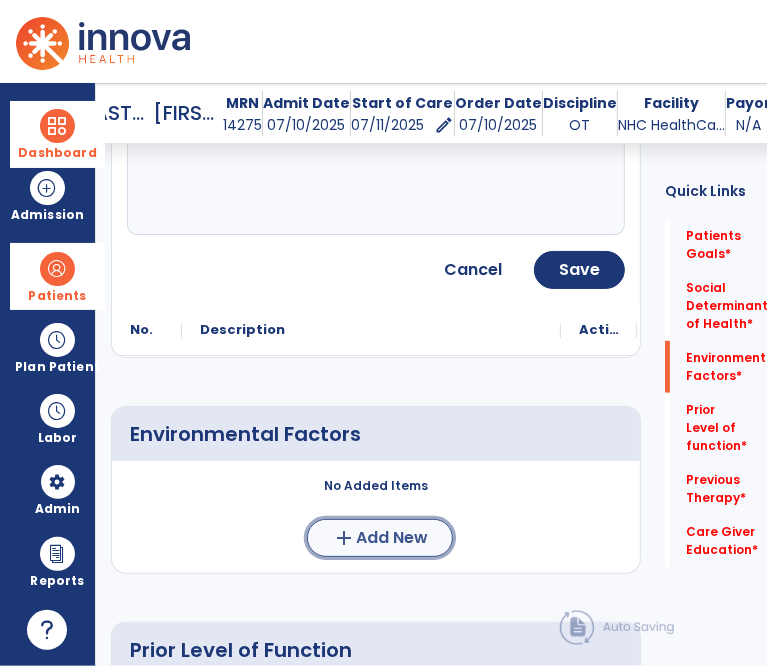 click on "add" 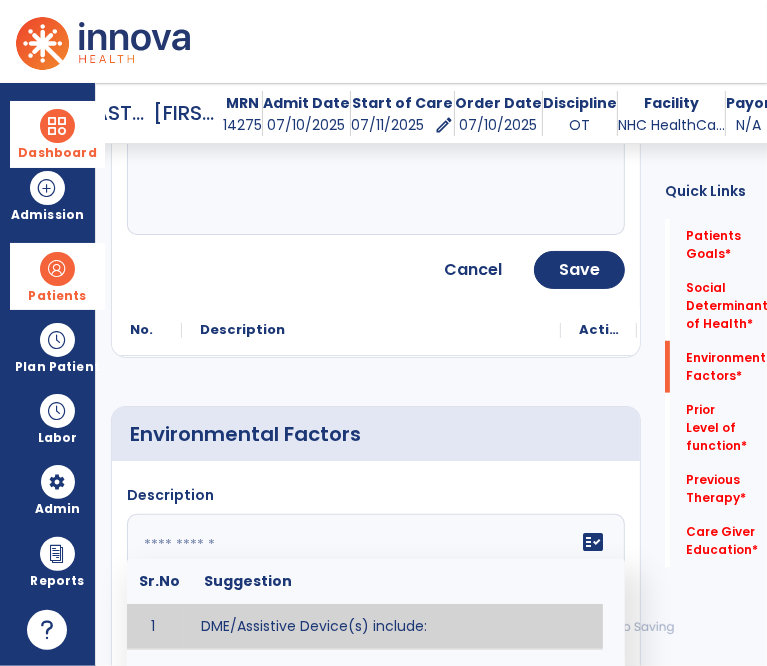 click 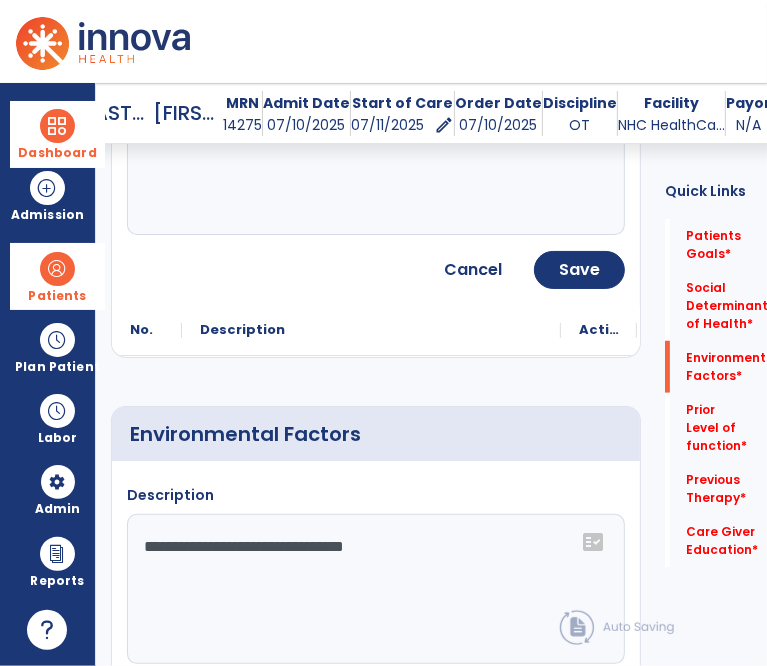 click on "**********" 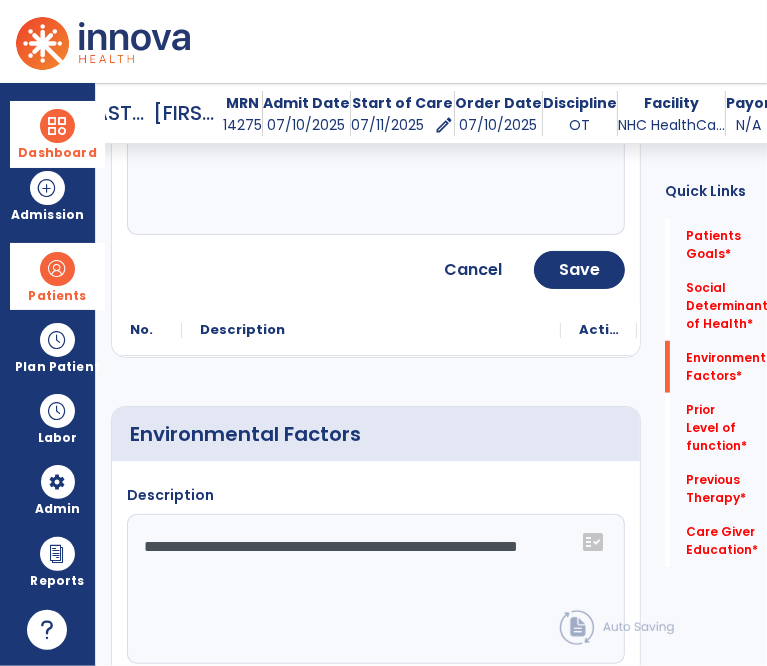 click on "**********" 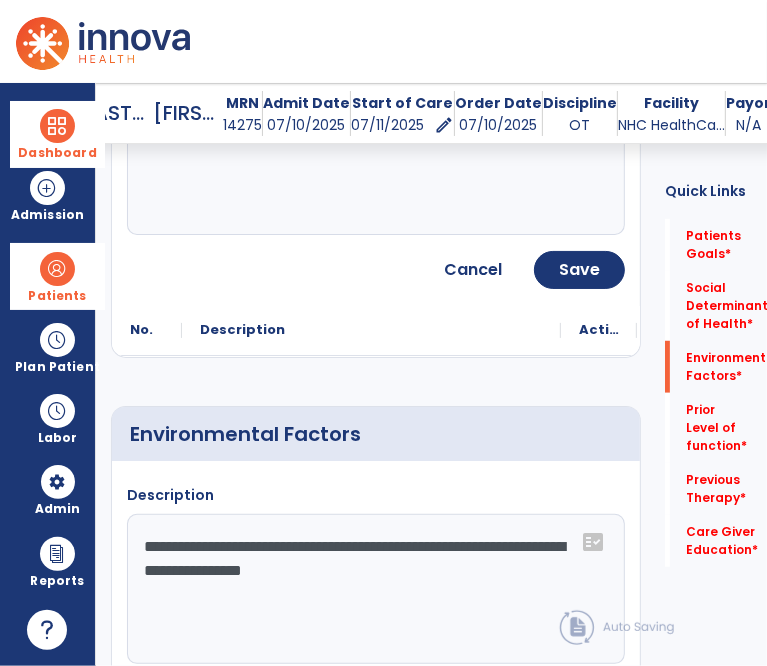 click on "**********" 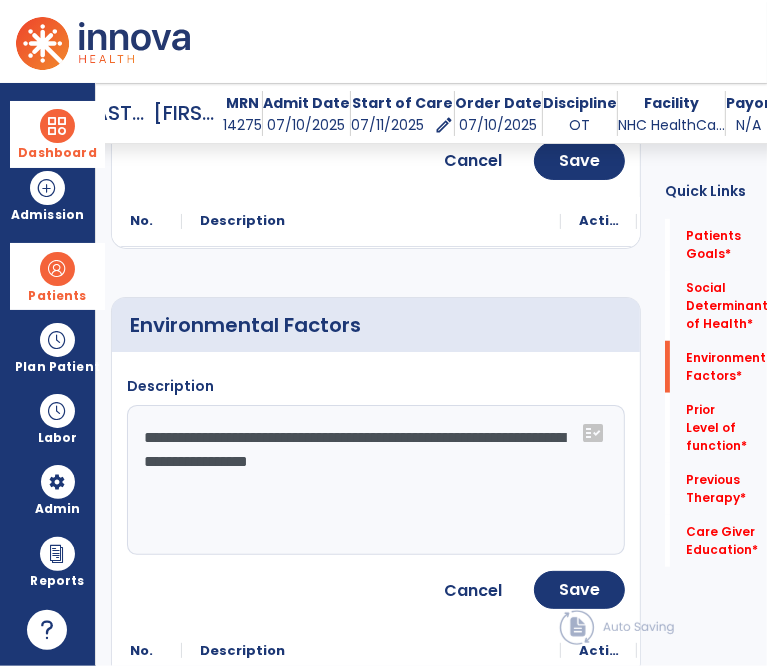 scroll, scrollTop: 804, scrollLeft: 0, axis: vertical 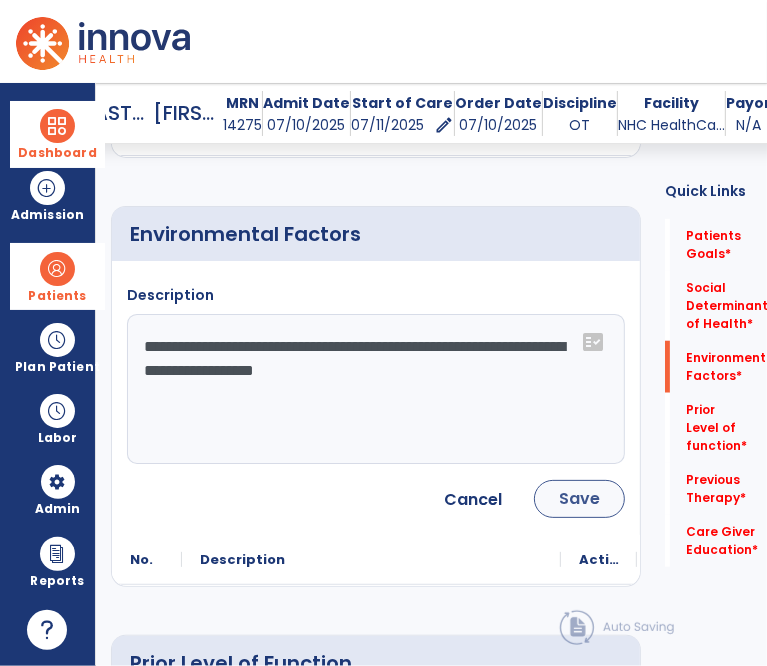 type on "**********" 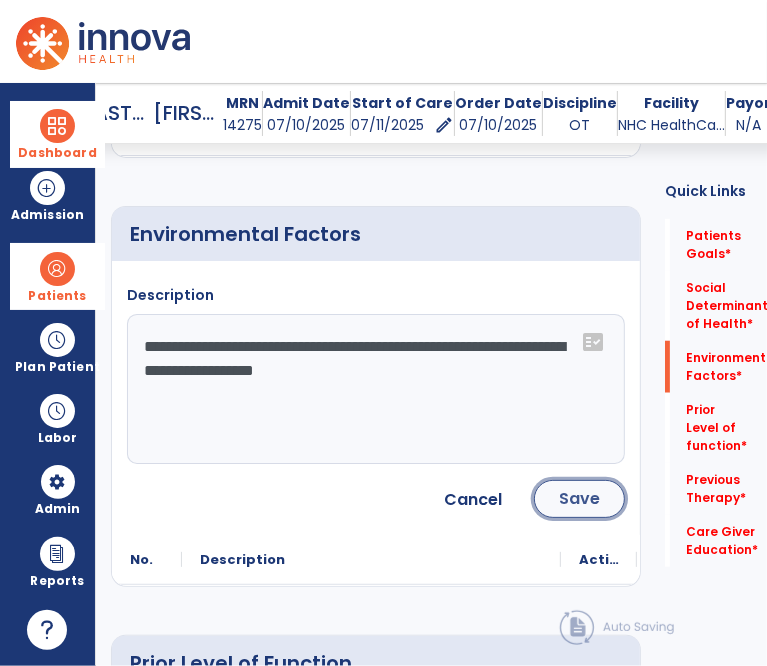 click on "Save" 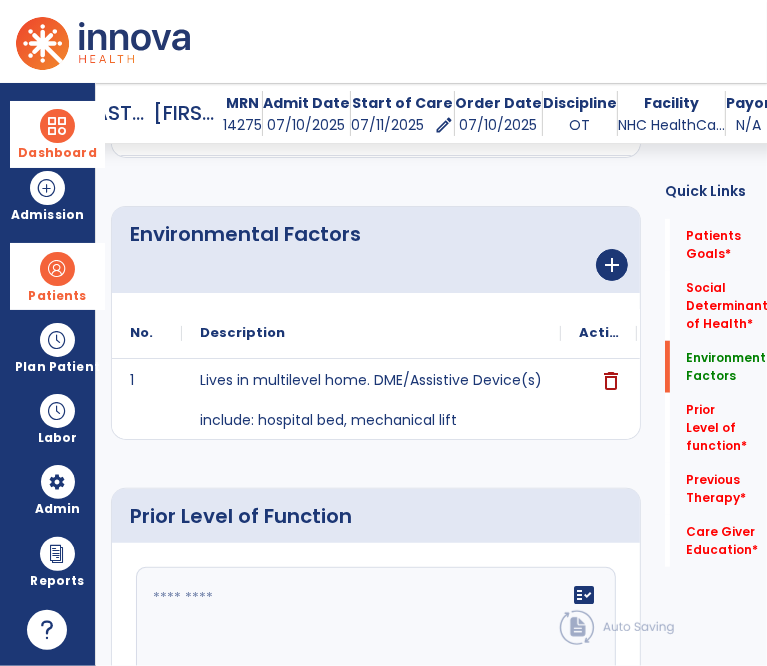 scroll, scrollTop: 904, scrollLeft: 0, axis: vertical 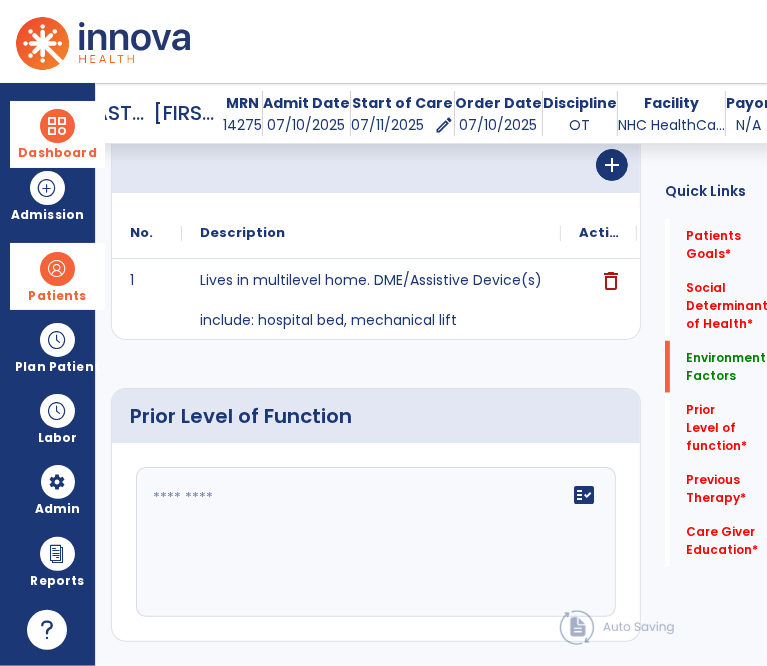 click on "fact_check" 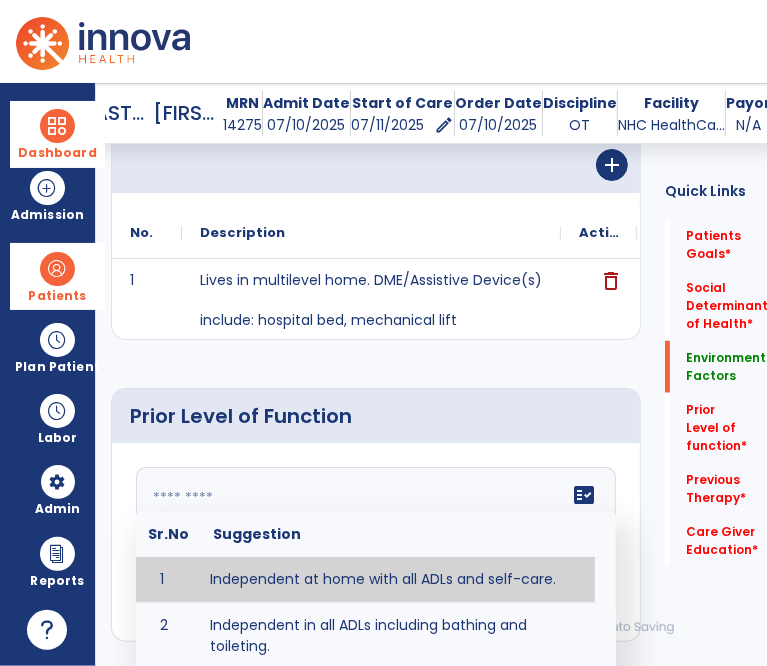 scroll, scrollTop: 1104, scrollLeft: 0, axis: vertical 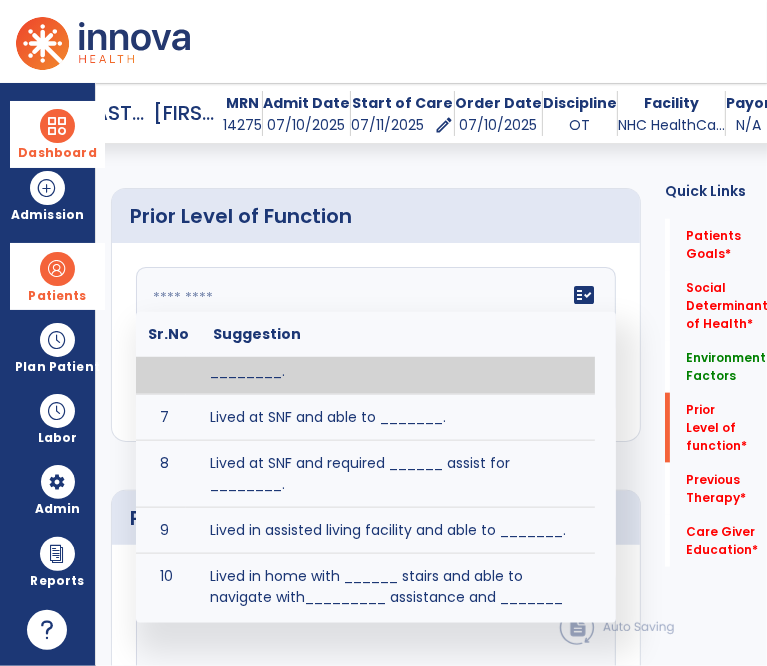click on "fact_check  Sr.No Suggestion 1 Independent at home with all ADLs and self-care. 2 Independent in all ADLs including bathing and toileting. 3 Independent in homemaking. 4 Lived at home with part-time caregiver and was able to perform _________. 5 Lived at home with full-time caregiver and was able to perform _________. 6 Lived at home with home health assistant for ________. 7 Lived at SNF and able to _______. 8 Lived at SNF and required ______ assist for ________. 9 Lived in assisted living facility and able to _______. 10 Lived in home with ______ stairs and able to navigate with_________ assistance and _______ device. 11 Lived in single story home and did not have to navigate stairs or steps. 12 Lived in SNF and began to develop increase in risk for ______. 13 Lived in SNF and skin was intact without pressure sores or wounds 14 Lived in SNF and was independent with the following ADL's ________. 15 Lived independently at home with _________ and able to __________. 16 17 Worked as a __________." 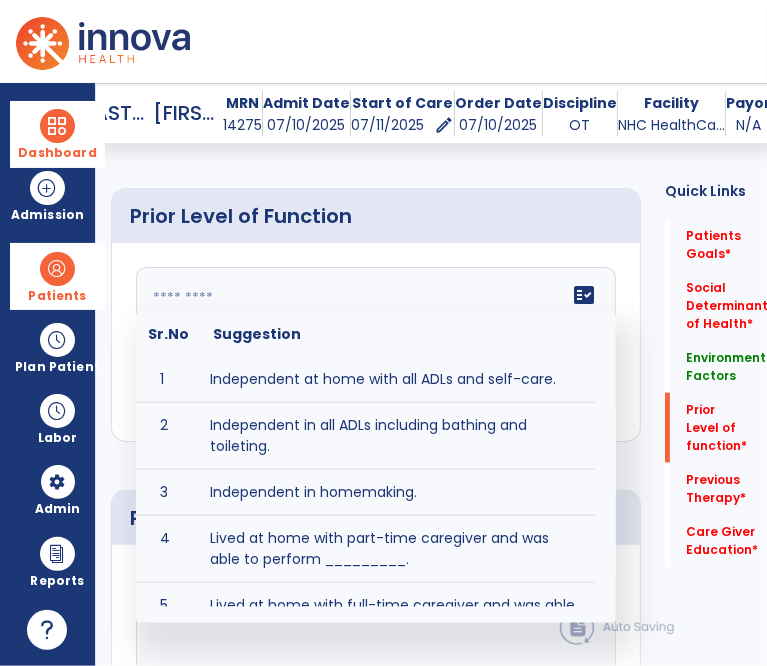 click 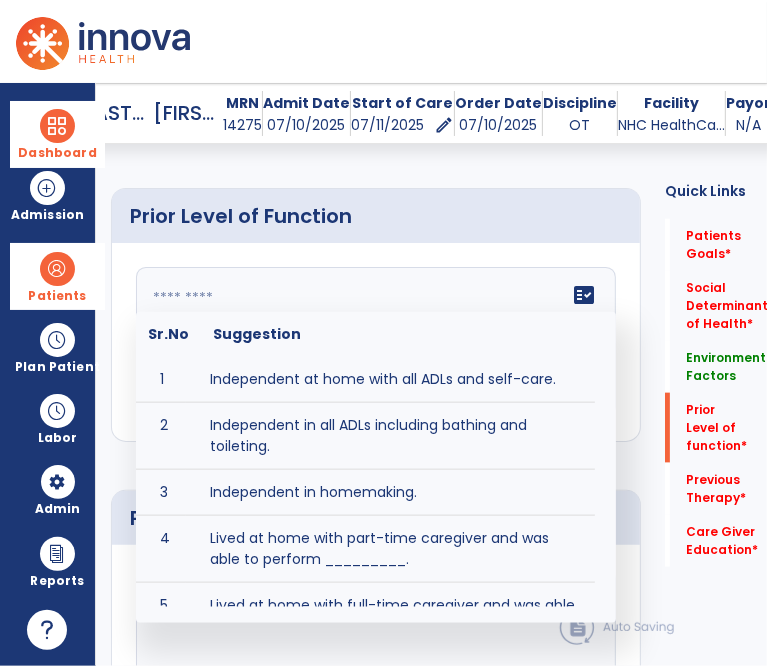 type on "*" 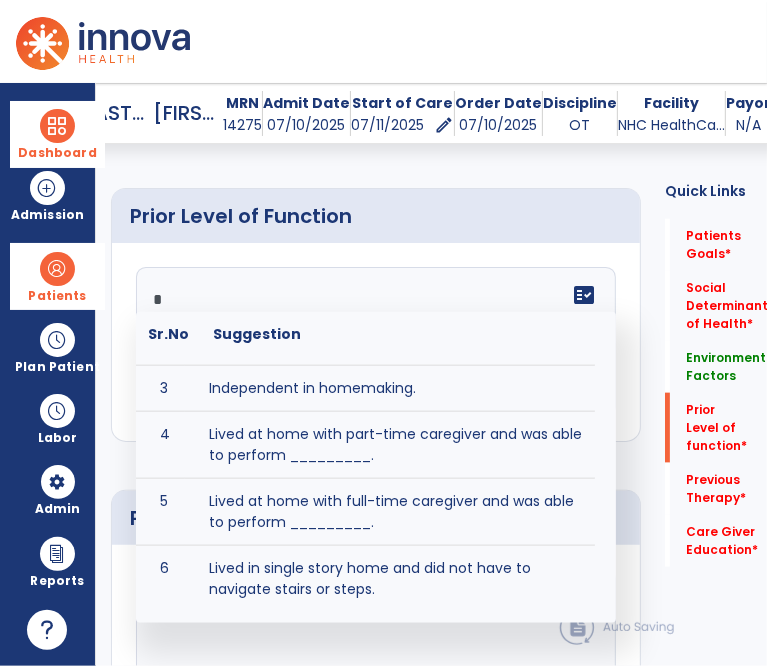 scroll, scrollTop: 108, scrollLeft: 0, axis: vertical 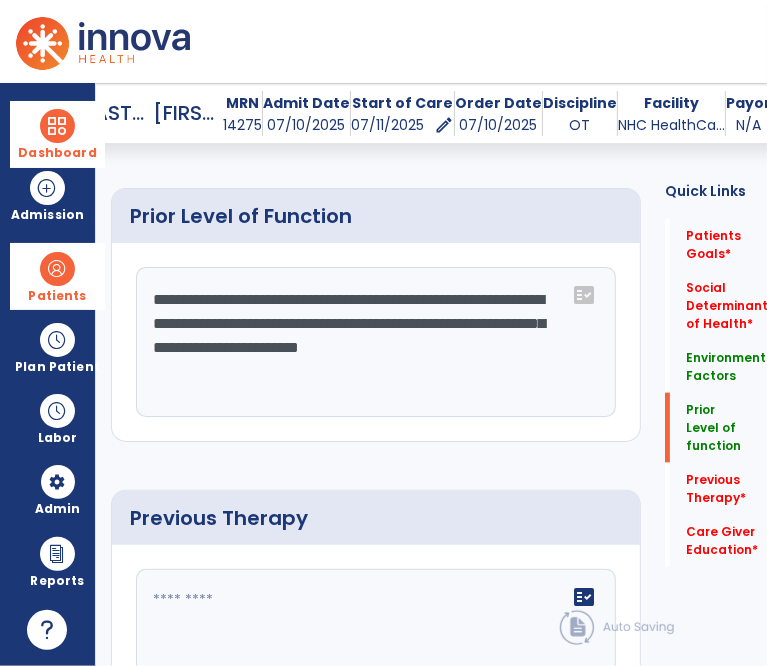 drag, startPoint x: 348, startPoint y: 343, endPoint x: 225, endPoint y: 363, distance: 124.61541 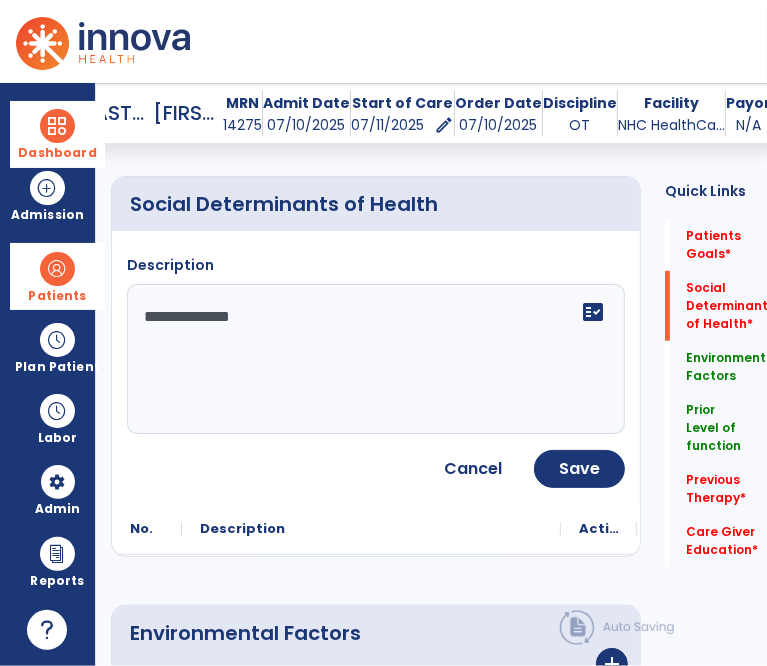 scroll, scrollTop: 404, scrollLeft: 0, axis: vertical 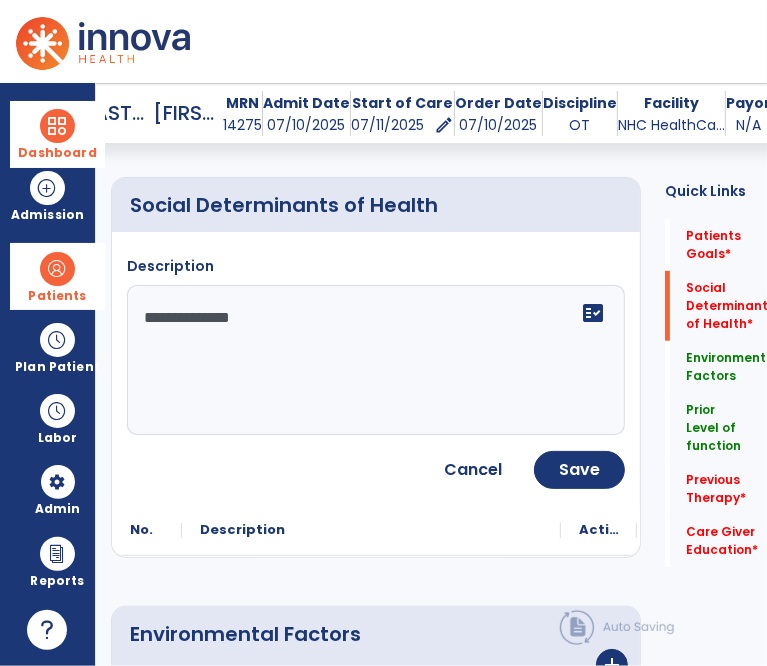 click on "**********" 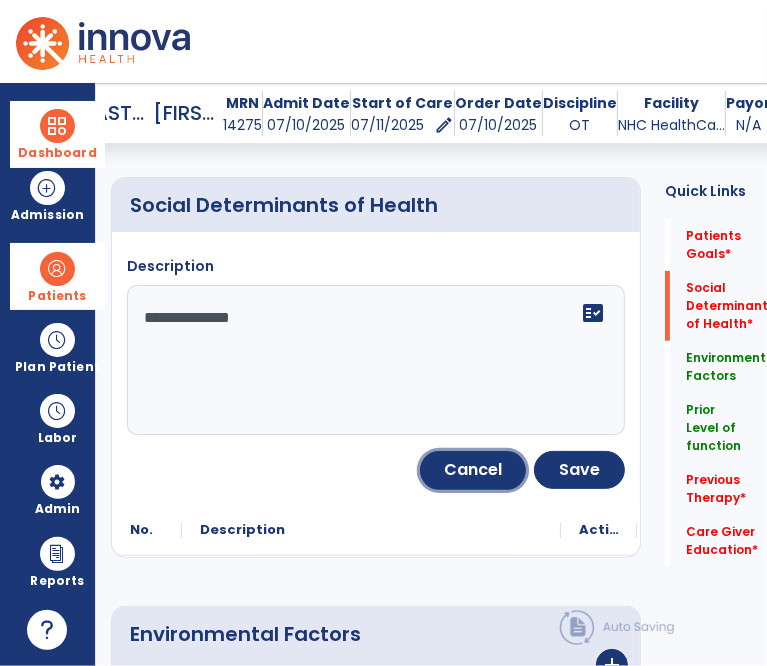 click on "Cancel" 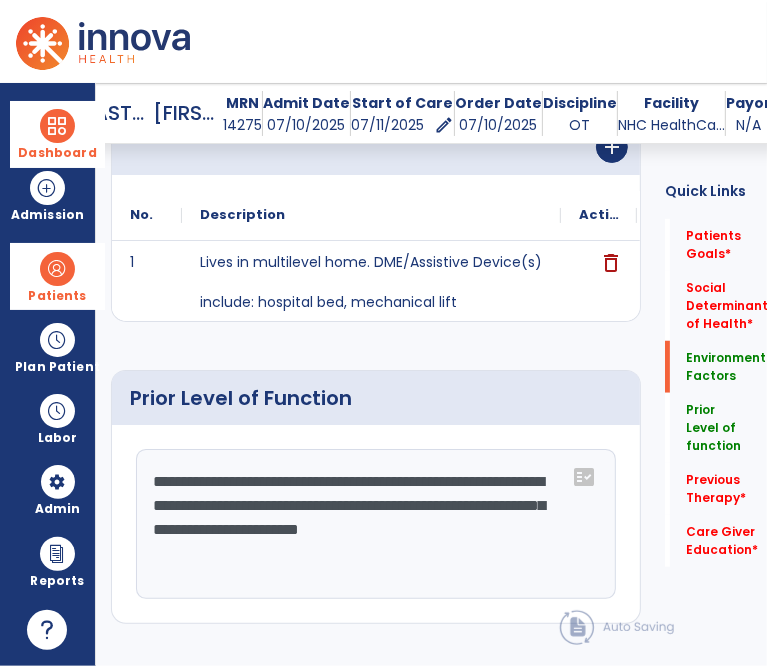 scroll, scrollTop: 804, scrollLeft: 0, axis: vertical 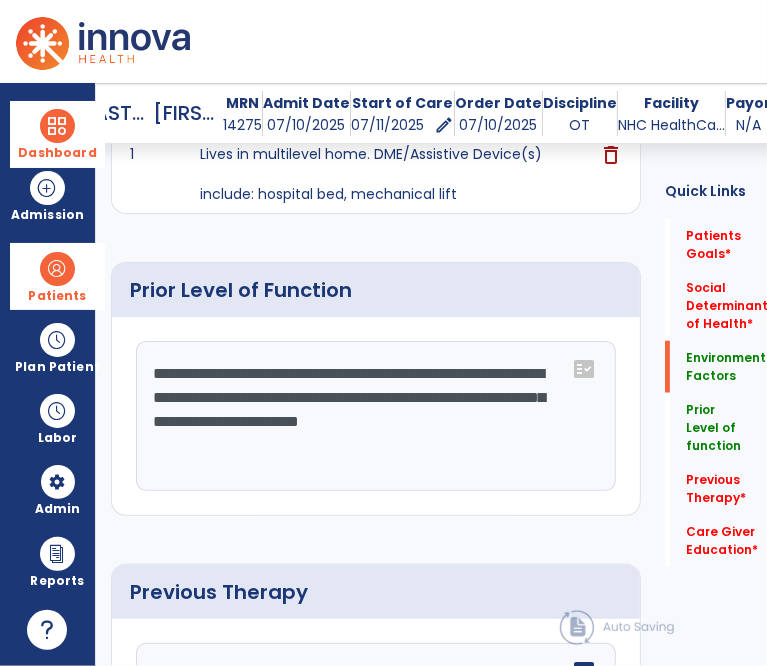 click on "**********" 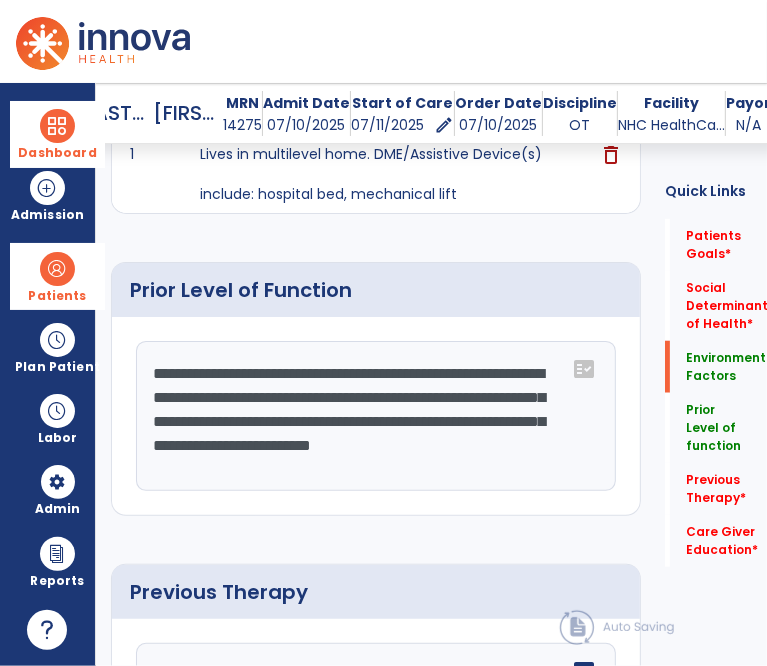 click on "**********" 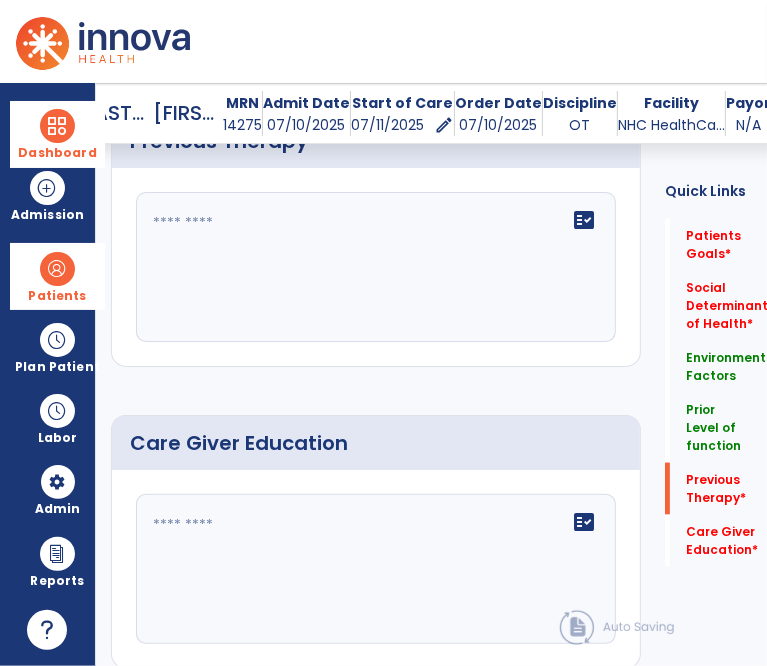 scroll, scrollTop: 1236, scrollLeft: 0, axis: vertical 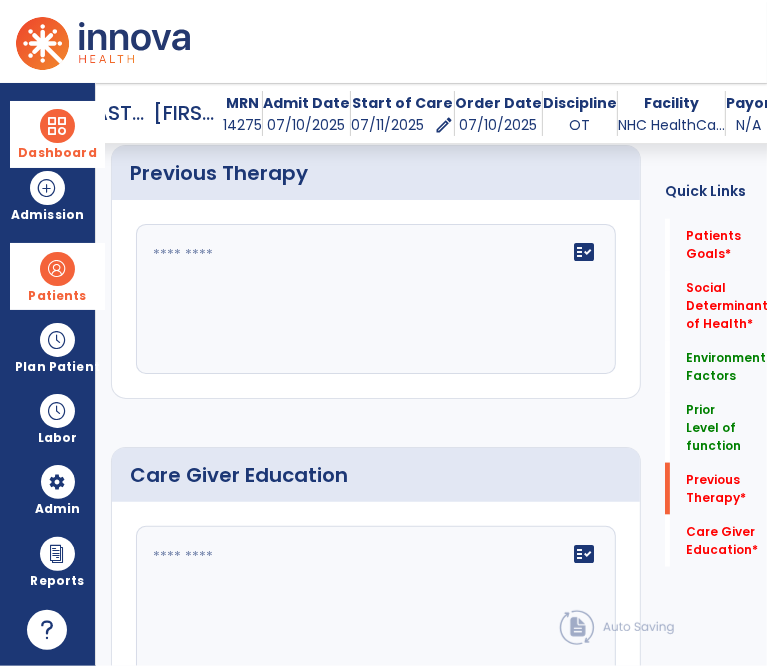 type on "**********" 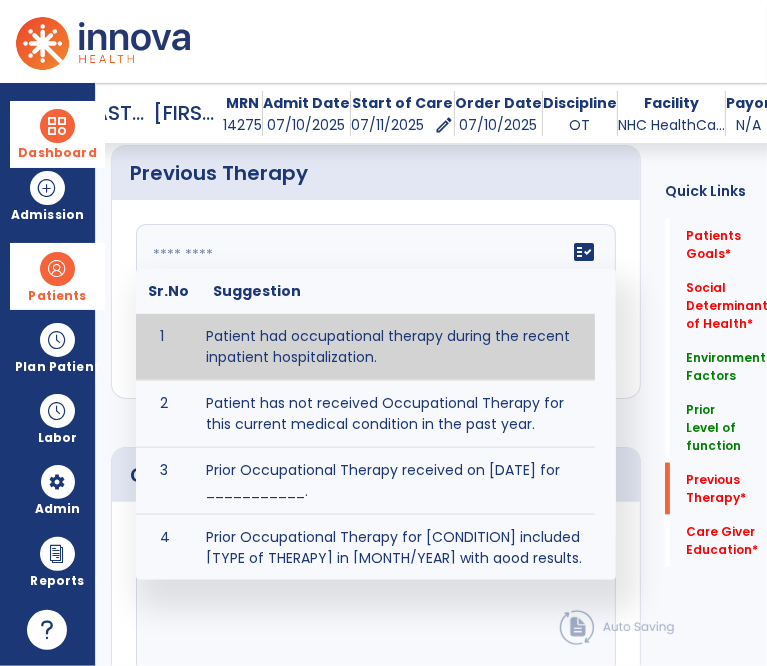 type on "**********" 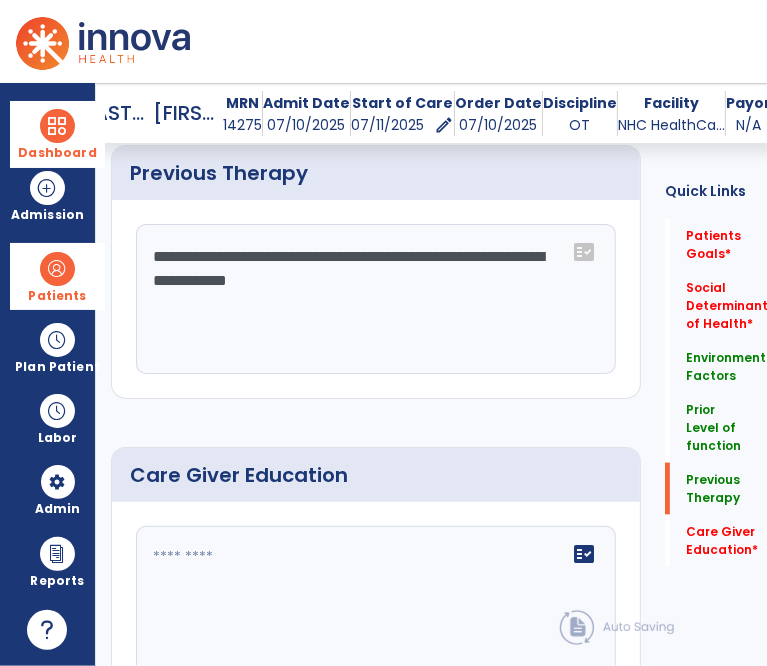 click 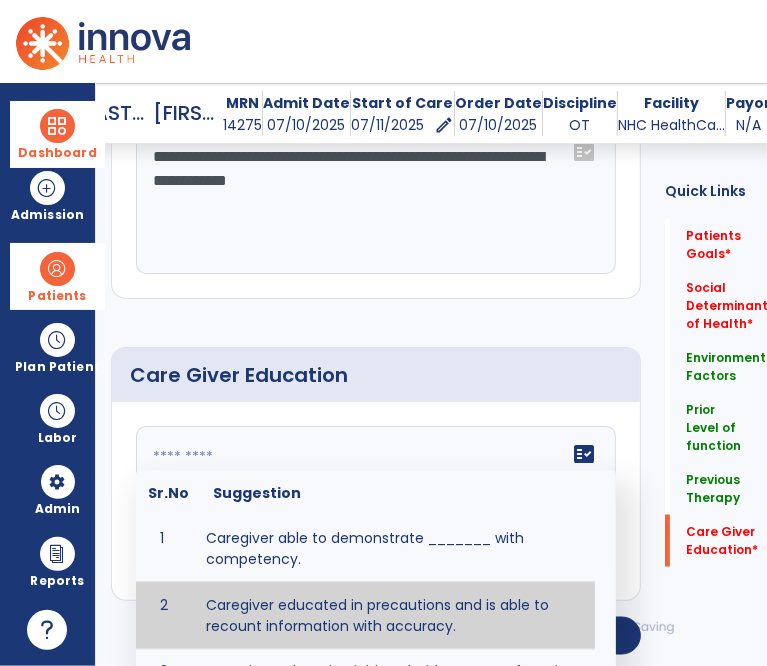 type on "**********" 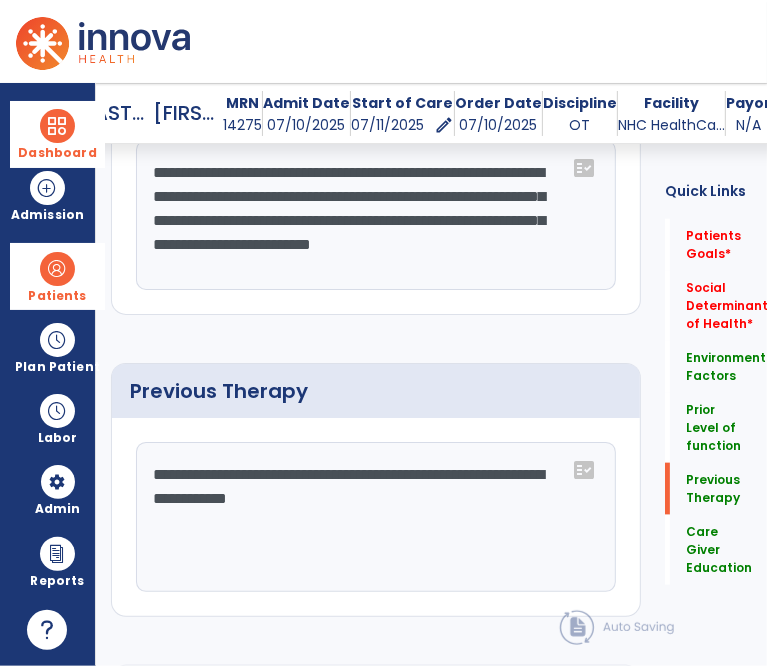 scroll, scrollTop: 933, scrollLeft: 0, axis: vertical 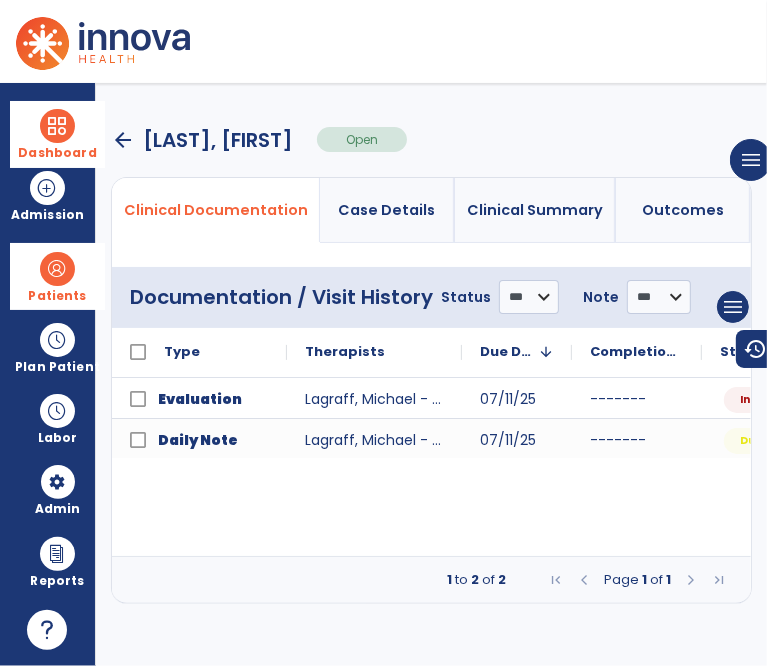 click on "arrow_back" at bounding box center [123, 140] 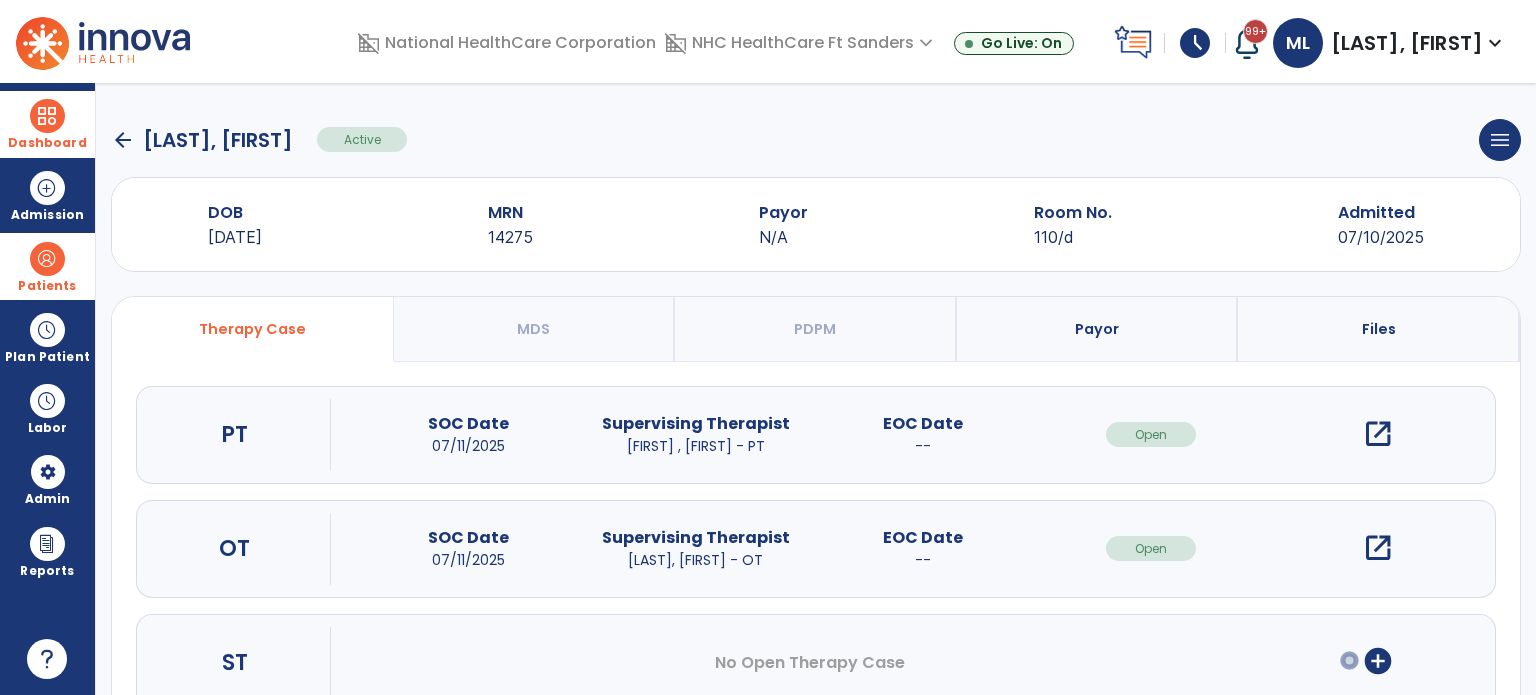 click on "arrow_back" 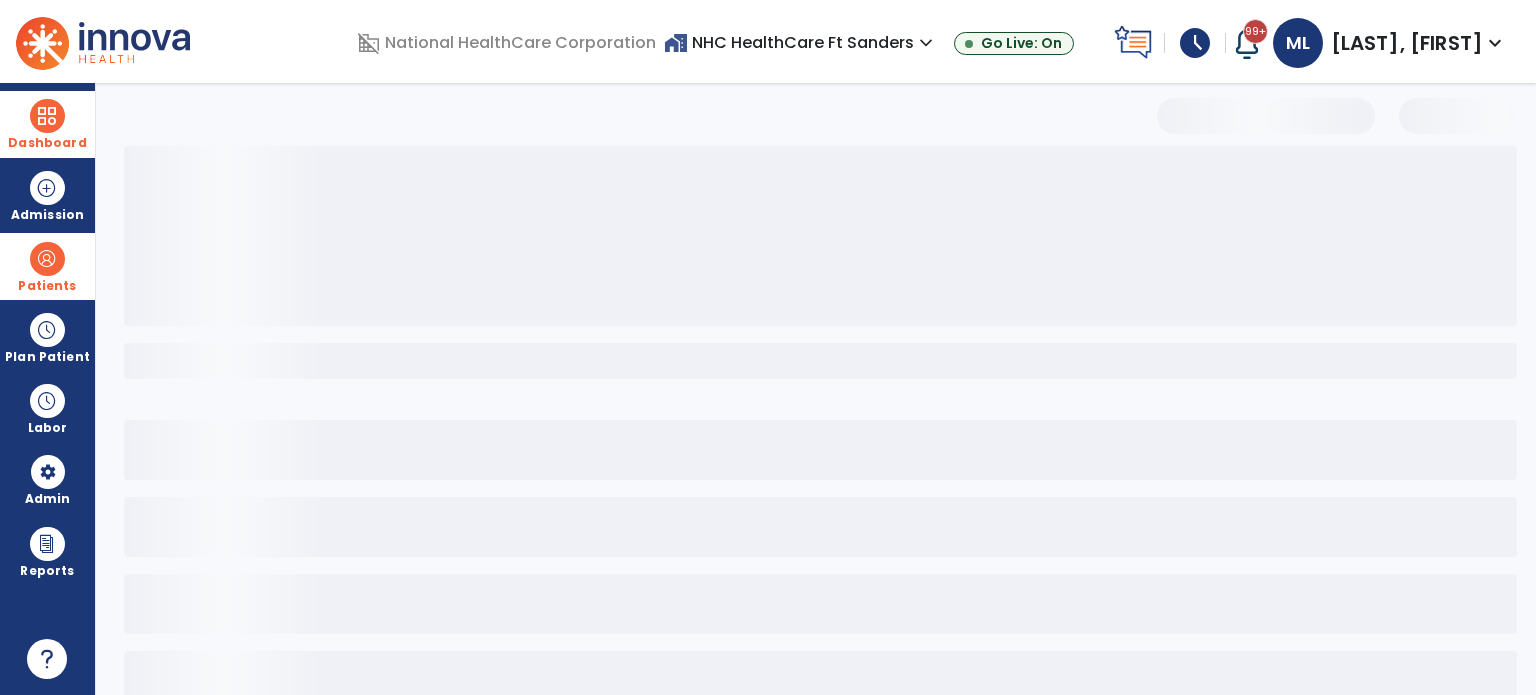 click at bounding box center (47, 259) 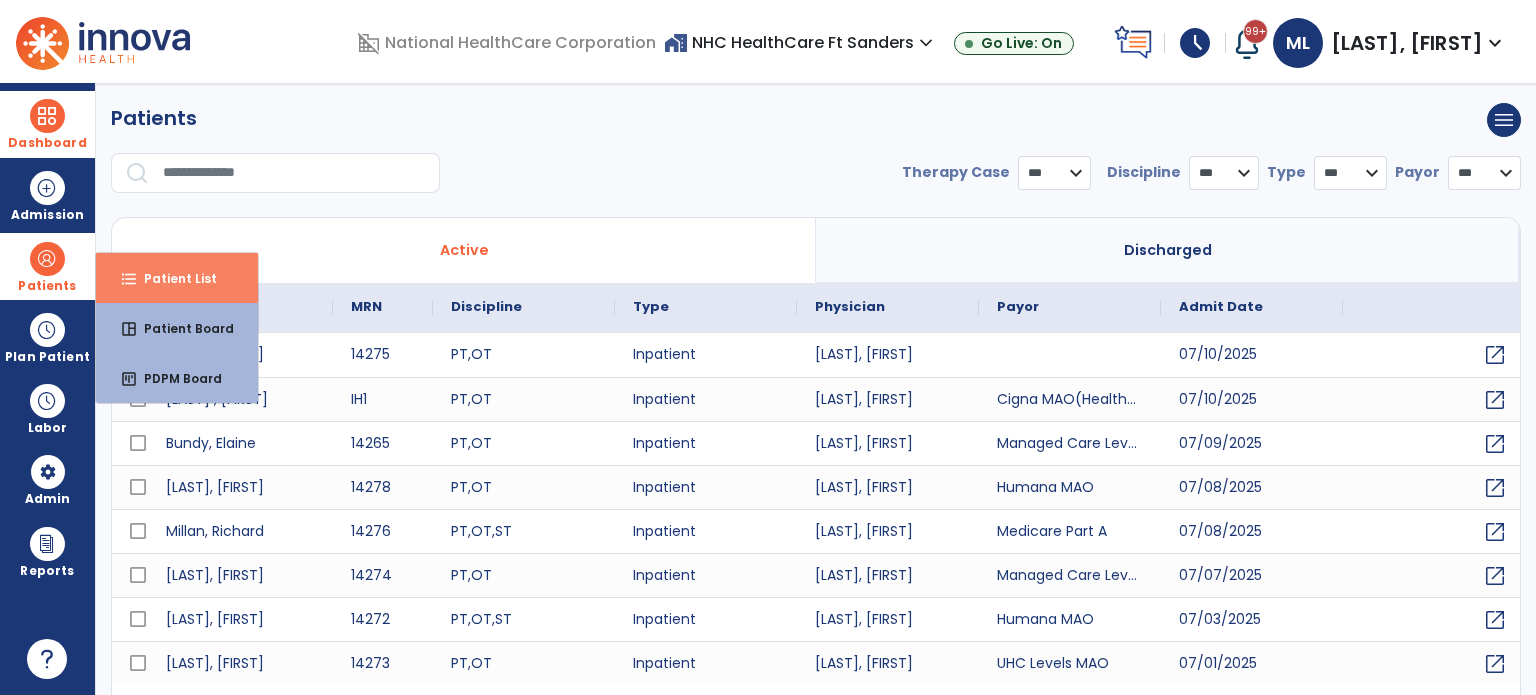 select on "***" 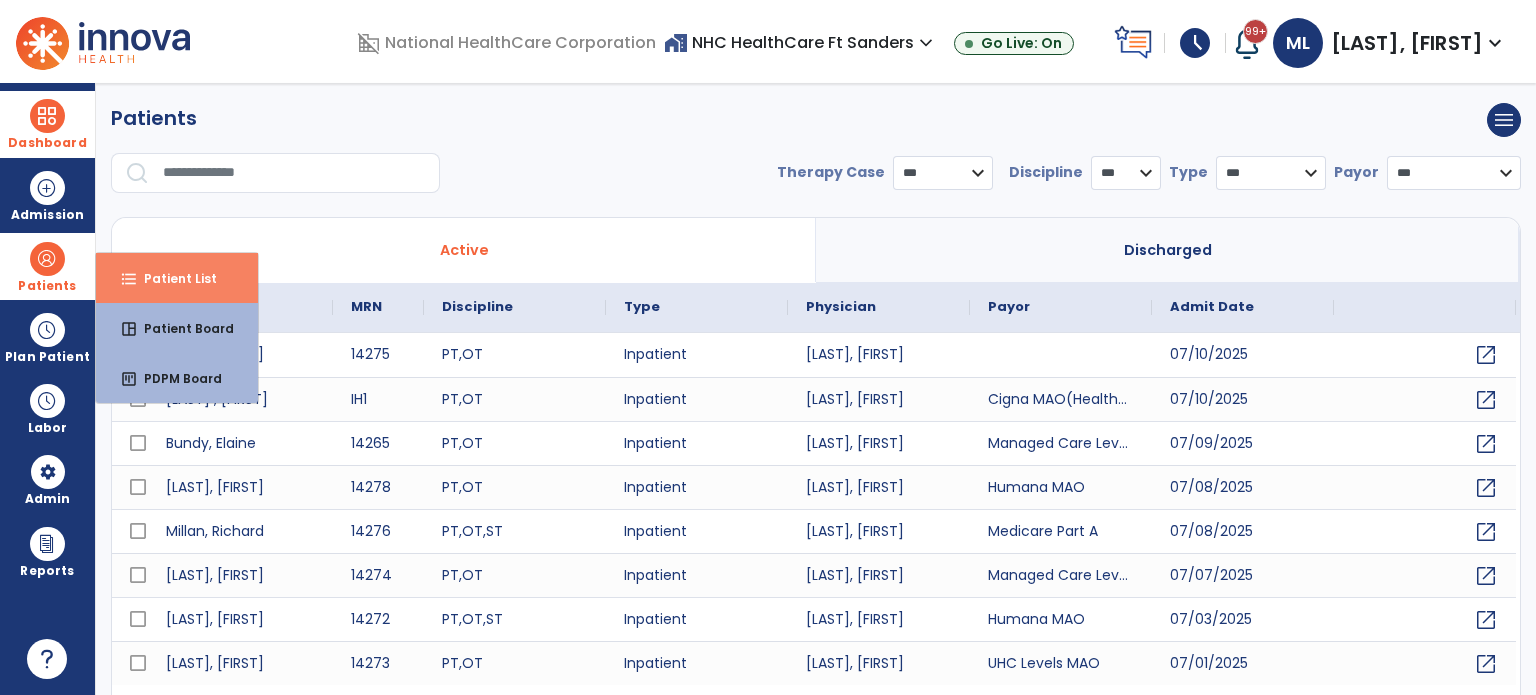 click on "format_list_bulleted  Patient List" at bounding box center (177, 278) 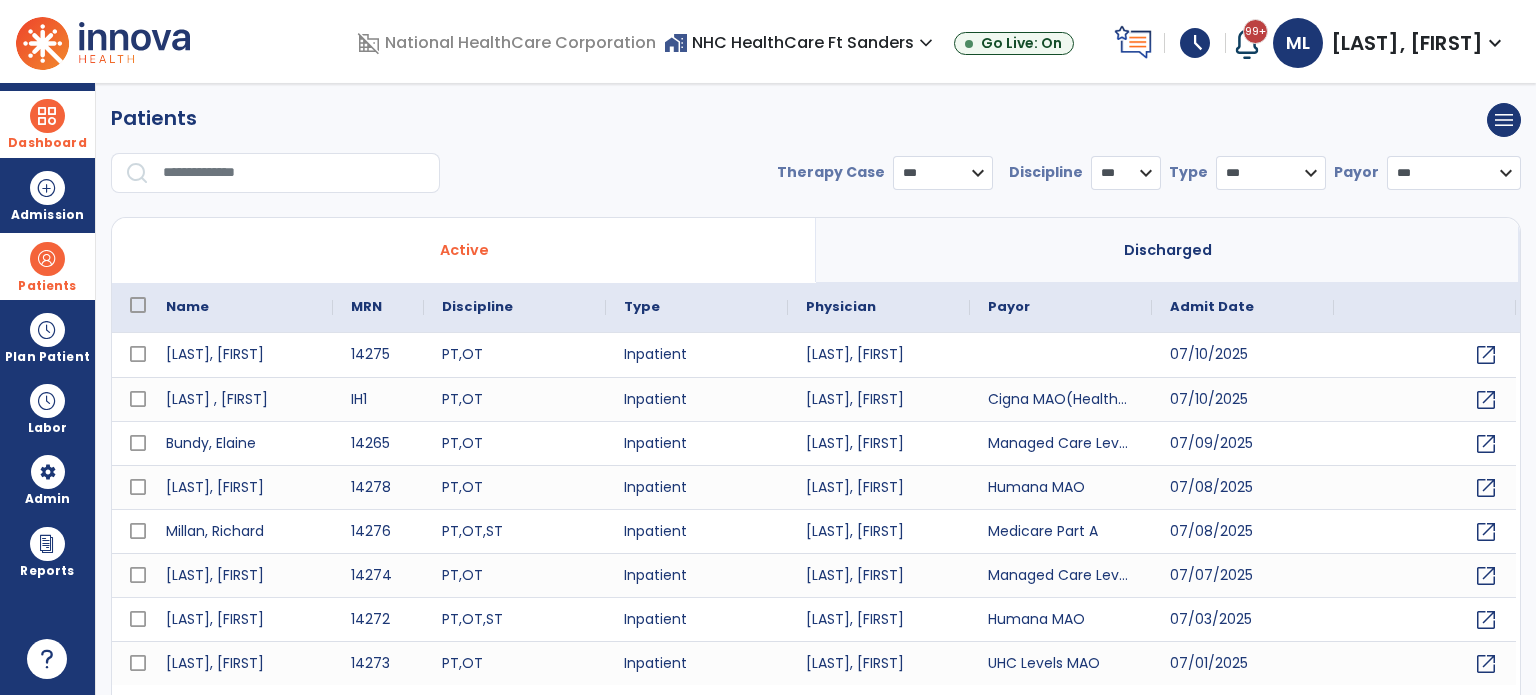 click at bounding box center [47, 259] 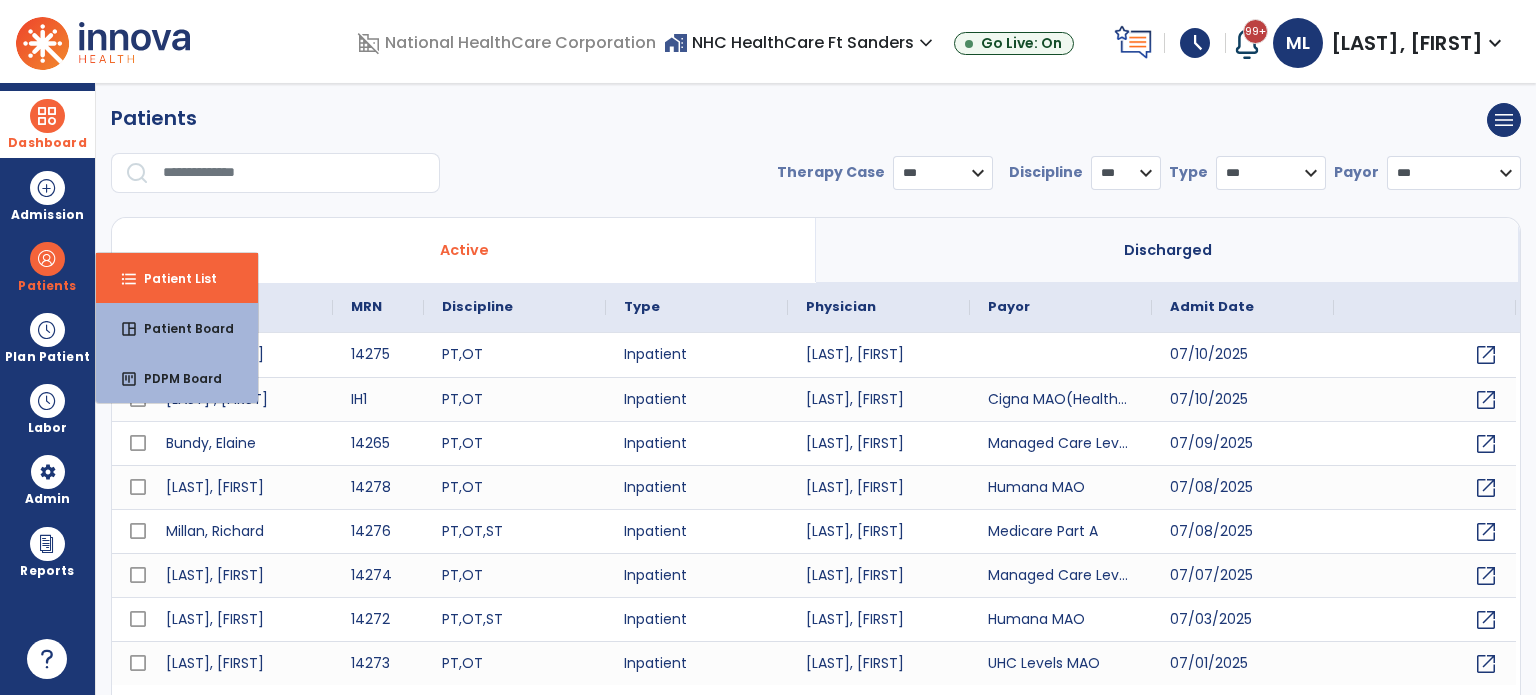 click on "Active   Discharged
MRN
Payor
Name
PT" 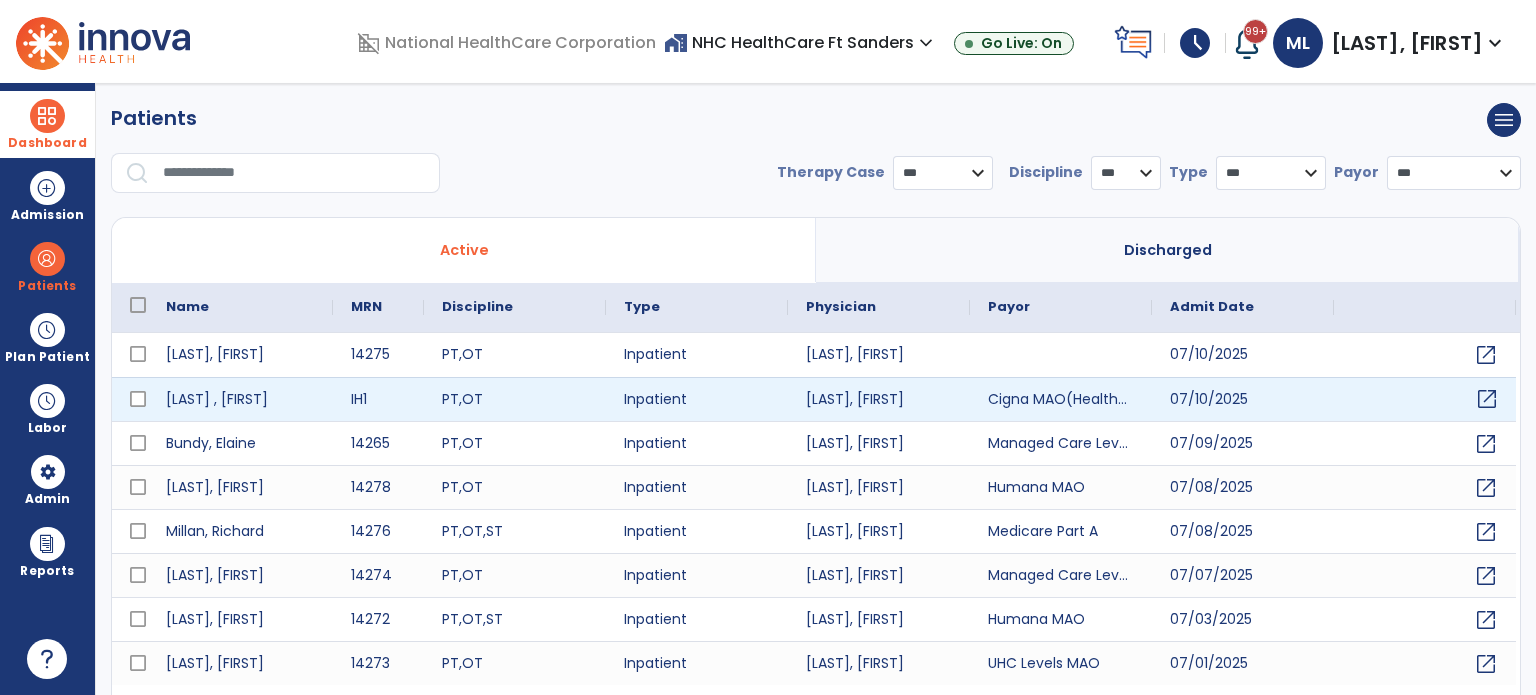 click on "open_in_new" at bounding box center (1487, 399) 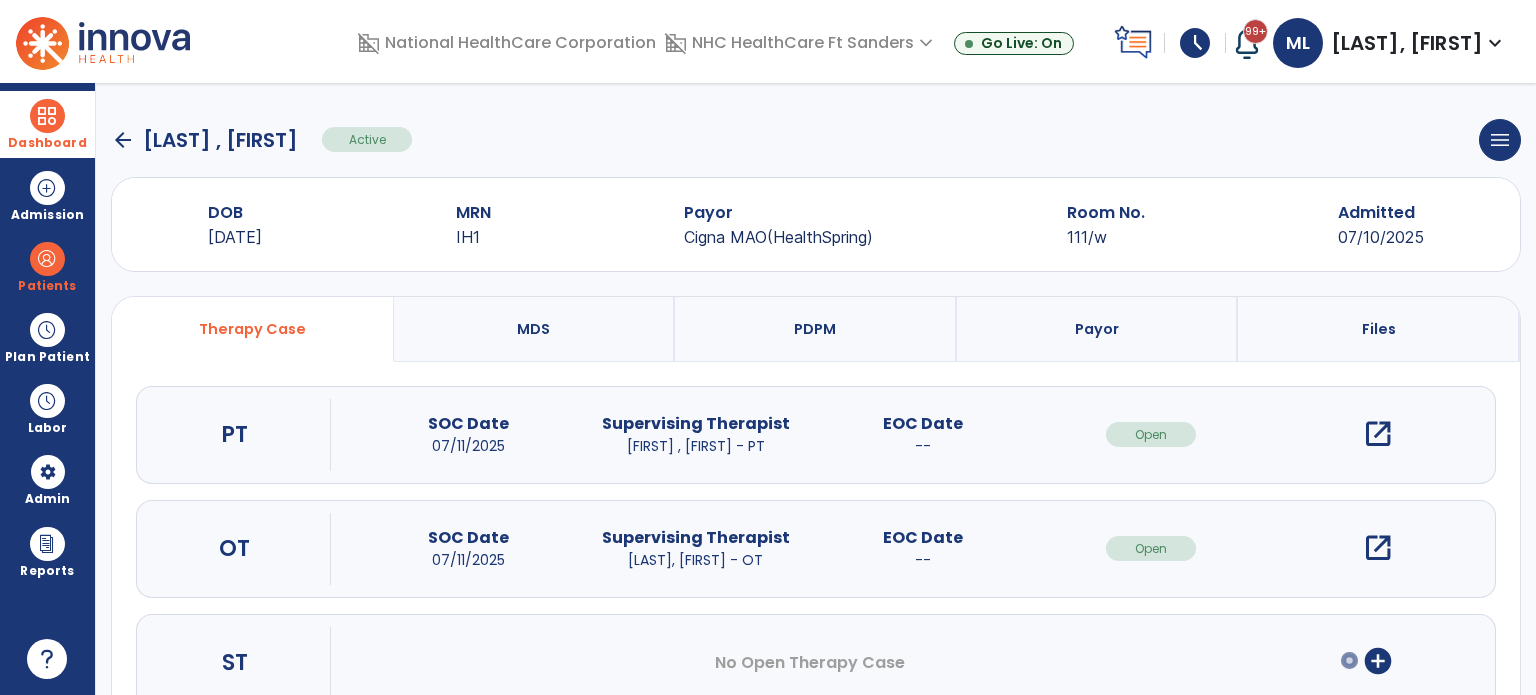 click on "open_in_new" at bounding box center [1378, 548] 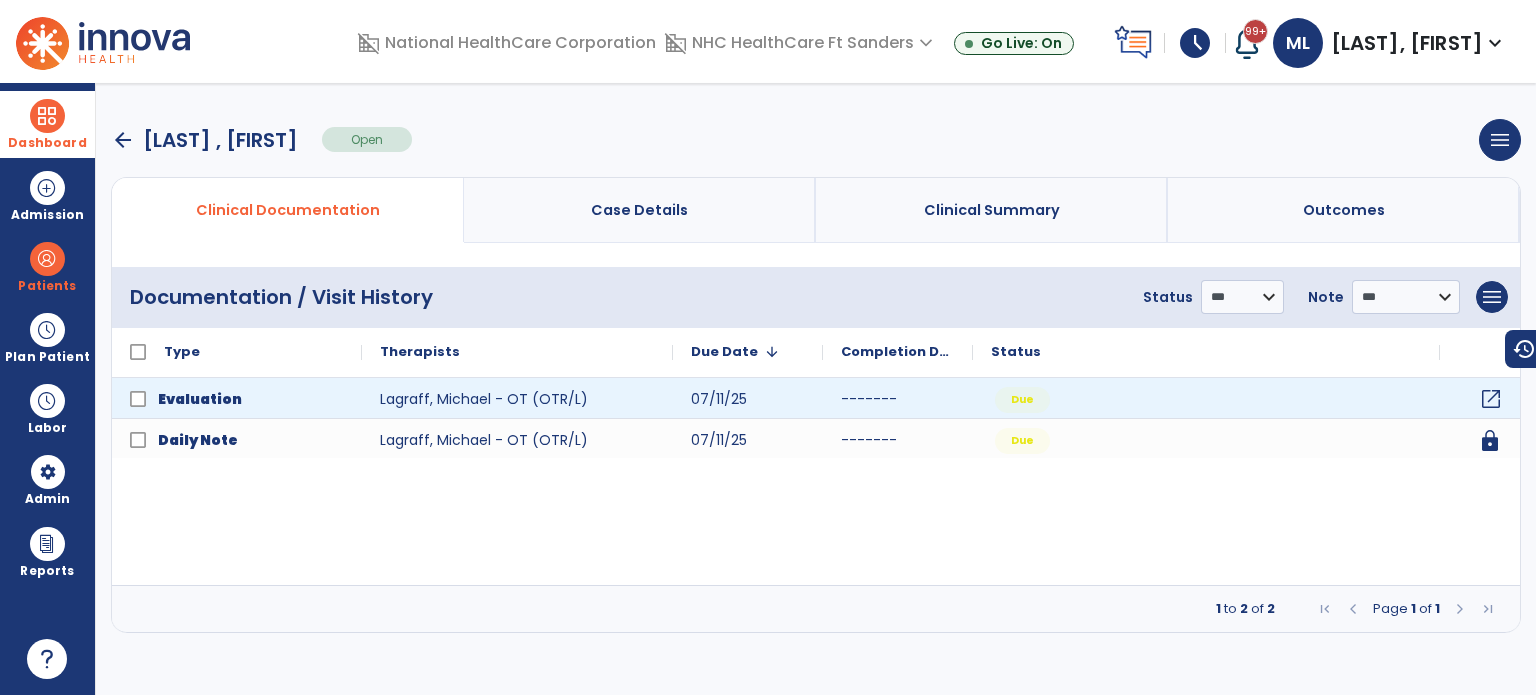 click on "open_in_new" 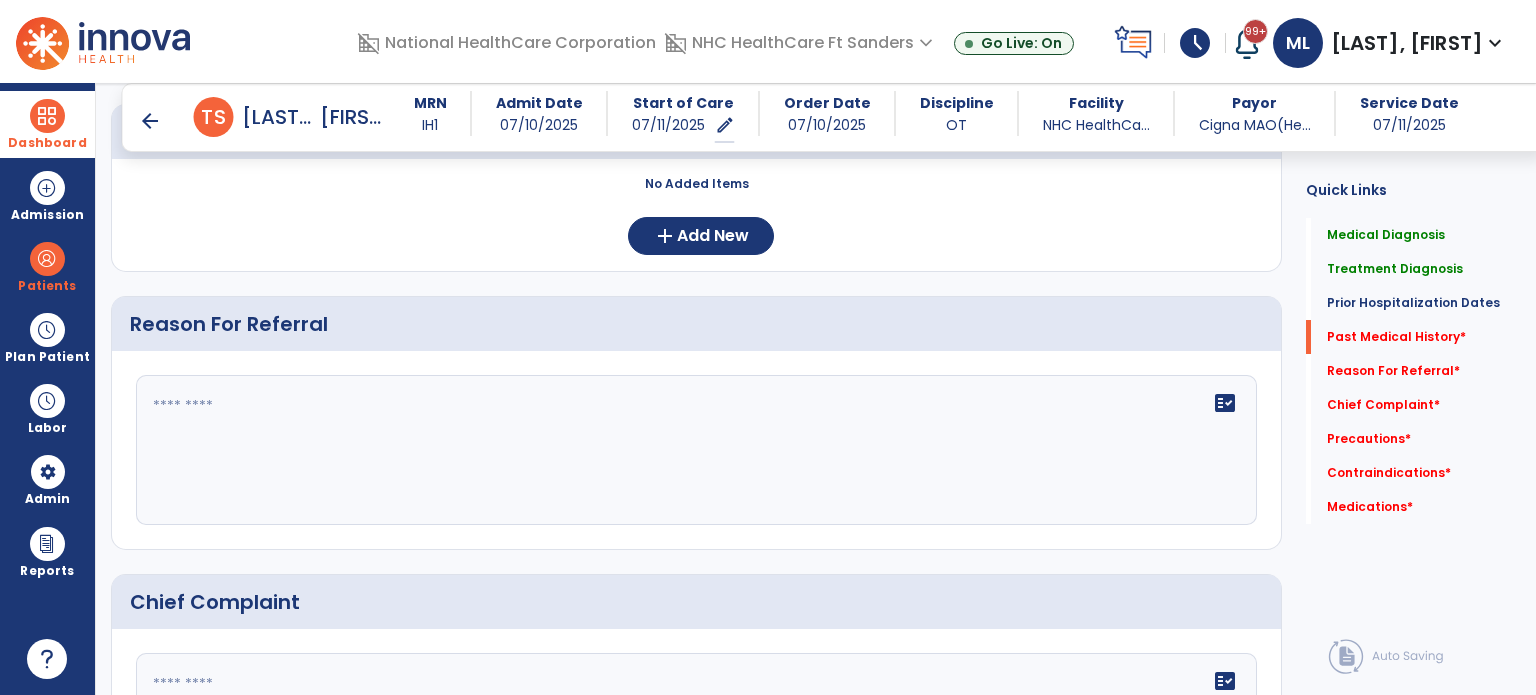 scroll, scrollTop: 1200, scrollLeft: 0, axis: vertical 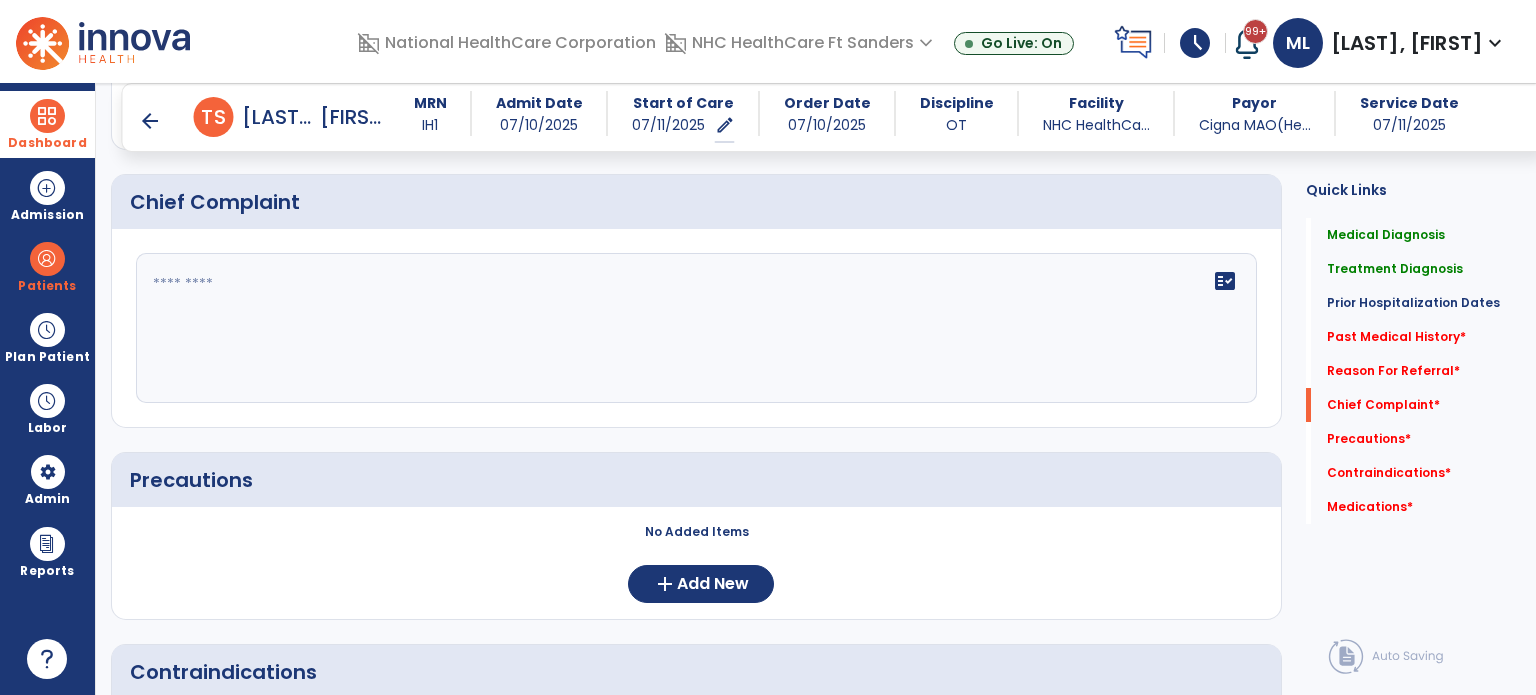 click on "No Added Items  add  Add New" 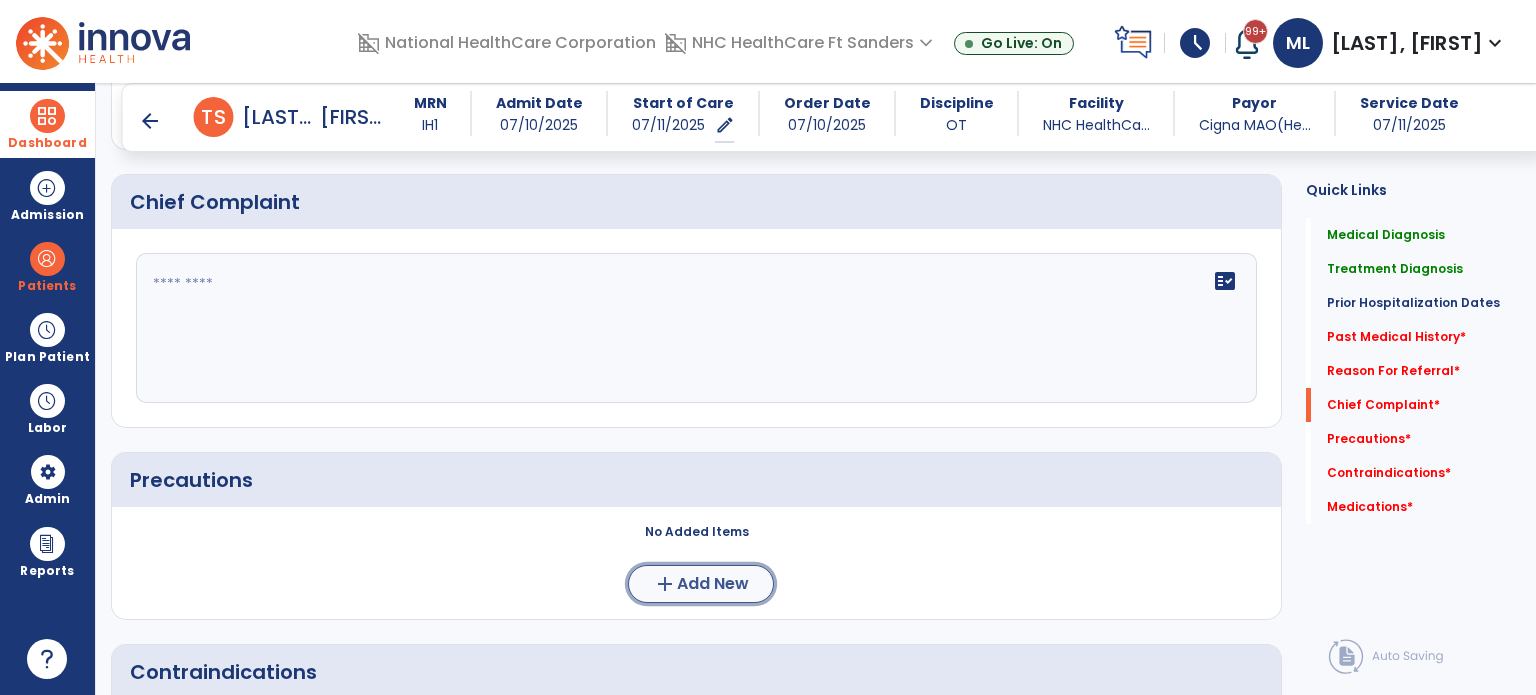 click on "Add New" 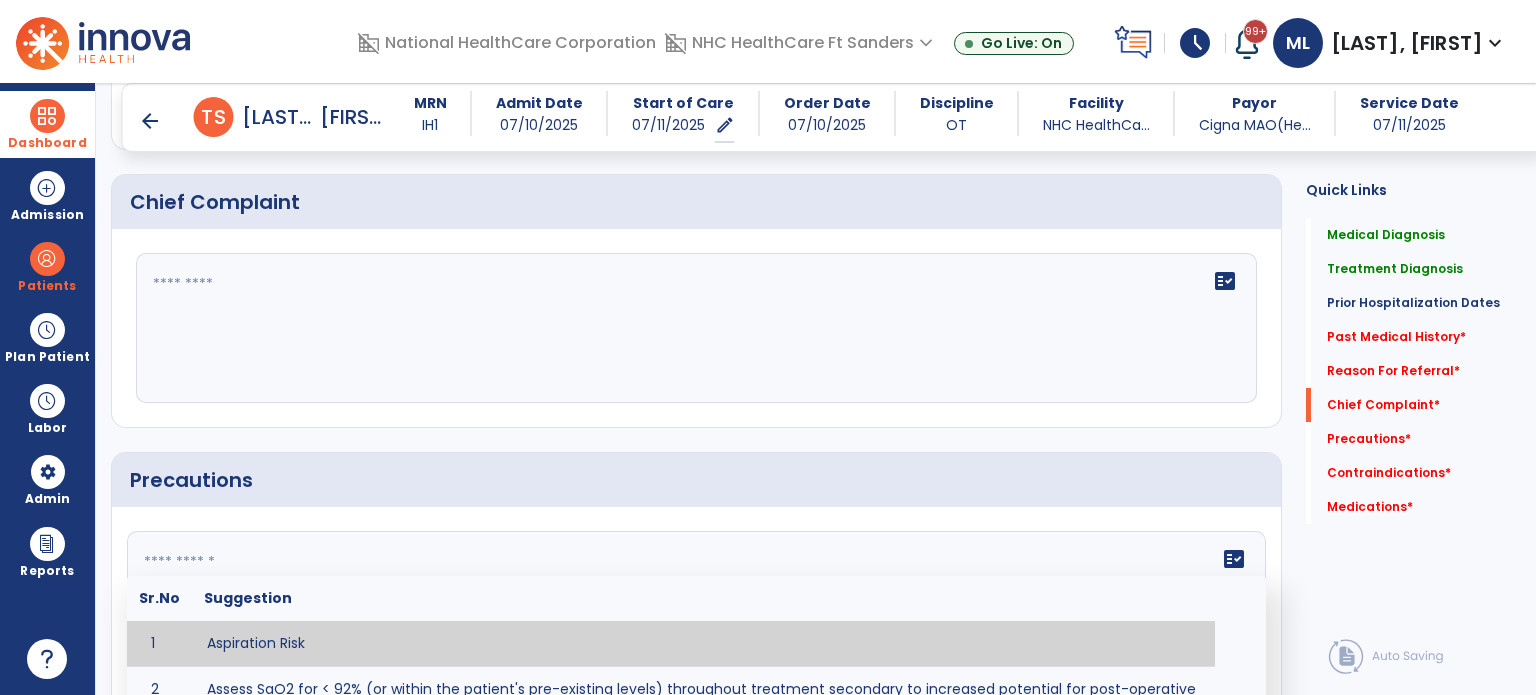 paste on "**********" 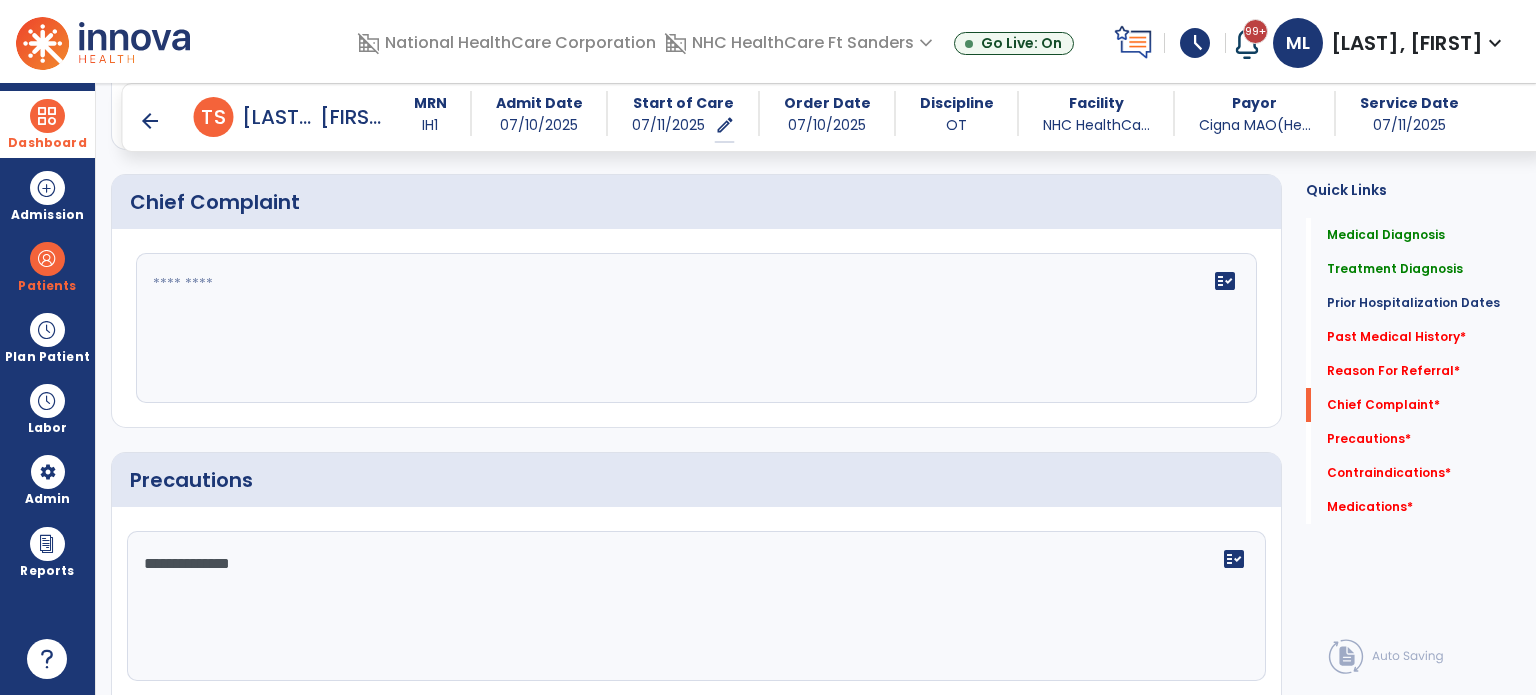 drag, startPoint x: 169, startPoint y: 555, endPoint x: 184, endPoint y: 555, distance: 15 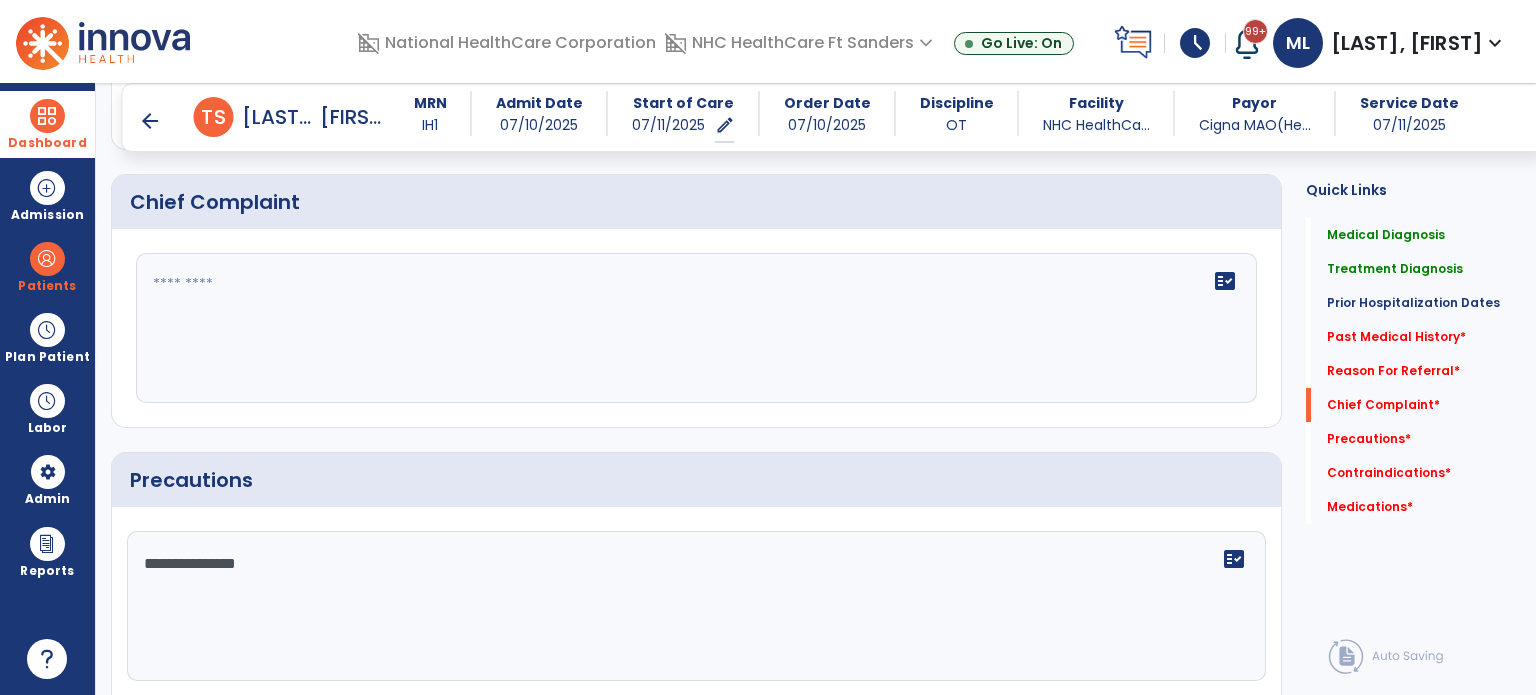 click on "**********" 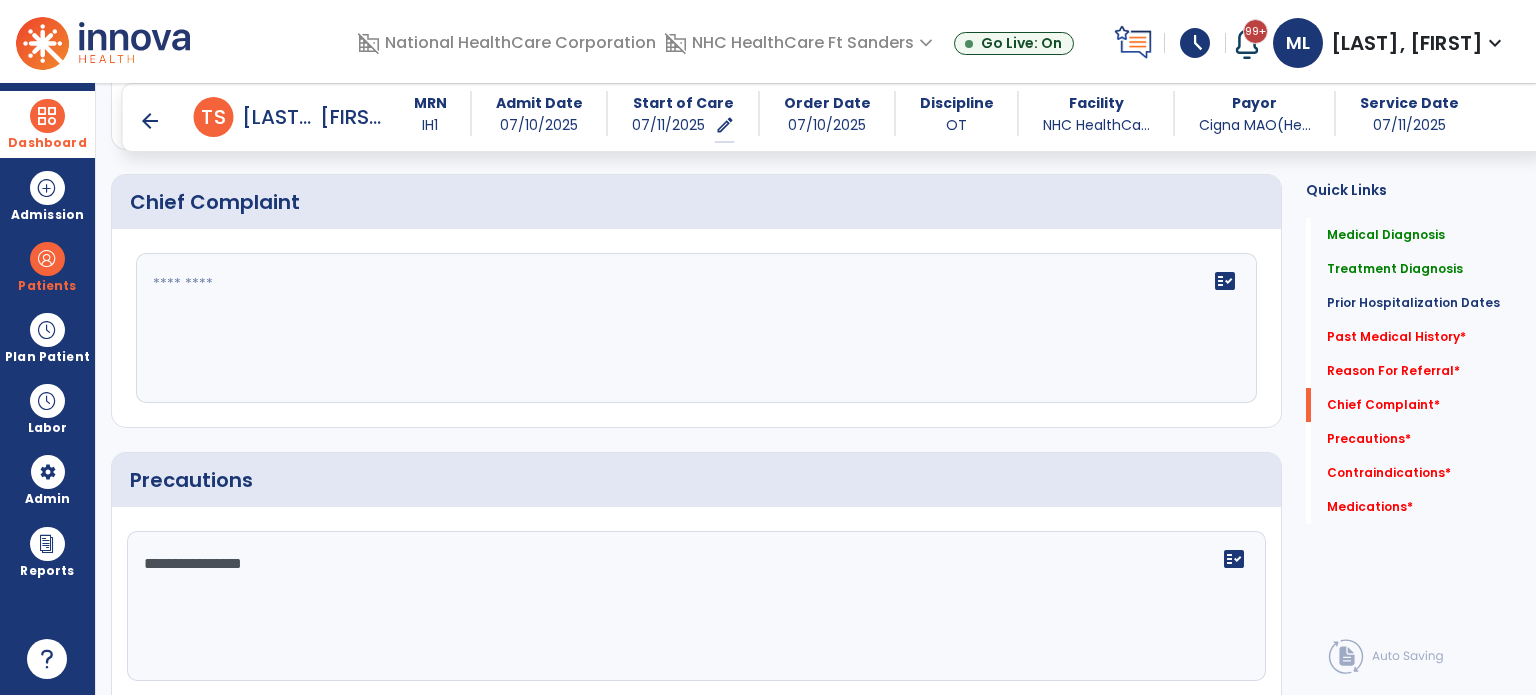 paste on "**********" 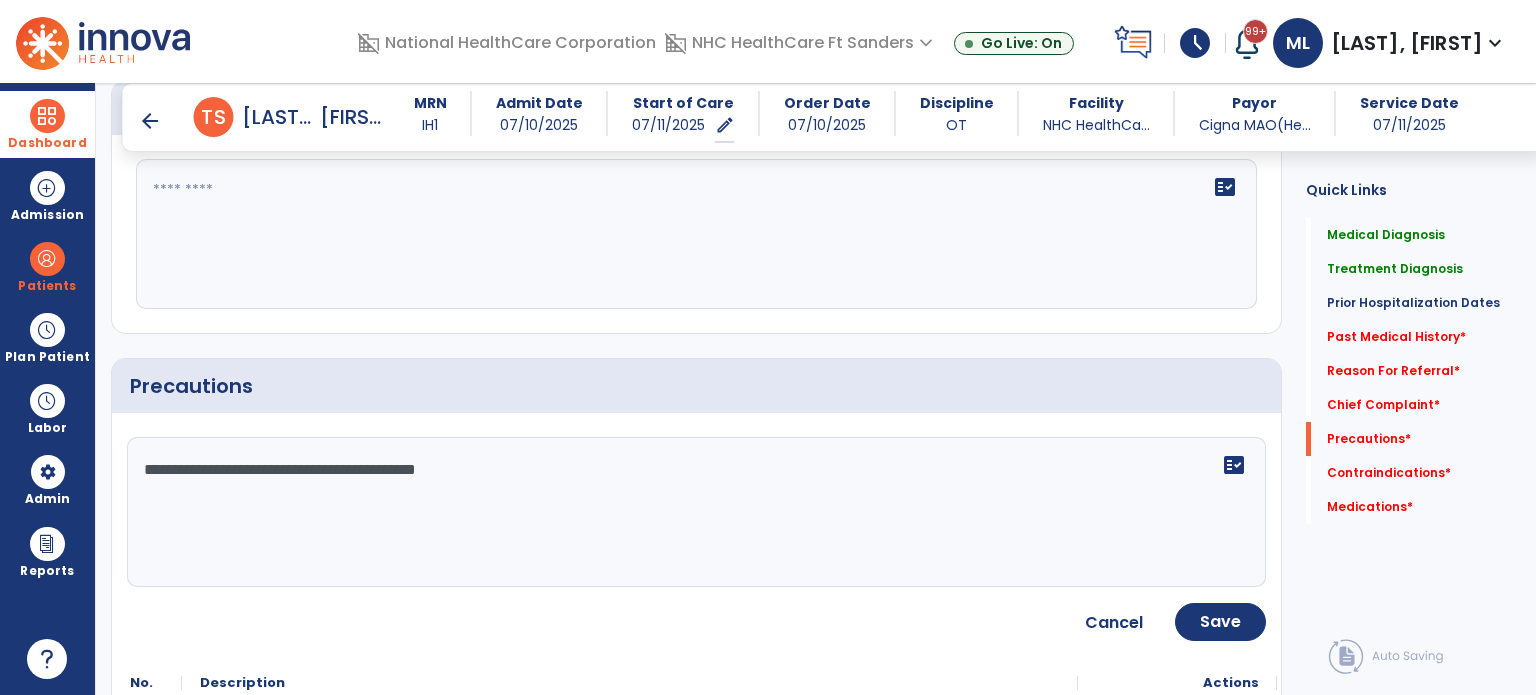 scroll, scrollTop: 1200, scrollLeft: 0, axis: vertical 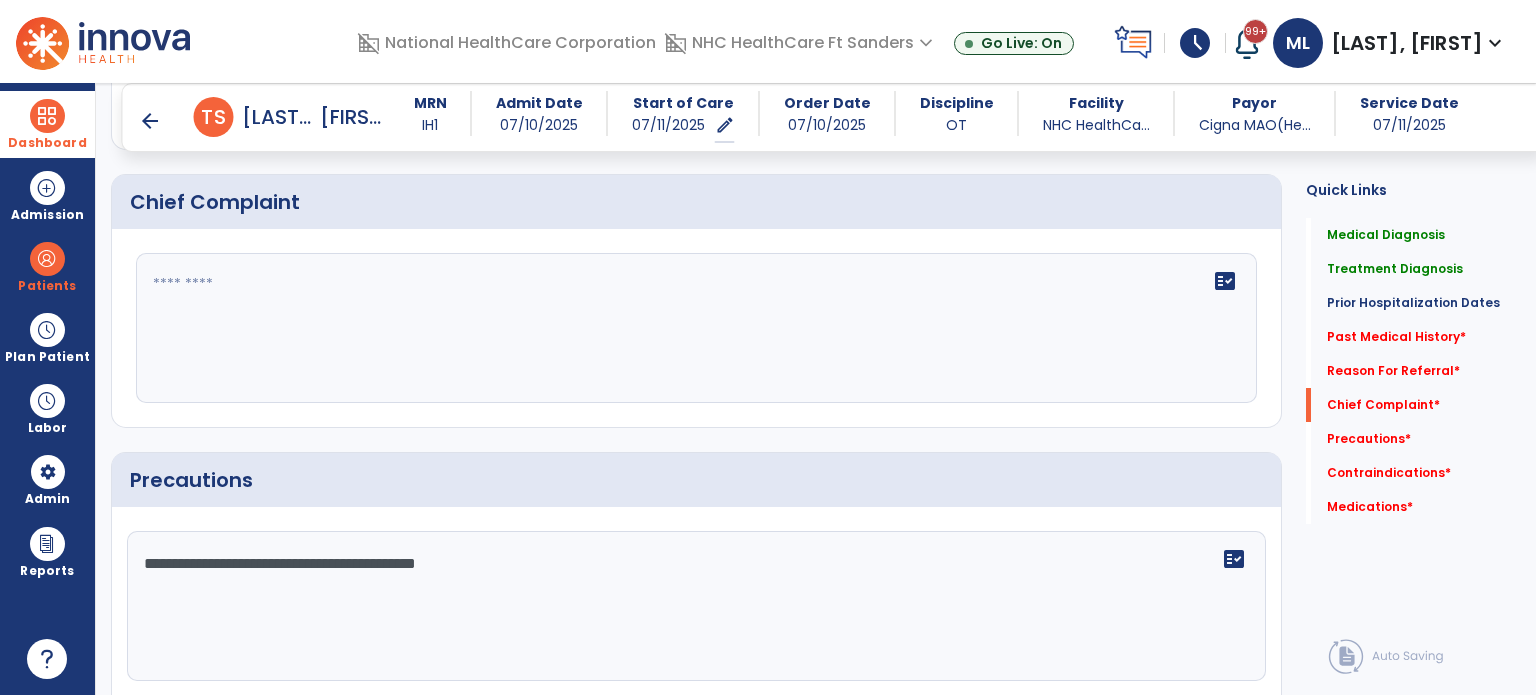 type on "**********" 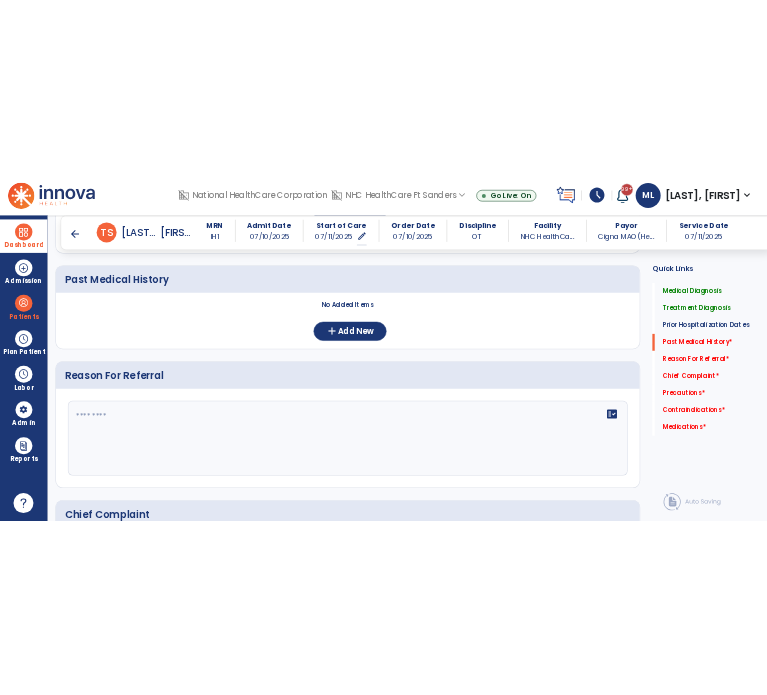 scroll, scrollTop: 600, scrollLeft: 0, axis: vertical 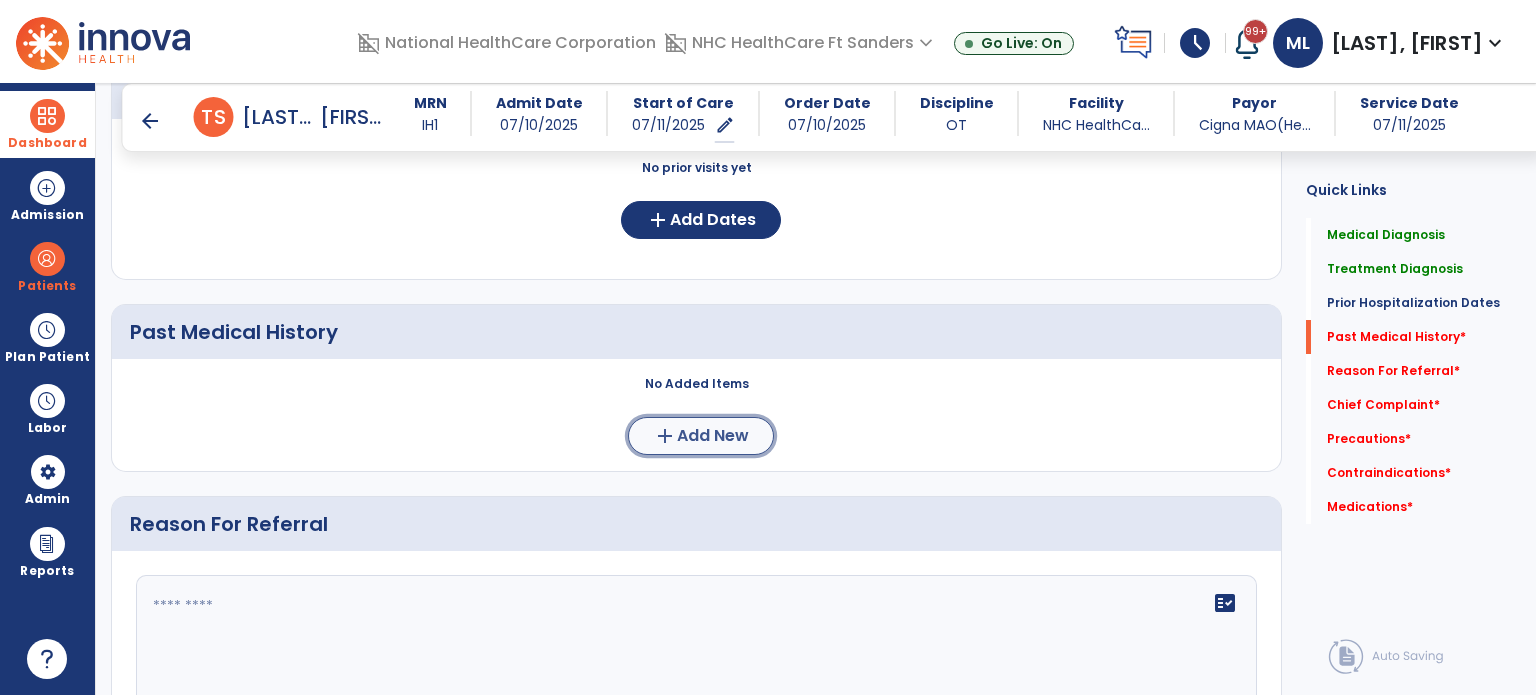 click on "add  Add New" 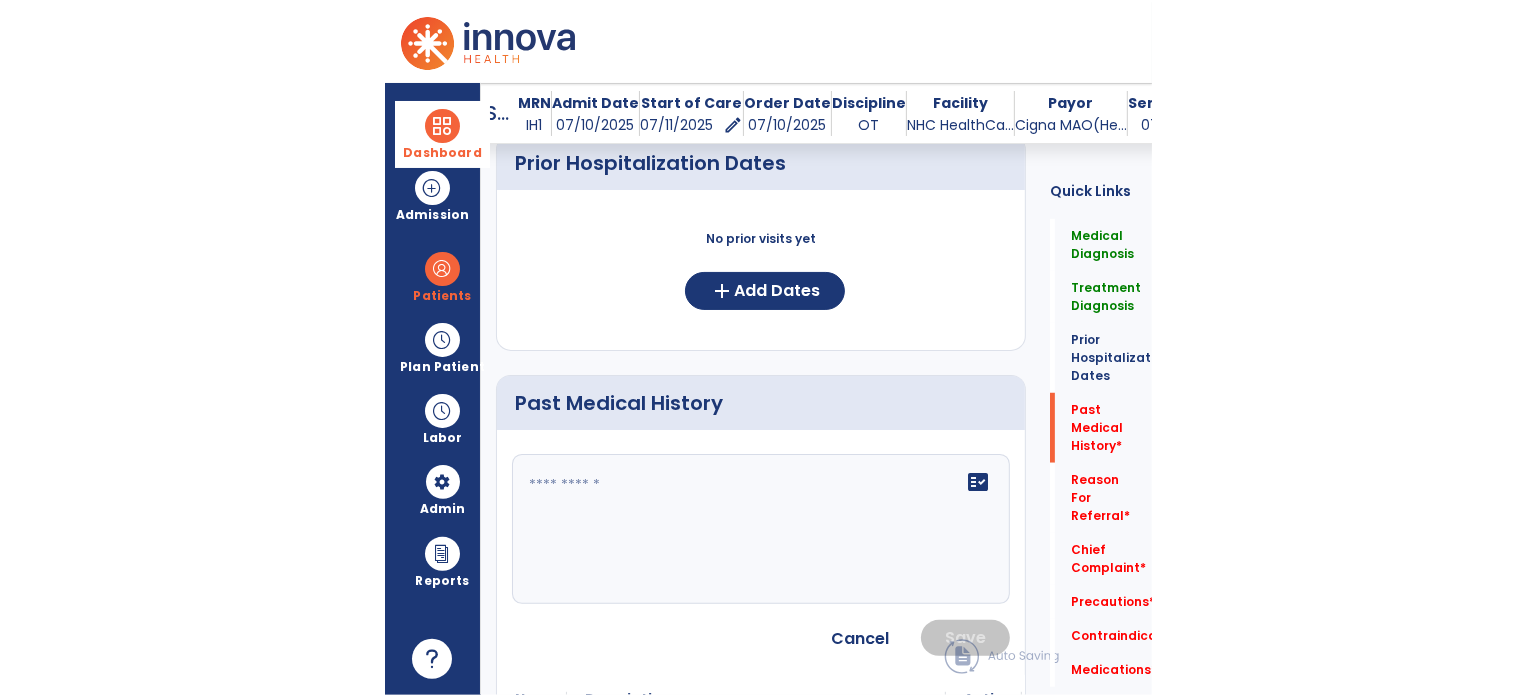 scroll, scrollTop: 636, scrollLeft: 0, axis: vertical 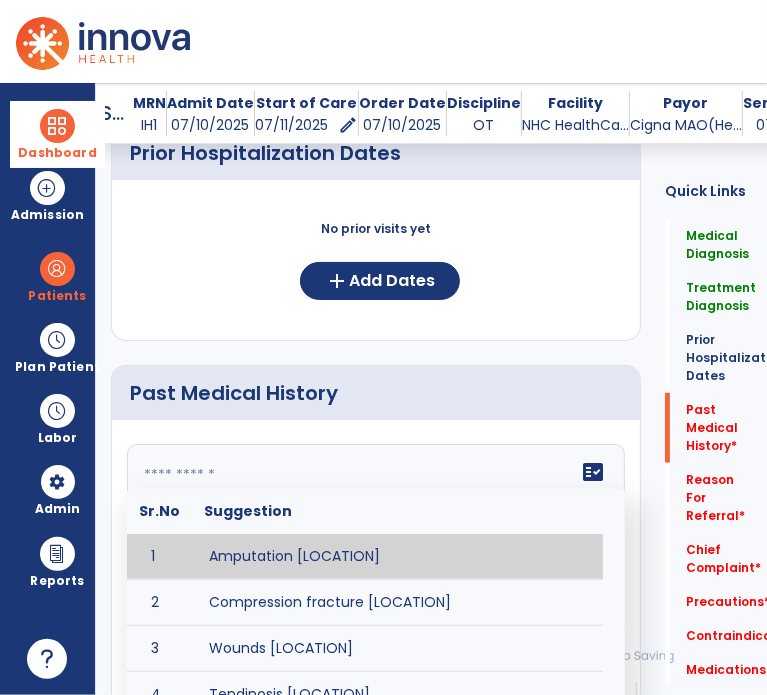 click 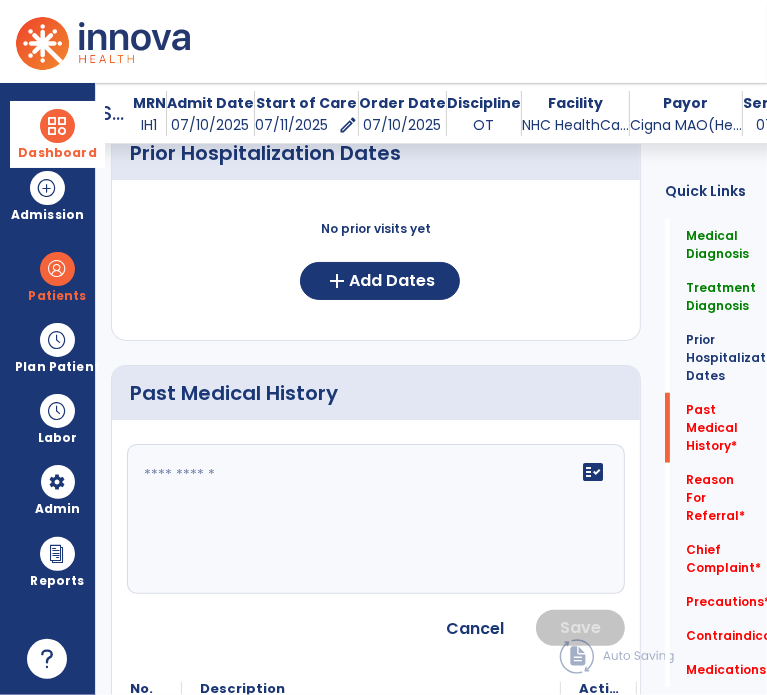click 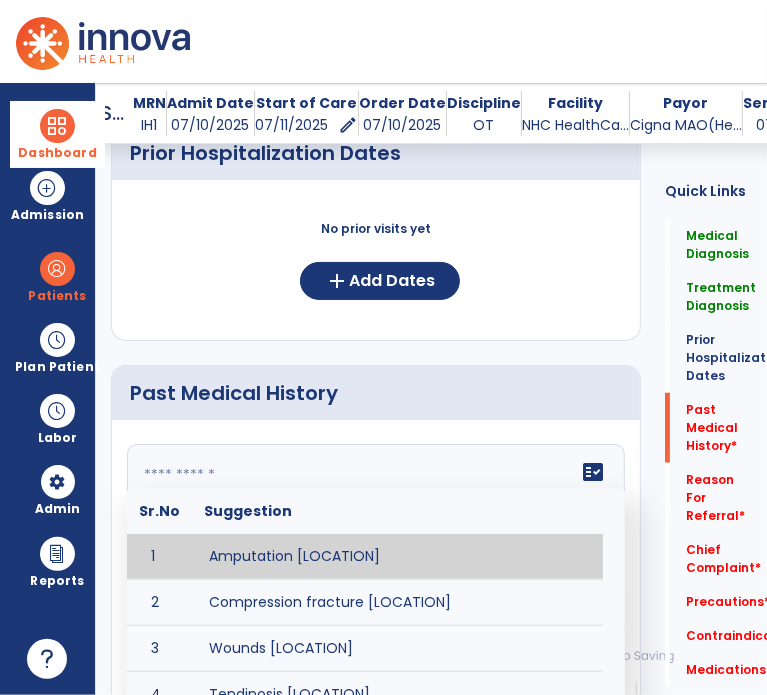 click 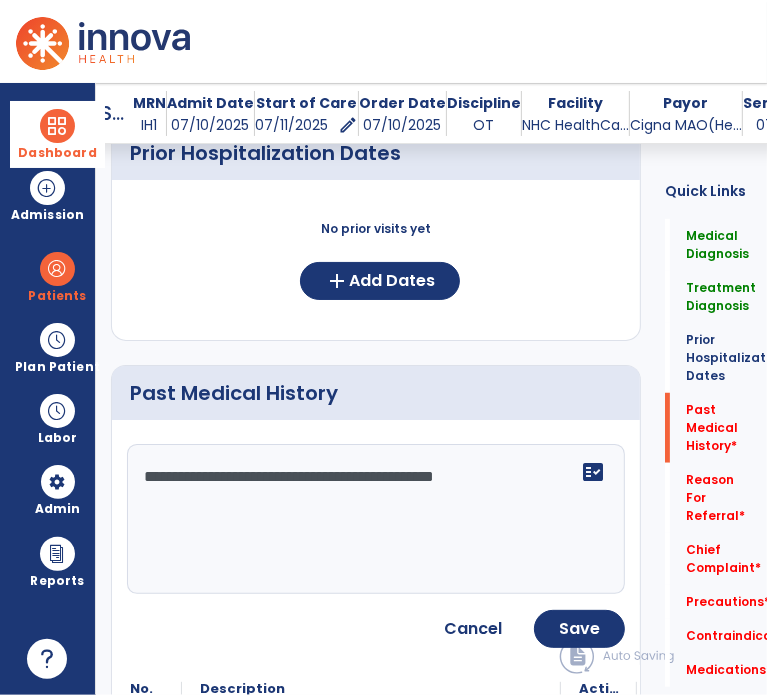 click on "**********" 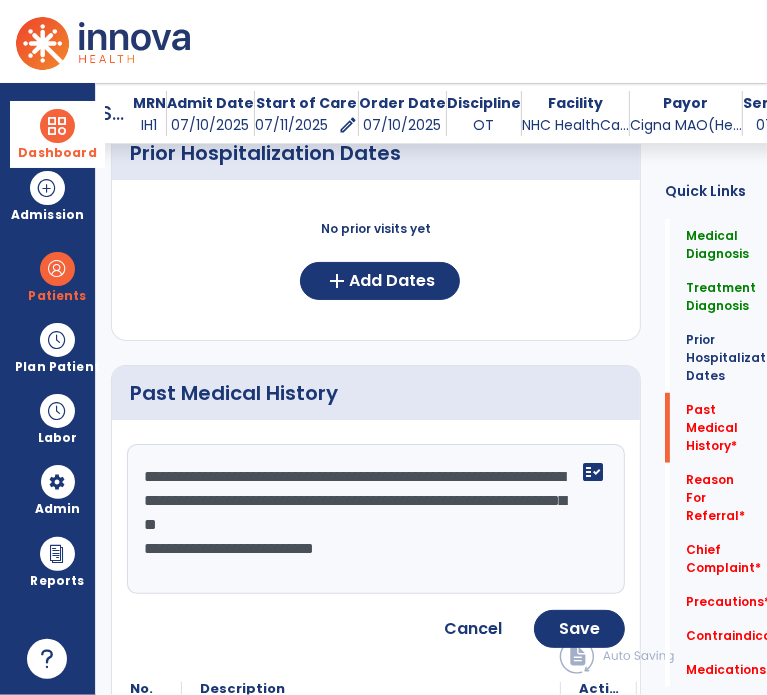 click on "**********" 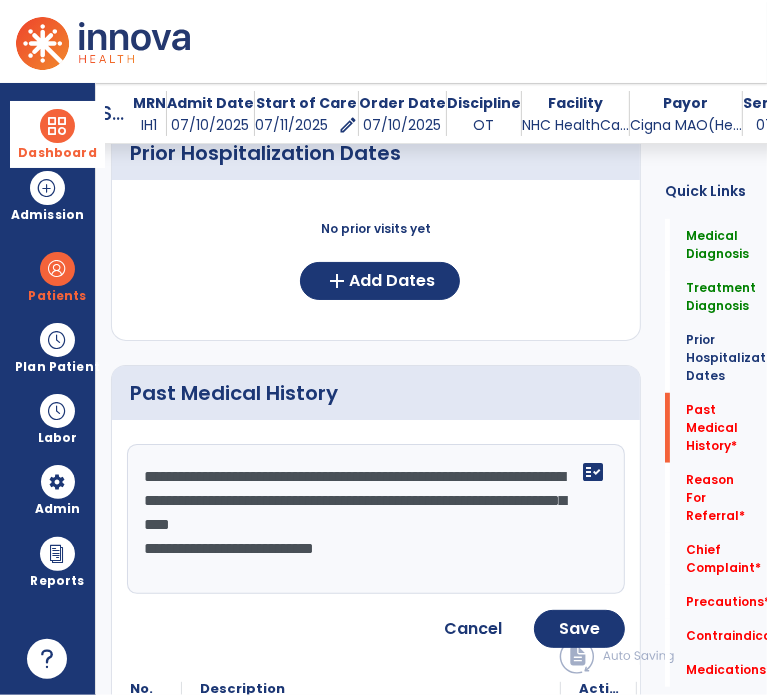 drag, startPoint x: 495, startPoint y: 519, endPoint x: 282, endPoint y: 521, distance: 213.00938 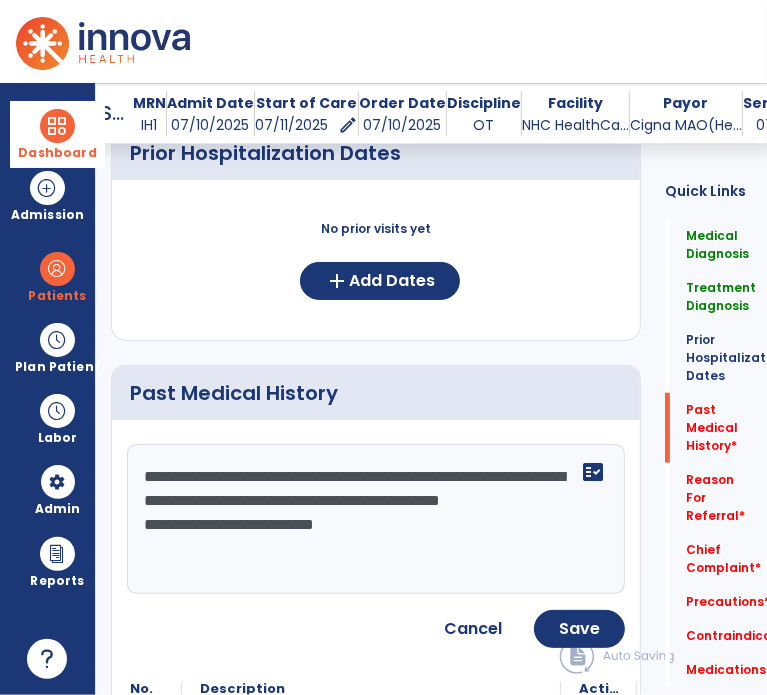 click on "**********" 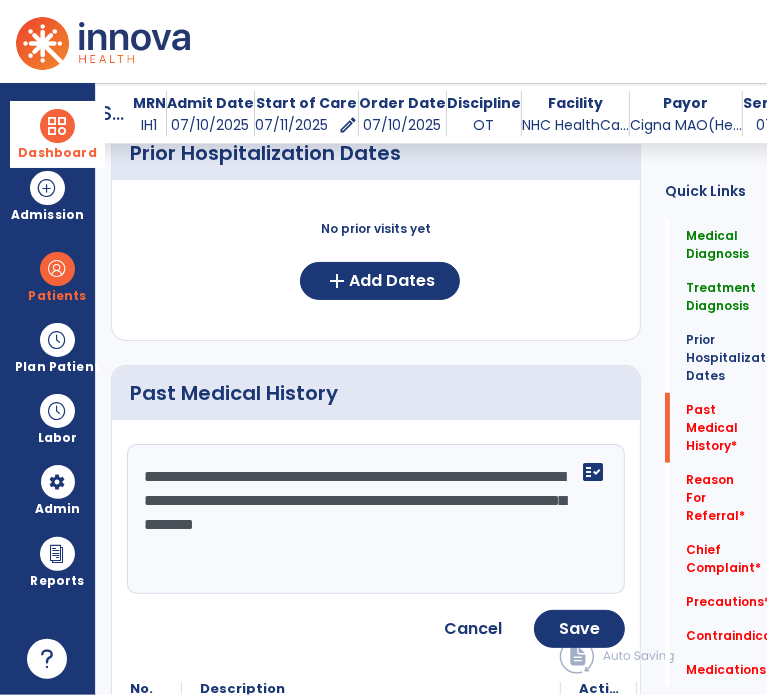 drag, startPoint x: 546, startPoint y: 524, endPoint x: 422, endPoint y: 517, distance: 124.197426 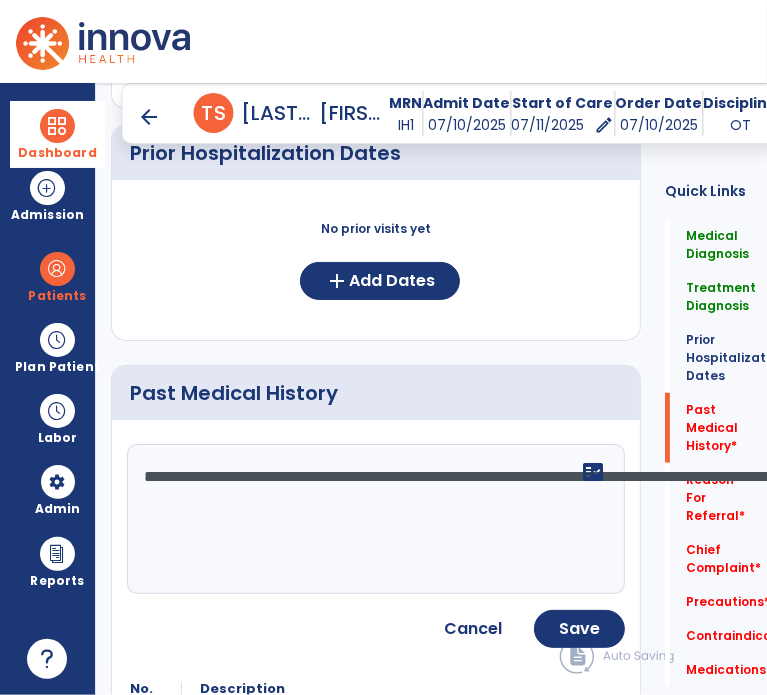 scroll, scrollTop: 540, scrollLeft: 0, axis: vertical 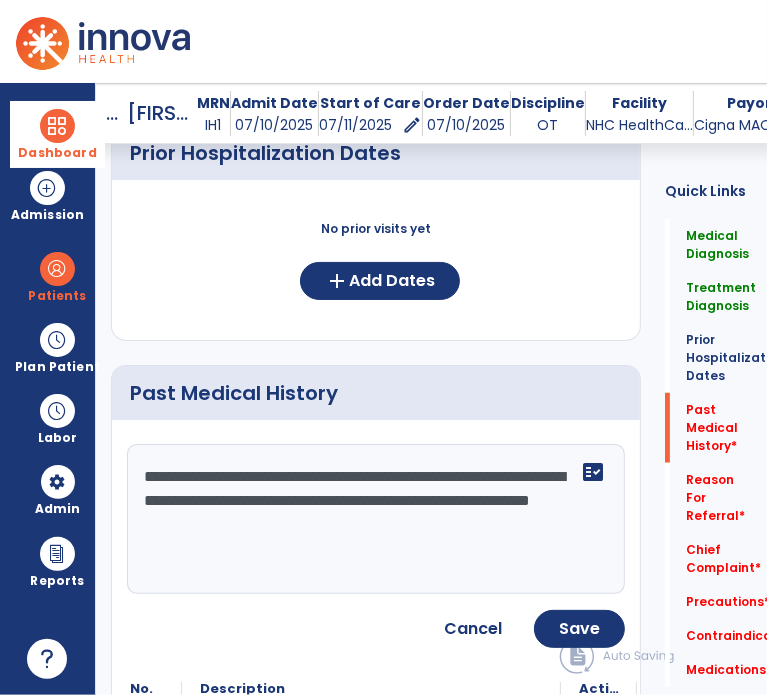 click on "**********" 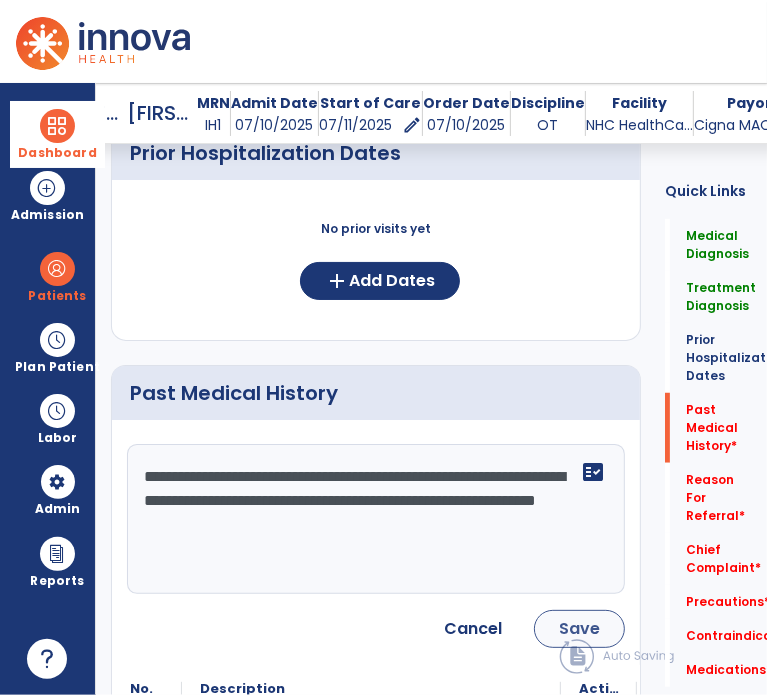type on "**********" 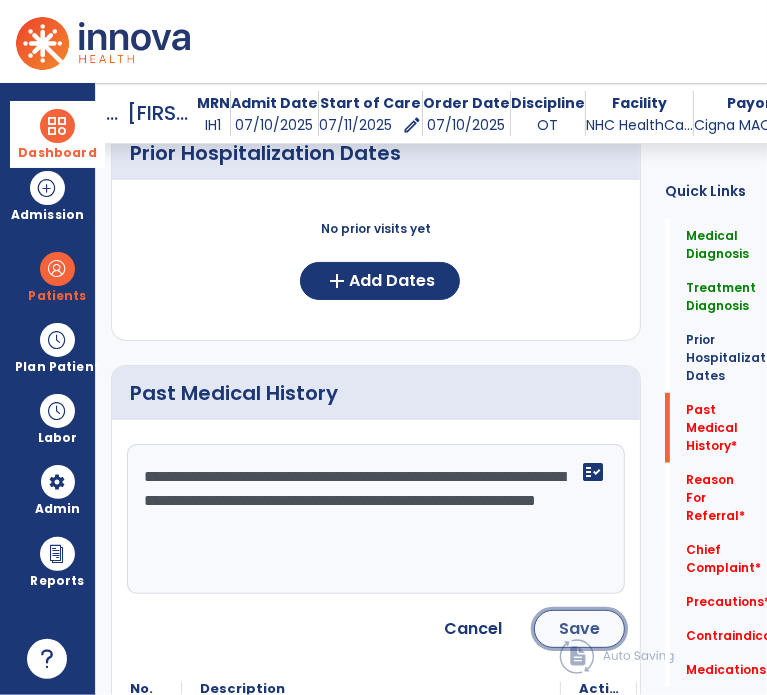 click on "Save" 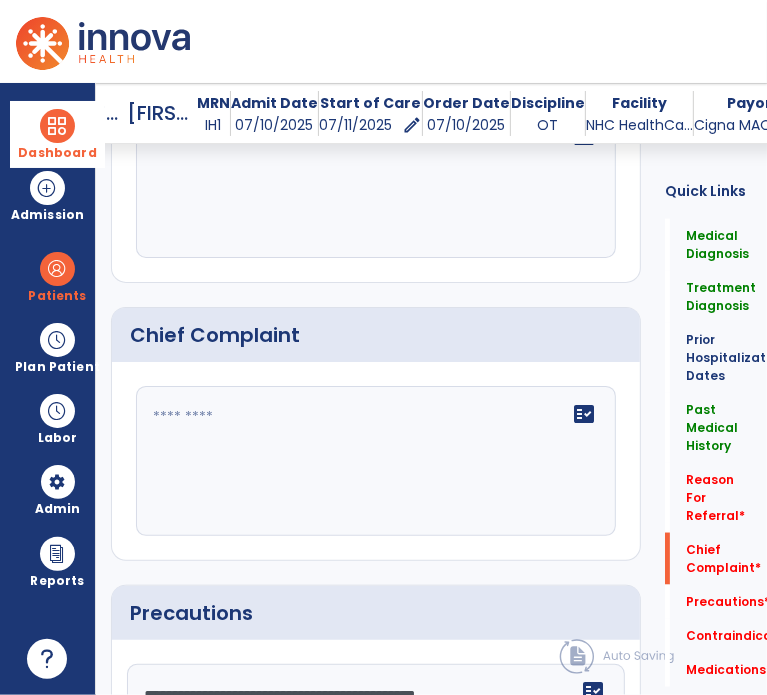 scroll, scrollTop: 1336, scrollLeft: 0, axis: vertical 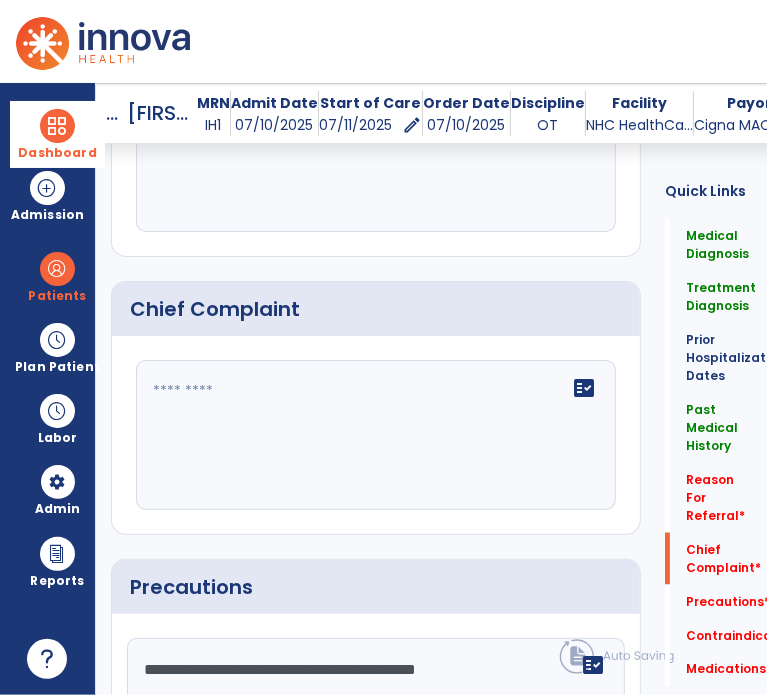 click 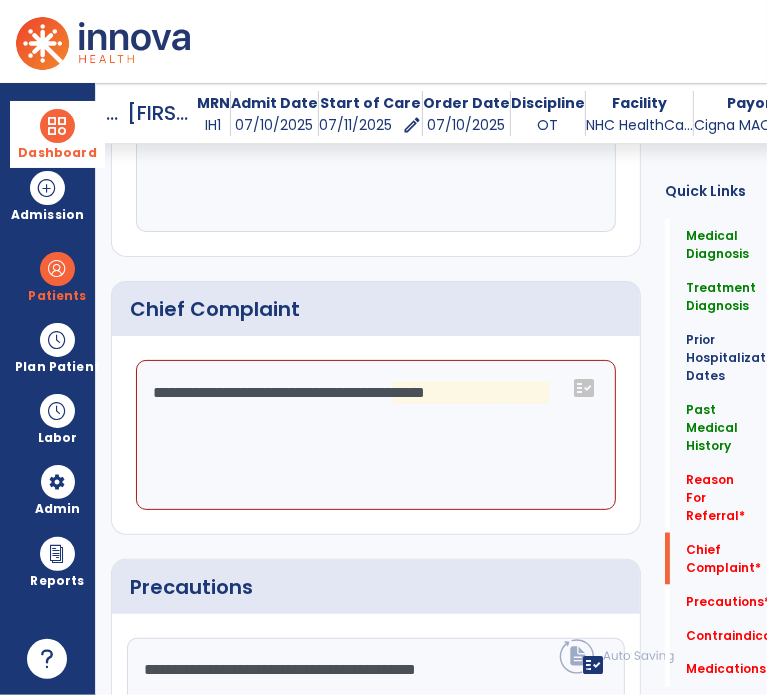 click on "**********" 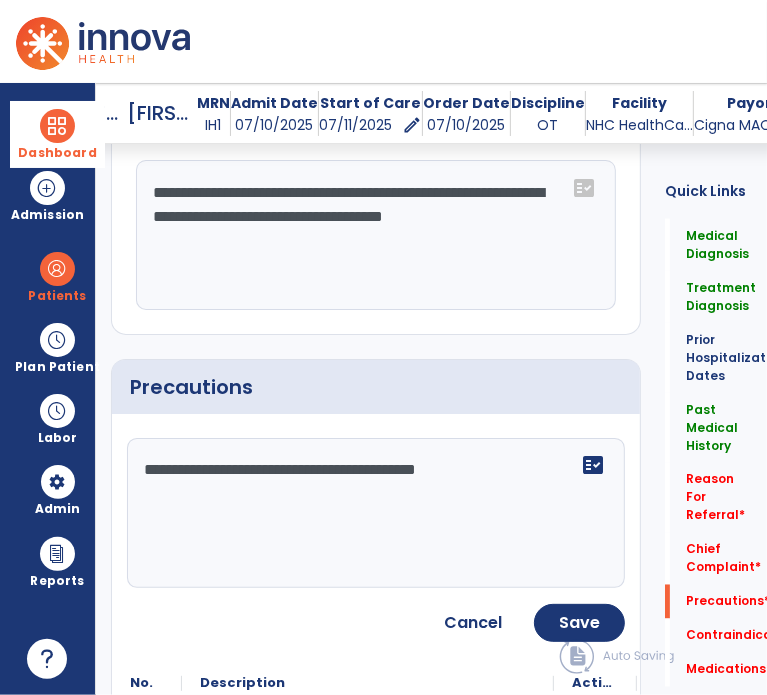 scroll, scrollTop: 1636, scrollLeft: 0, axis: vertical 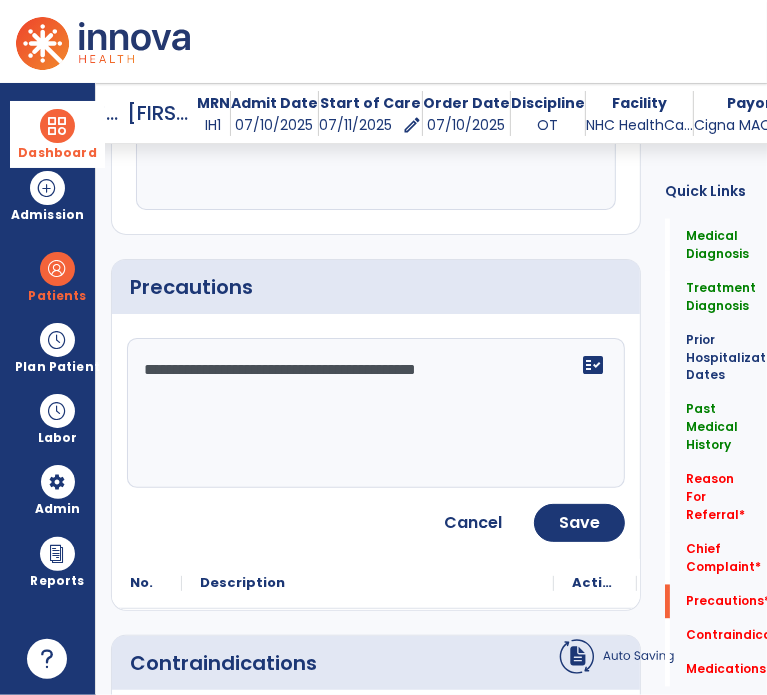 type on "**********" 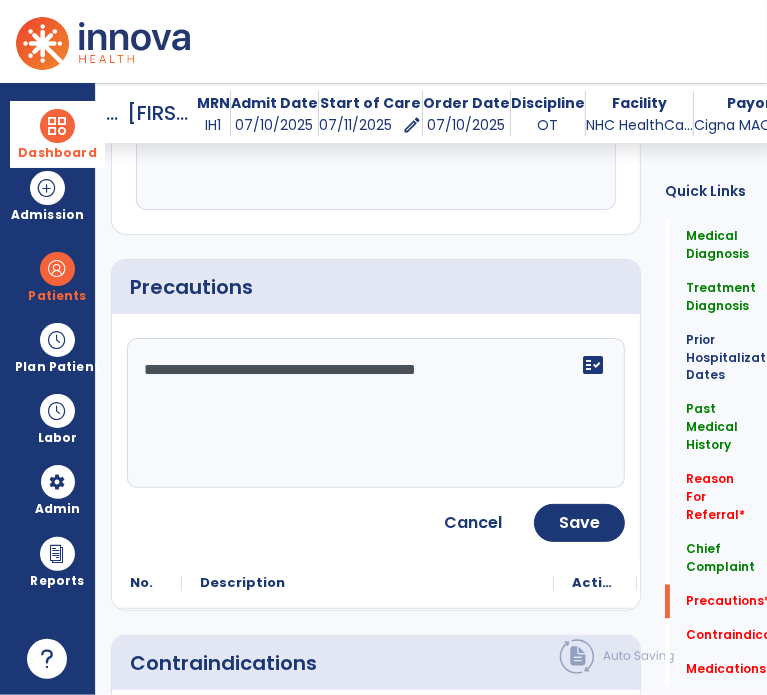 scroll, scrollTop: 1636, scrollLeft: 0, axis: vertical 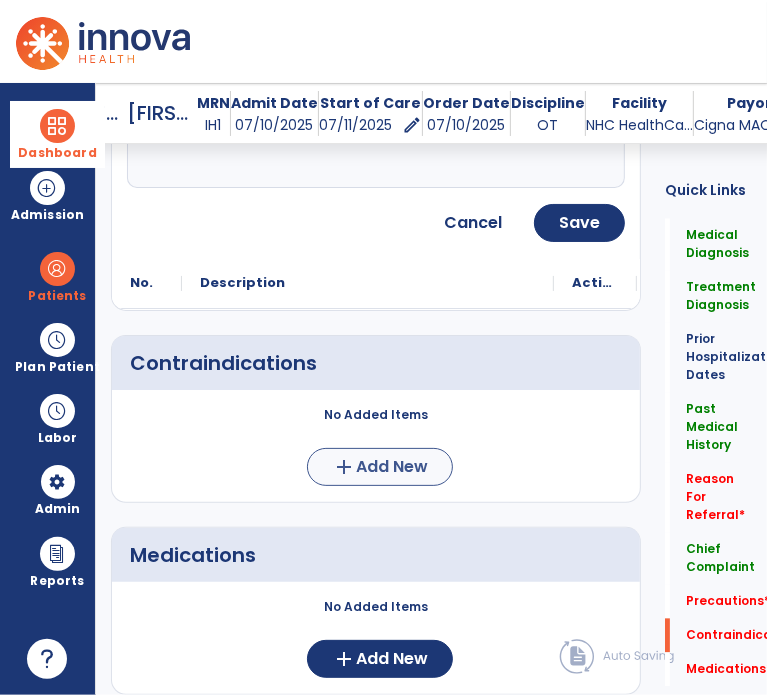 type on "**********" 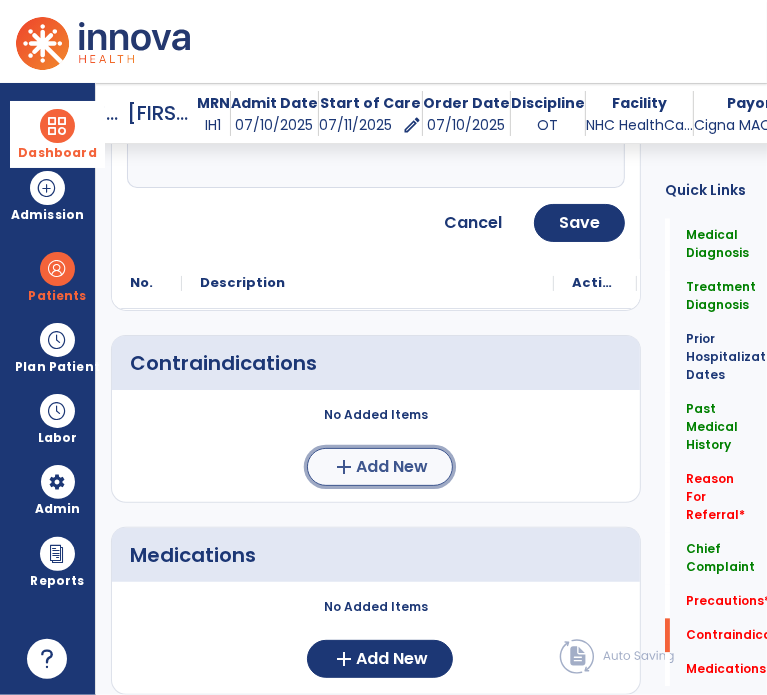 click on "add  Add New" 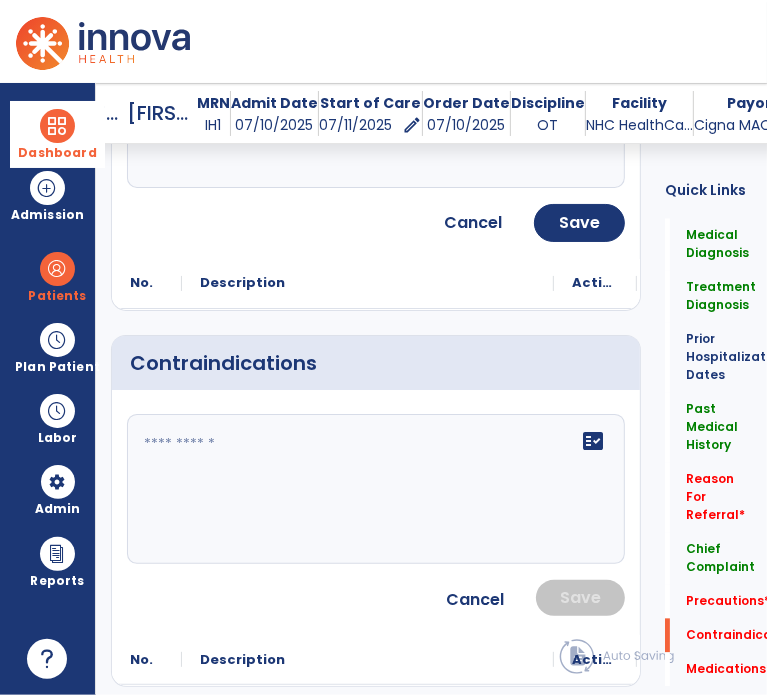 click on "fact_check" 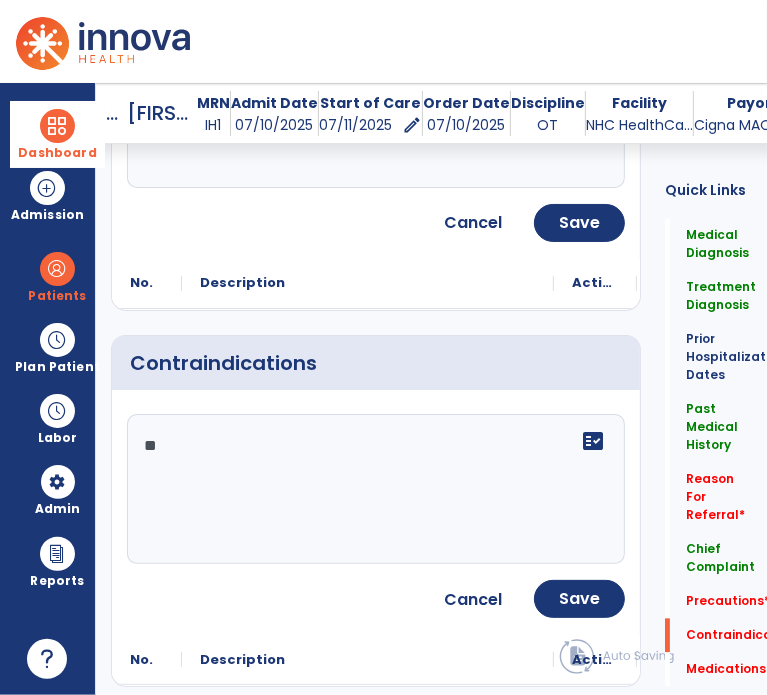 type on "***" 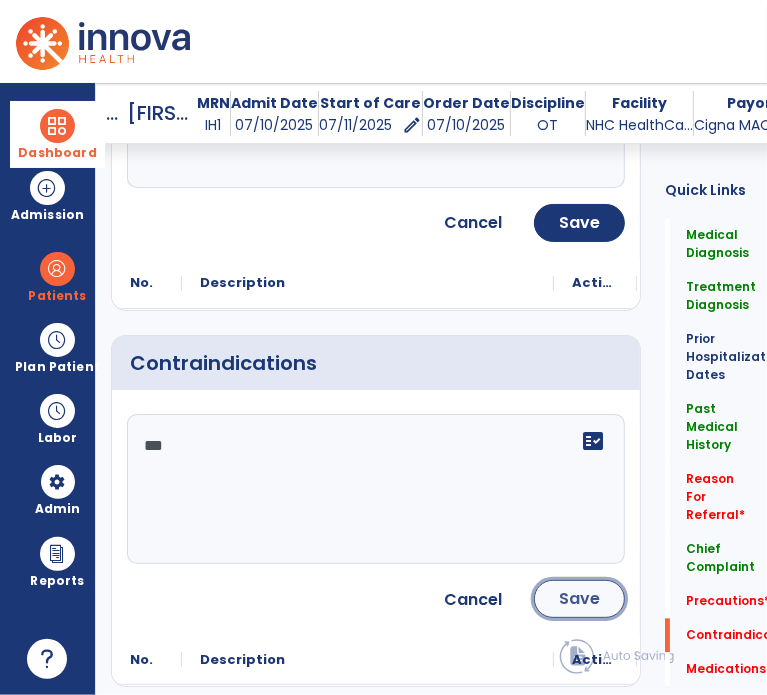 click on "Save" 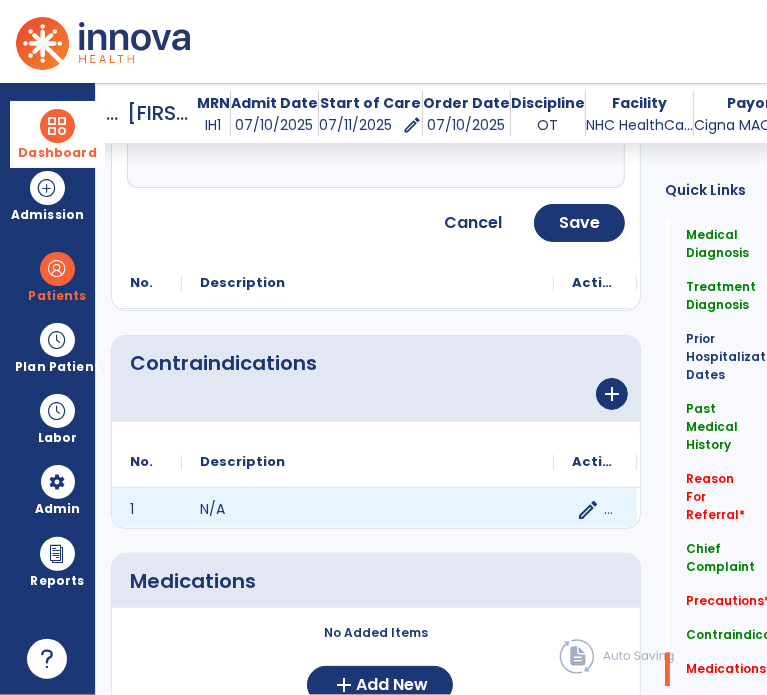 scroll, scrollTop: 2025, scrollLeft: 0, axis: vertical 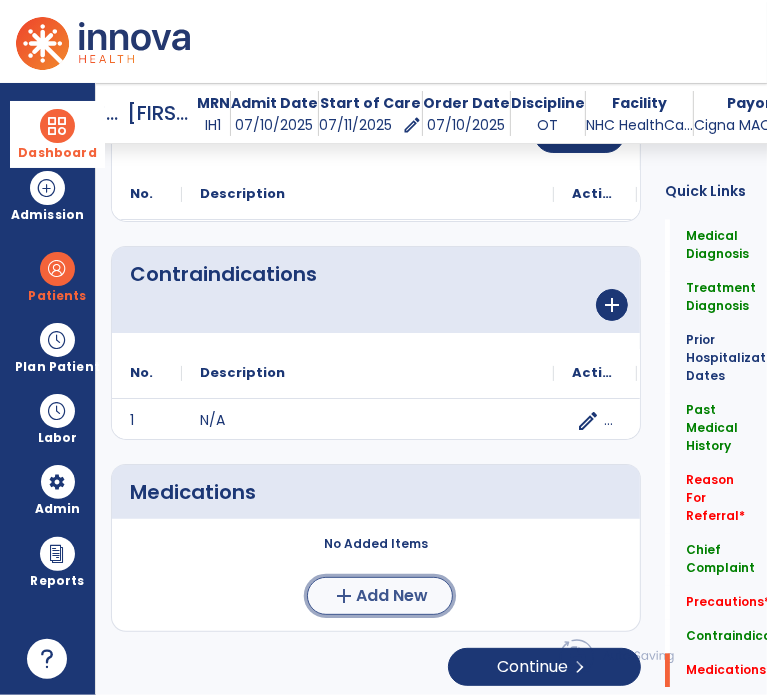 click on "add" 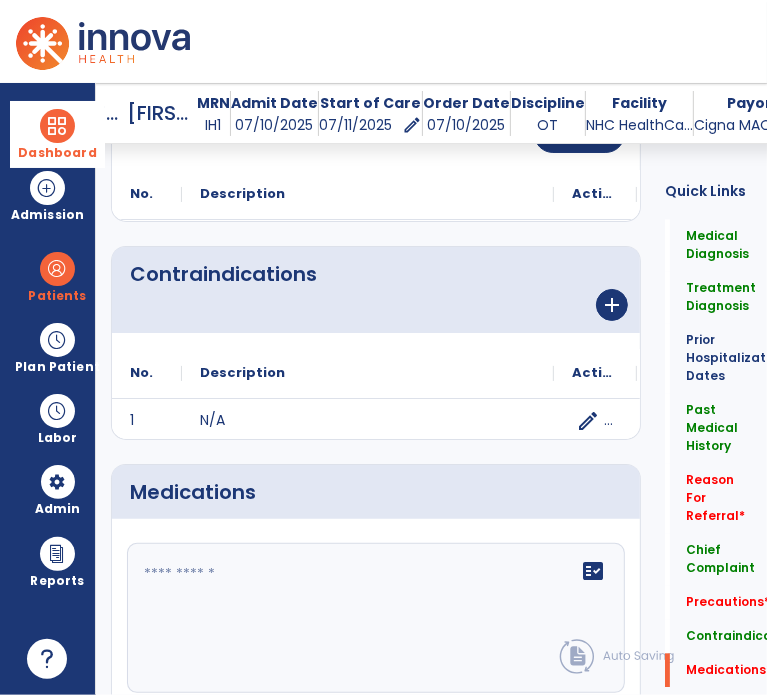 click 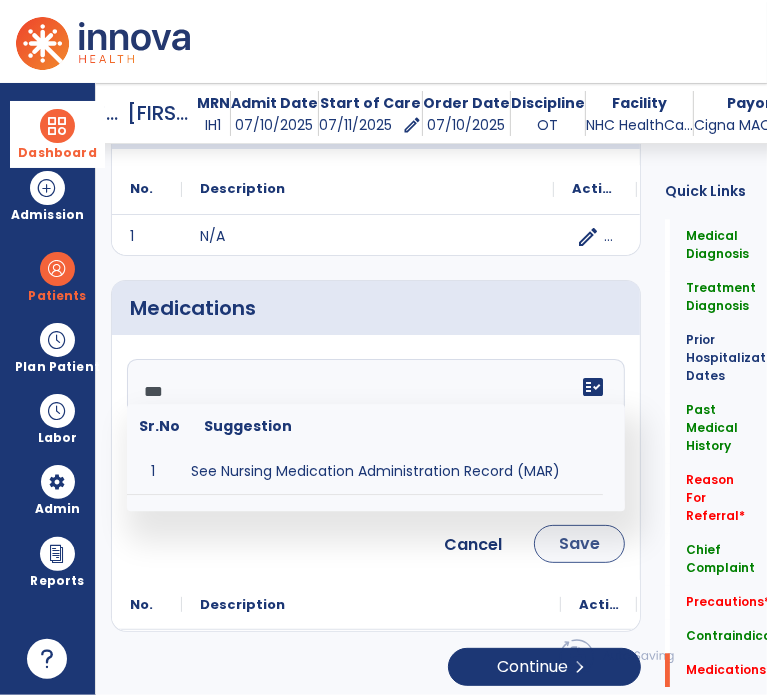 type on "***" 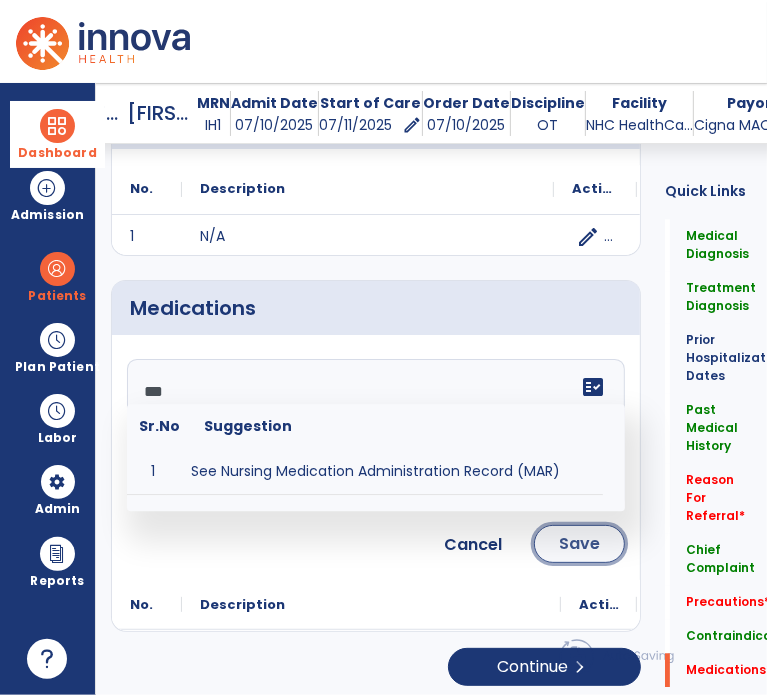 click on "Save" 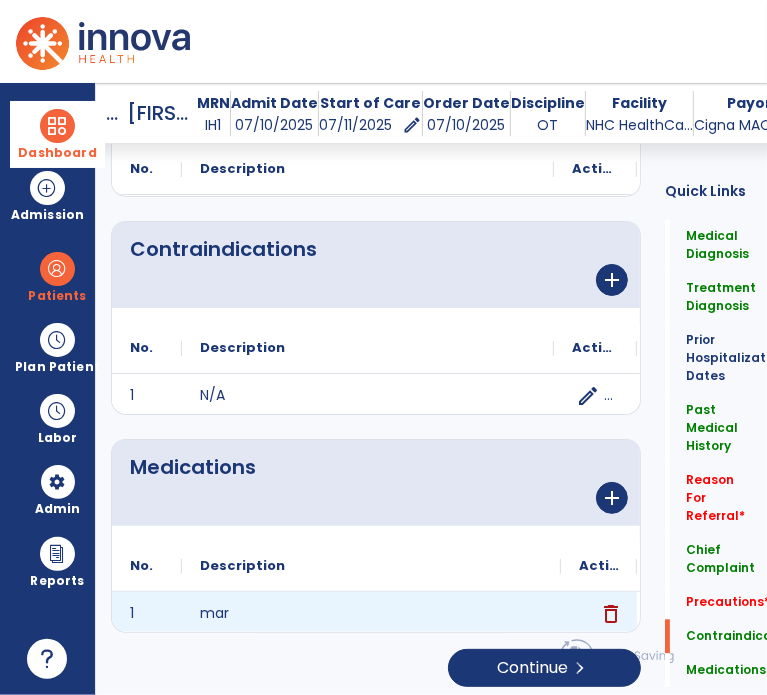 scroll, scrollTop: 2052, scrollLeft: 0, axis: vertical 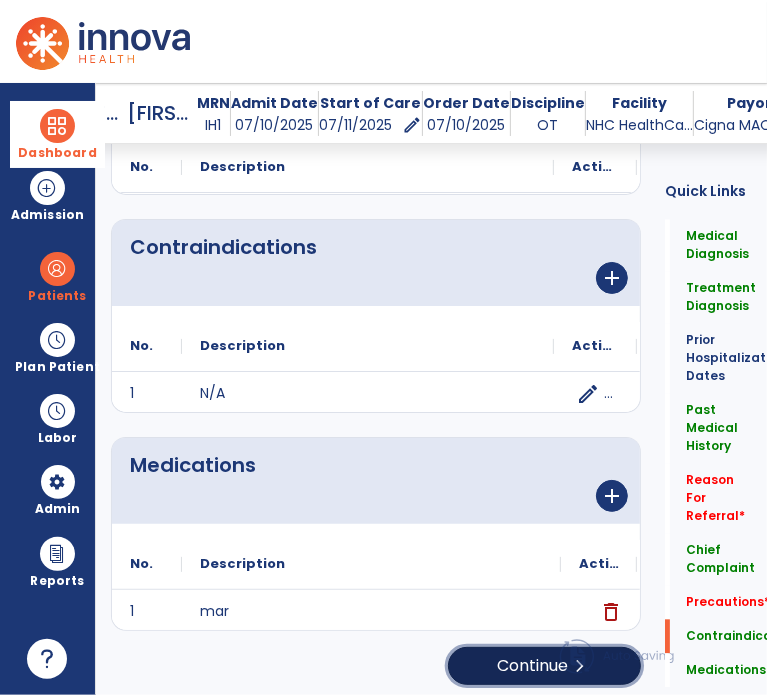 click on "Continue  chevron_right" 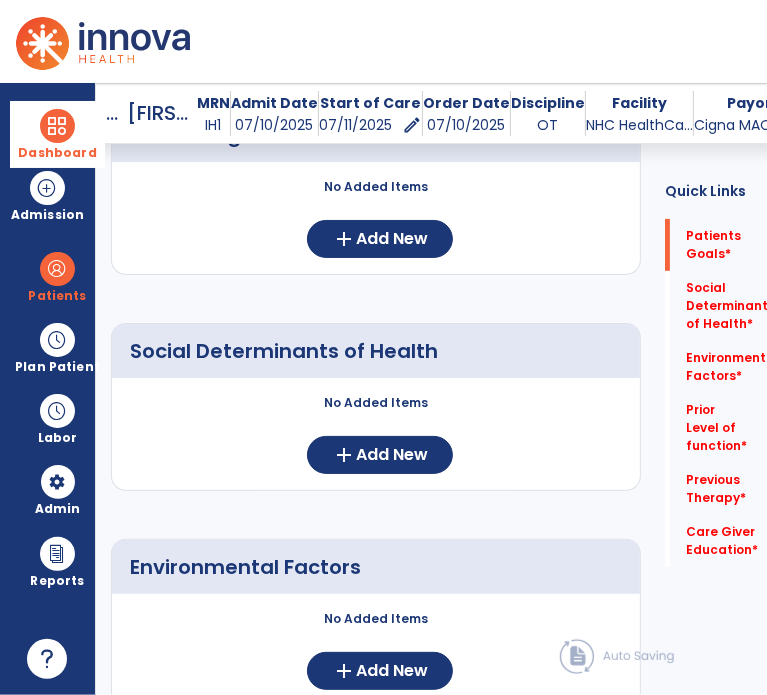 scroll, scrollTop: 300, scrollLeft: 0, axis: vertical 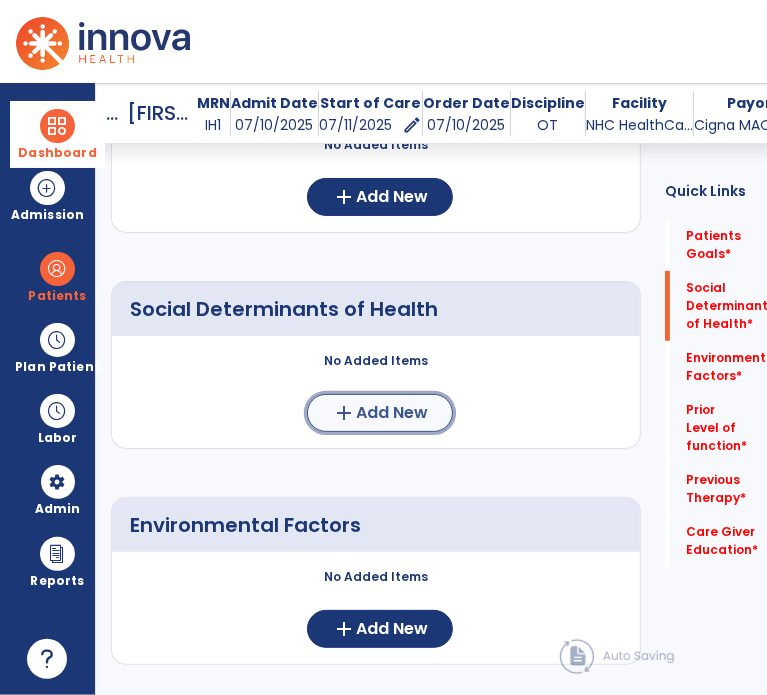 click on "add  Add New" 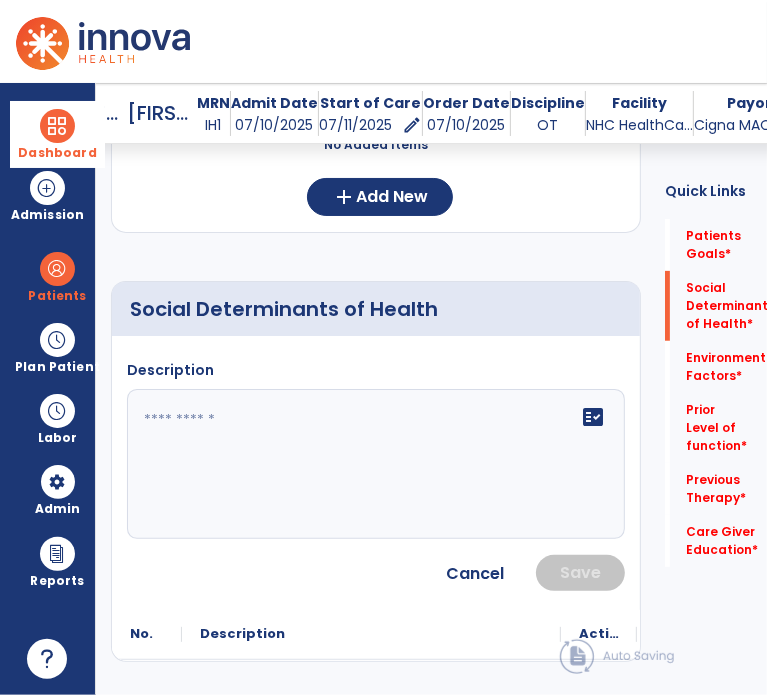 click 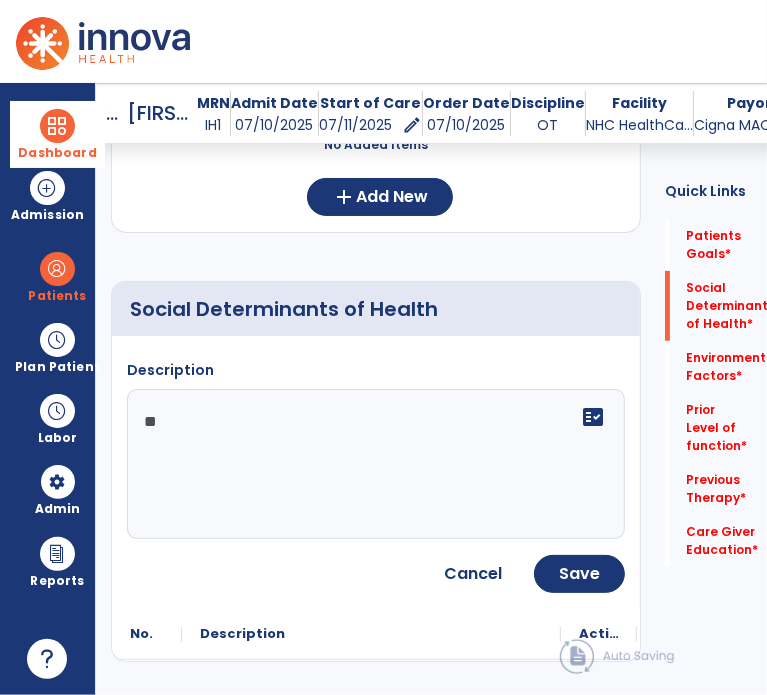 type on "*" 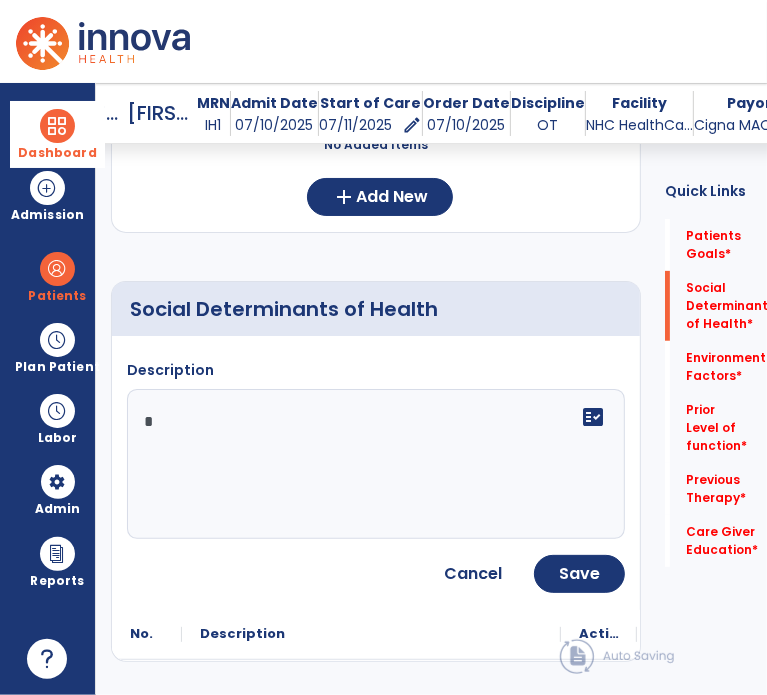 type 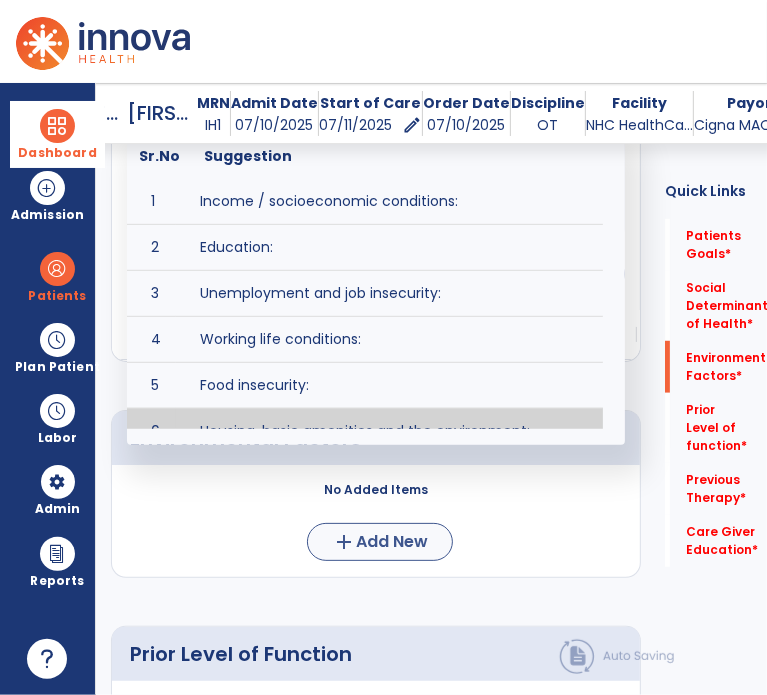 scroll, scrollTop: 700, scrollLeft: 0, axis: vertical 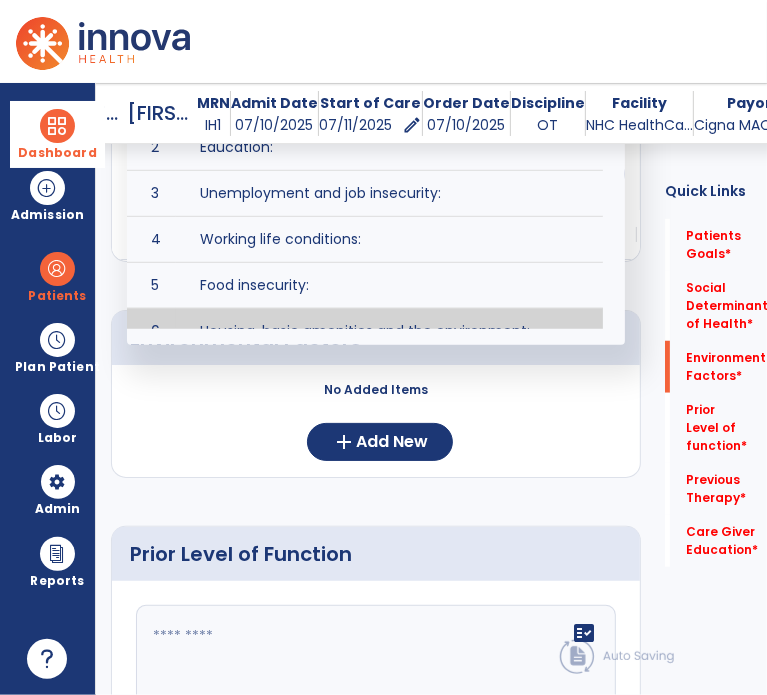 click on "Patient’s goals     No Added Items  add  Add New Social Determinants of Health     Description   fact_check  Sr.No Suggestion 1 Income / socioeconomic conditions:  2 Education:  3 Unemployment and job insecurity:  4 Working life conditions:  5 Food insecurity:  6 Housing, basic amenities and the environment:  7 Early childhood development:  8 Social inclusion and non-discrimination: 9 Structural conflict: 10 Access to affordable health services of decent quality: Cancel Save
No.
Description Actions" 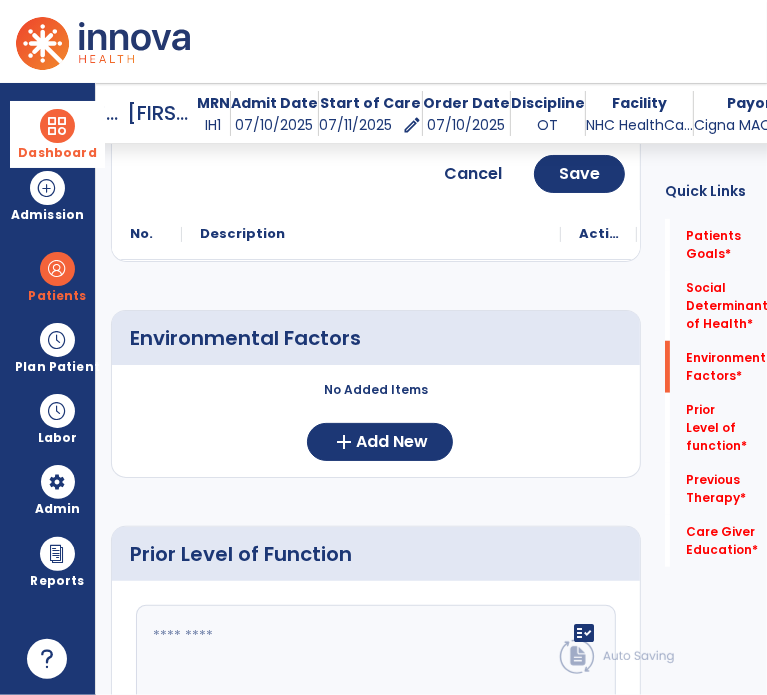 click on "No Added Items  add  Add New" 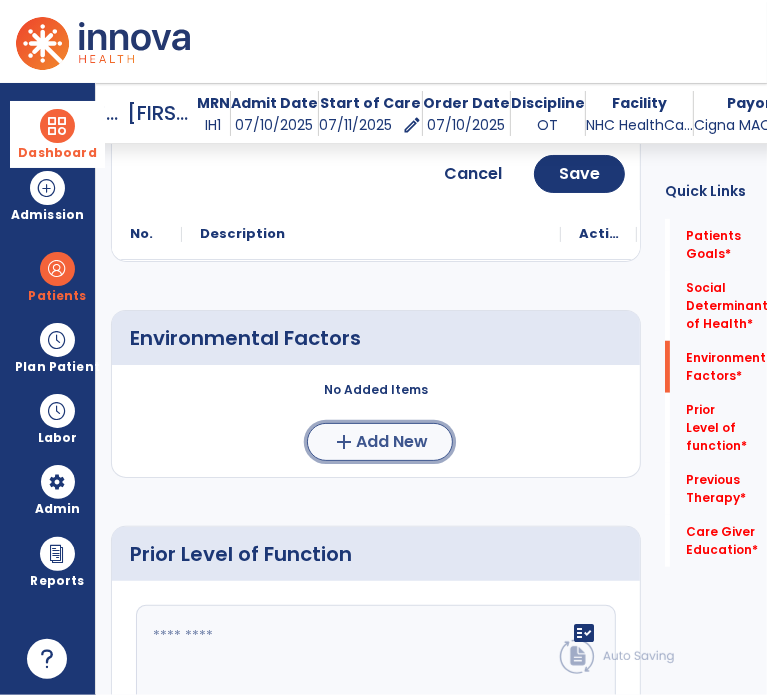 click on "Add New" 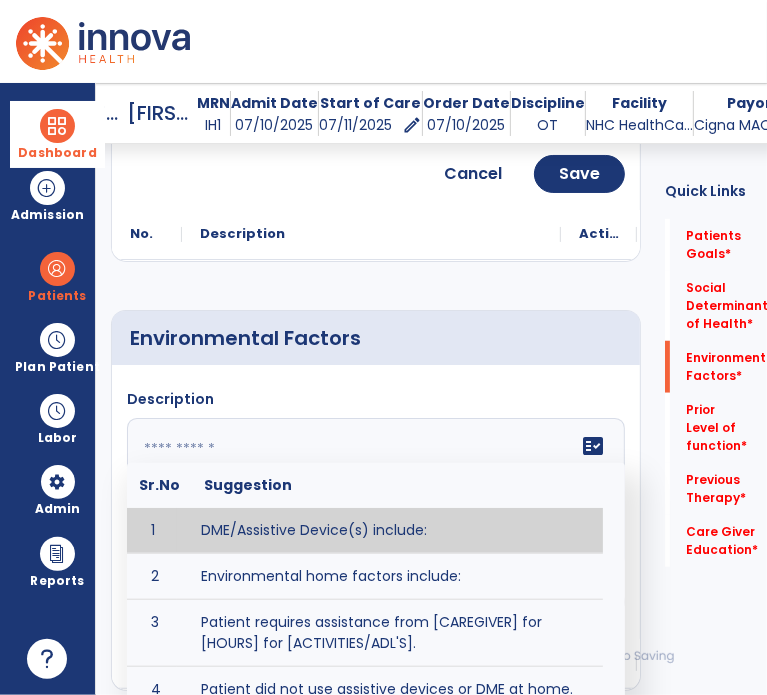 click on "fact_check  Sr.No Suggestion 1 DME/Assistive Device(s) include:  2 Environmental home factors include:  3 Patient requires assistance from [CAREGIVER] for [HOURS] for [ACTIVITIES/ADL'S]. 4 Patient did not use assistive devices or DME at home. 5 Patient had meals on wheels. 6 Patient has caregiver help at home who will be able to provide assistance upon discharge. 7 Patient lived alone at home prior to admission and will [HAVE or HAVE NOT] assistance at home from [CAREGIVER] upon discharge. 8 Patient lives alone. 9 Patient lives with caregiver who provides support/aid for ____________. 10 Patient lives with spouse/significant other. 11 Patient needs to clime [NUMBER] stairs [WITH/WITHOUT] railing in order to reach [ROOM]. 12 Patient uses adaptive equipment at home including [EQUIPMENT] and has the following home modifications __________. 13 Patient was able to complete community activities (driving, shopping, community ambulation, etc.) independently. 14 15 16 17" 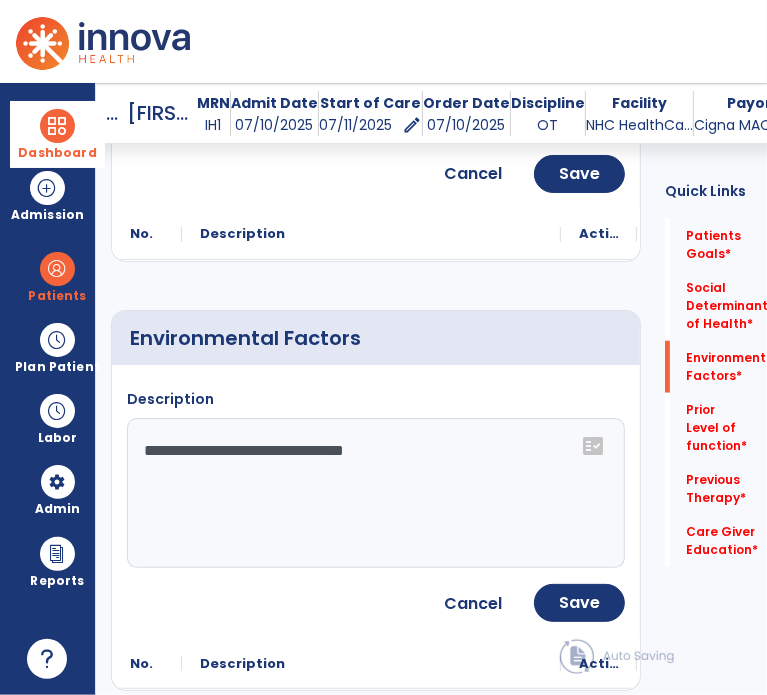 click on "**********" 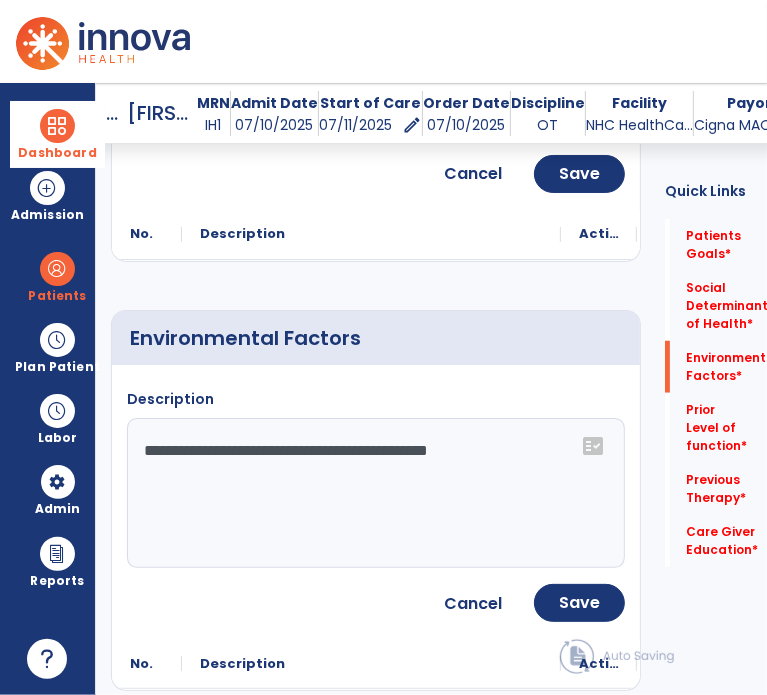 click on "**********" 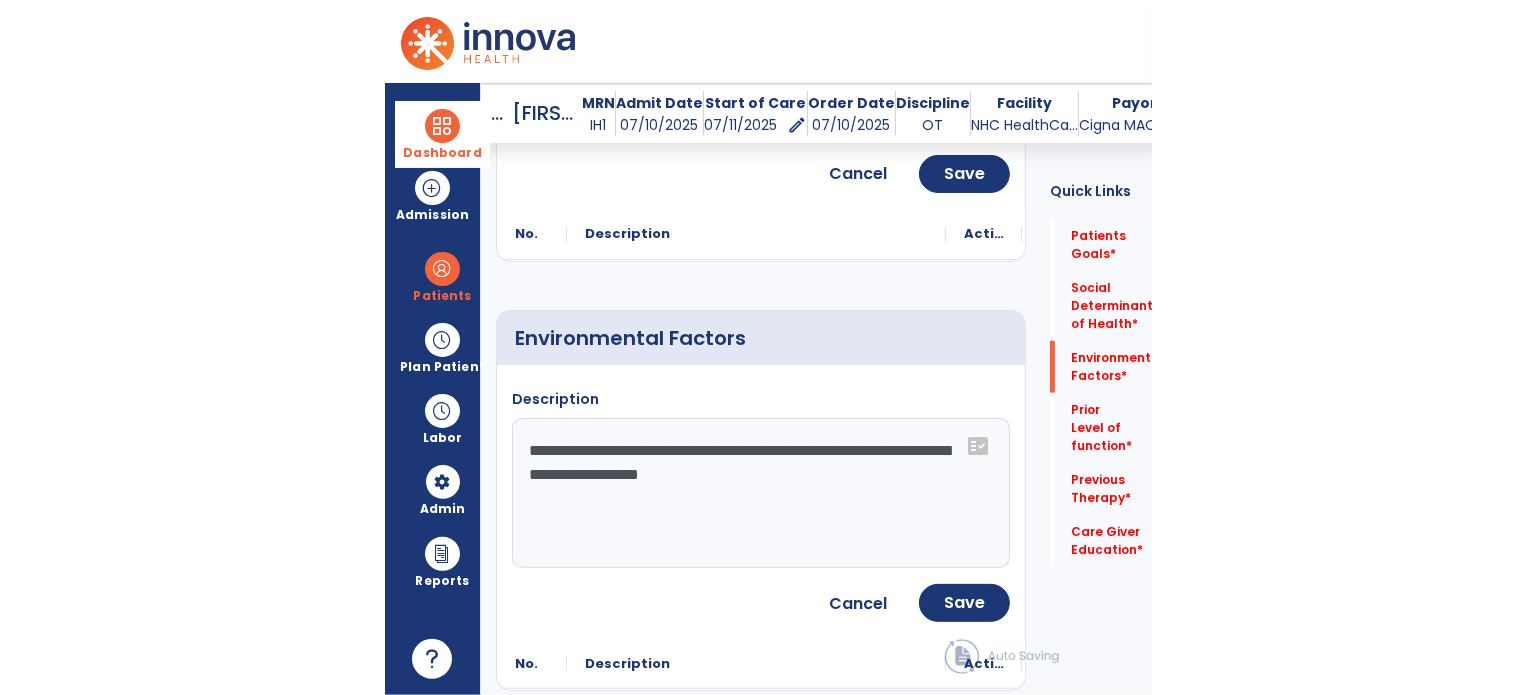 scroll, scrollTop: 800, scrollLeft: 0, axis: vertical 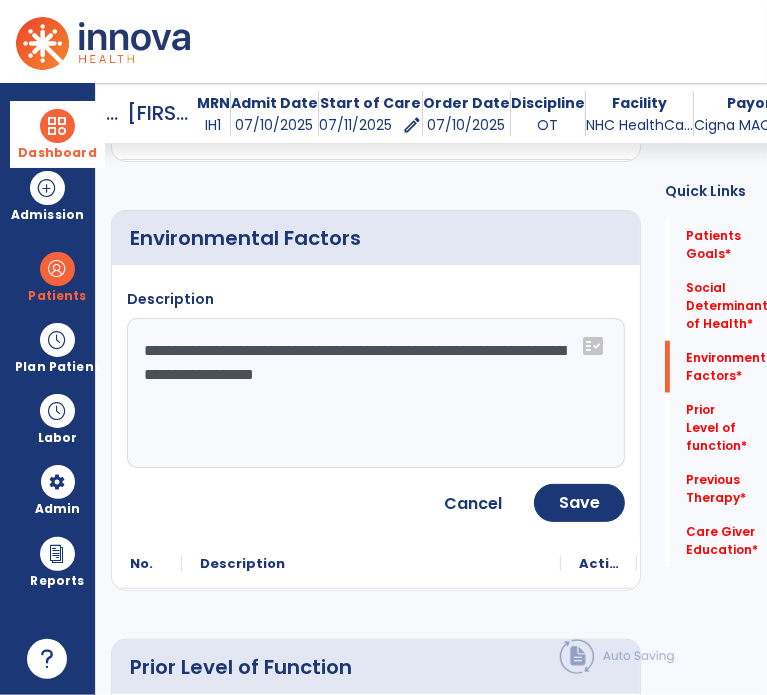 type on "**********" 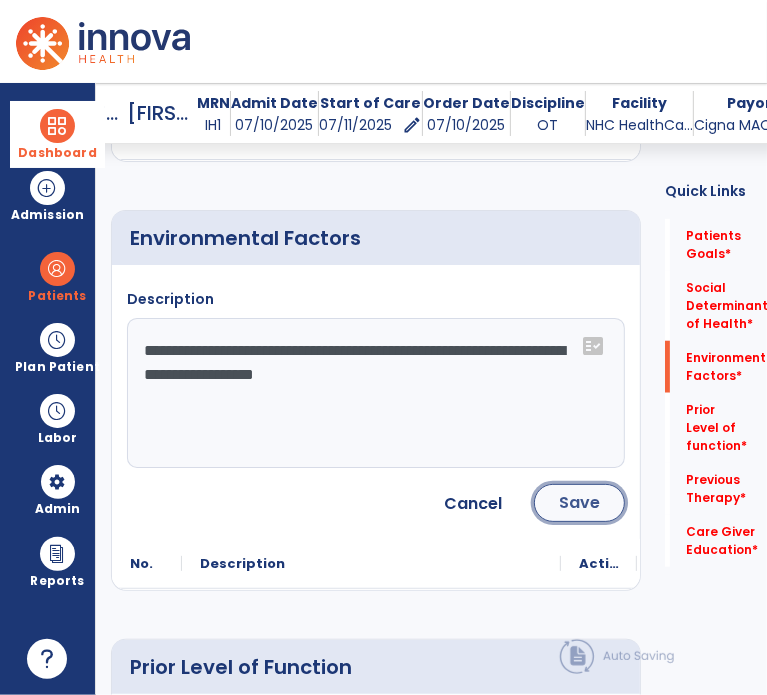 click on "Save" 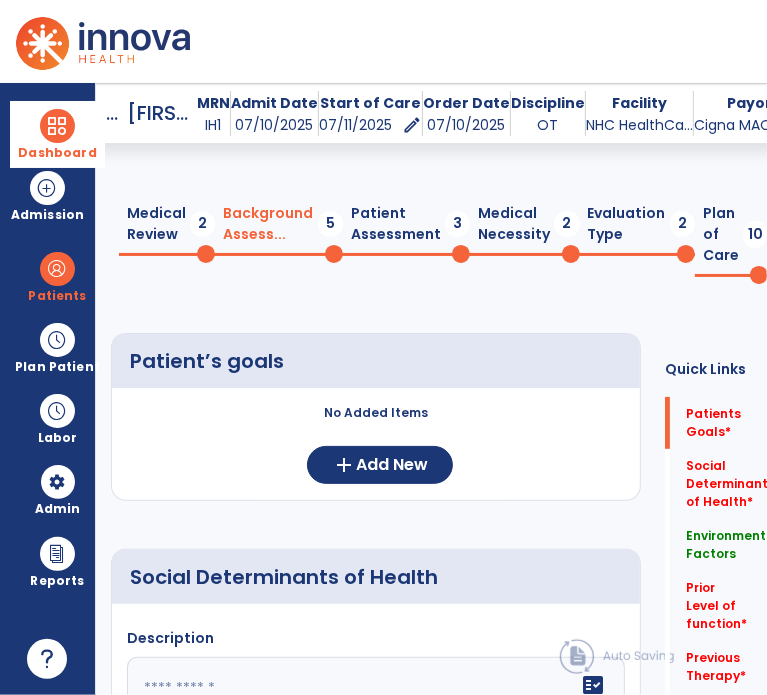scroll, scrollTop: 0, scrollLeft: 0, axis: both 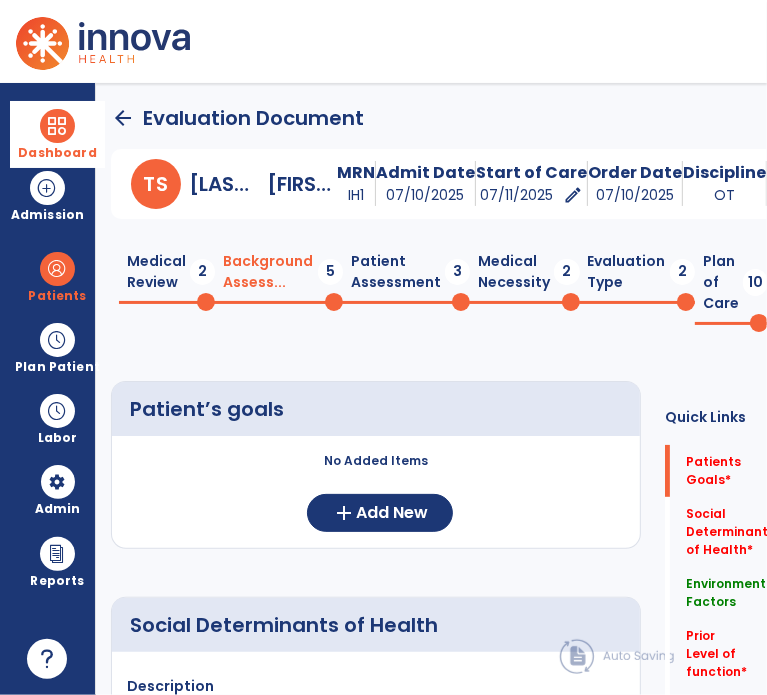 click on "Medical Review  2" 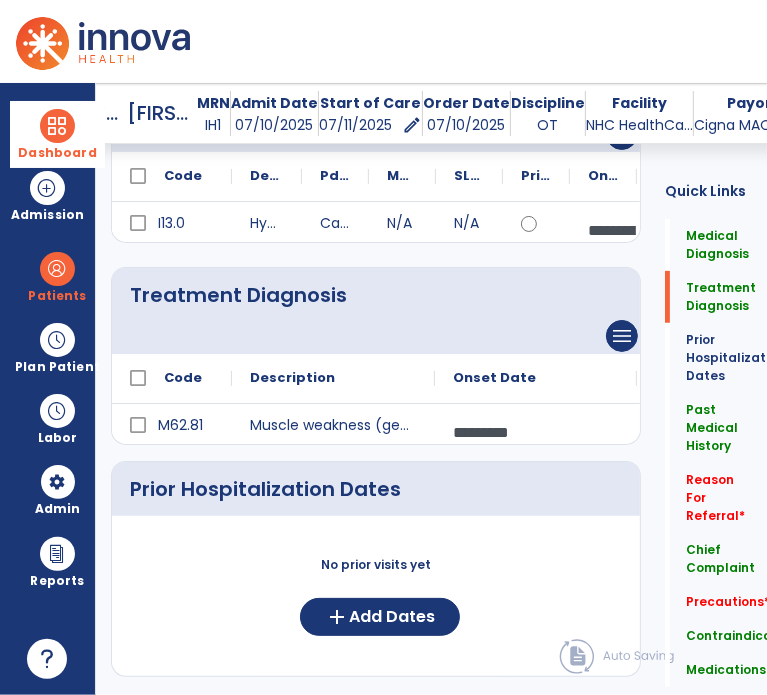 scroll, scrollTop: 400, scrollLeft: 0, axis: vertical 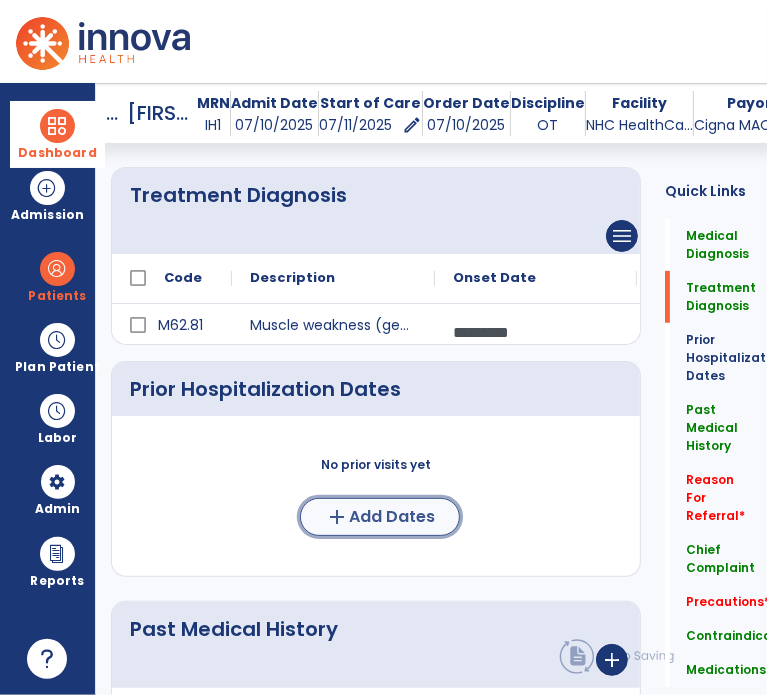 click on "add  Add Dates" 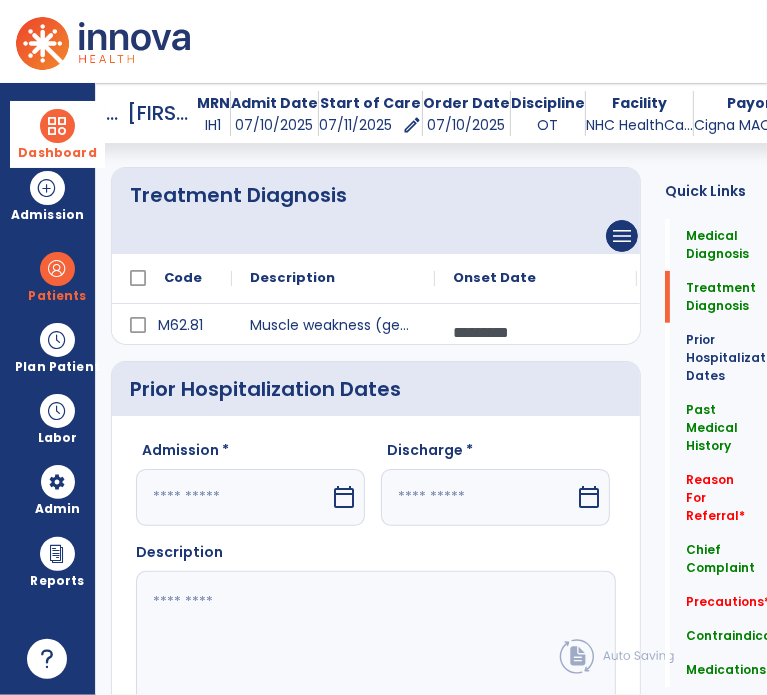 click at bounding box center [233, 497] 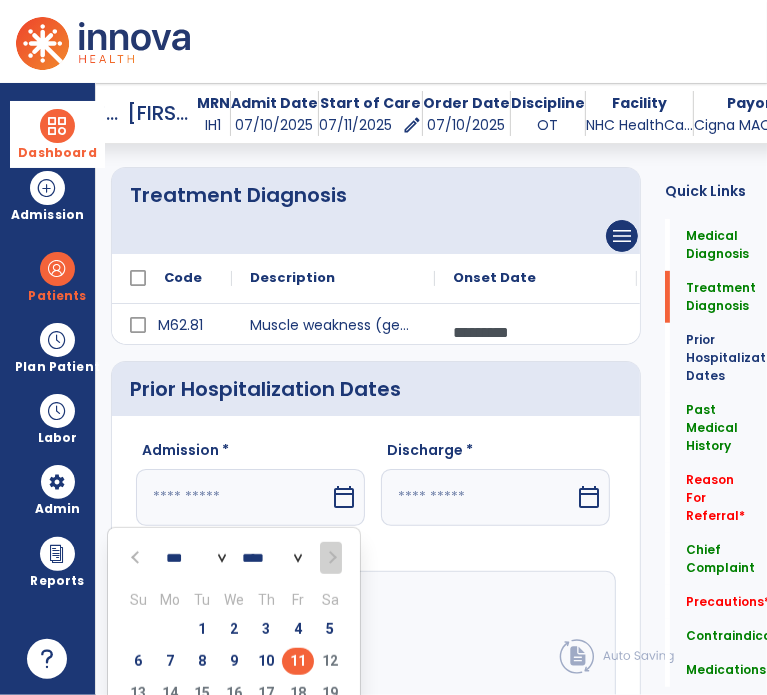 click at bounding box center (137, 558) 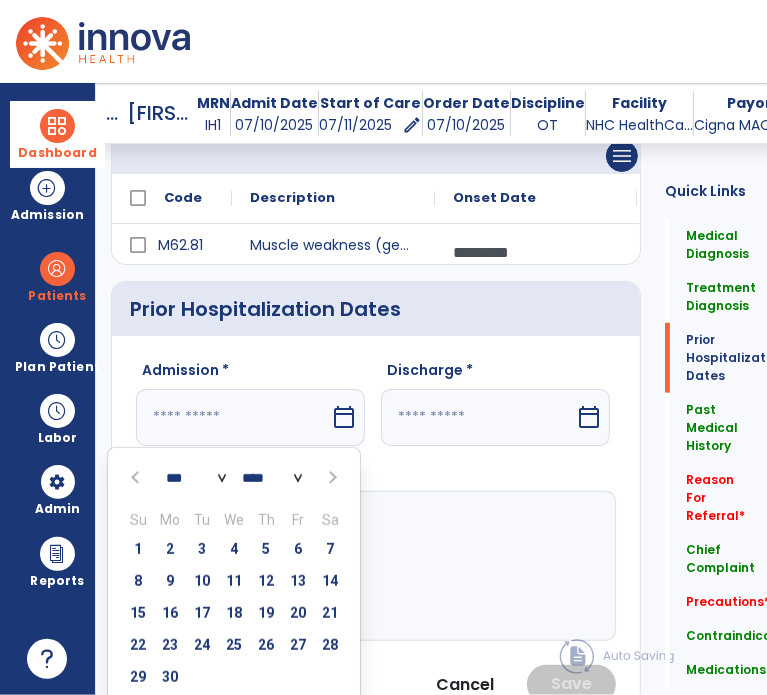 scroll, scrollTop: 600, scrollLeft: 0, axis: vertical 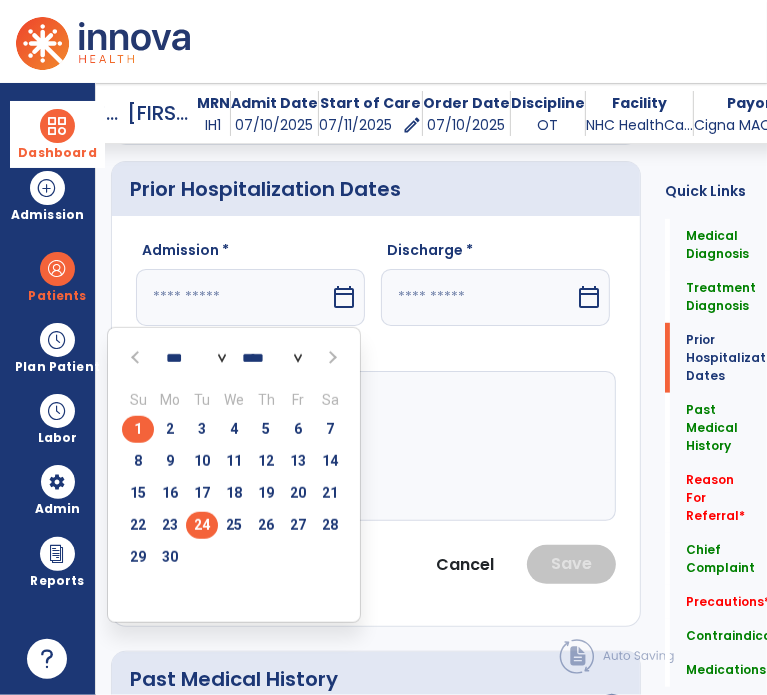 click on "24" at bounding box center [202, 525] 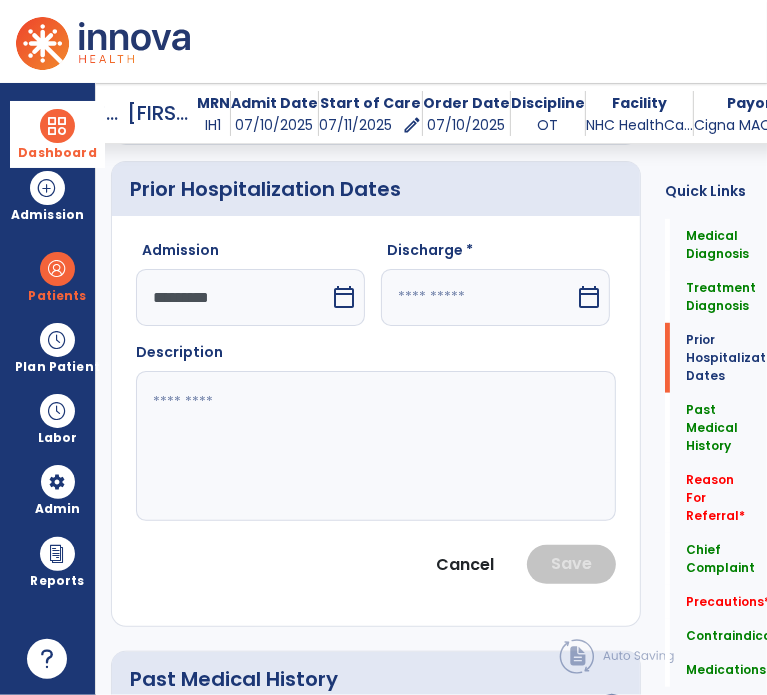 click at bounding box center (478, 297) 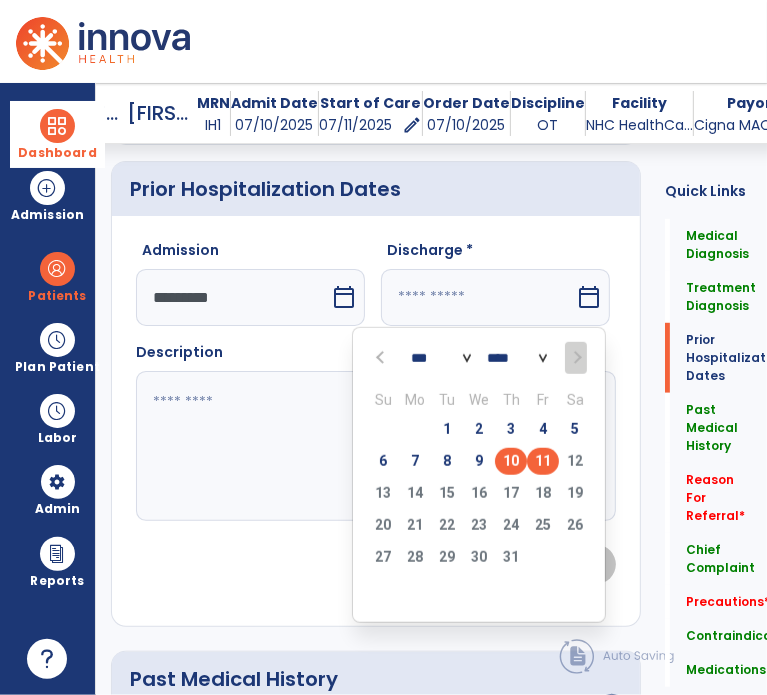 click on "10" at bounding box center (511, 461) 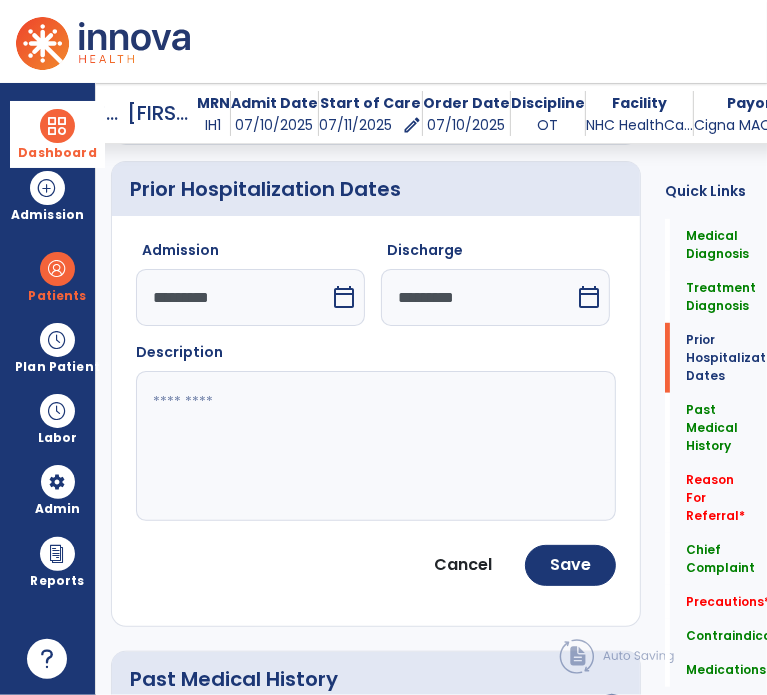 click 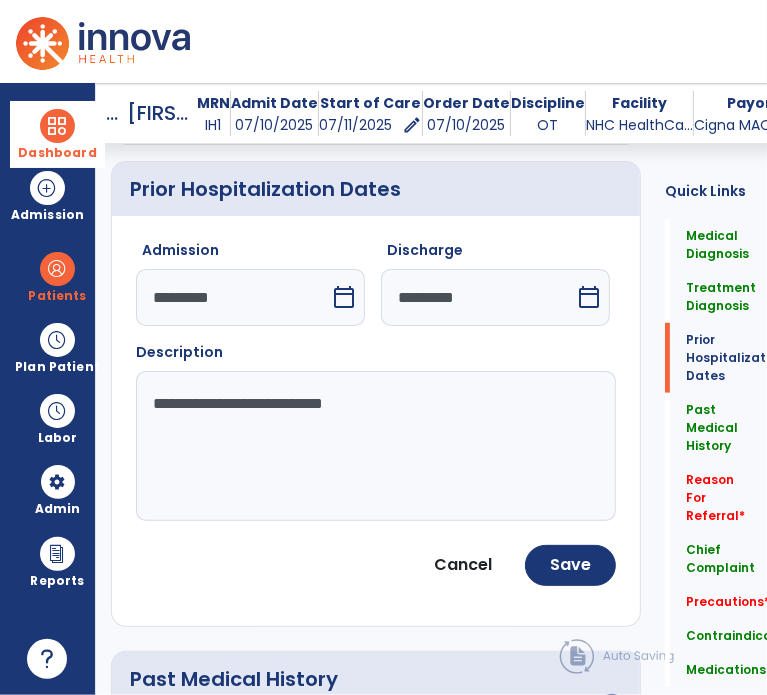 type on "**********" 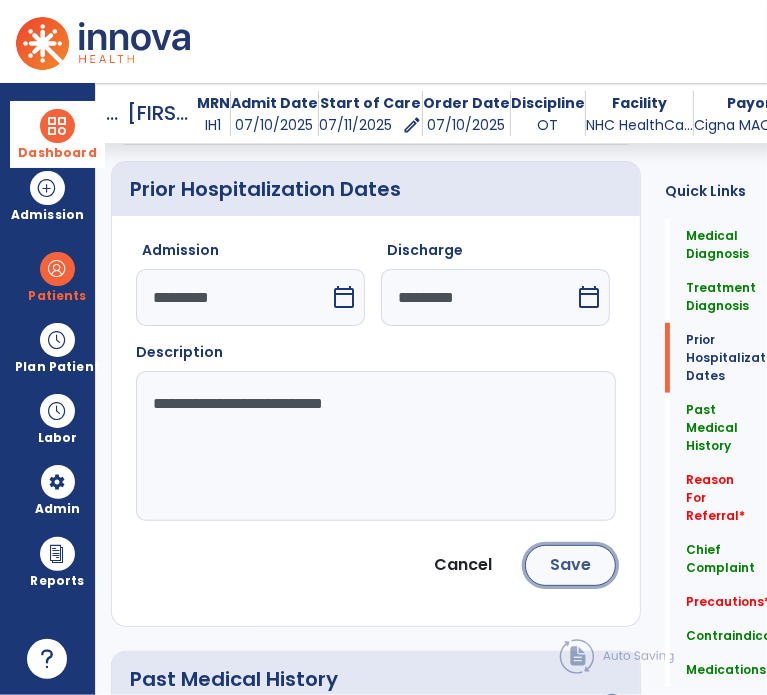 click on "Save" 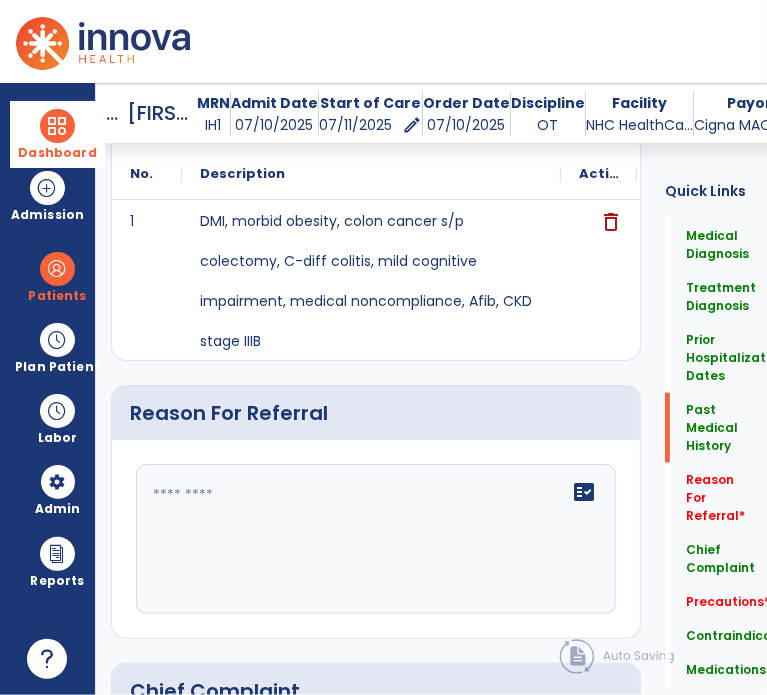 scroll, scrollTop: 1000, scrollLeft: 0, axis: vertical 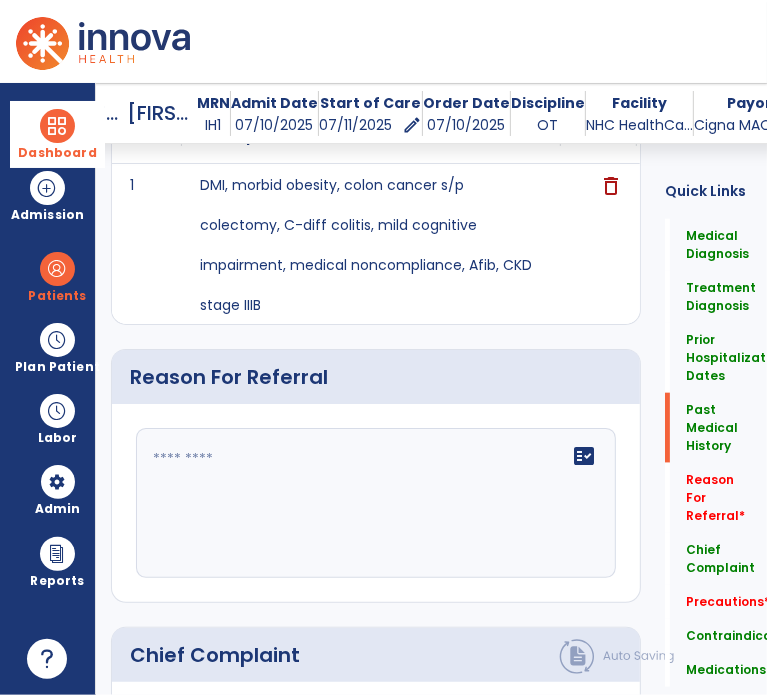 click 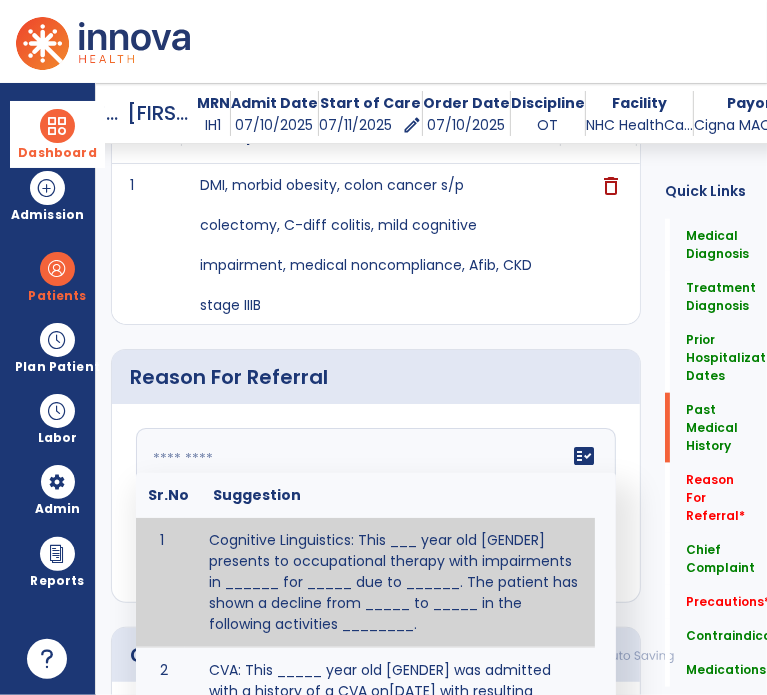 paste on "**********" 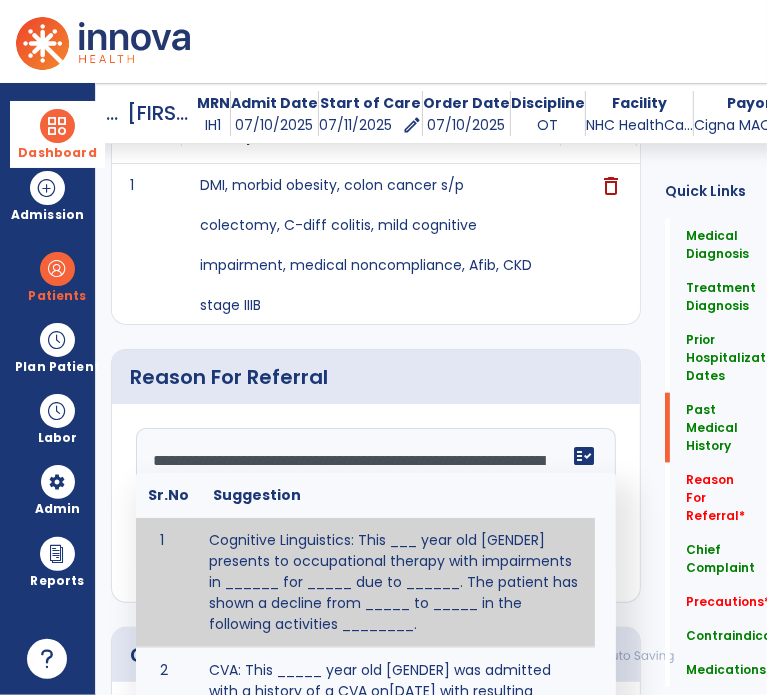 scroll, scrollTop: 16, scrollLeft: 0, axis: vertical 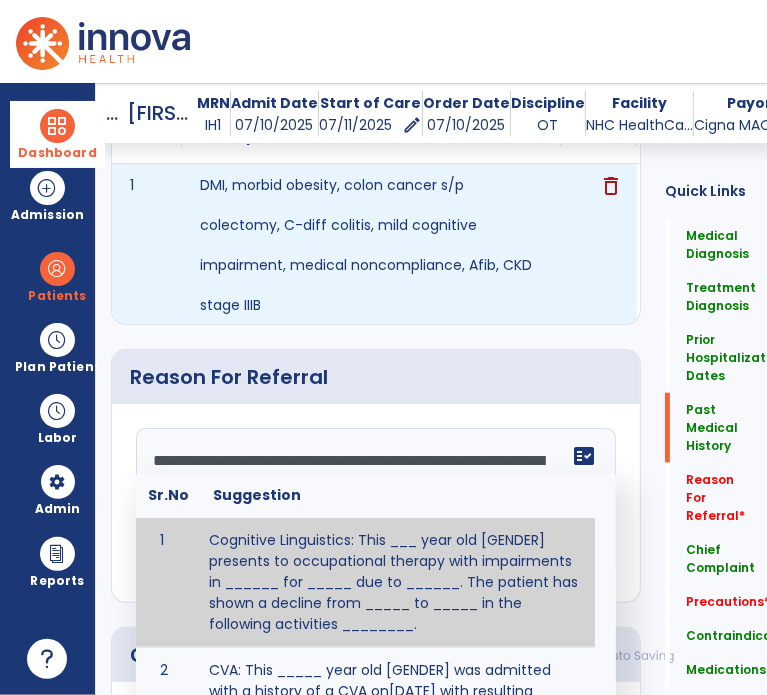 click on "Medical Diagnosis      menu   Add Medical Diagnosis   Delete Medical Diagnosis
Code
Description
Pdpm Clinical Category" 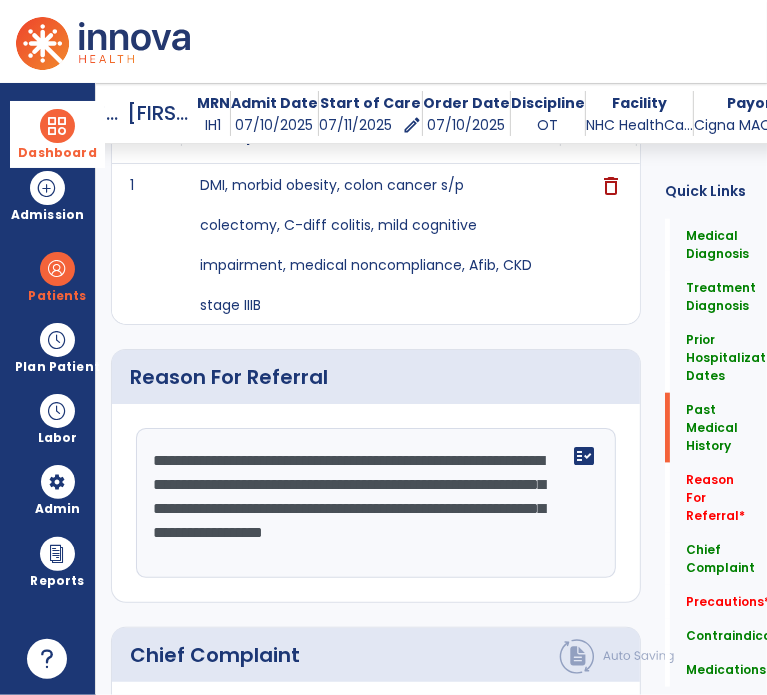 click on "**********" 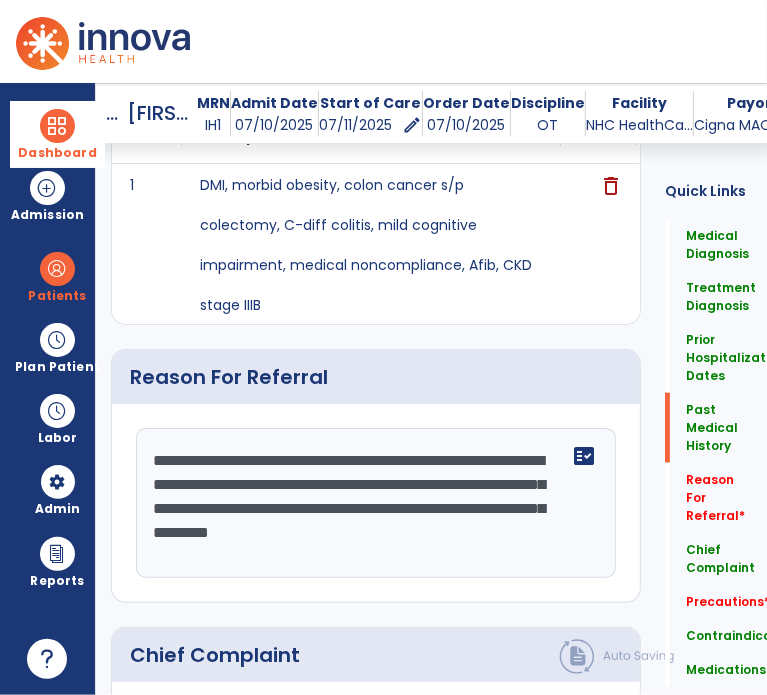 click on "**********" 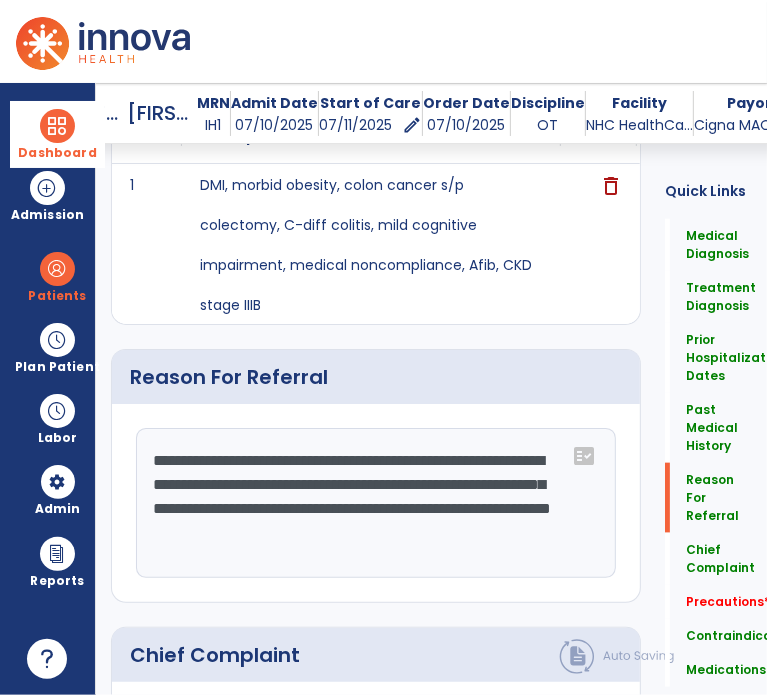 scroll, scrollTop: 0, scrollLeft: 0, axis: both 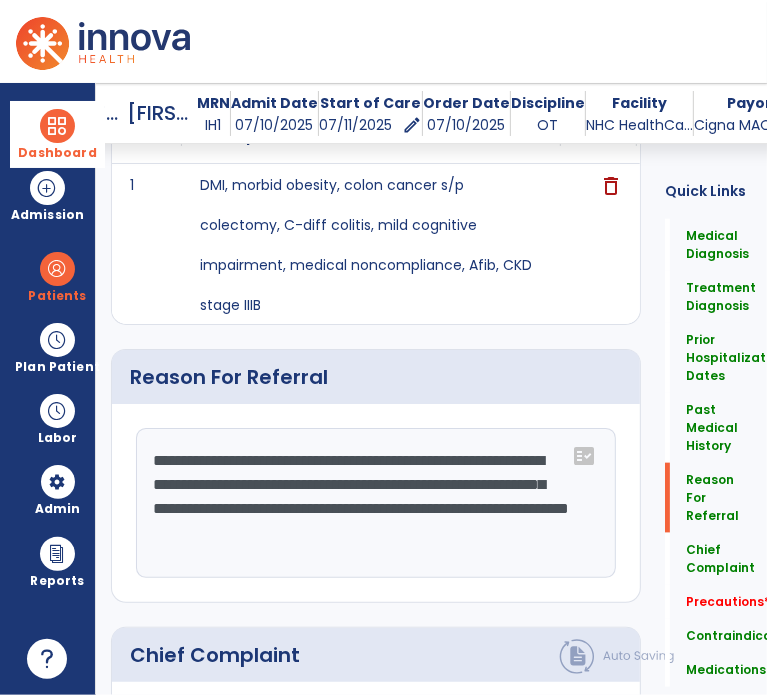 click on "**********" 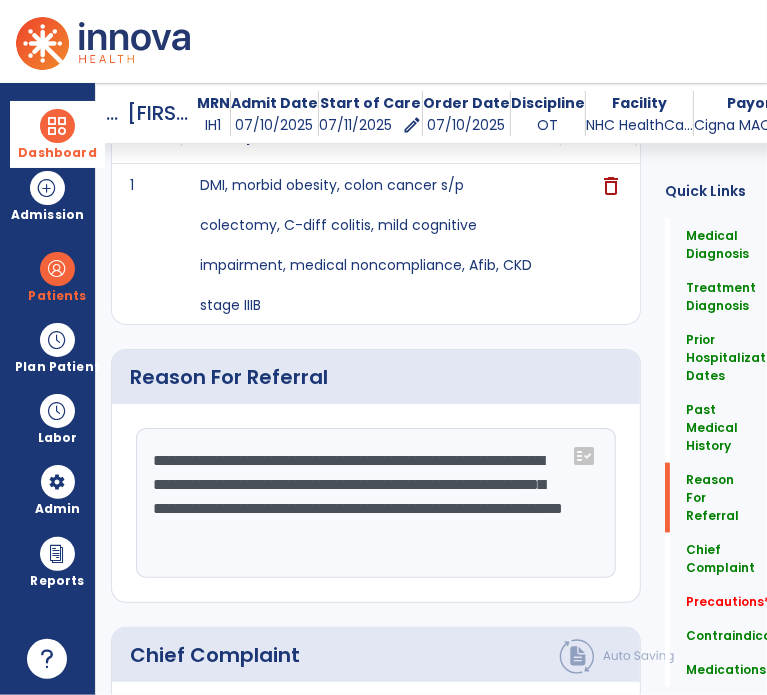 click on "**********" 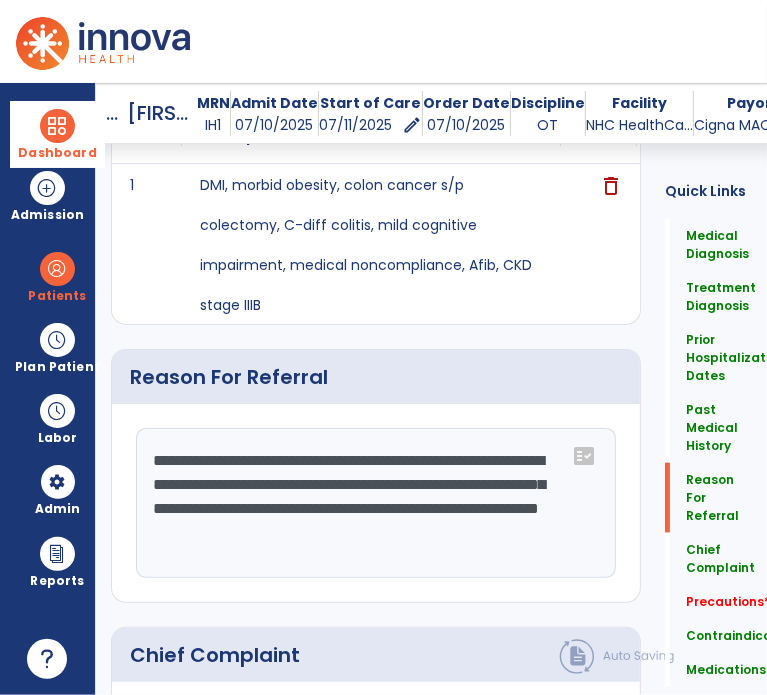 click on "**********" 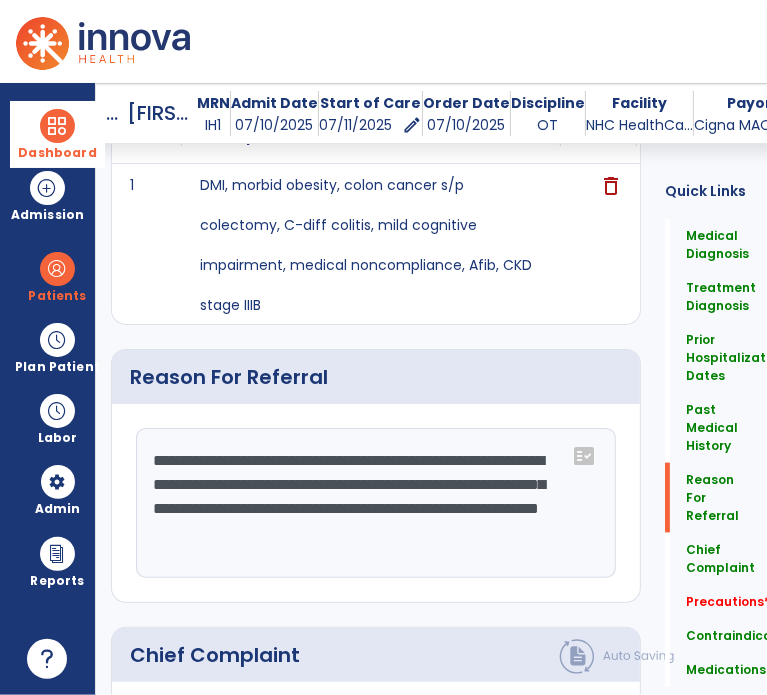 click on "**********" 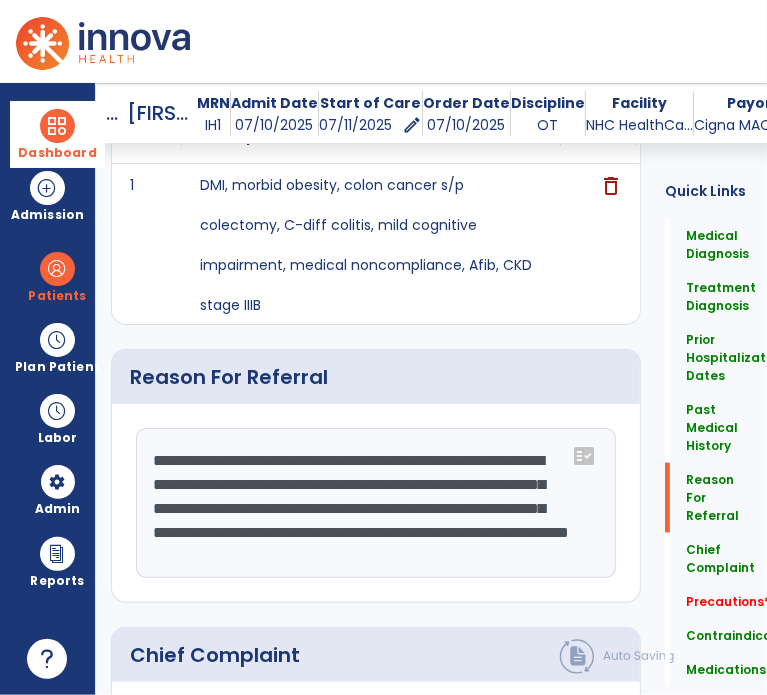 type on "**********" 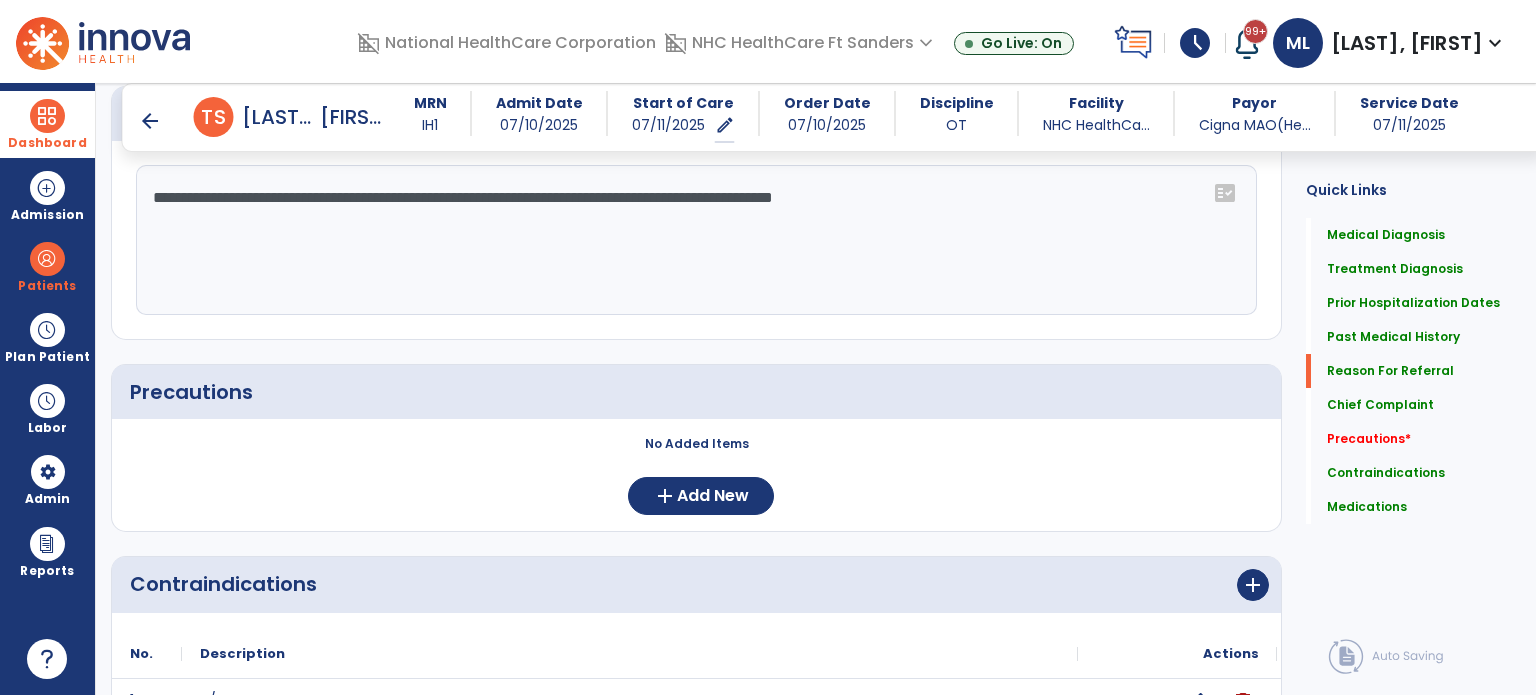 scroll, scrollTop: 1400, scrollLeft: 0, axis: vertical 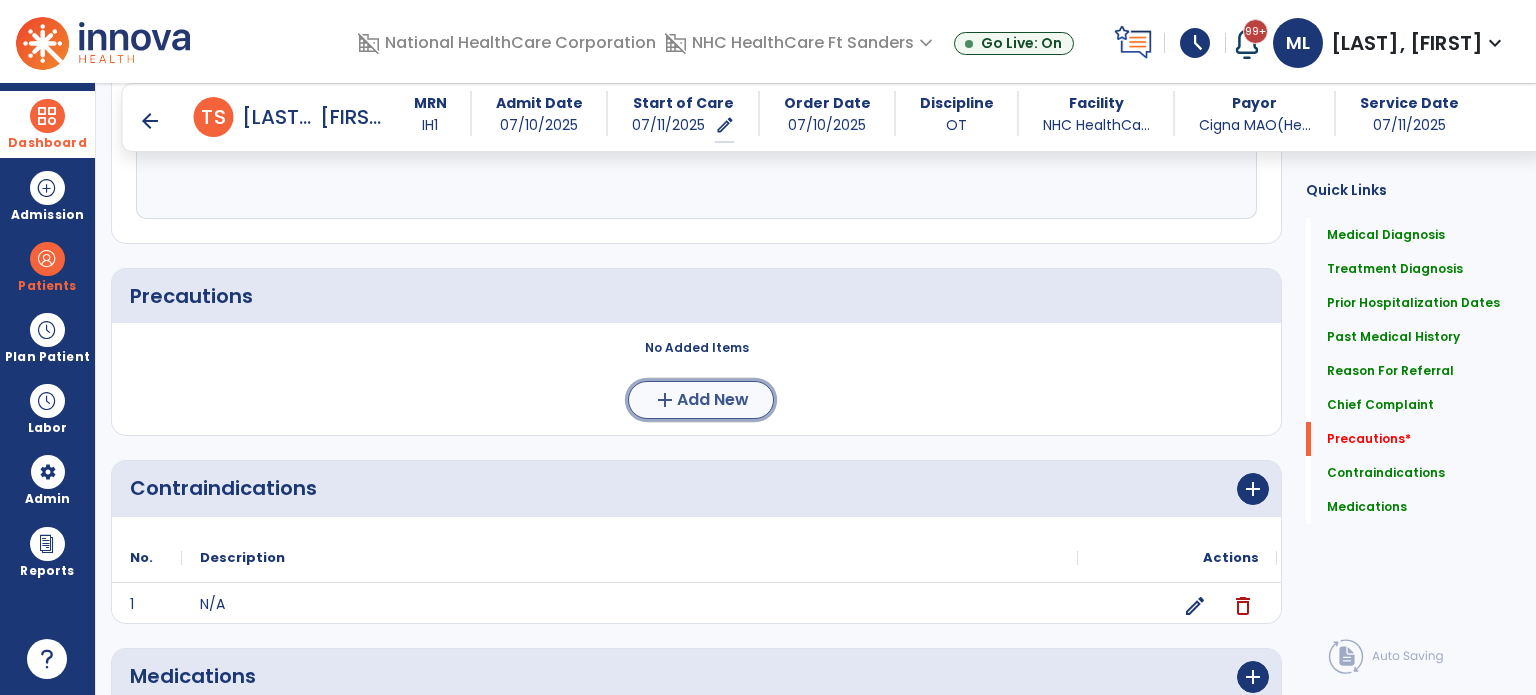 click on "Add New" 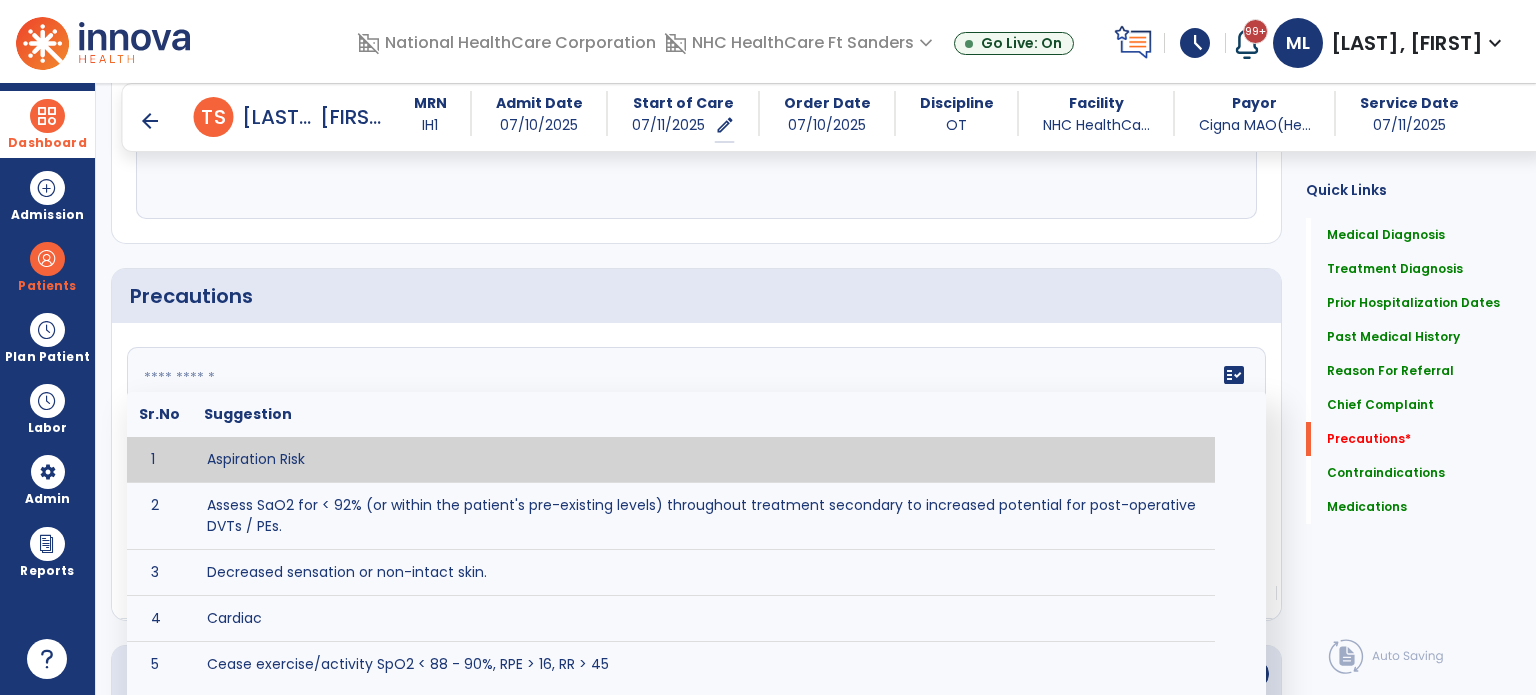 drag, startPoint x: 373, startPoint y: 405, endPoint x: 193, endPoint y: 367, distance: 183.96739 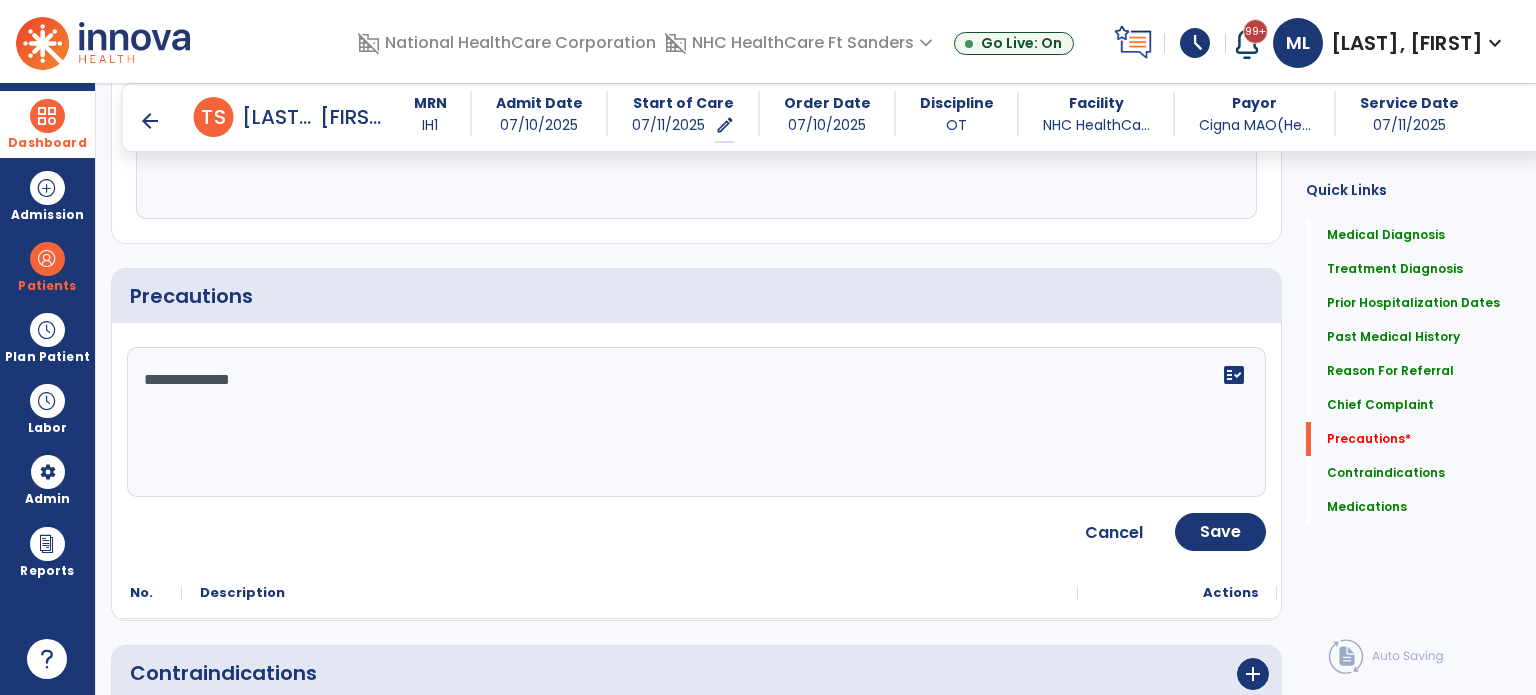 paste on "**********" 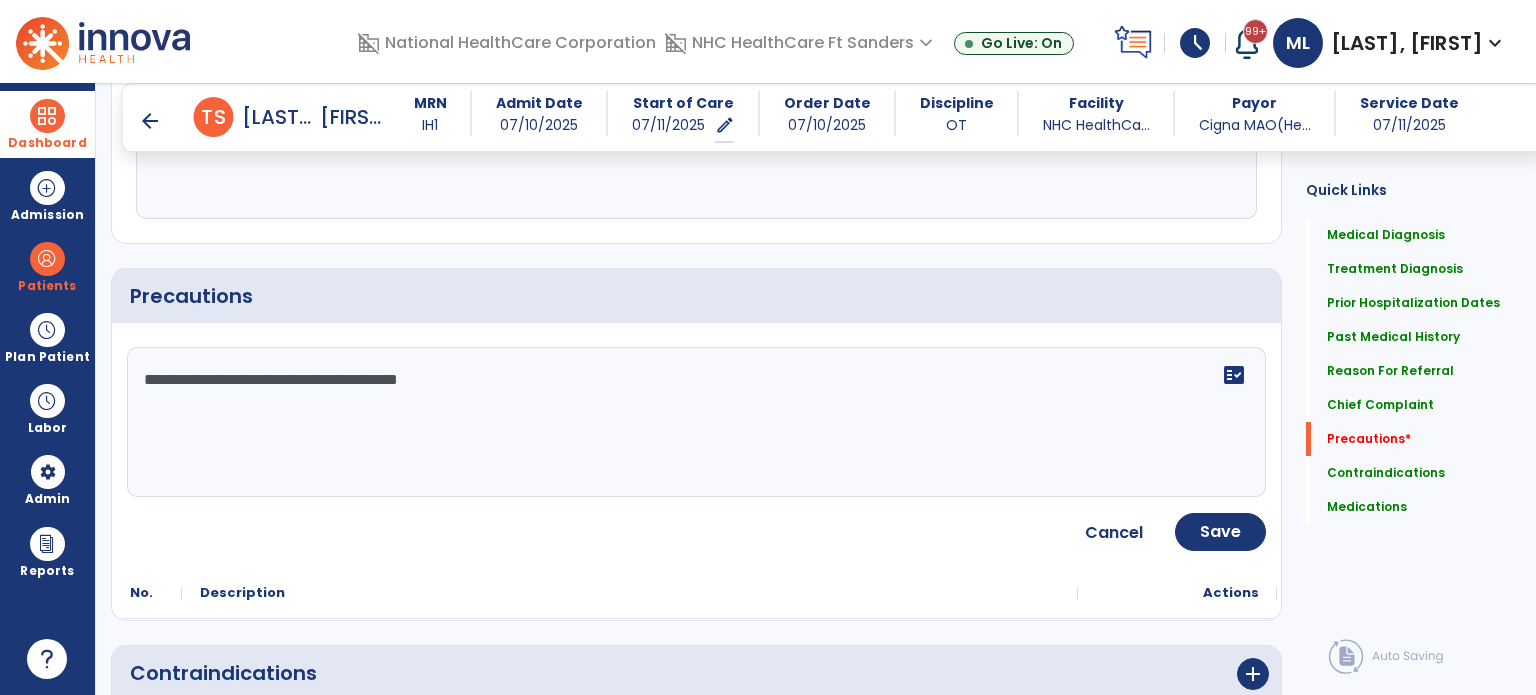 drag, startPoint x: 174, startPoint y: 383, endPoint x: 185, endPoint y: 383, distance: 11 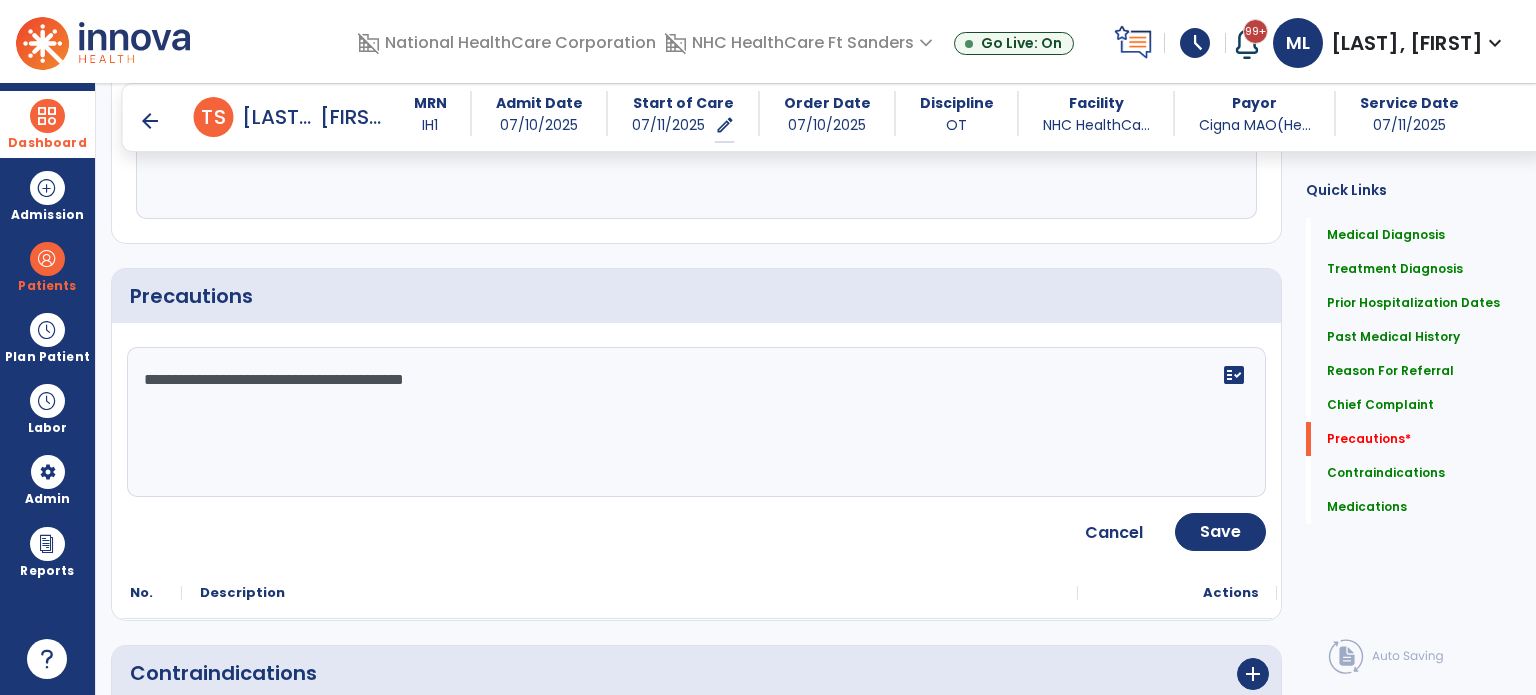 click on "**********" 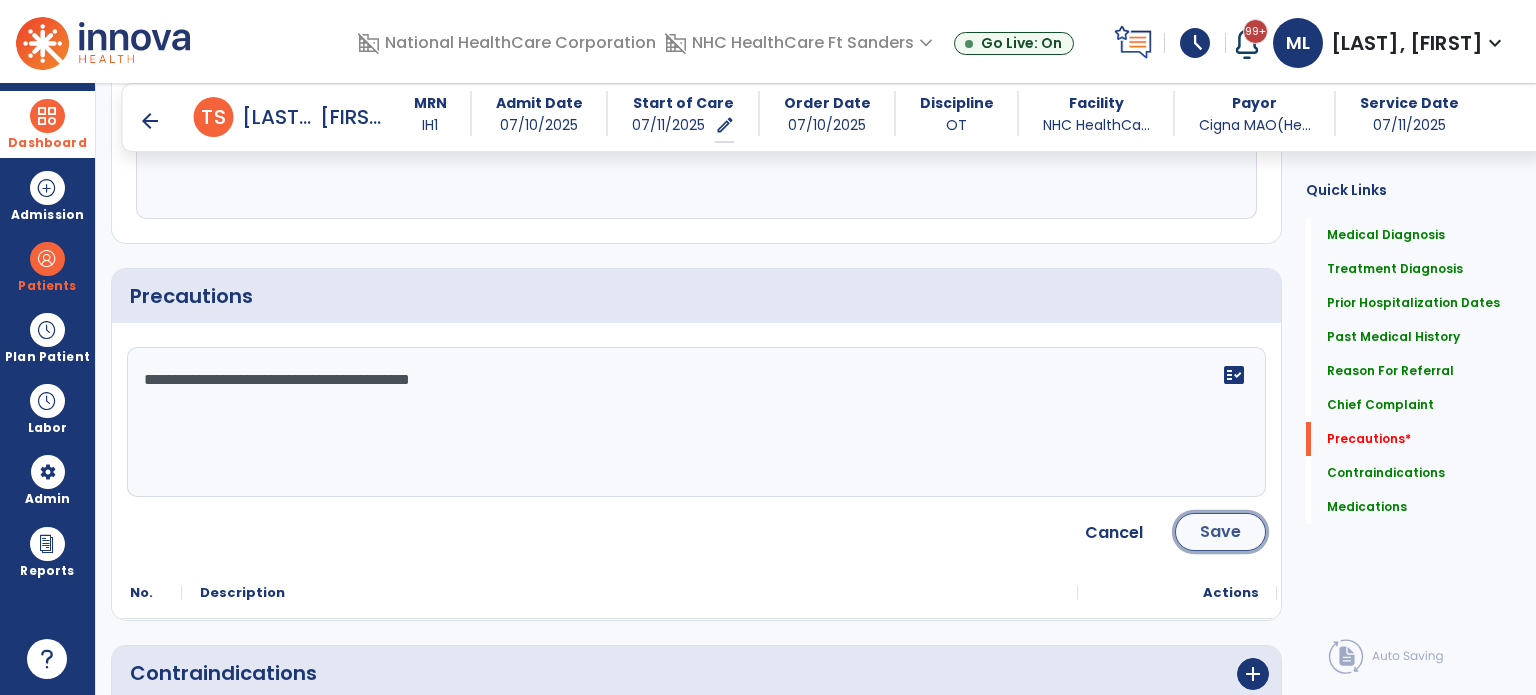 click on "Save" 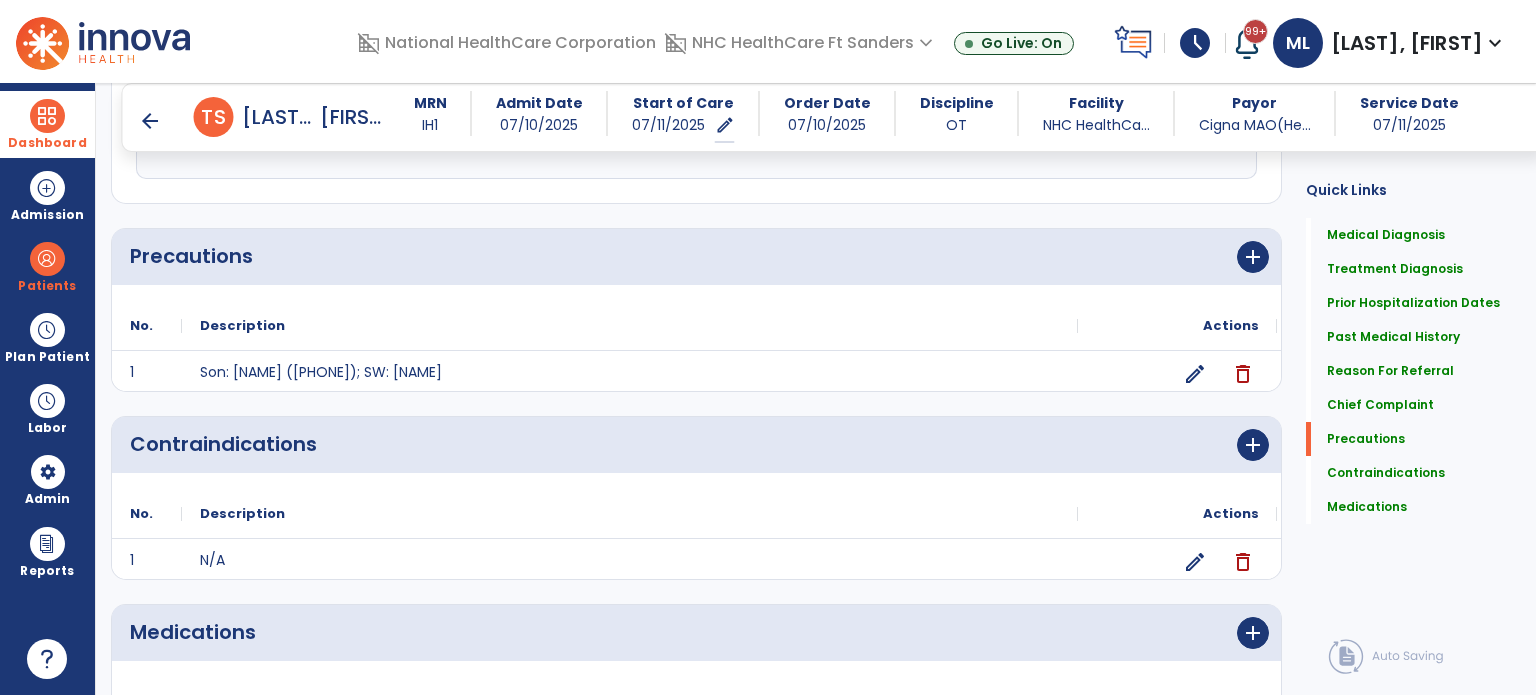 scroll, scrollTop: 1400, scrollLeft: 0, axis: vertical 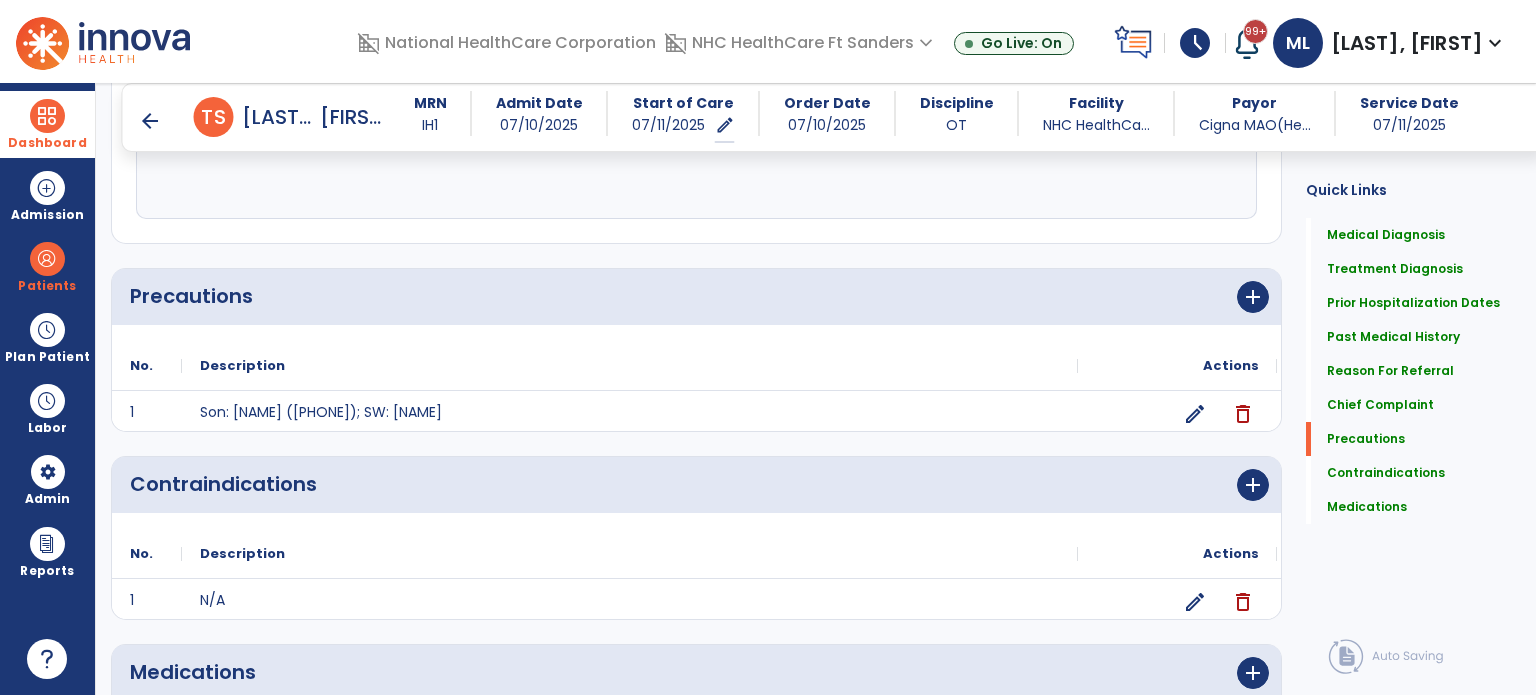 click on "arrow_back" at bounding box center [154, 121] 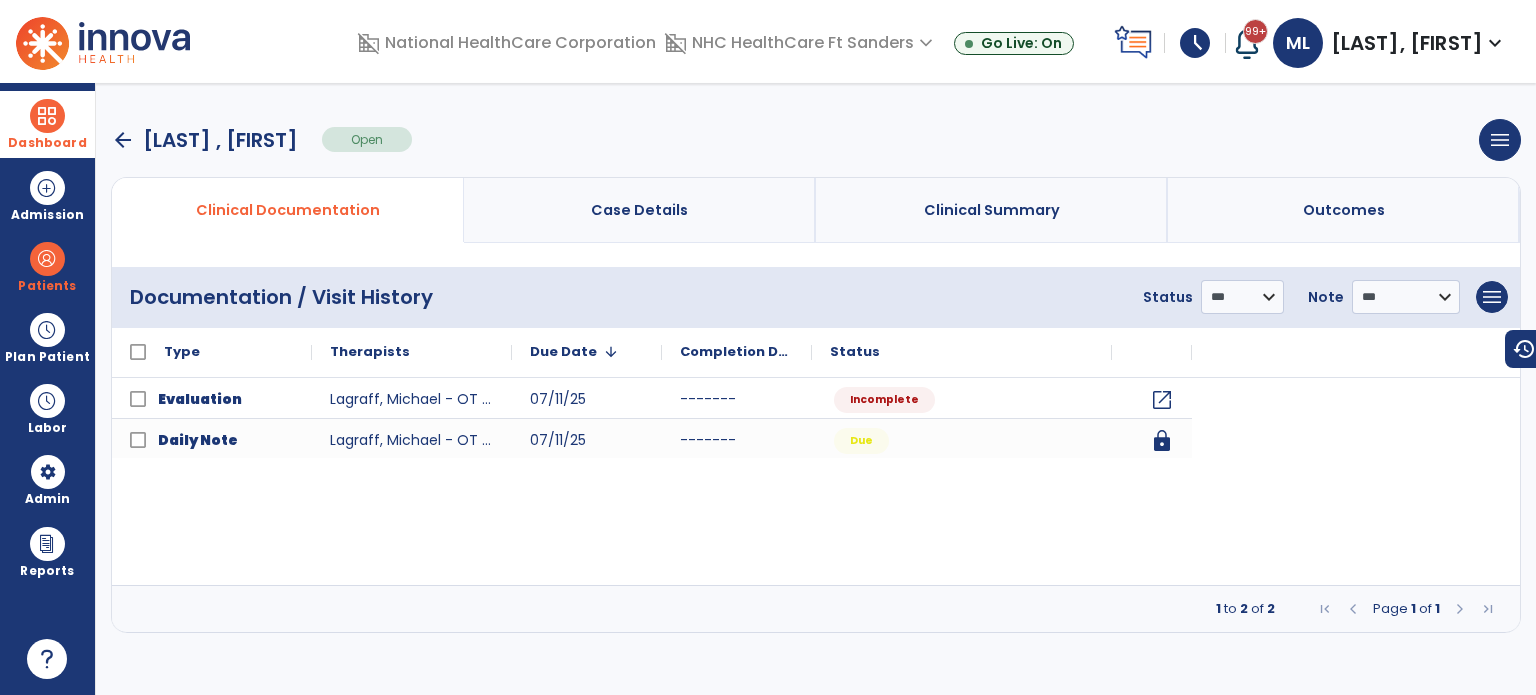 scroll, scrollTop: 0, scrollLeft: 0, axis: both 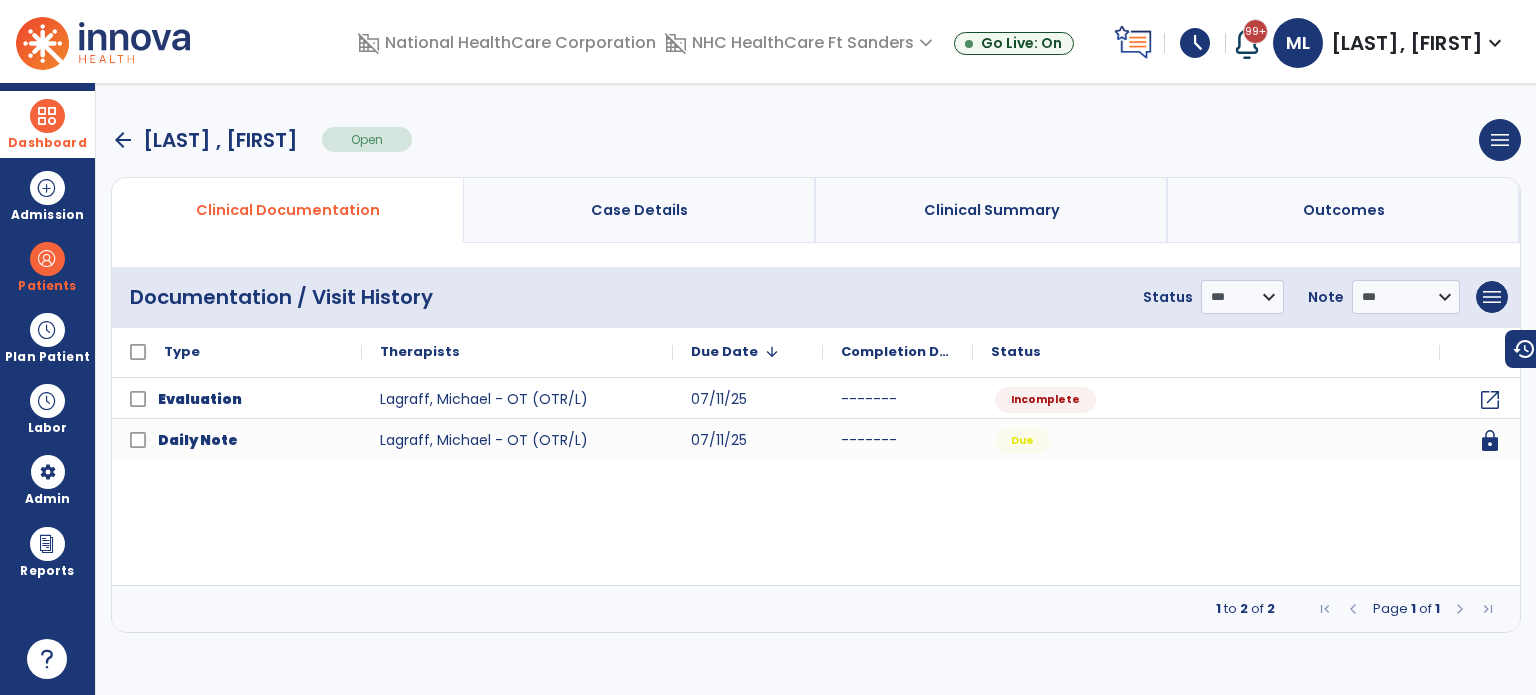 click on "Dashboard" at bounding box center (47, 124) 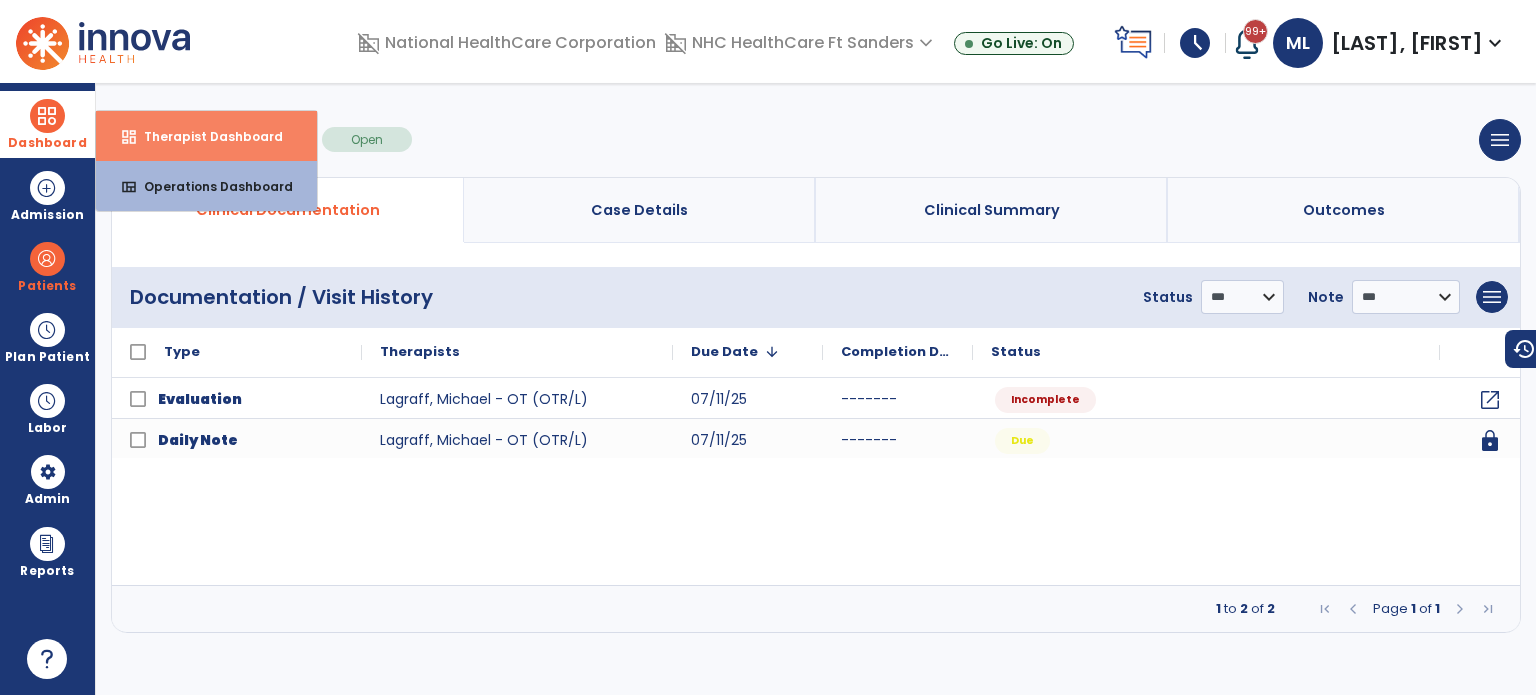 click on "dashboard  Therapist Dashboard" at bounding box center (206, 136) 